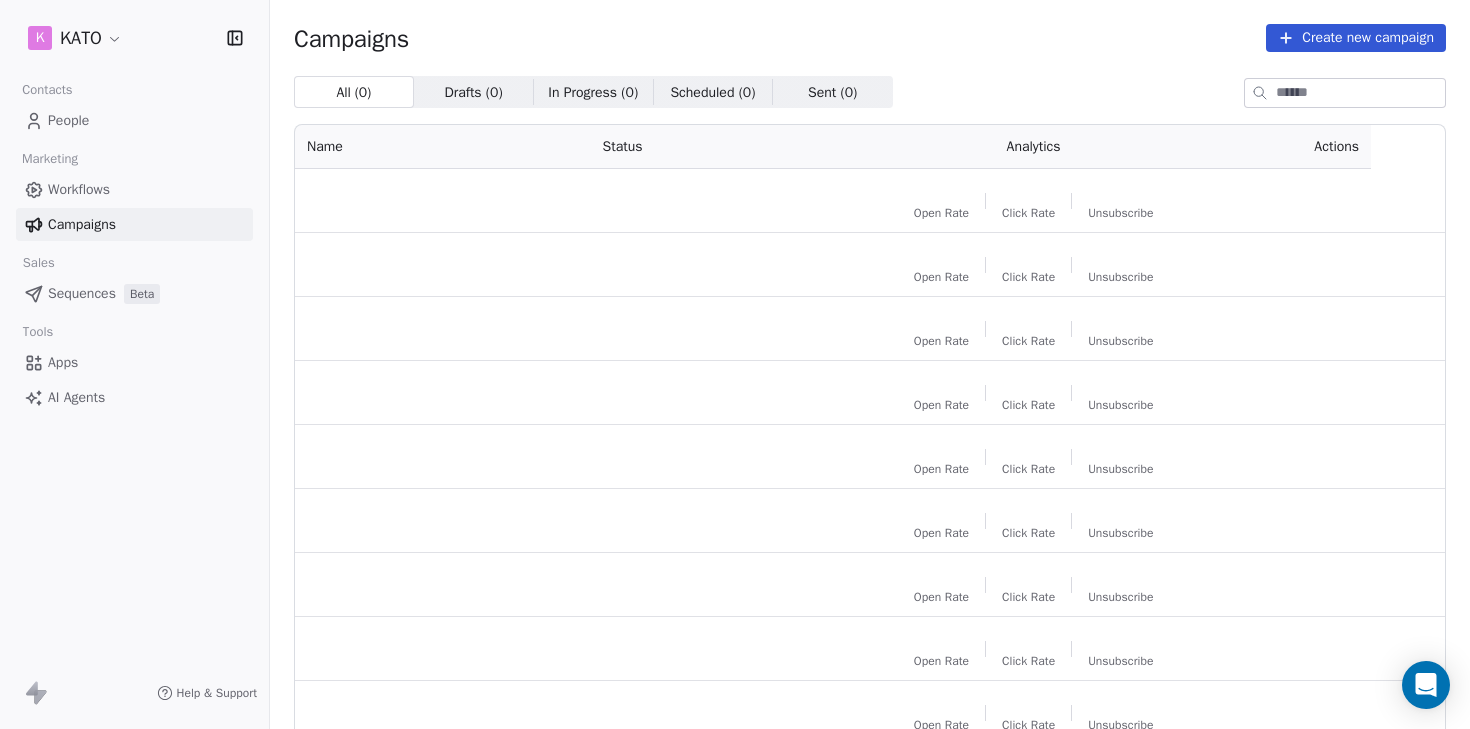 scroll, scrollTop: 0, scrollLeft: 0, axis: both 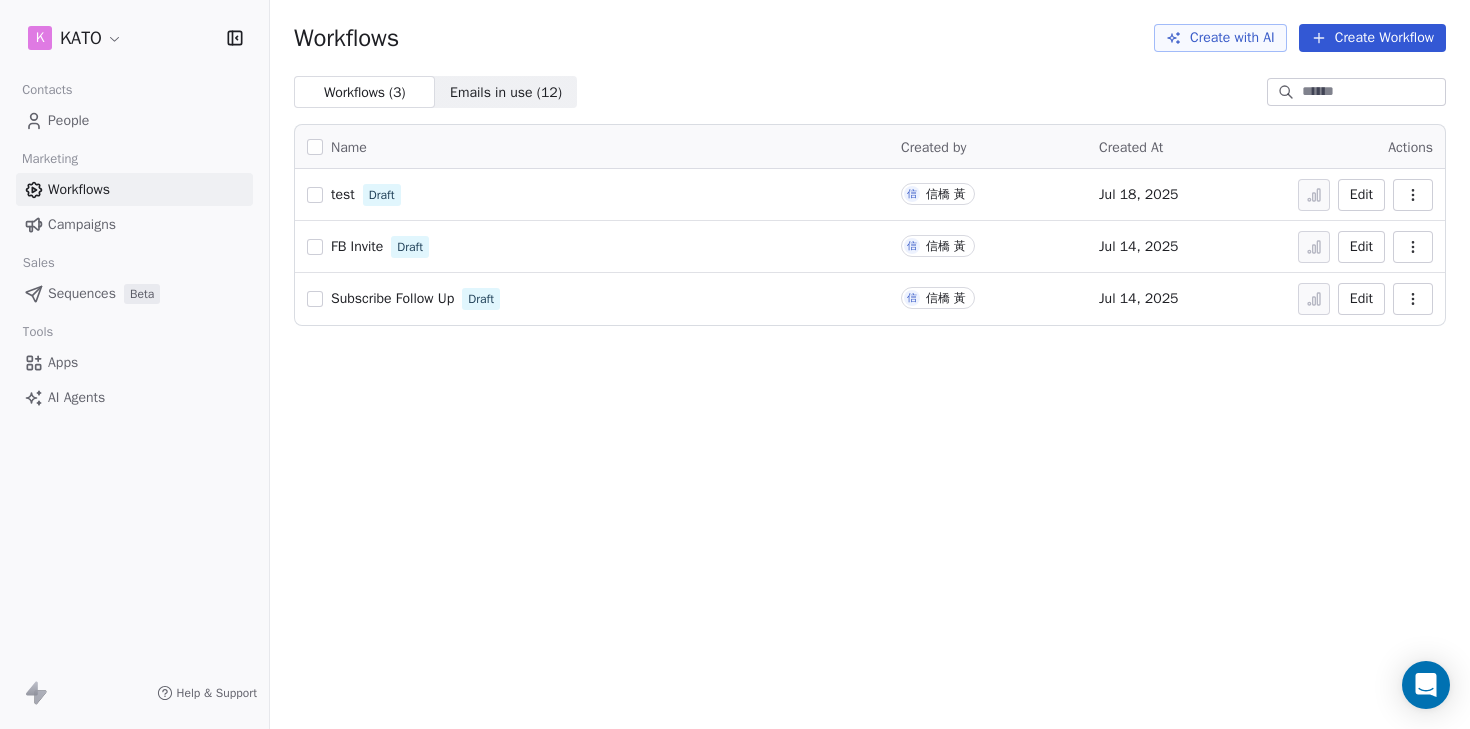 click on "Subscribe Follow Up" at bounding box center (392, 298) 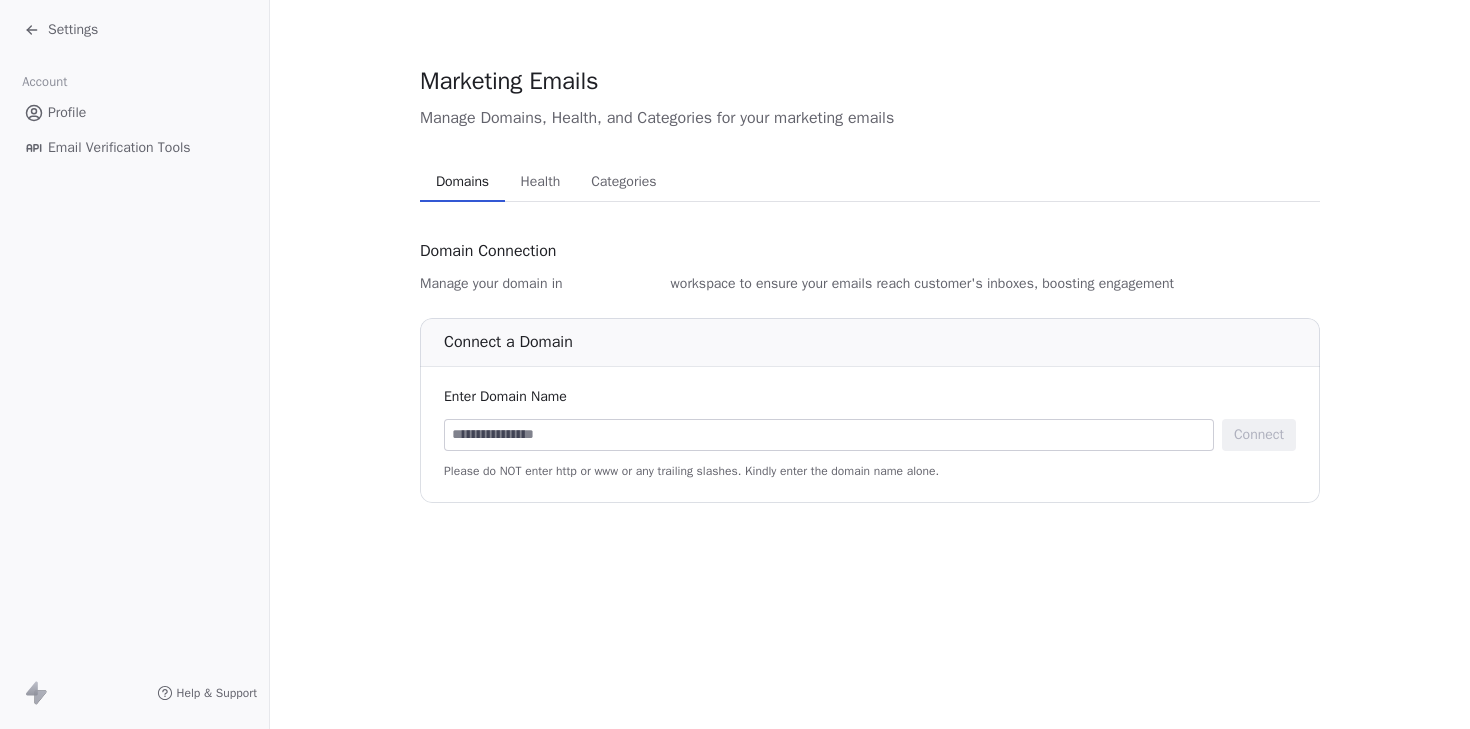 scroll, scrollTop: 0, scrollLeft: 0, axis: both 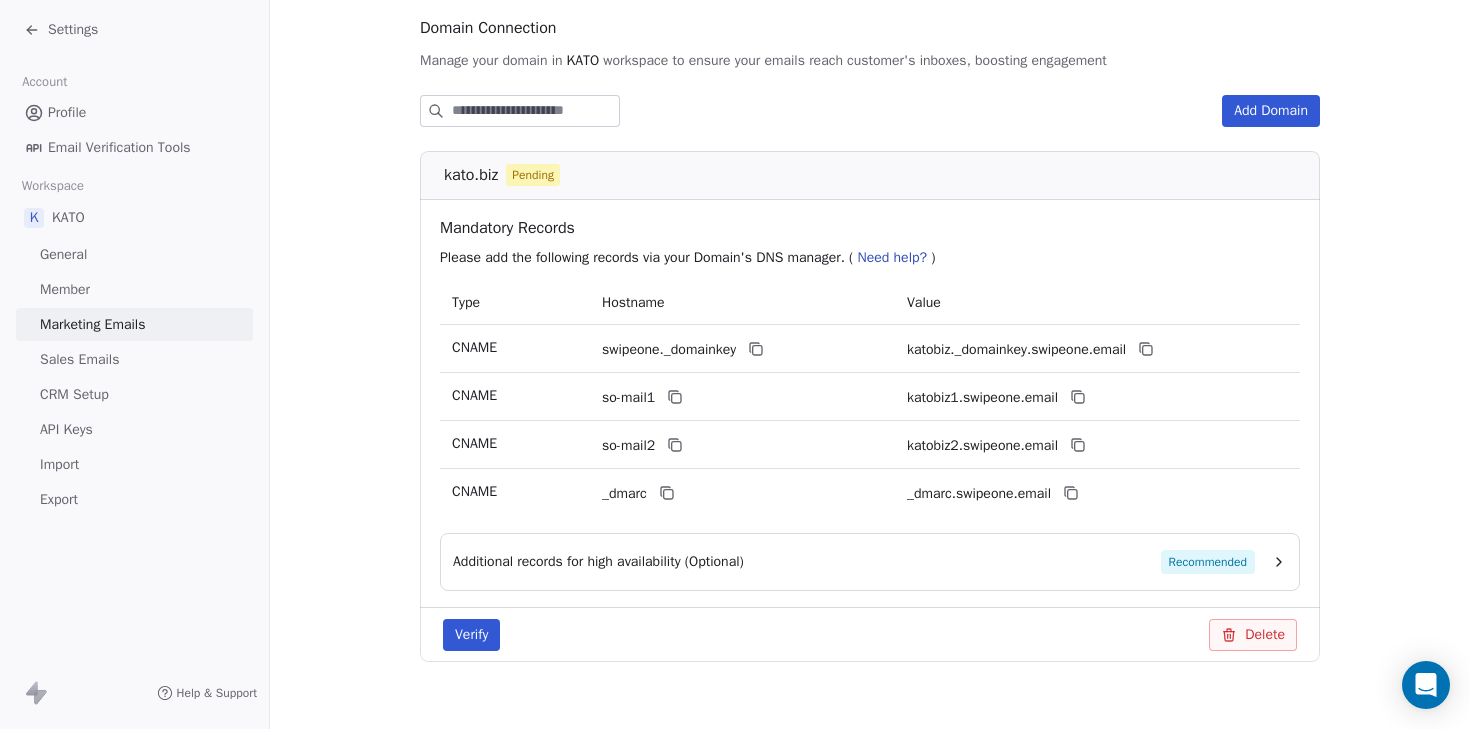 click on "Verify Delete" at bounding box center (870, 634) 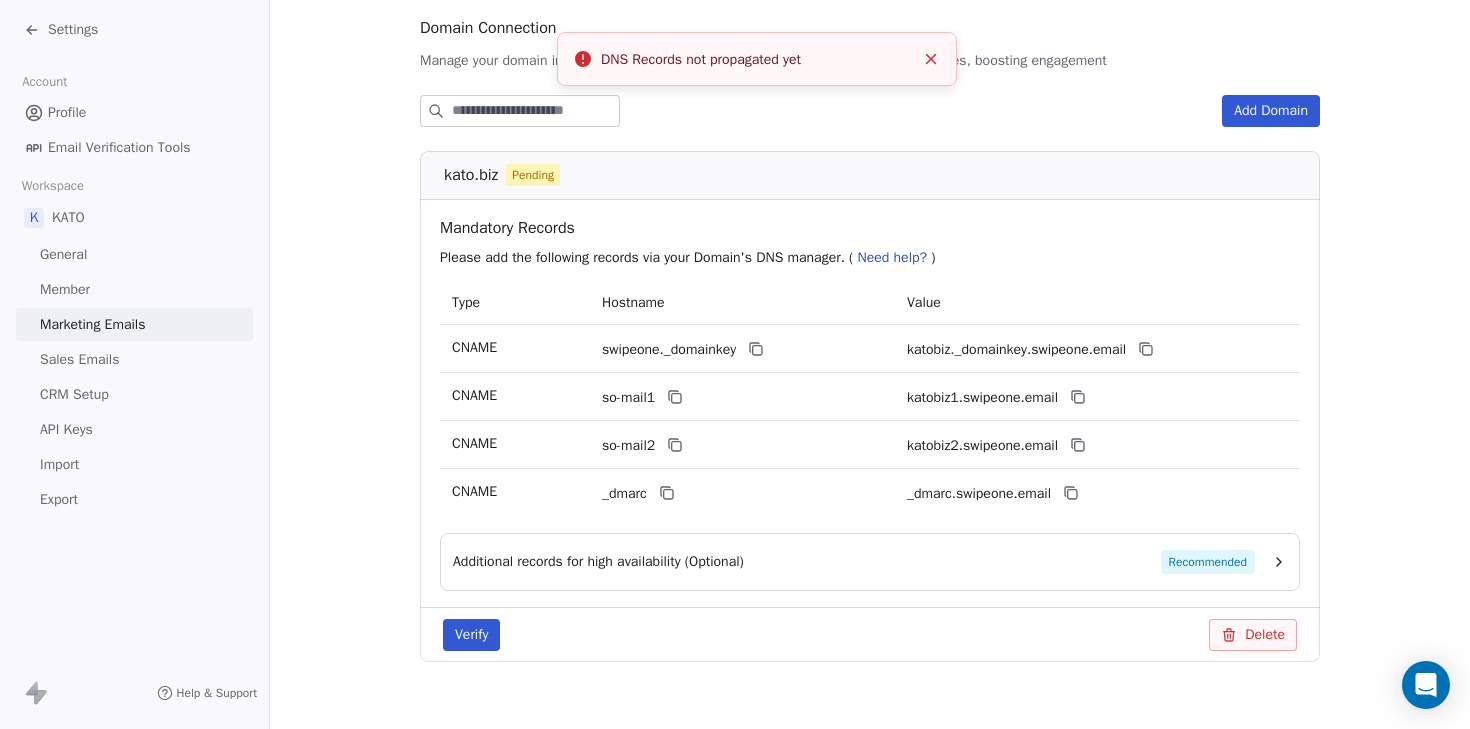 click on "DNS Records not propagated yet" at bounding box center (757, 59) 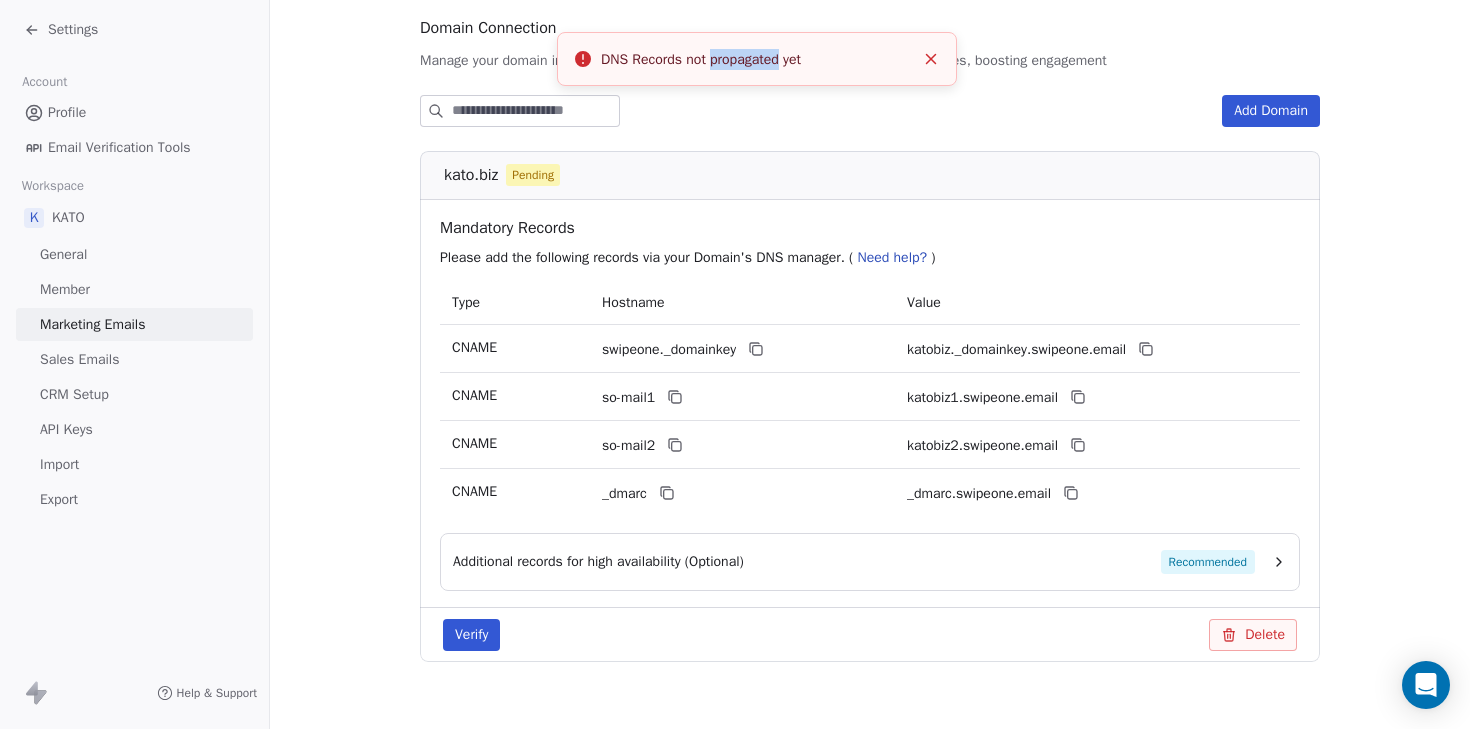 click on "DNS Records not propagated yet" at bounding box center [757, 59] 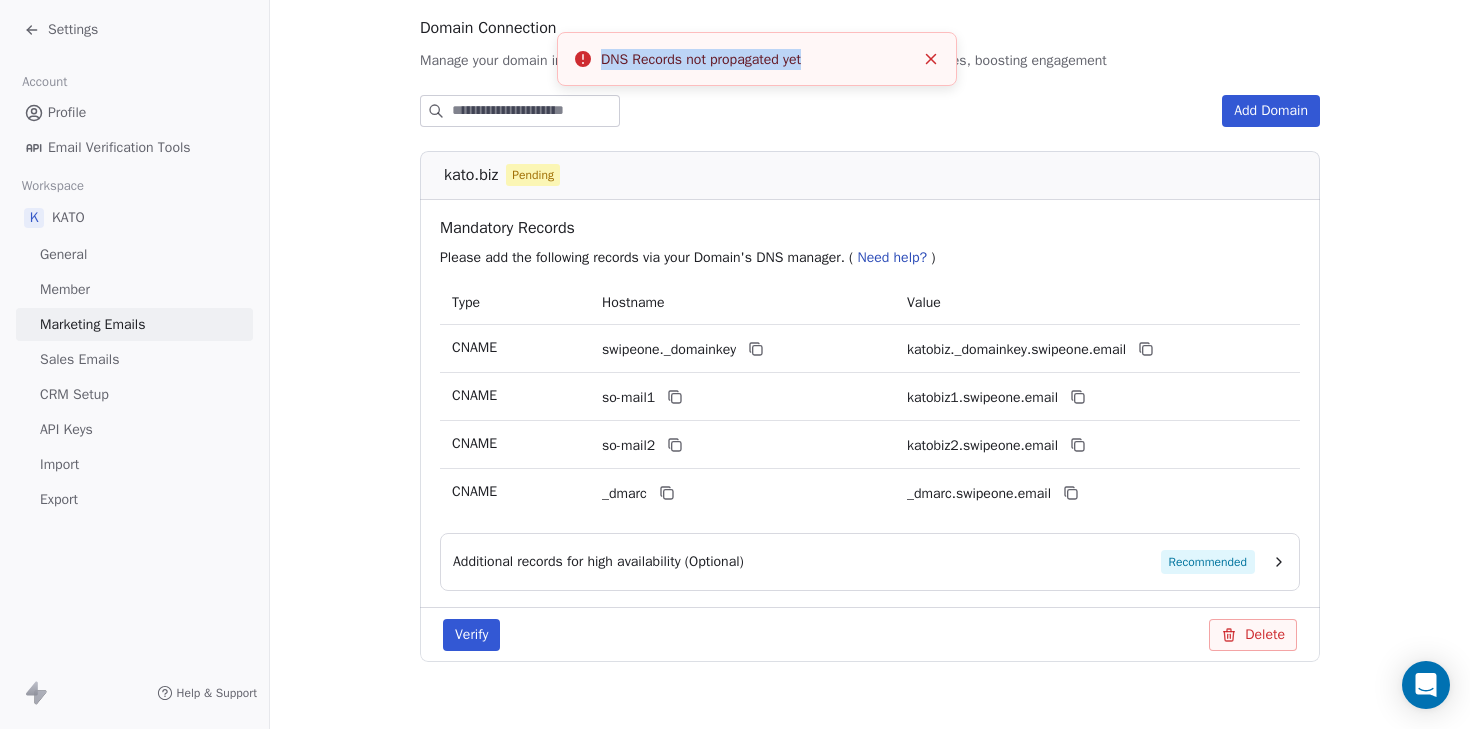 click on "DNS Records not propagated yet" at bounding box center (757, 59) 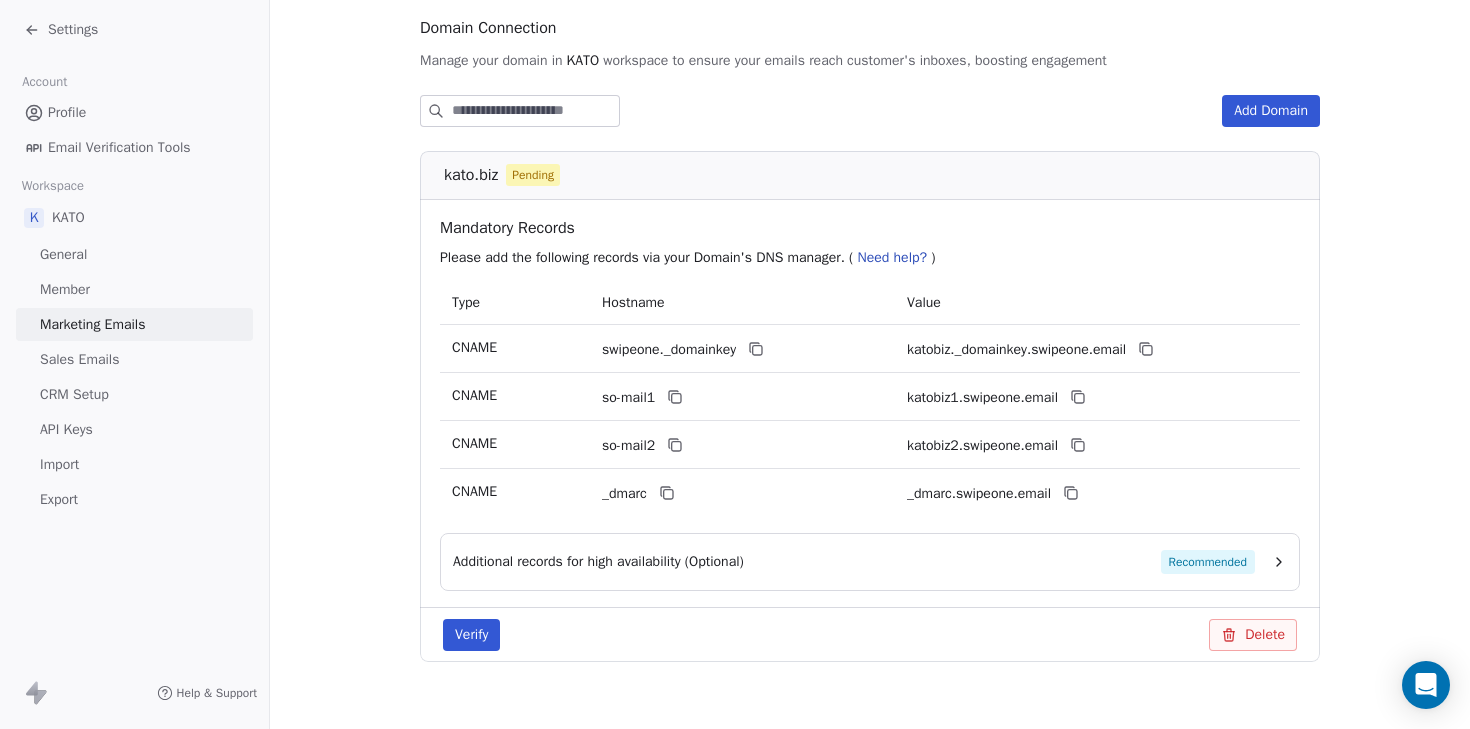 click on "Marketing Emails Manage Domains, Health, and Categories for your marketing emails Domains Domains Health Health Categories Categories Domain Connection Manage your domain in KATO workspace to ensure your emails reach customer's inboxes, boosting engagement Add Domain kato.biz Pending Mandatory Records Please add the following records via your Domain's DNS manager. (   Need help?   ) Type Hostname Value CNAME swipeone._domainkey katobiz._domainkey.swipeone.email CNAME so-mail1 katobiz1.swipeone.email CNAME so-mail2 katobiz2.swipeone.email CNAME _dmarc _dmarc.swipeone.email Additional records for high availability (Optional) Recommended Verify Delete" at bounding box center [870, 267] 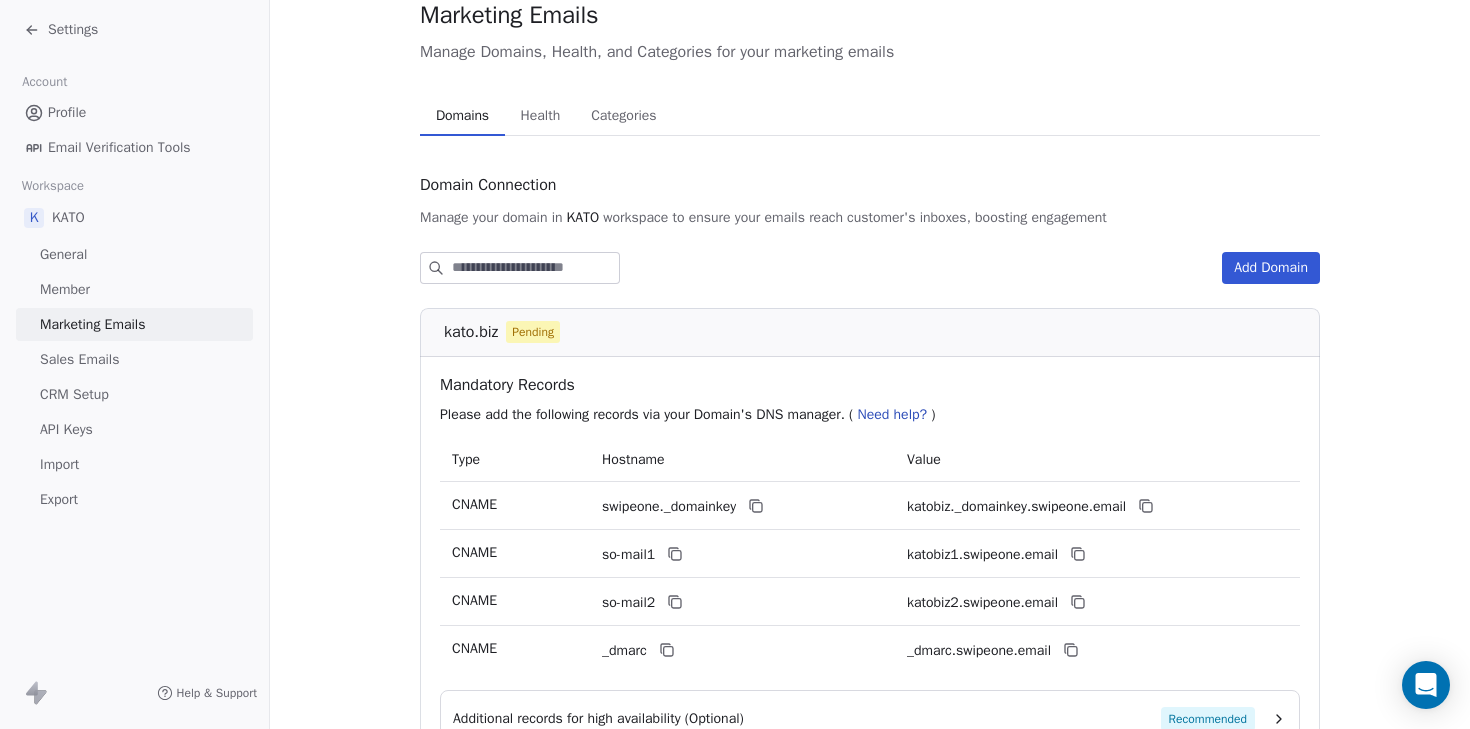 scroll, scrollTop: 0, scrollLeft: 0, axis: both 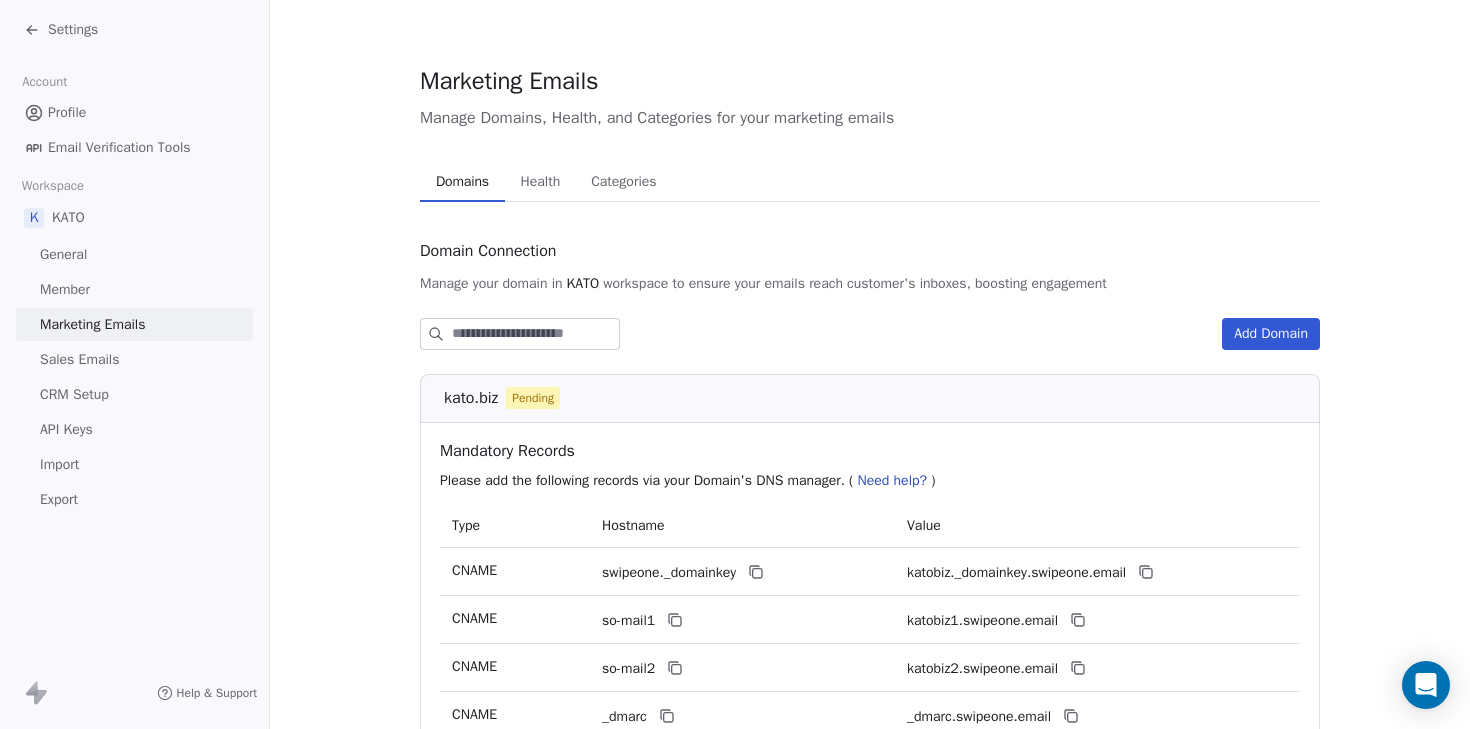 click on "Marketing Emails Manage Domains, Health, and Categories for your marketing emails Domains Domains Health Health Categories Categories Domain Connection Manage your domain in KATO workspace to ensure your emails reach customer's inboxes, boosting engagement Add Domain kato.biz Pending Mandatory Records Please add the following records via your Domain's DNS manager. (   Need help?   ) Type Hostname Value CNAME swipeone._domainkey katobiz._domainkey.swipeone.email CNAME so-mail1 katobiz1.swipeone.email CNAME so-mail2 katobiz2.swipeone.email CNAME _dmarc _dmarc.swipeone.email Additional records for high availability (Optional) Recommended Verify Delete" at bounding box center (870, 490) 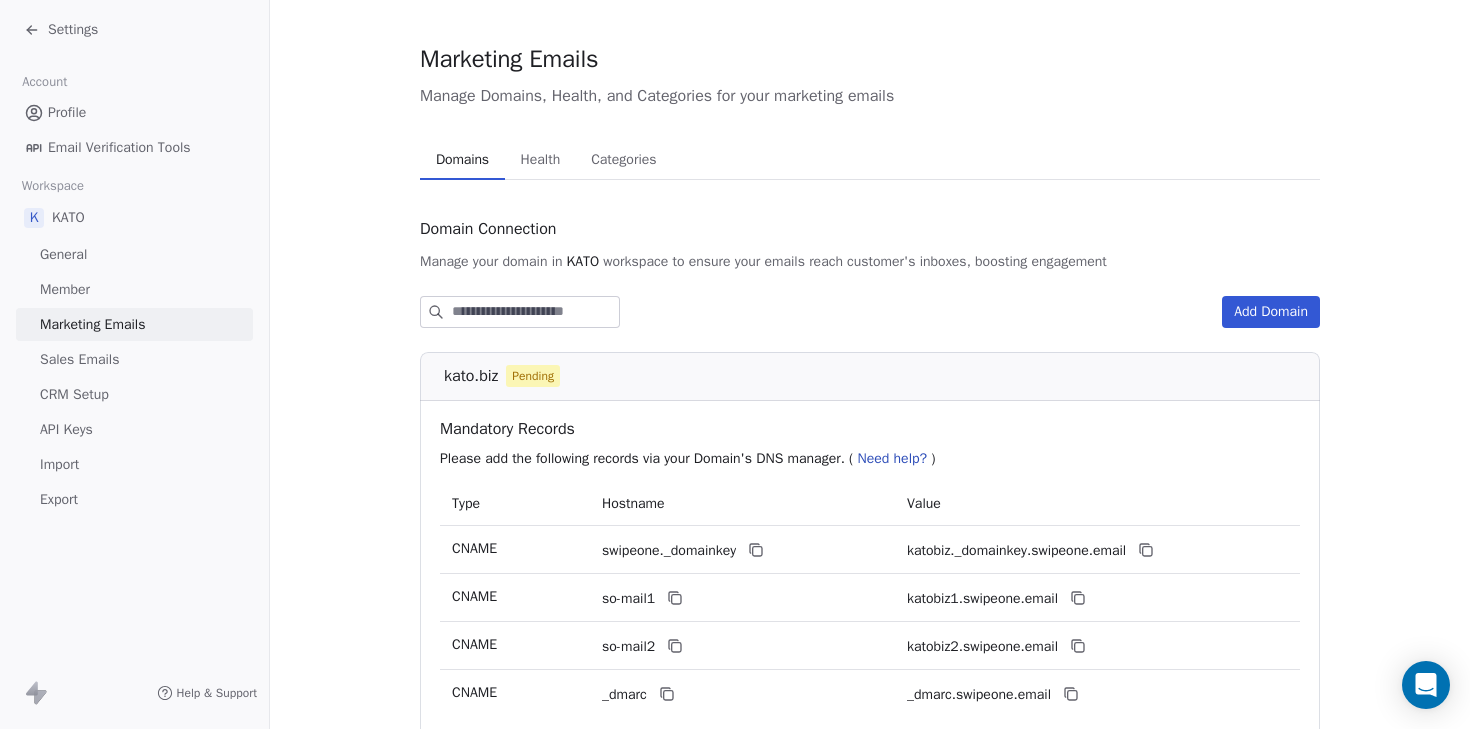 scroll, scrollTop: 0, scrollLeft: 0, axis: both 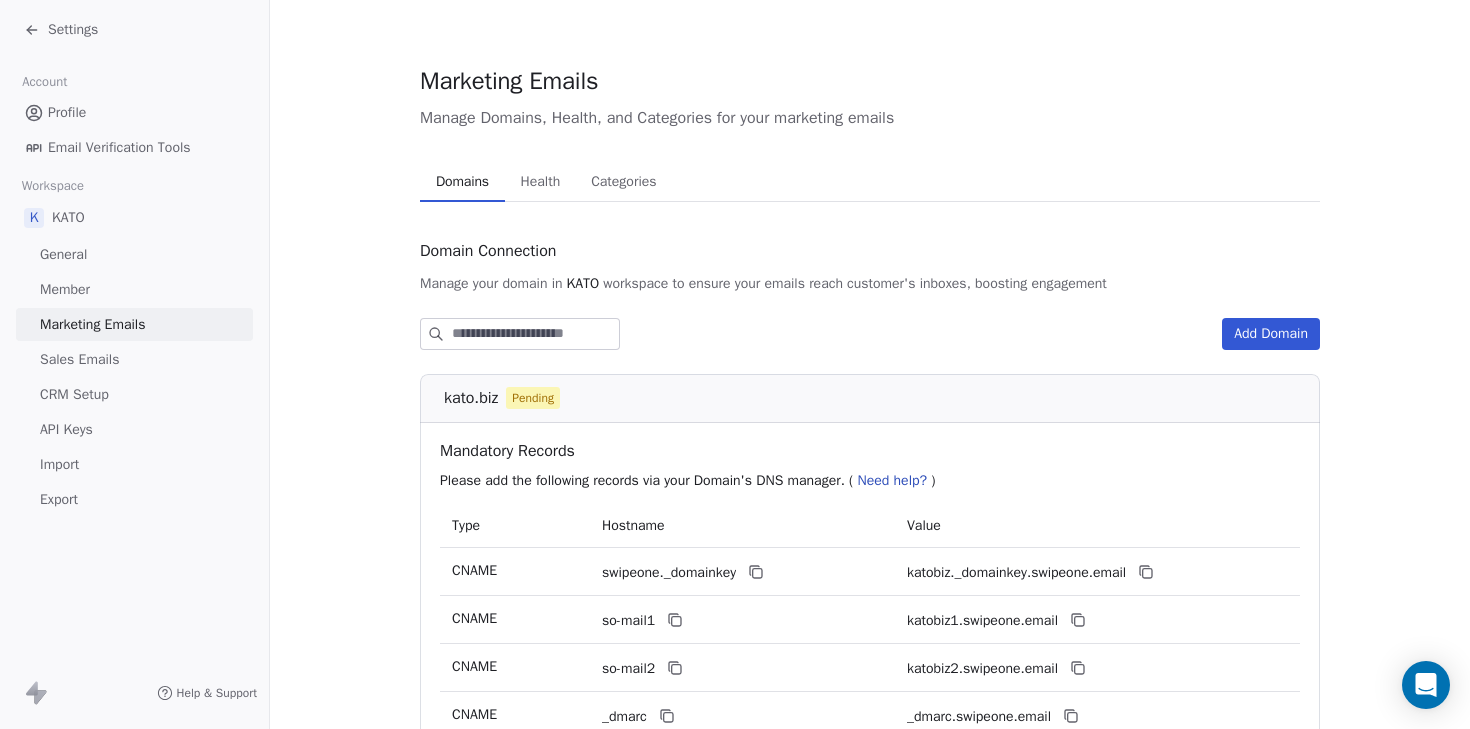 click on "Settings" at bounding box center [73, 30] 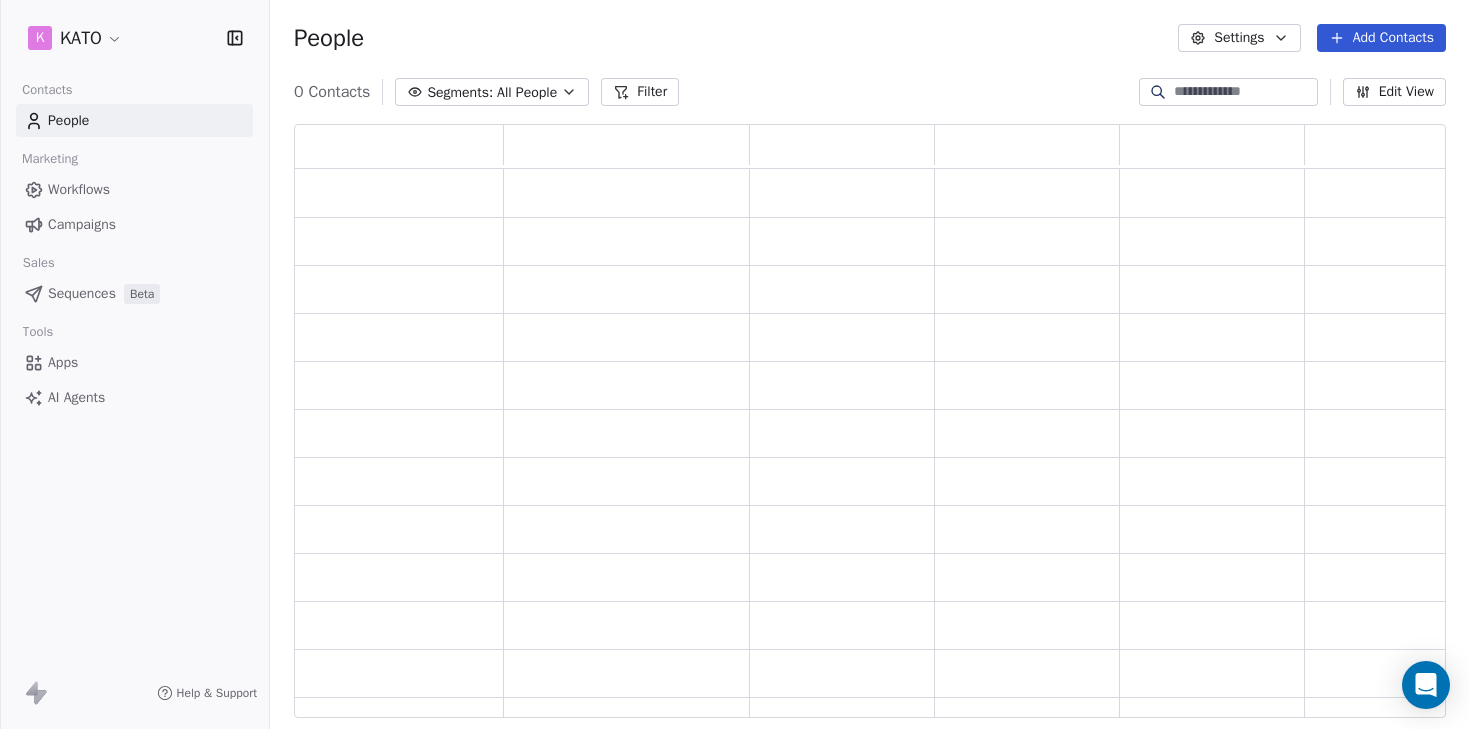 scroll, scrollTop: 16, scrollLeft: 16, axis: both 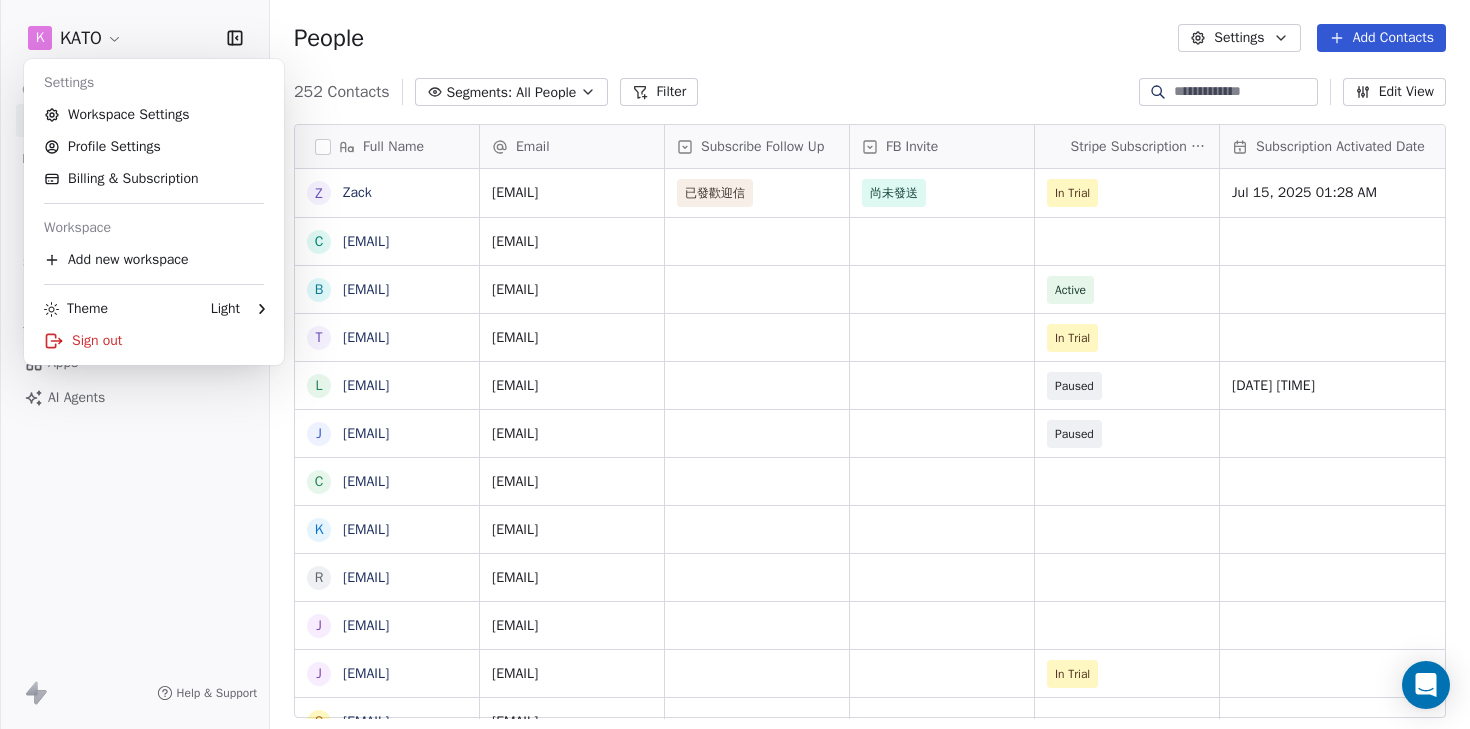 click on "K KATO Contacts People Marketing Workflows Campaigns Sales Sequences Beta Tools Apps AI Agents Help & Support People Settings  Add Contacts 252 Contacts Segments: All People Filter  Edit View Tag Add to Sequence Export Full Name Z Zack c classicworld.tw@gmail.com b bessie.wu@kato.biz t test-abby-sso-3@kato.biz l lucycao18@gmail.com j j1244076233@gmail.com c changzizi14@gmail.com k khchoi0121@gmail.com r robin.shang@kato.biz j joycechow.work@gmail.com j joyce.chow@kato.biz s sayahana@hotmail.com j jinju711@yahoo.com.tw m mesinad137@pricegh.com v veyeka1288@ofular.com c chowlokyi@gmail.com b b7221915@gmail.com c chiujiaren@gmail.com m makojo7850@firain.com w wewir46560@firain.com x ximed40981@firain.com m mavat89713@firain.com j jaliba9906@firain.com v vaker34621@exitings.com w wawomip582@exitings.com c cest.noemie@gmail.com j j0809449a@gmail.com n neloli6731@exitings.com j jawage1277@firain.com p pifat84958@firain.com n nobeltoy@gmail.com m mifehex129@exitings.com Email Subscribe Follow Up FB Invite AWST" at bounding box center [735, 364] 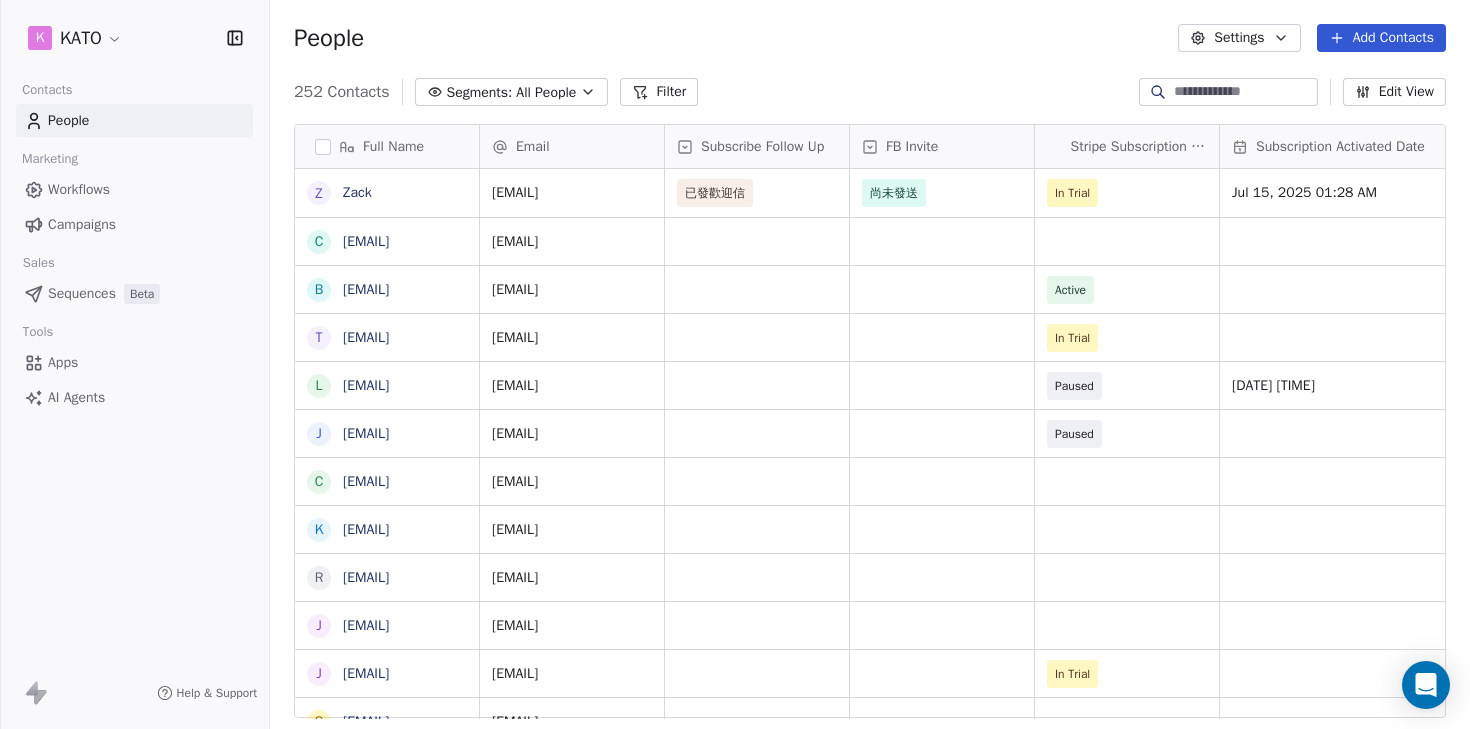click on "K KATO Contacts People Marketing Workflows Campaigns Sales Sequences Beta Tools Apps AI Agents Help & Support People Settings  Add Contacts 252 Contacts Segments: All People Filter  Edit View Tag Add to Sequence Export Full Name Z Zack c classicworld.tw@gmail.com b bessie.wu@kato.biz t test-abby-sso-3@kato.biz l lucycao18@gmail.com j j1244076233@gmail.com c changzizi14@gmail.com k khchoi0121@gmail.com r robin.shang@kato.biz j joycechow.work@gmail.com j joyce.chow@kato.biz s sayahana@hotmail.com j jinju711@yahoo.com.tw m mesinad137@pricegh.com v veyeka1288@ofular.com c chowlokyi@gmail.com b b7221915@gmail.com c chiujiaren@gmail.com m makojo7850@firain.com w wewir46560@firain.com x ximed40981@firain.com m mavat89713@firain.com j jaliba9906@firain.com v vaker34621@exitings.com w wawomip582@exitings.com c cest.noemie@gmail.com j j0809449a@gmail.com n neloli6731@exitings.com j jawage1277@firain.com p pifat84958@firain.com n nobeltoy@gmail.com m mifehex129@exitings.com Email Subscribe Follow Up FB Invite AWST" at bounding box center (735, 364) 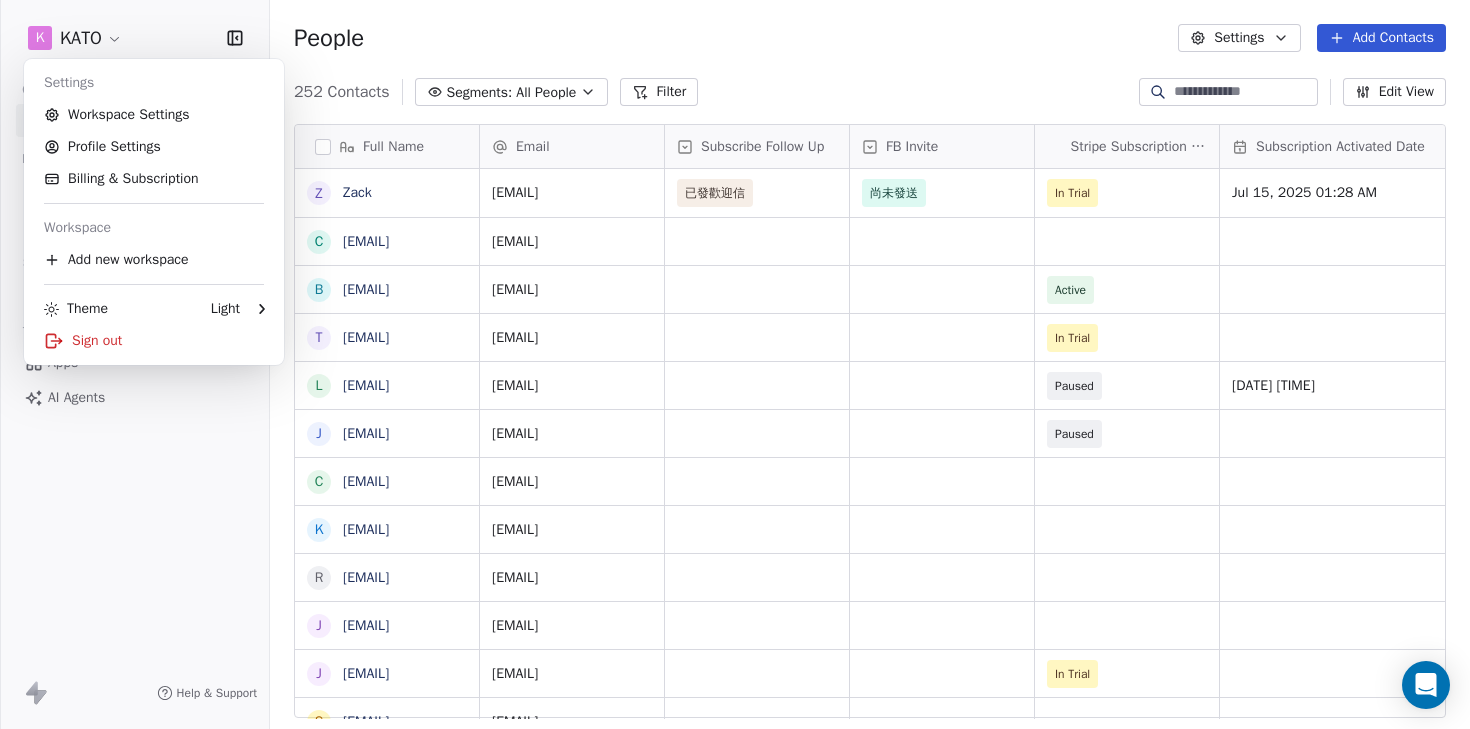 click on "K KATO Contacts People Marketing Workflows Campaigns Sales Sequences Beta Tools Apps AI Agents Help & Support People Settings  Add Contacts 252 Contacts Segments: All People Filter  Edit View Tag Add to Sequence Export Full Name Z Zack c classicworld.tw@gmail.com b bessie.wu@kato.biz t test-abby-sso-3@kato.biz l lucycao18@gmail.com j j1244076233@gmail.com c changzizi14@gmail.com k khchoi0121@gmail.com r robin.shang@kato.biz j joycechow.work@gmail.com j joyce.chow@kato.biz s sayahana@hotmail.com j jinju711@yahoo.com.tw m mesinad137@pricegh.com v veyeka1288@ofular.com c chowlokyi@gmail.com b b7221915@gmail.com c chiujiaren@gmail.com m makojo7850@firain.com w wewir46560@firain.com x ximed40981@firain.com m mavat89713@firain.com j jaliba9906@firain.com v vaker34621@exitings.com w wawomip582@exitings.com c cest.noemie@gmail.com j j0809449a@gmail.com n neloli6731@exitings.com j jawage1277@firain.com p pifat84958@firain.com n nobeltoy@gmail.com m mifehex129@exitings.com Email Subscribe Follow Up FB Invite AWST" at bounding box center (735, 364) 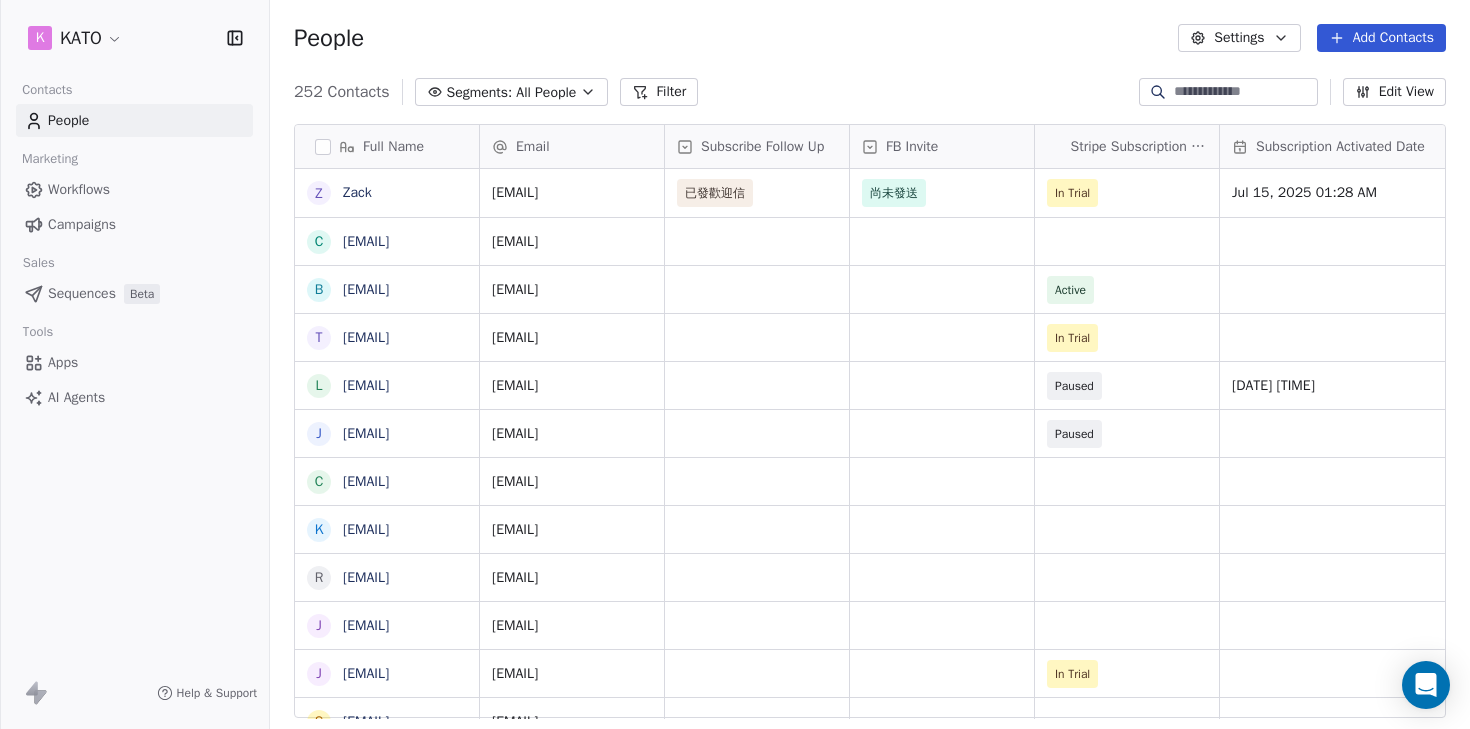 click on "Workflows" at bounding box center (79, 189) 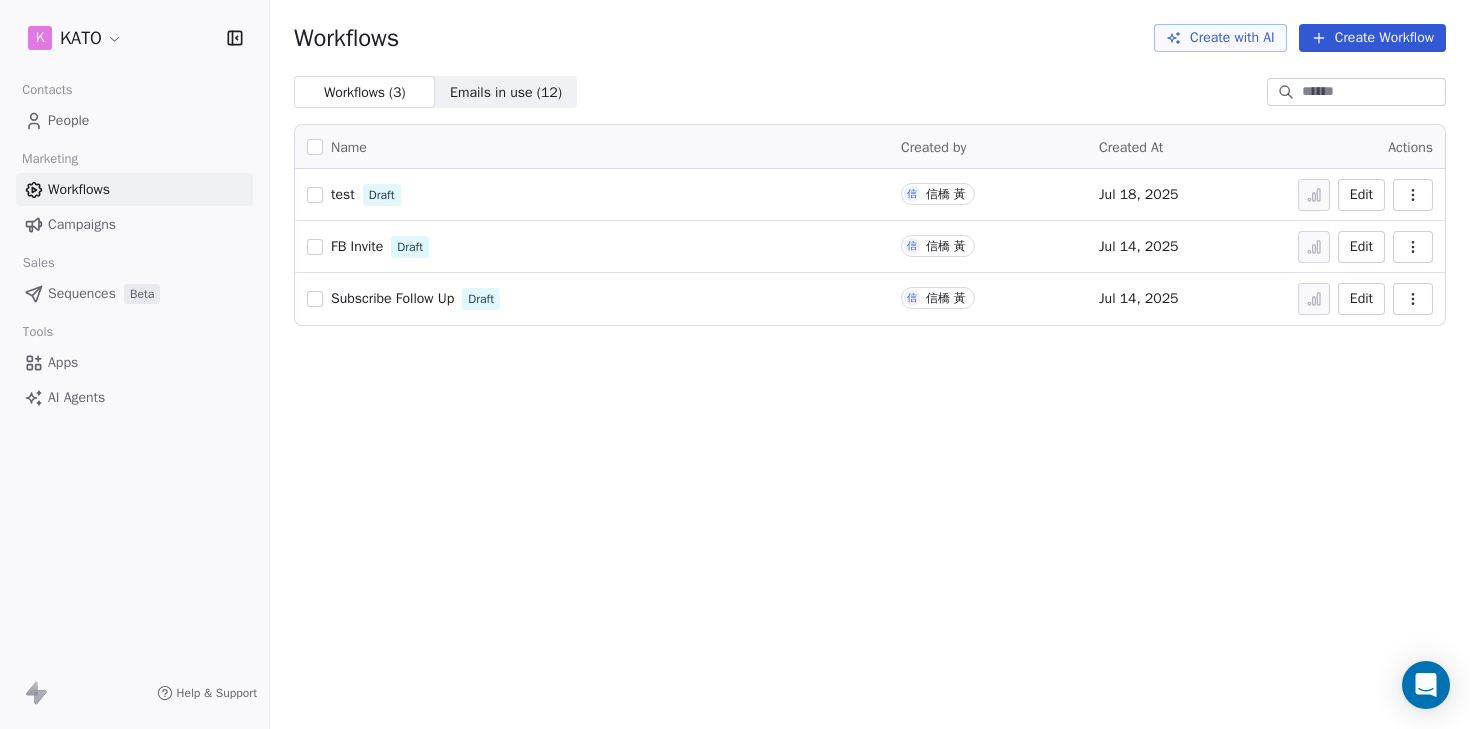 click on "Subscribe Follow Up" at bounding box center (392, 298) 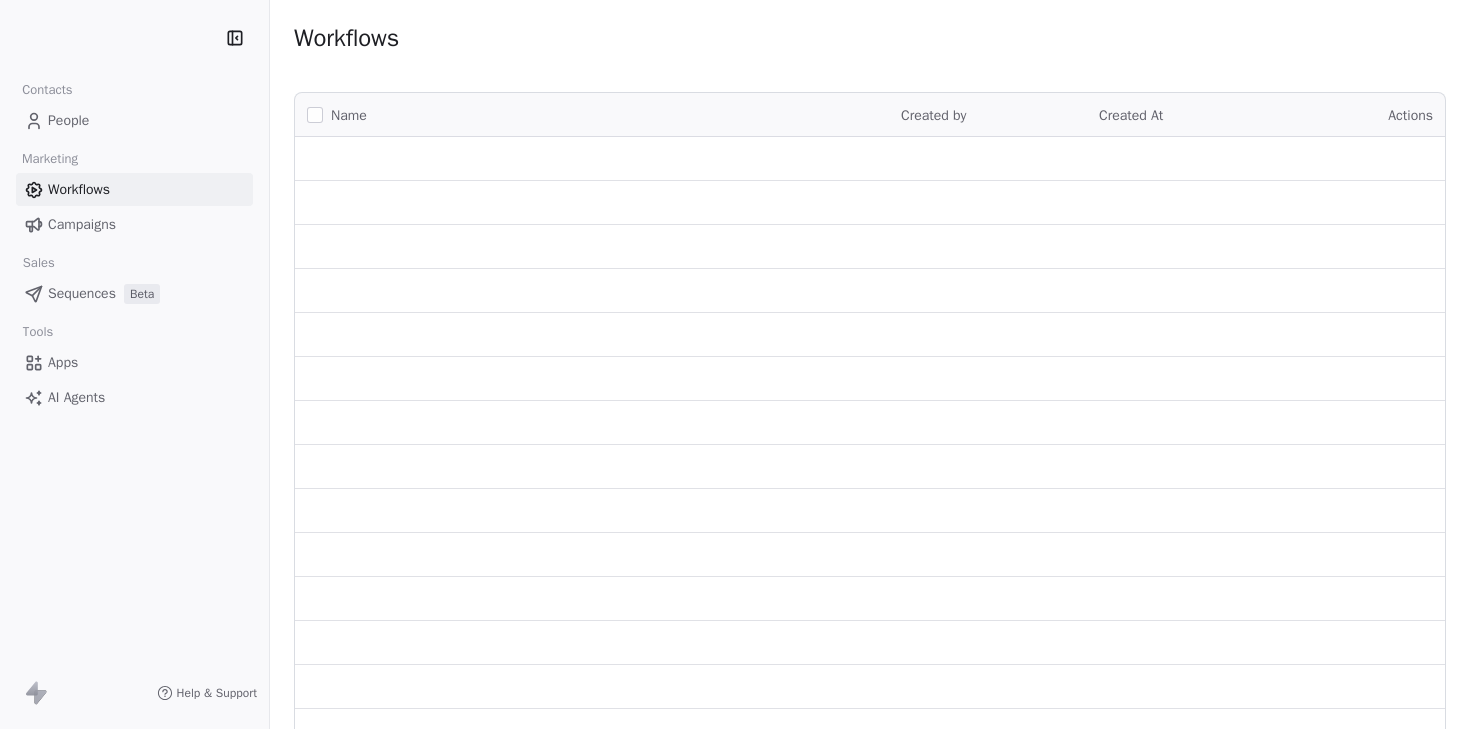 scroll, scrollTop: 0, scrollLeft: 0, axis: both 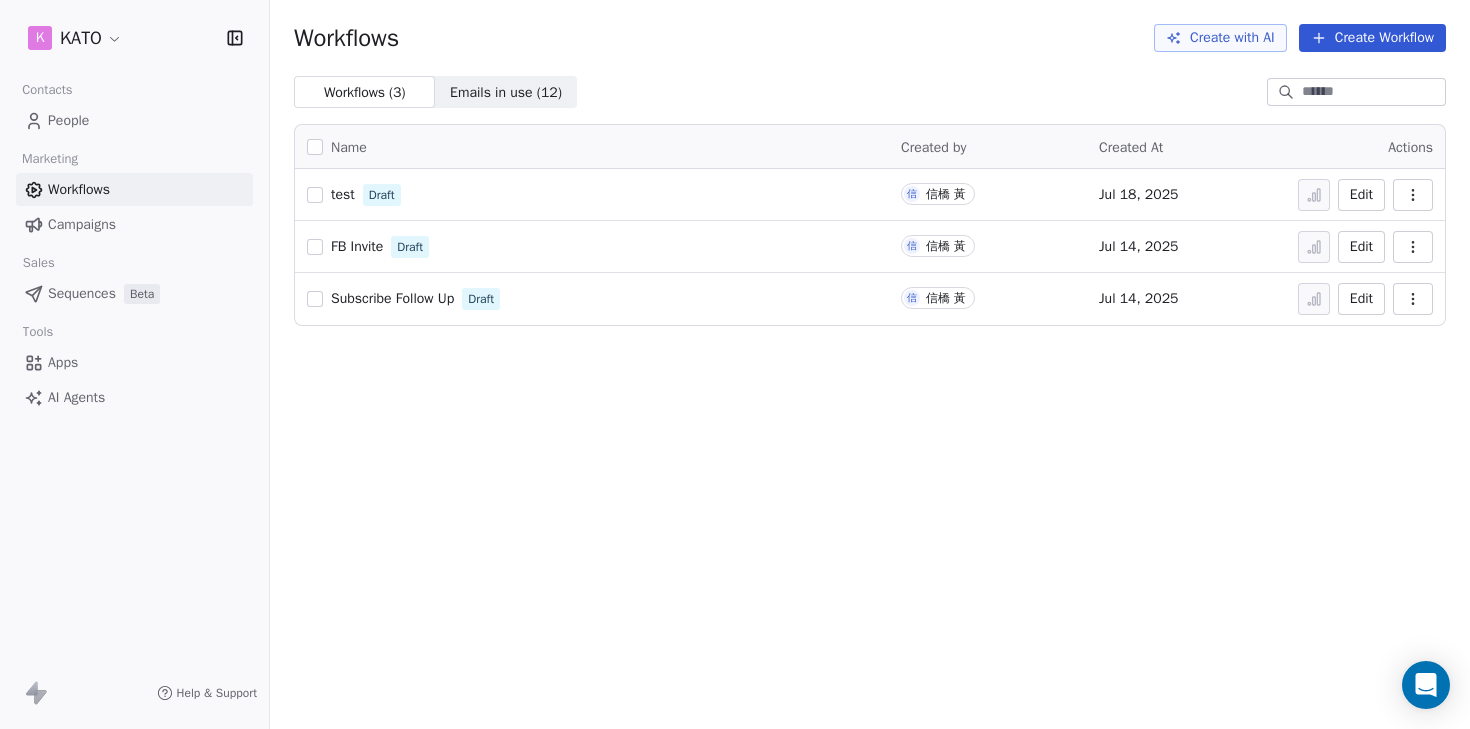 click on "FB Invite" at bounding box center (357, 246) 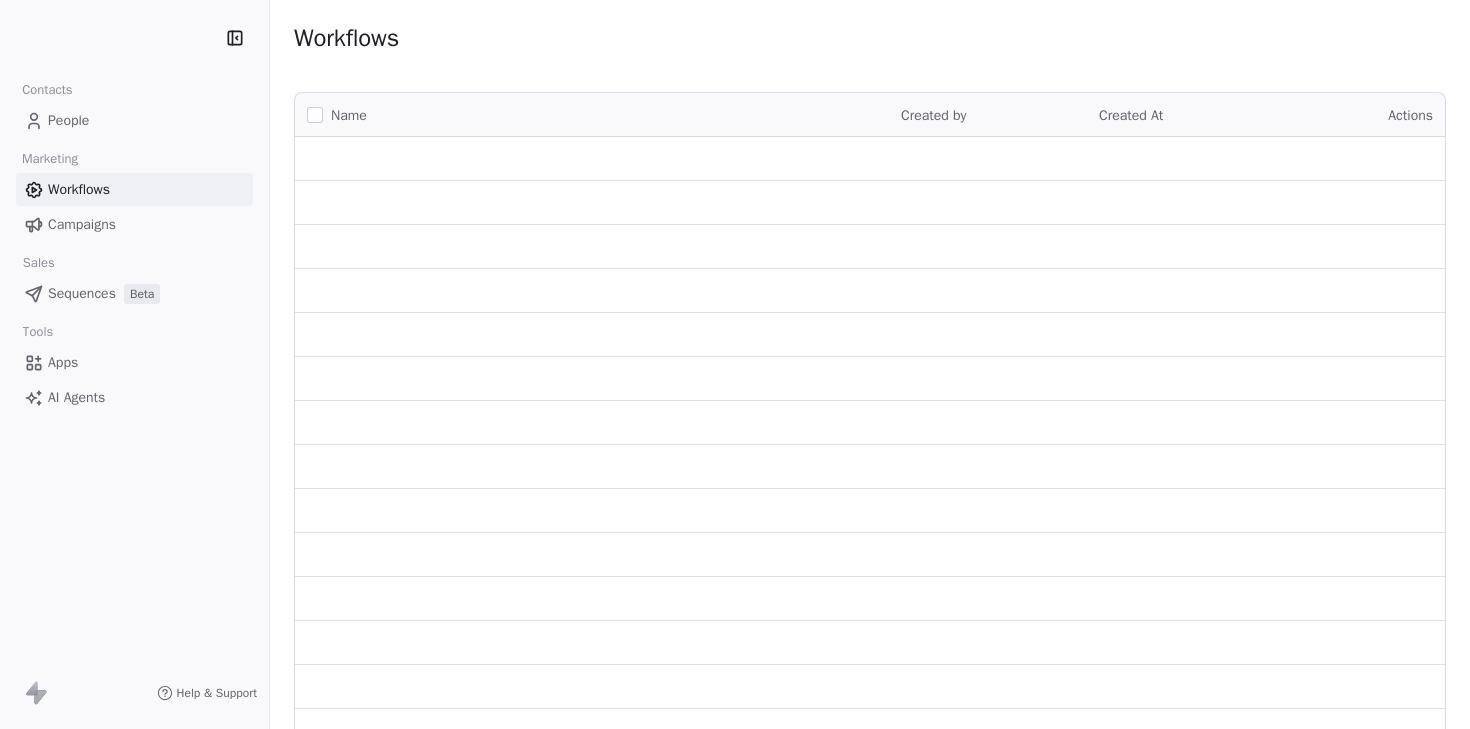 scroll, scrollTop: 0, scrollLeft: 0, axis: both 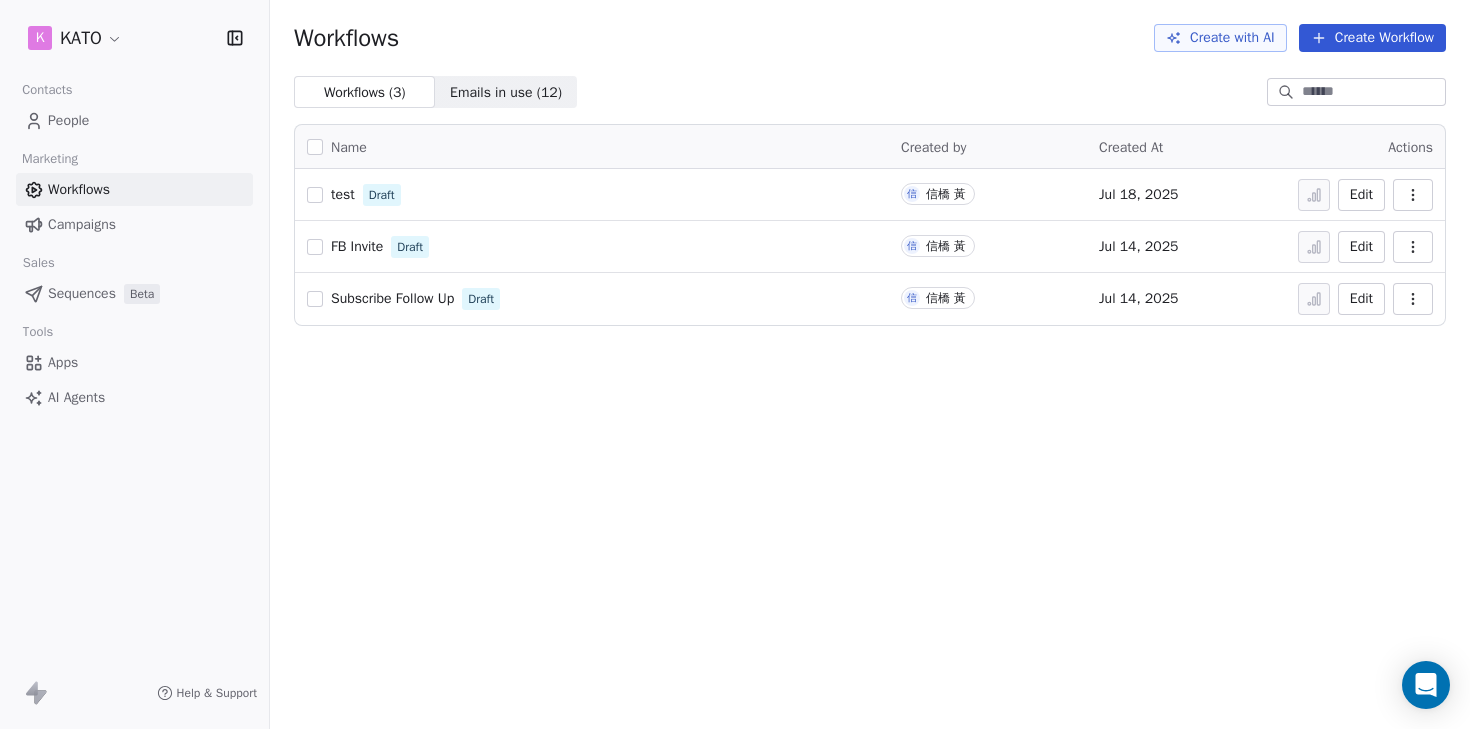 click on "Subscribe Follow Up" at bounding box center [392, 298] 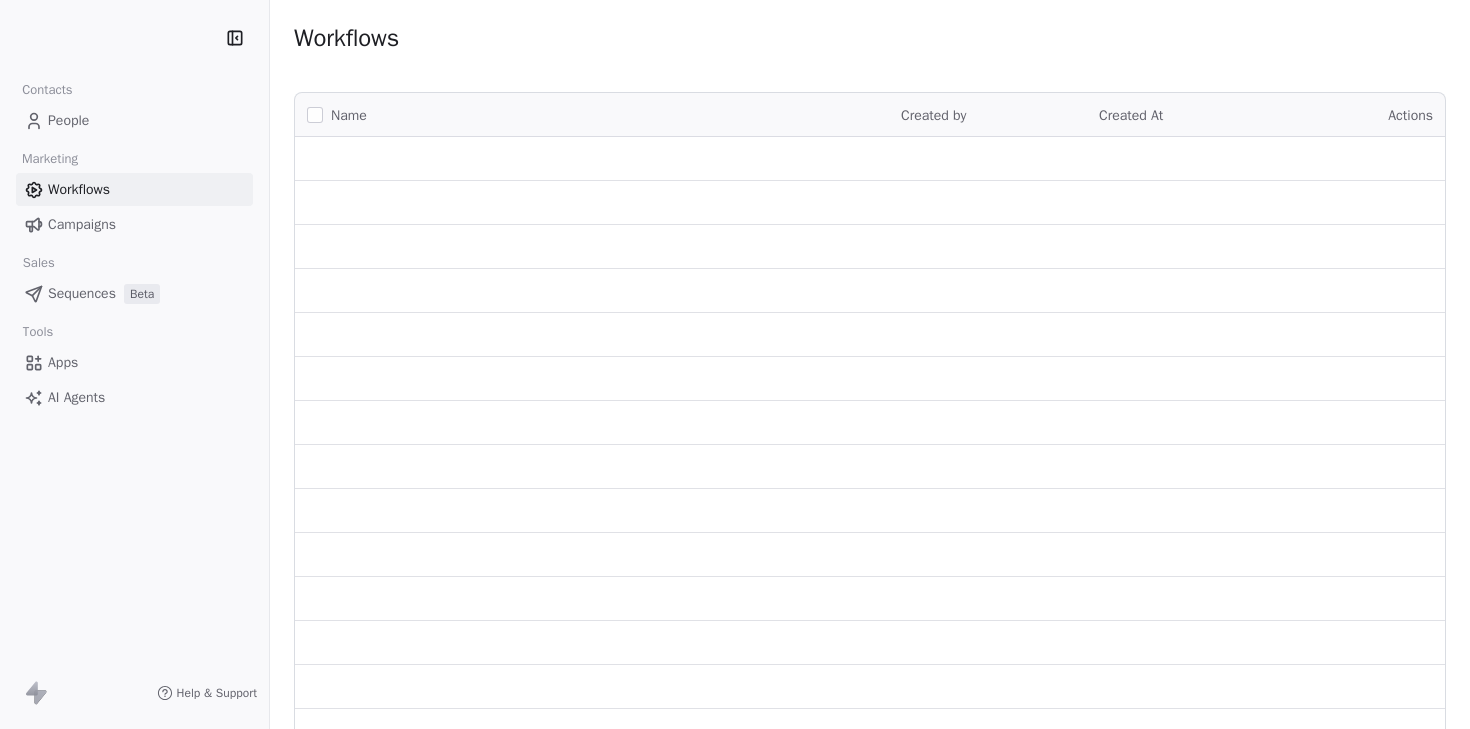 scroll, scrollTop: 0, scrollLeft: 0, axis: both 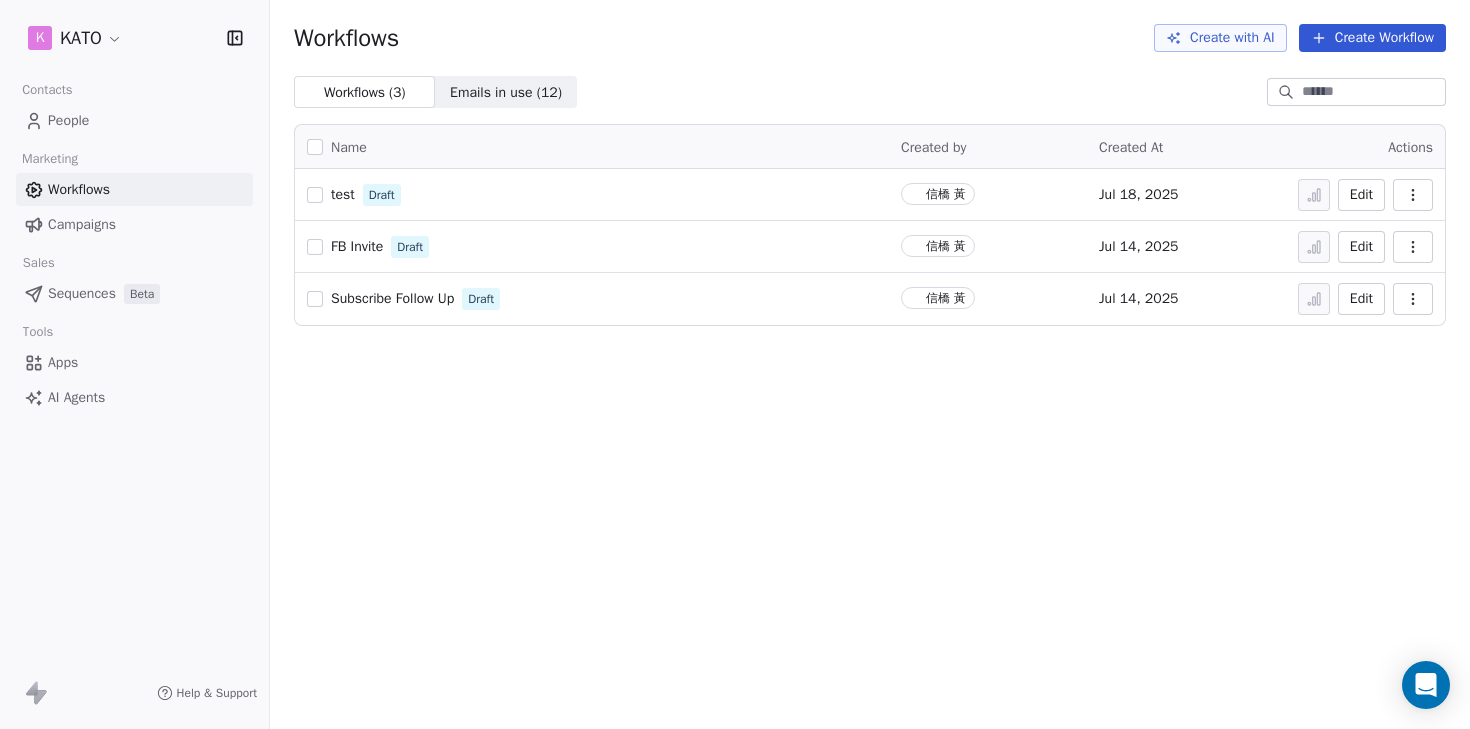 click on "Subscribe Follow Up" at bounding box center (392, 298) 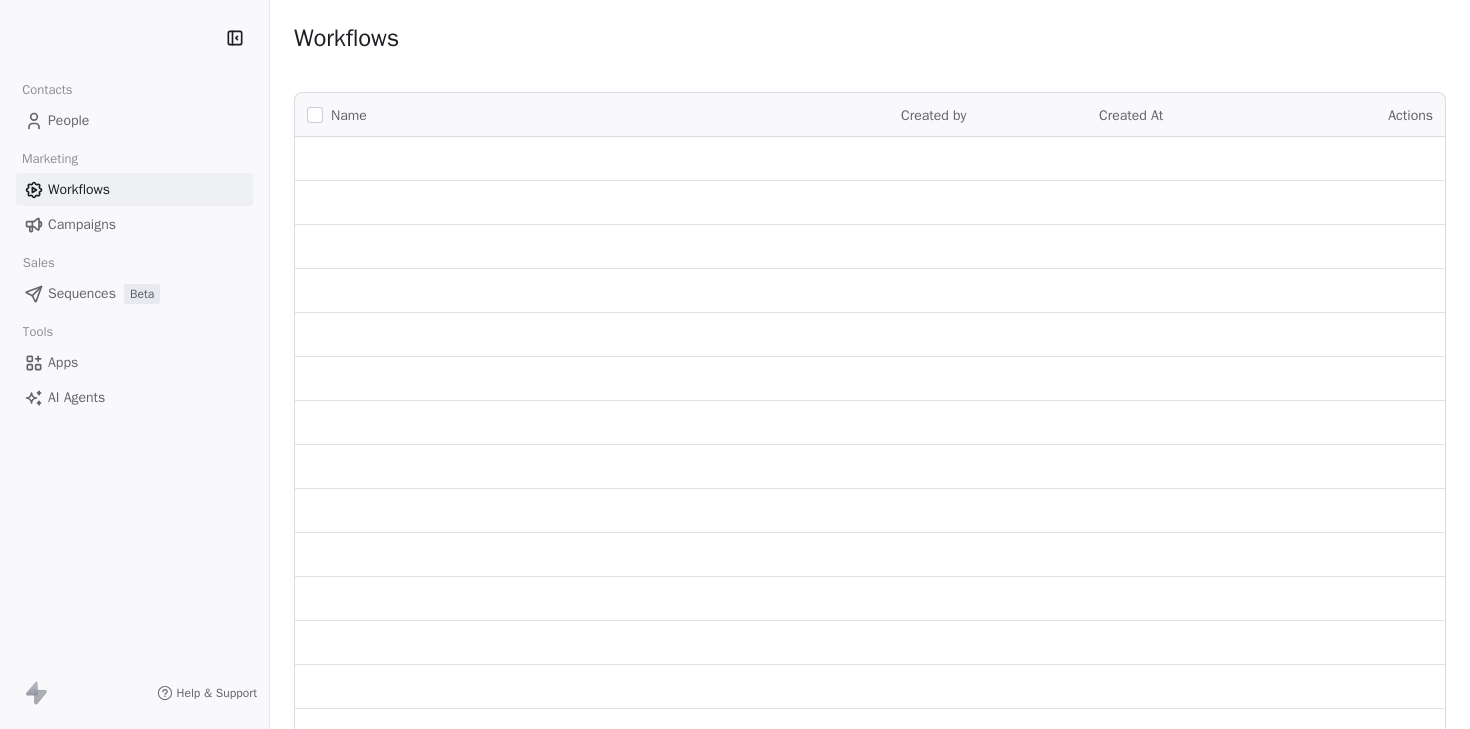 scroll, scrollTop: 0, scrollLeft: 0, axis: both 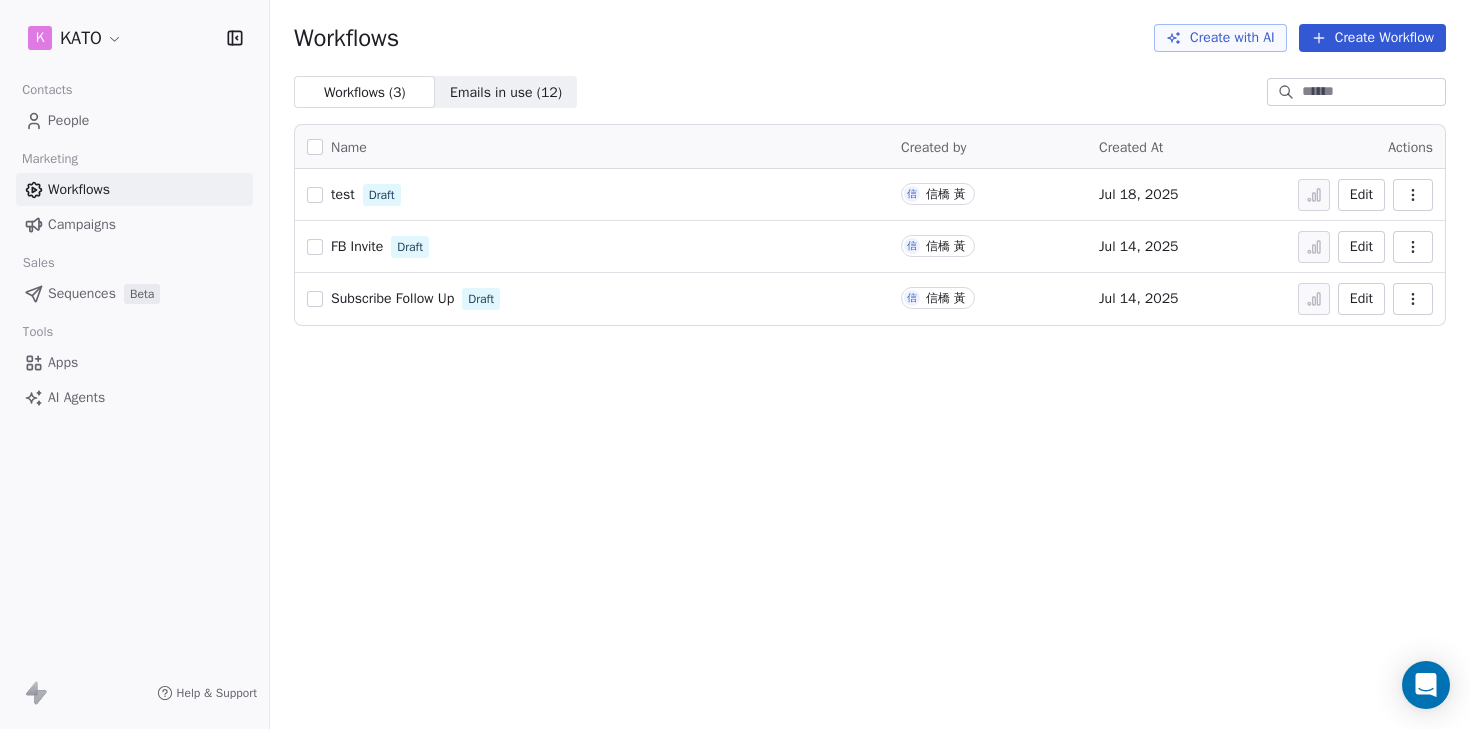 click at bounding box center [1413, 299] 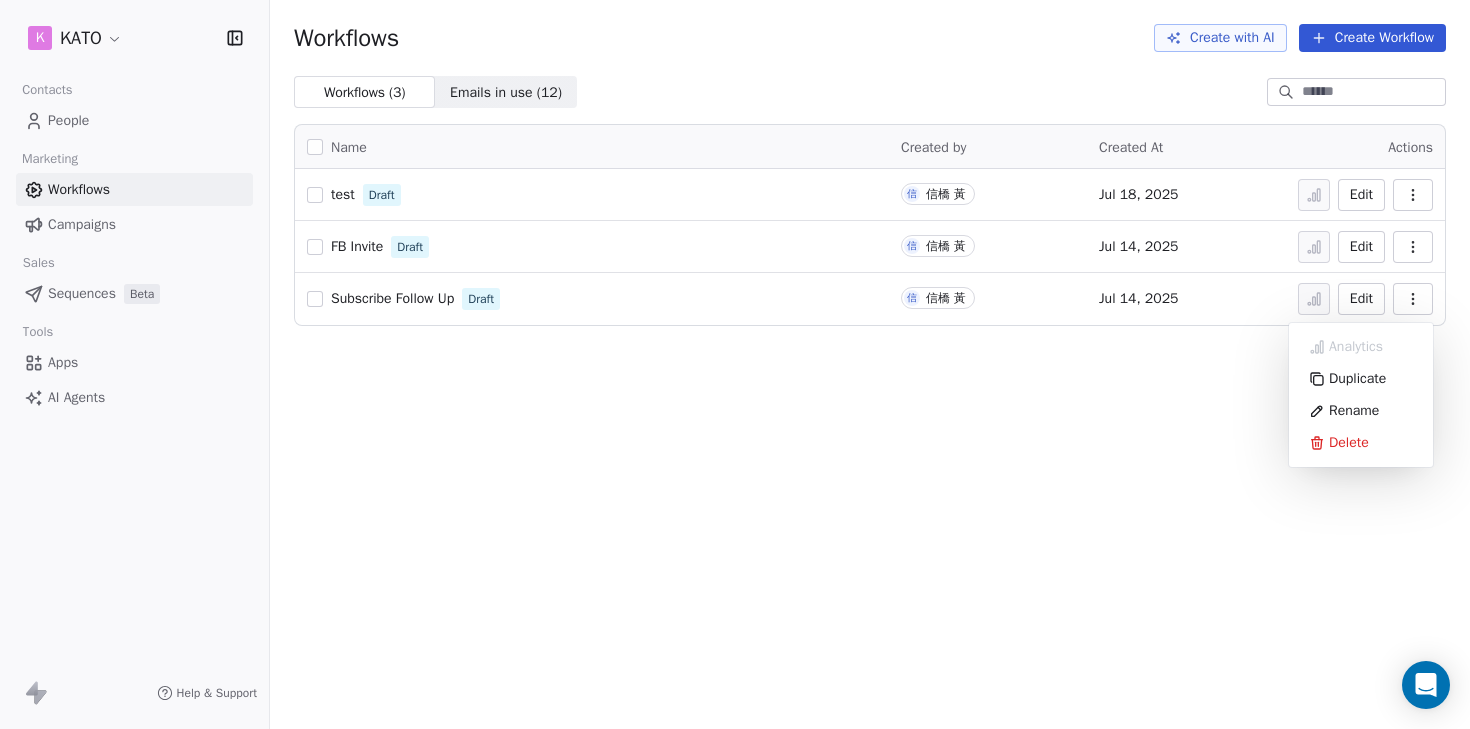 click 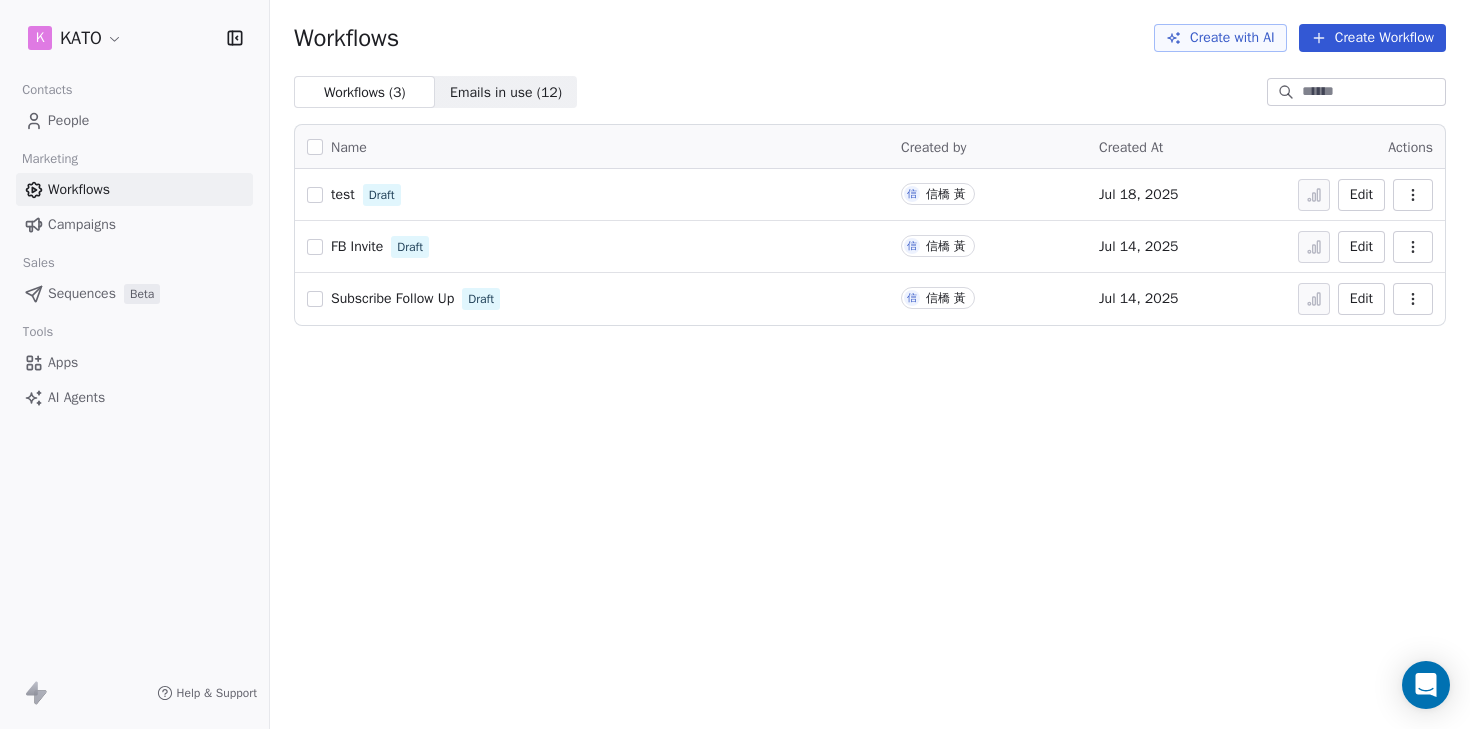 click on "Subscribe Follow Up" at bounding box center (392, 299) 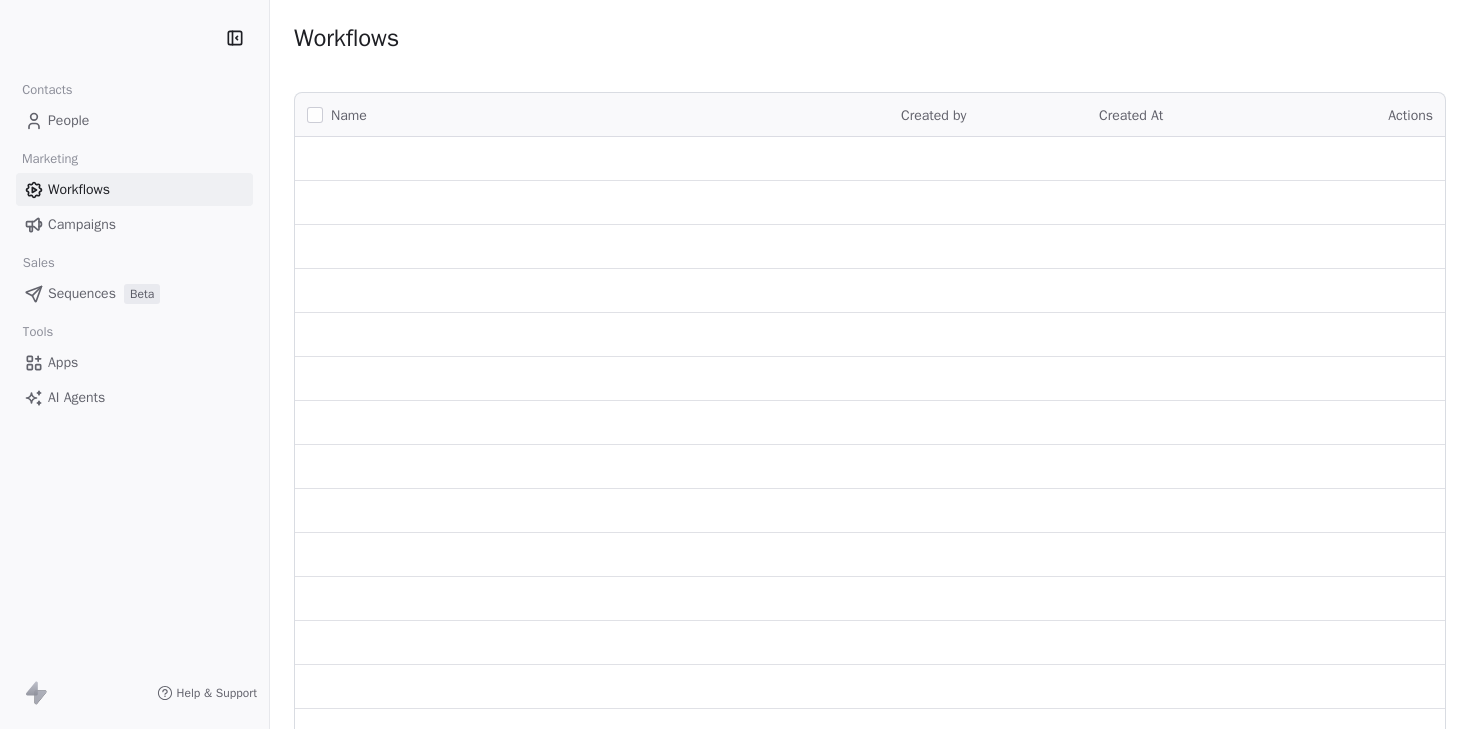 scroll, scrollTop: 0, scrollLeft: 0, axis: both 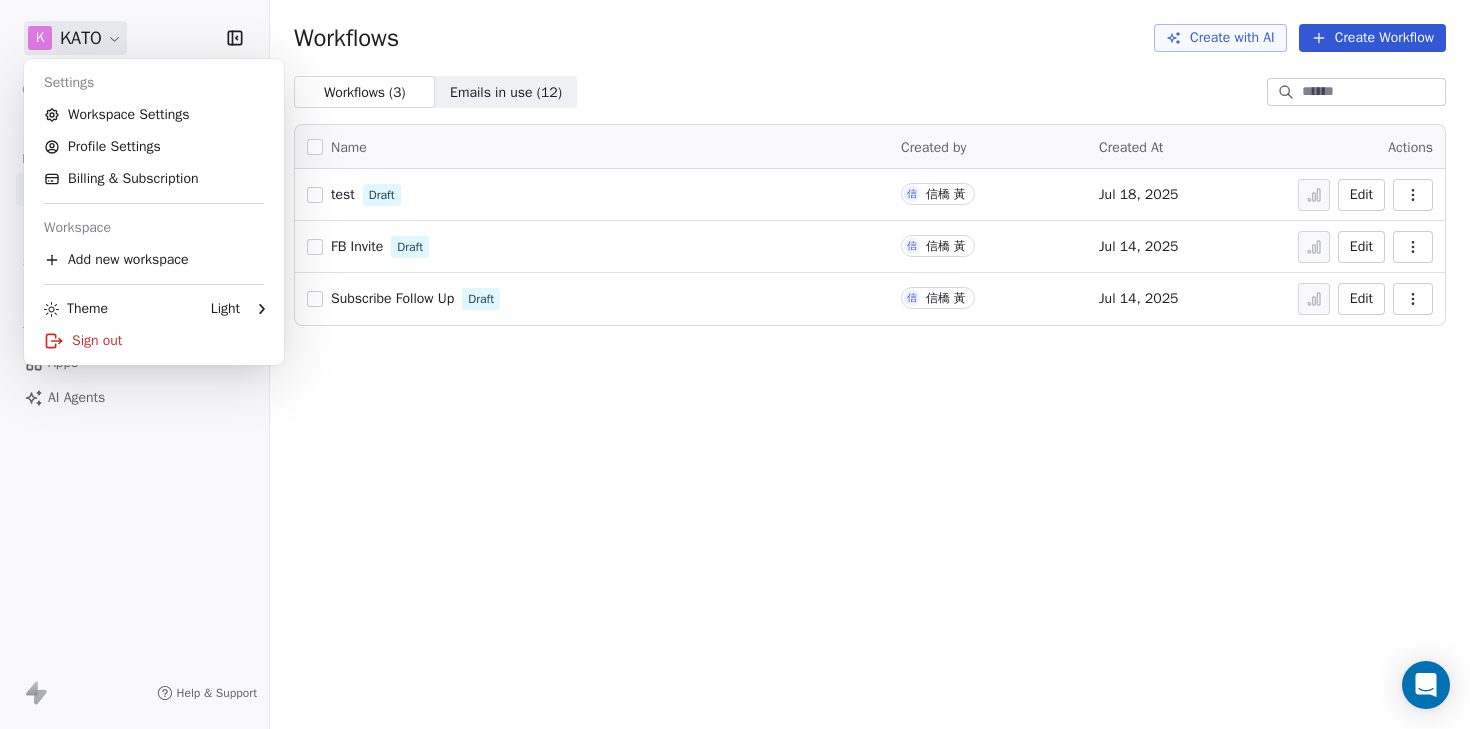 click on "K KATO Contacts People Marketing Workflows Campaigns Sales Sequences Beta Tools Apps AI Agents Help & Support Workflows Create with AI Create Workflow Workflows ( 3 ) Workflows ( 3 ) Emails in use ( 12 ) Emails in use ( 12 ) Name Created by Created At Actions test Draft 信 信橋 黃 [MONTH] [DAY], [YEAR] Edit FB Invite Draft 信 信橋 黃 [MONTH] [DAY], [YEAR] Edit Subscribe Follow Up Draft 信 信橋 黃 [MONTH] [DAY], [YEAR] Edit Settings Workspace Settings Profile Settings Billing & Subscription Workspace Add new workspace Theme Light Sign out" at bounding box center [735, 364] 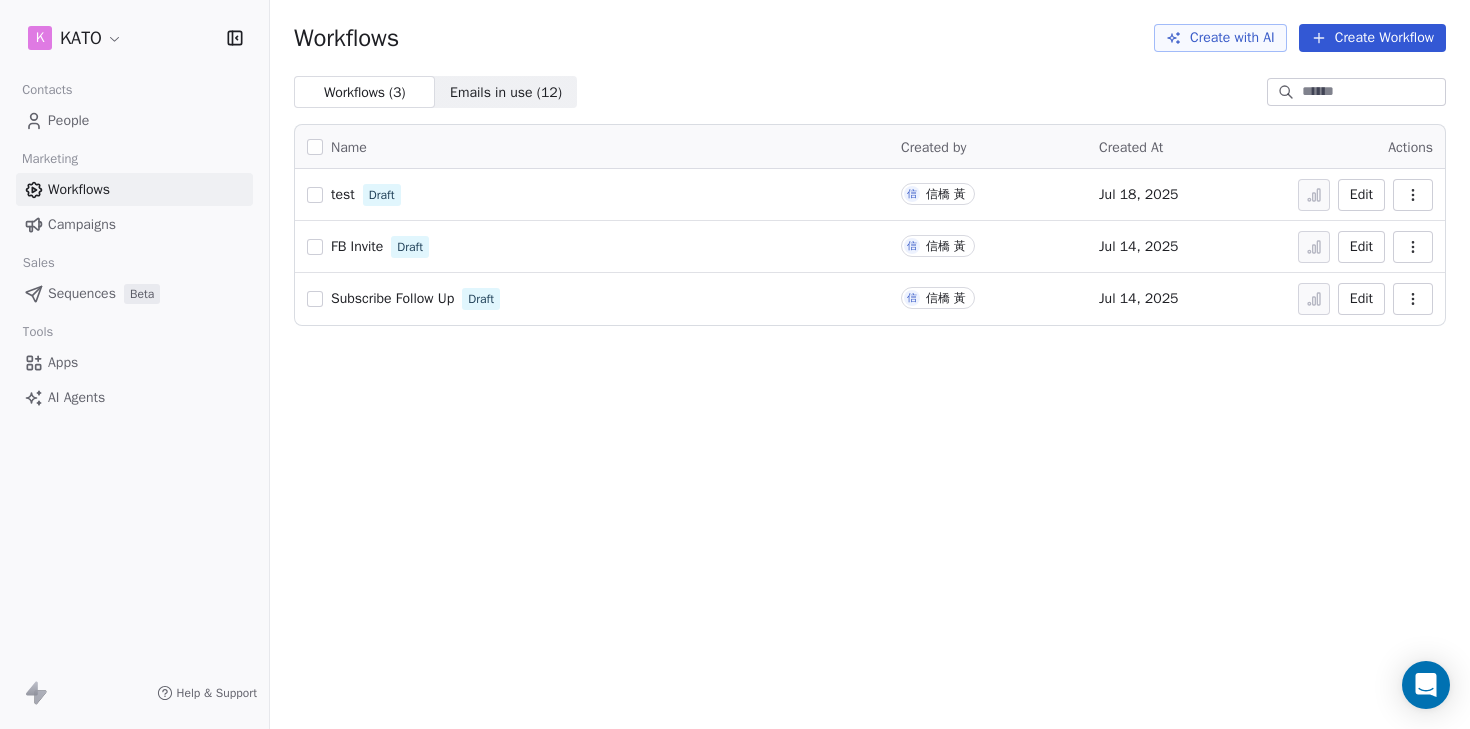 click on "People" at bounding box center [68, 120] 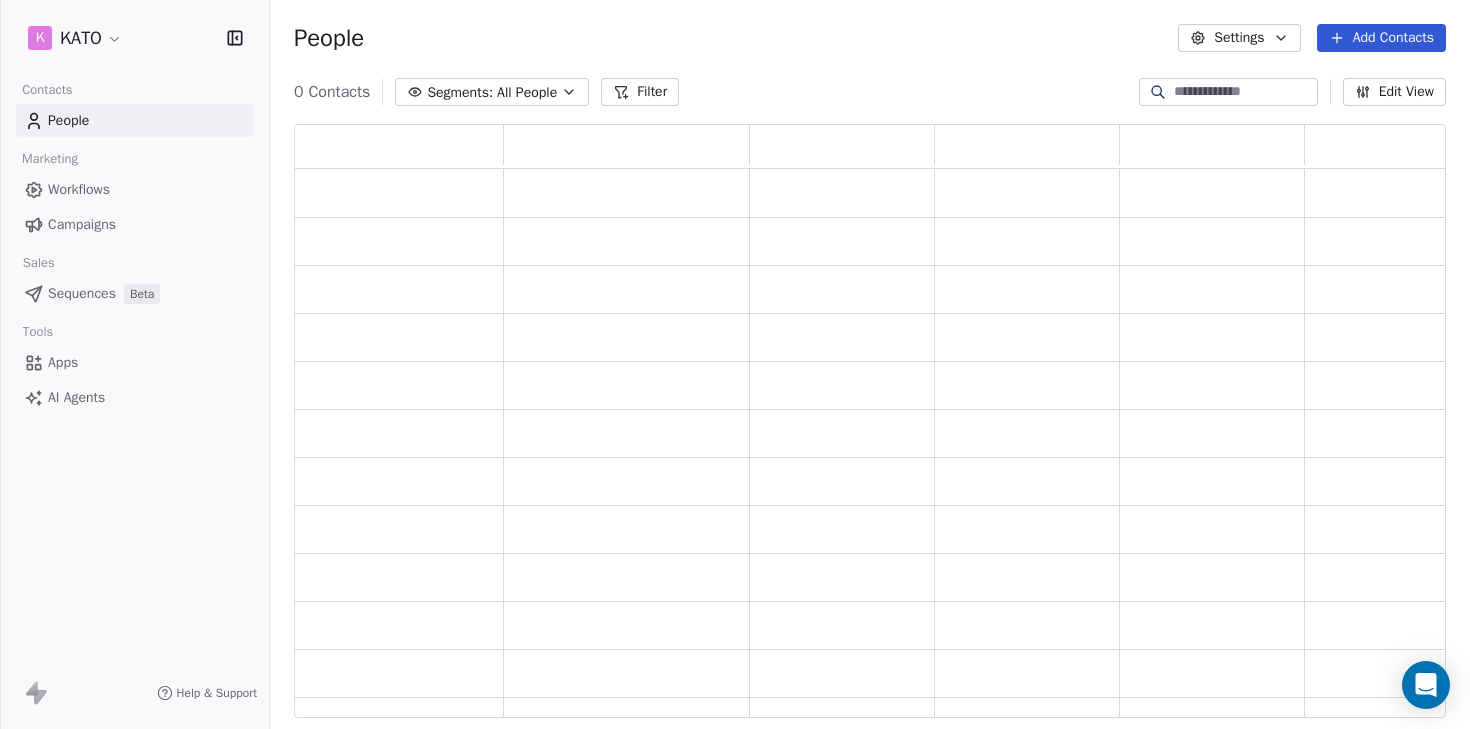 scroll, scrollTop: 16, scrollLeft: 16, axis: both 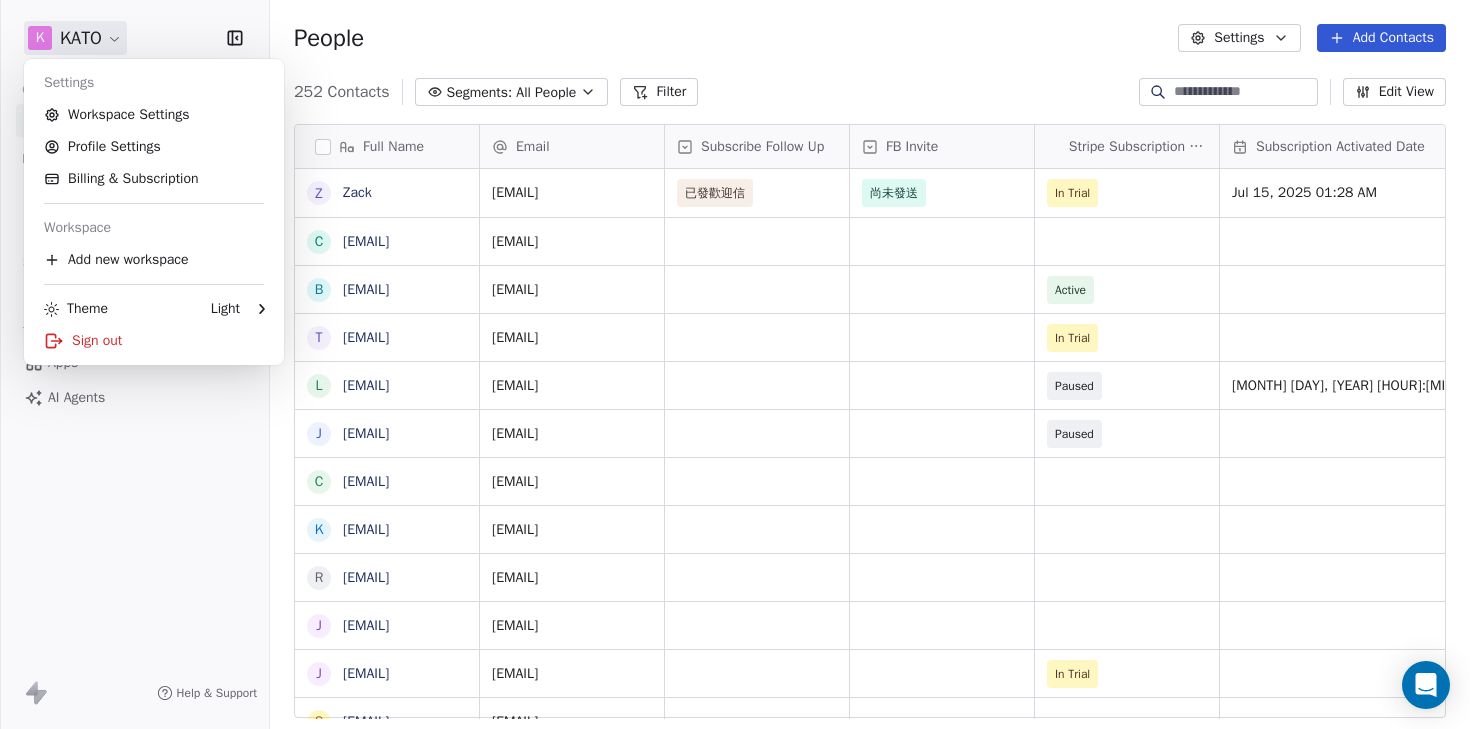click on "K KATO Contacts People Marketing Workflows Campaigns Sales Sequences Beta Tools Apps AI Agents Help & Support People Settings  Add Contacts 252 Contacts Segments: All People Filter  Edit View Tag Add to Sequence Export Full Name Z Zack c classicworld.tw@gmail.com b bessie.wu@kato.biz t test-abby-sso-3@kato.biz l lucycao18@gmail.com j j1244076233@gmail.com c changzizi14@gmail.com k khchoi0121@gmail.com r robin.shang@kato.biz j joycechow.work@gmail.com j joyce.chow@kato.biz s sayahana@hotmail.com j jinju711@yahoo.com.tw m mesinad137@pricegh.com v veyeka1288@ofular.com c chowlokyi@gmail.com b b7221915@gmail.com c chiujiaren@gmail.com m makojo7850@firain.com w wewir46560@firain.com x ximed40981@firain.com m mavat89713@firain.com j jaliba9906@firain.com v vaker34621@exitings.com w wawomip582@exitings.com c cest.noemie@gmail.com j j0809449a@gmail.com n neloli6731@exitings.com j jawage1277@firain.com p pifat84958@firain.com n nobeltoy@gmail.com m mifehex129@exitings.com Email Subscribe Follow Up FB Invite AWST" at bounding box center (735, 364) 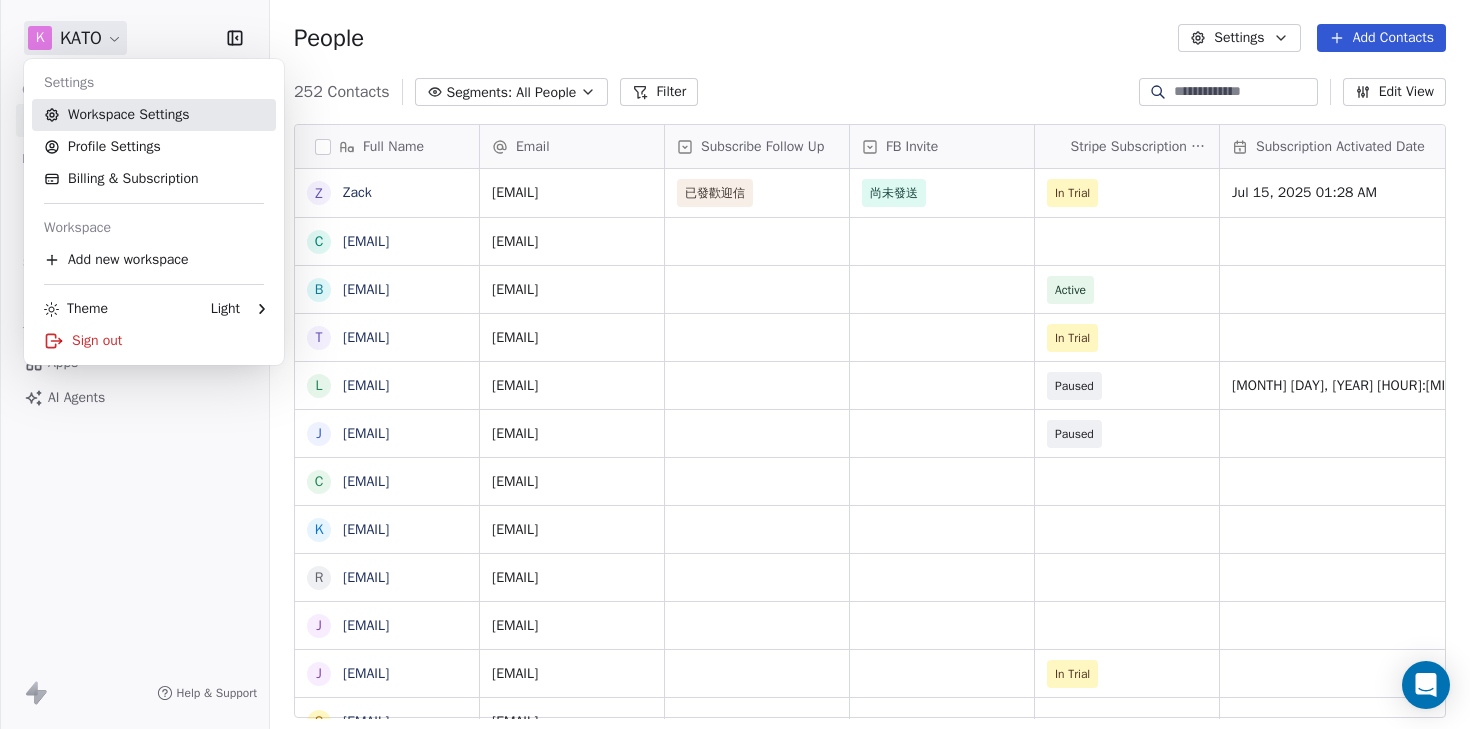click on "Workspace Settings" at bounding box center [154, 115] 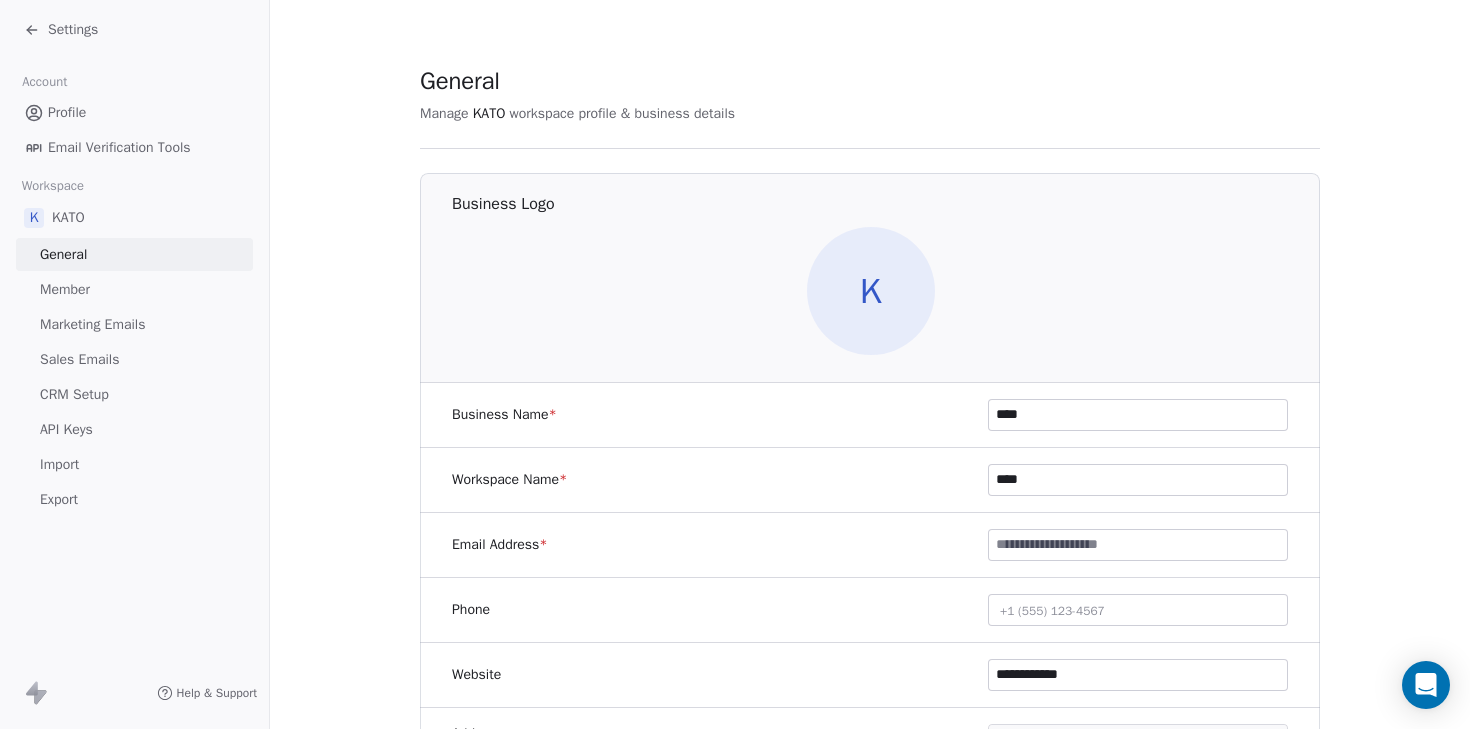 click 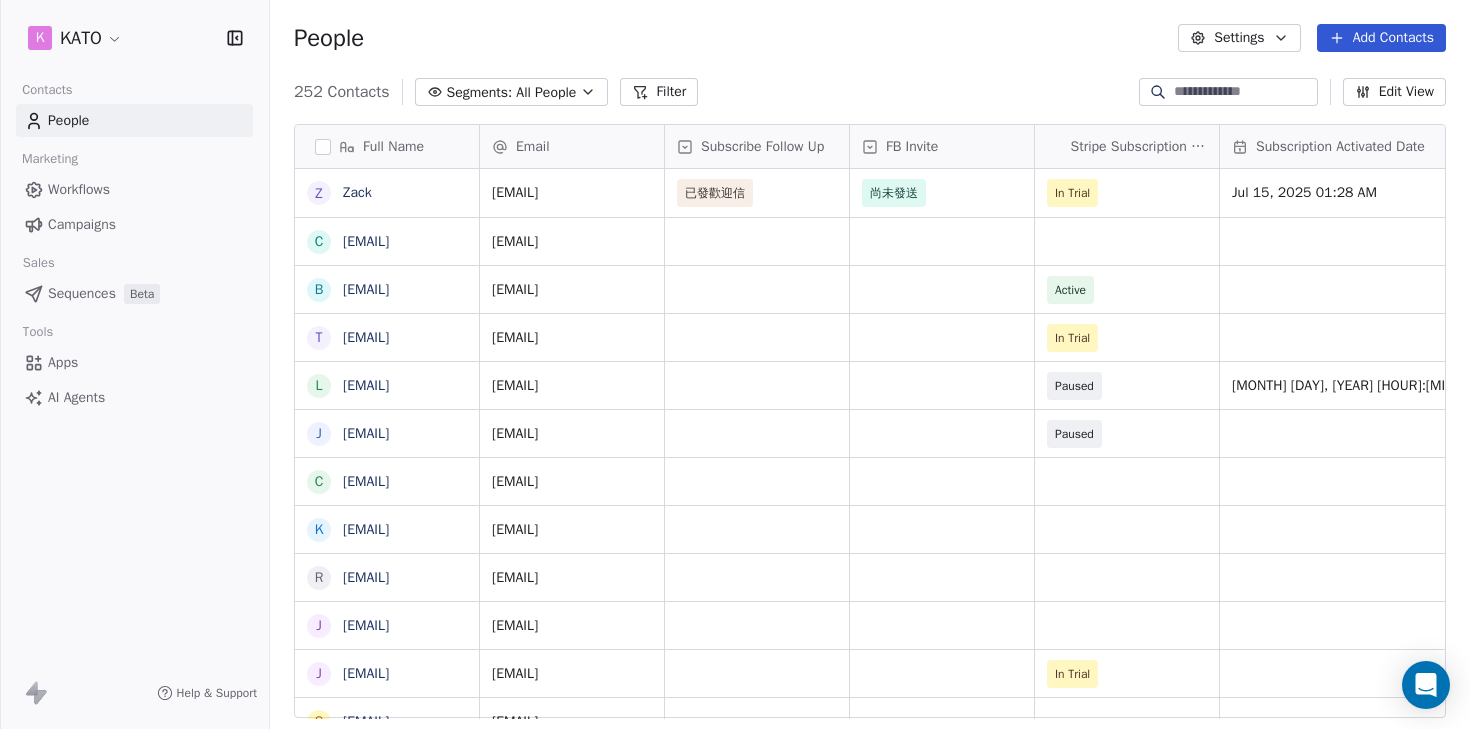 scroll, scrollTop: 16, scrollLeft: 16, axis: both 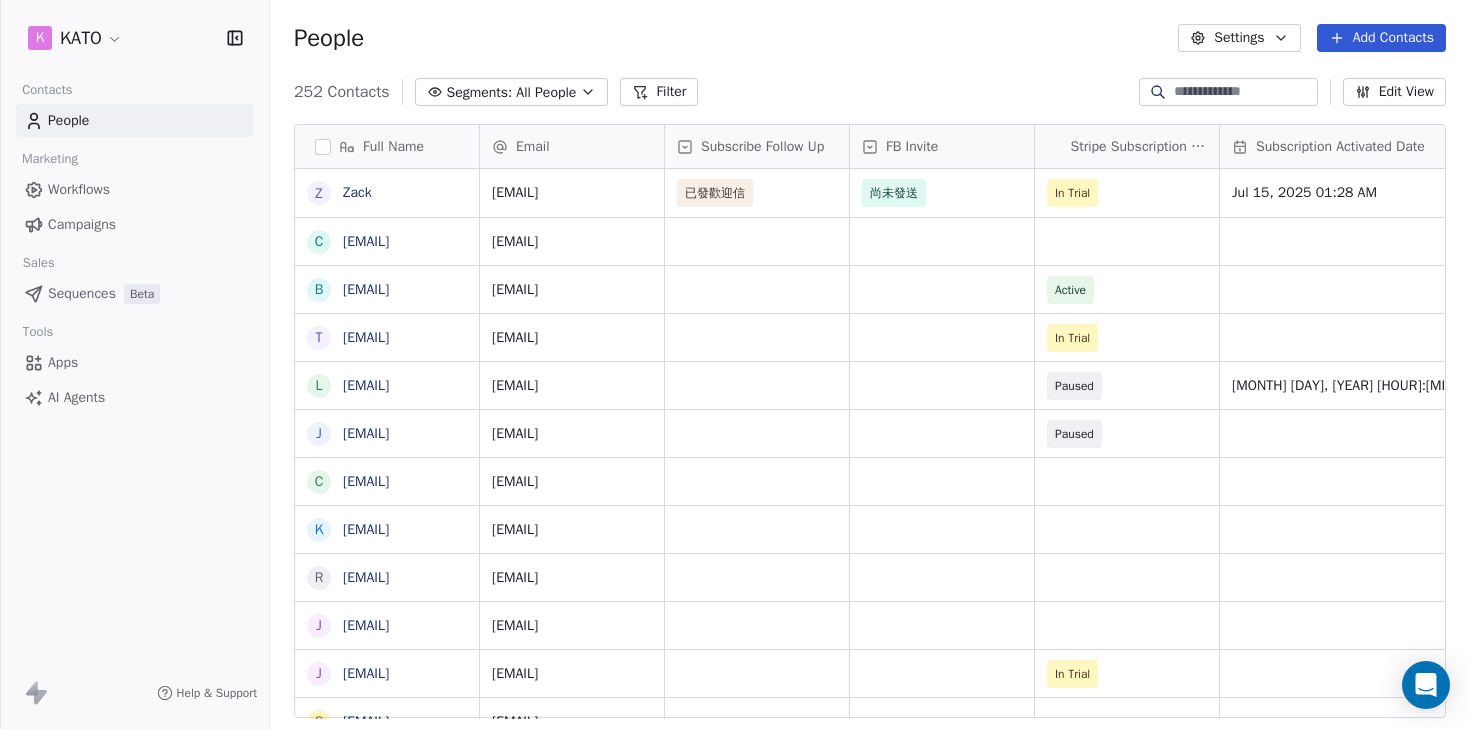 click on "K KATO Contacts People Marketing Workflows Campaigns Sales Sequences Beta Tools Apps AI Agents Help & Support People Settings  Add Contacts 252 Contacts Segments: All People Filter  Edit View Tag Add to Sequence Export Full Name Z Zack c classicworld.tw@gmail.com b bessie.wu@kato.biz t test-abby-sso-3@kato.biz l lucycao18@gmail.com j j1244076233@gmail.com c changzizi14@gmail.com k khchoi0121@gmail.com r robin.shang@kato.biz j joycechow.work@gmail.com j joyce.chow@kato.biz s sayahana@hotmail.com j jinju711@yahoo.com.tw m mesinad137@pricegh.com v veyeka1288@ofular.com c chowlokyi@gmail.com b b7221915@gmail.com c chiujiaren@gmail.com m makojo7850@firain.com w wewir46560@firain.com x ximed40981@firain.com m mavat89713@firain.com j jaliba9906@firain.com v vaker34621@exitings.com w wawomip582@exitings.com c cest.noemie@gmail.com j j0809449a@gmail.com n neloli6731@exitings.com j jawage1277@firain.com p pifat84958@firain.com n nobeltoy@gmail.com m mifehex129@exitings.com Email Subscribe Follow Up FB Invite AWST" at bounding box center [735, 364] 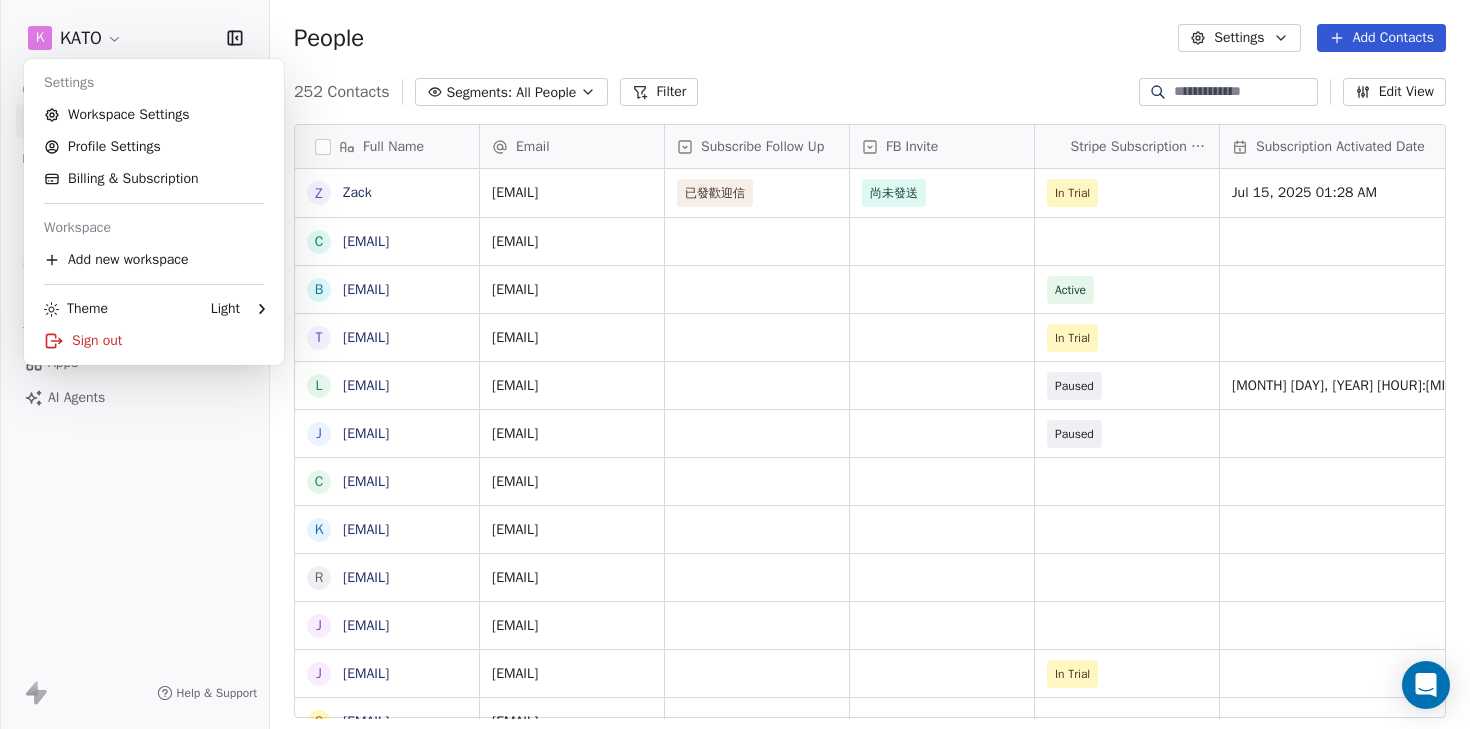 click on "K KATO Contacts People Marketing Workflows Campaigns Sales Sequences Beta Tools Apps AI Agents Help & Support People Settings  Add Contacts 252 Contacts Segments: All People Filter  Edit View Tag Add to Sequence Export Full Name Z Zack c classicworld.tw@gmail.com b bessie.wu@kato.biz t test-abby-sso-3@kato.biz l lucycao18@gmail.com j j1244076233@gmail.com c changzizi14@gmail.com k khchoi0121@gmail.com r robin.shang@kato.biz j joycechow.work@gmail.com j joyce.chow@kato.biz s sayahana@hotmail.com j jinju711@yahoo.com.tw m mesinad137@pricegh.com v veyeka1288@ofular.com c chowlokyi@gmail.com b b7221915@gmail.com c chiujiaren@gmail.com m makojo7850@firain.com w wewir46560@firain.com x ximed40981@firain.com m mavat89713@firain.com j jaliba9906@firain.com v vaker34621@exitings.com w wawomip582@exitings.com c cest.noemie@gmail.com j j0809449a@gmail.com n neloli6731@exitings.com j jawage1277@firain.com p pifat84958@firain.com n nobeltoy@gmail.com m mifehex129@exitings.com Email Subscribe Follow Up FB Invite AWST" at bounding box center (735, 364) 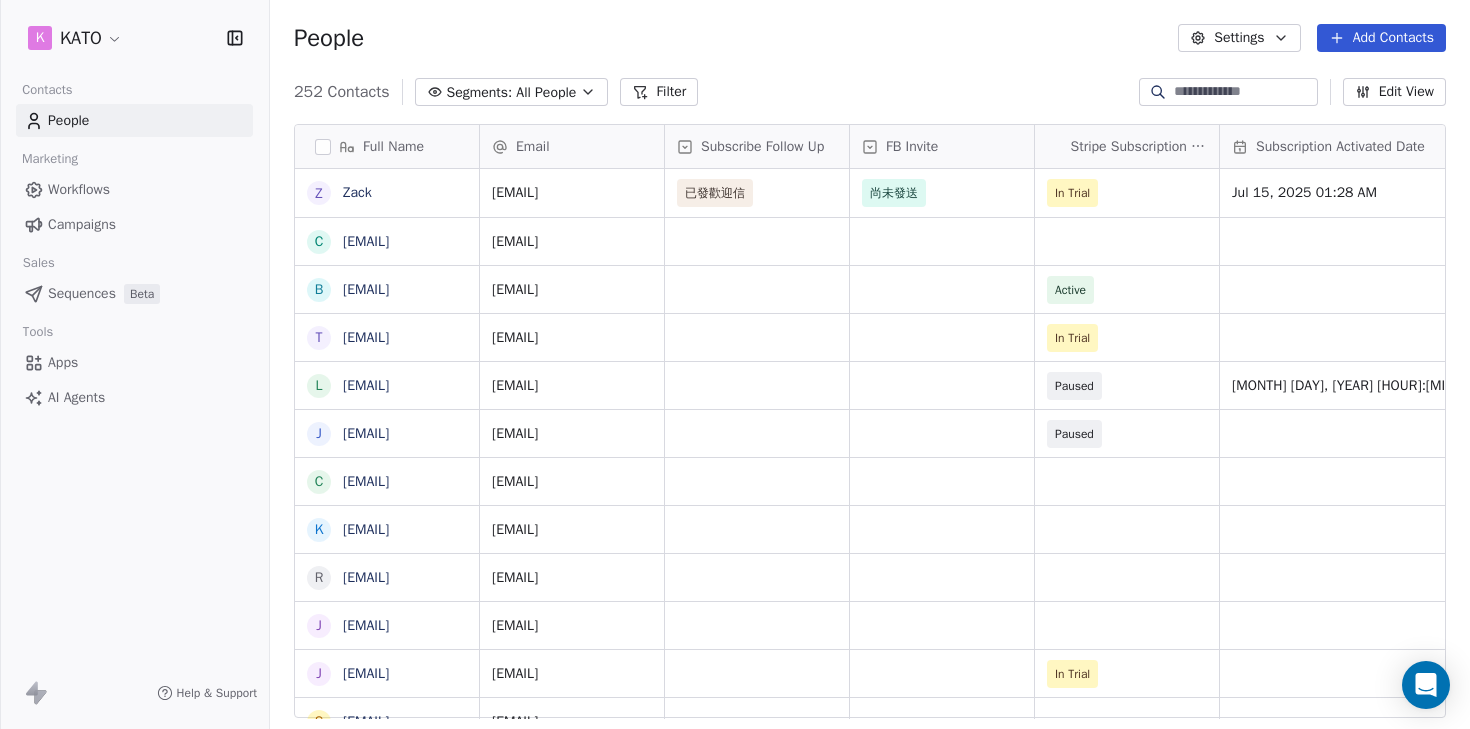 click on "Apps" at bounding box center (134, 362) 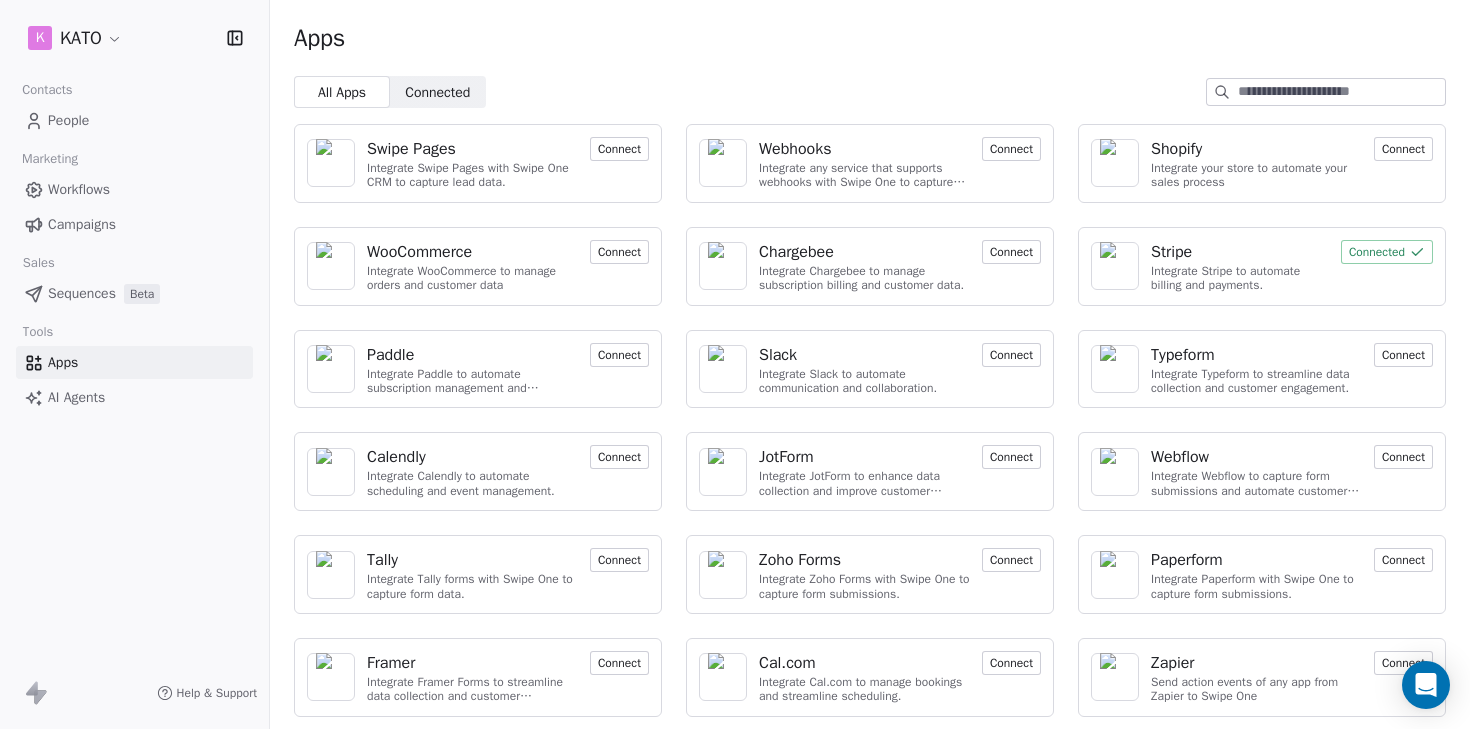 click on "People" at bounding box center [68, 120] 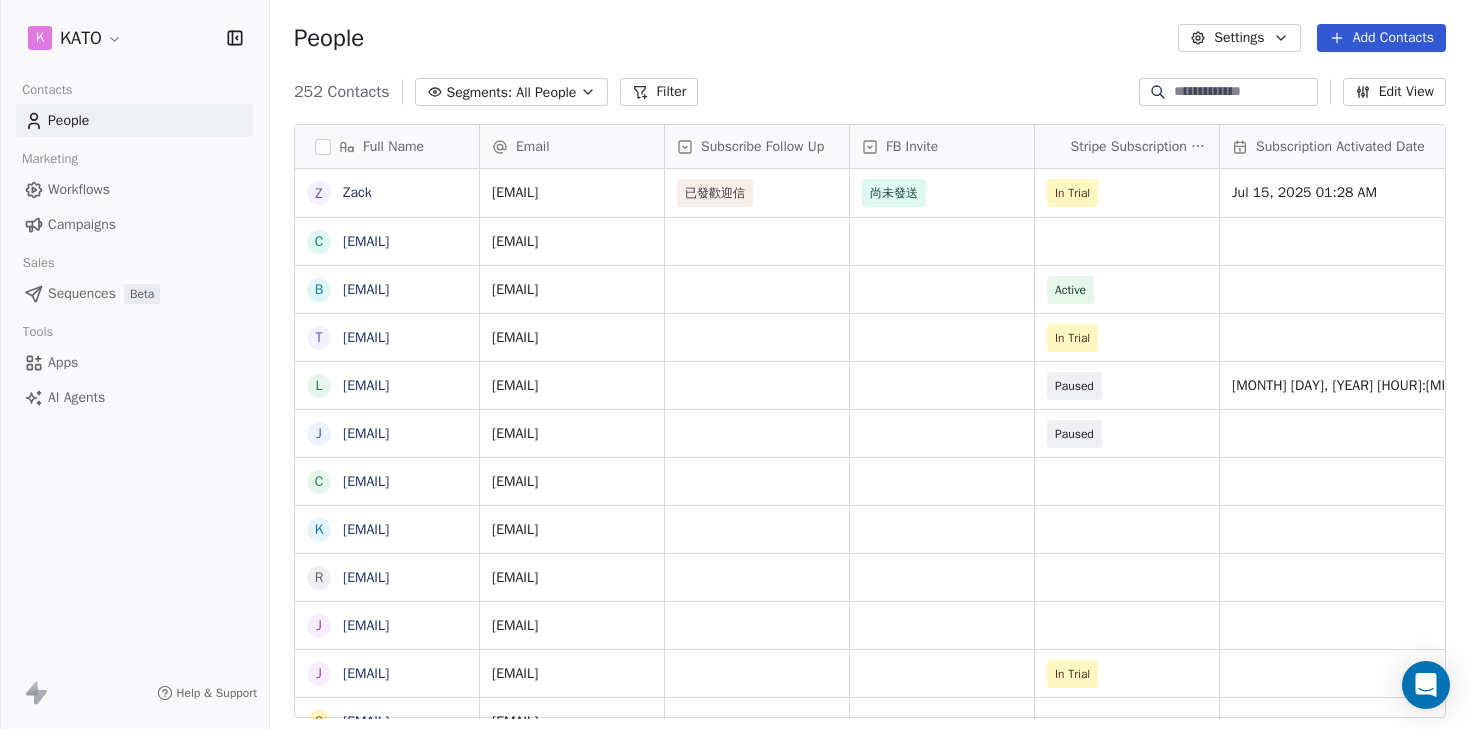 scroll, scrollTop: 16, scrollLeft: 16, axis: both 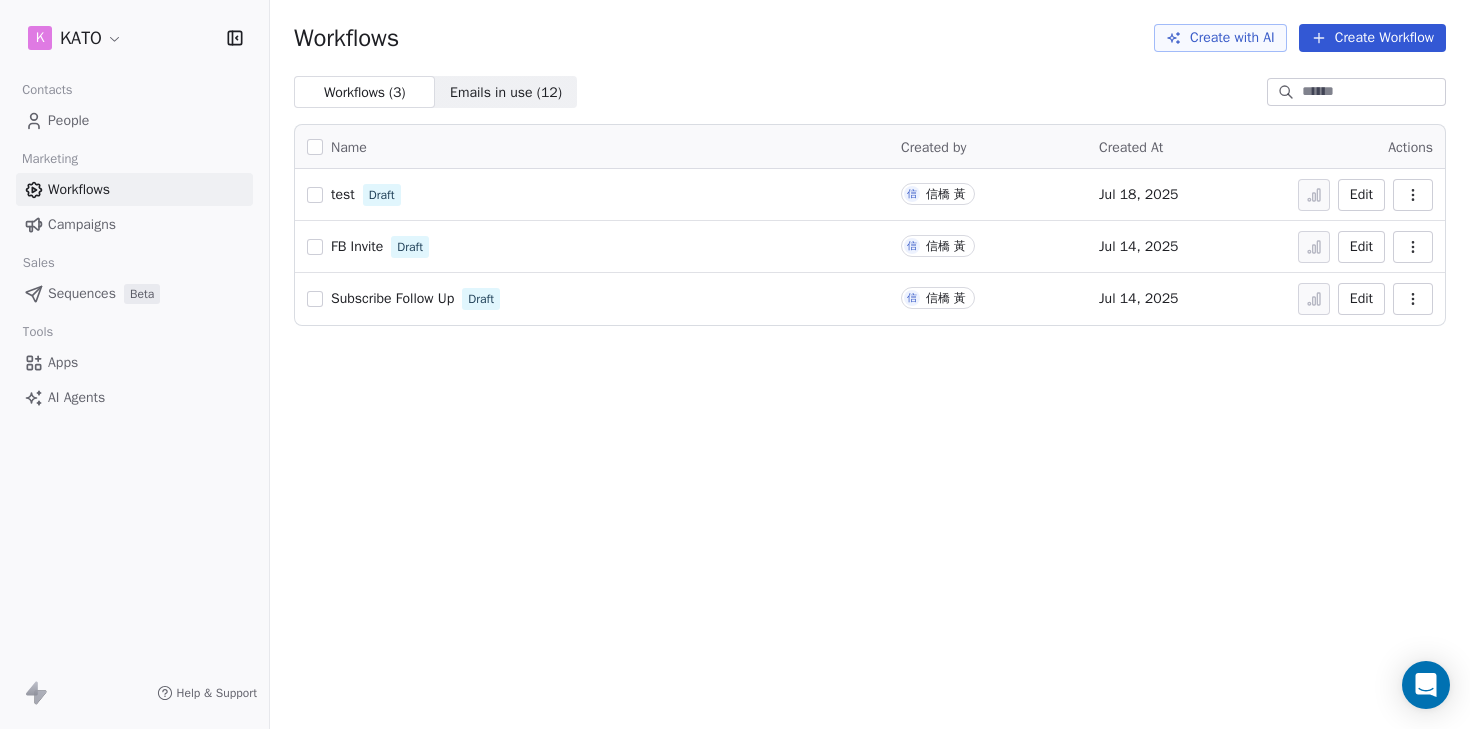 click on "K KATO Contacts People Marketing Workflows Campaigns Sales Sequences Beta Tools Apps AI Agents Help & Support Workflows  Create with AI  Create Workflow Workflows ( 3 ) Workflows ( 3 ) Emails in use ( 12 ) Emails in use ( 12 ) Name Created by Created At Actions test Draft 信 信橋 黃 Jul 18, 2025 Edit FB Invite Draft 信 信橋 黃 Jul 14, 2025 Edit Subscribe Follow Up Draft 信 信橋 黃 Jul 14, 2025 Edit" at bounding box center [735, 364] 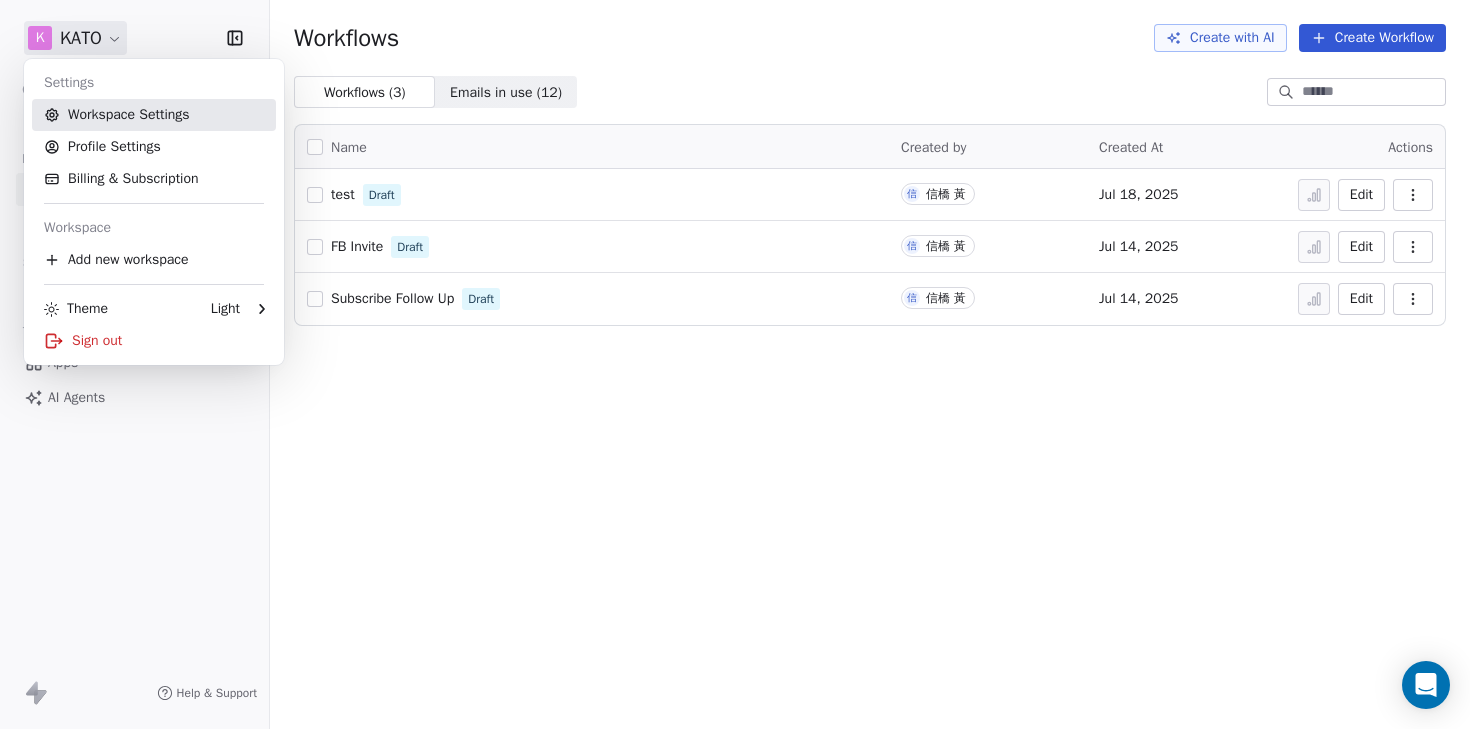 click on "Workspace Settings" at bounding box center [154, 115] 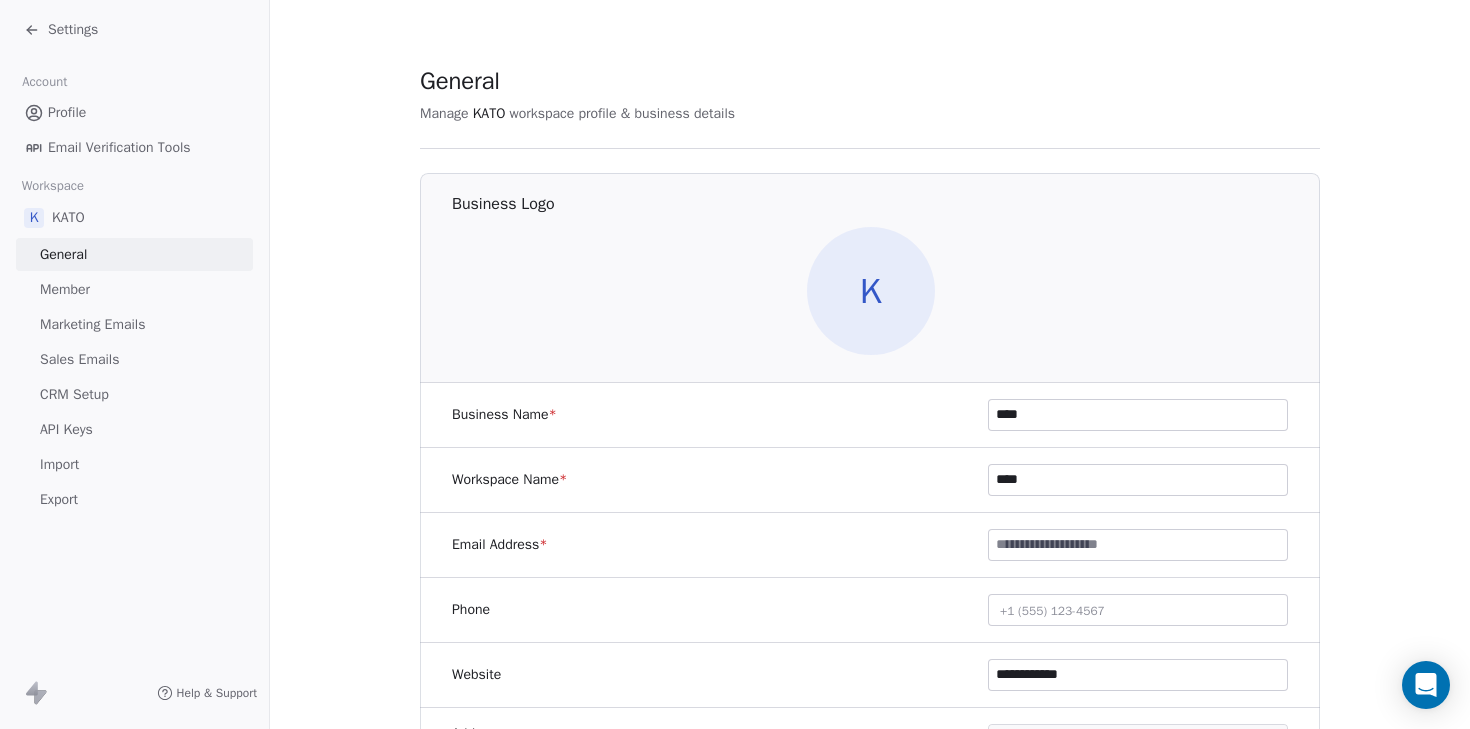 click on "Sales Emails" at bounding box center [79, 359] 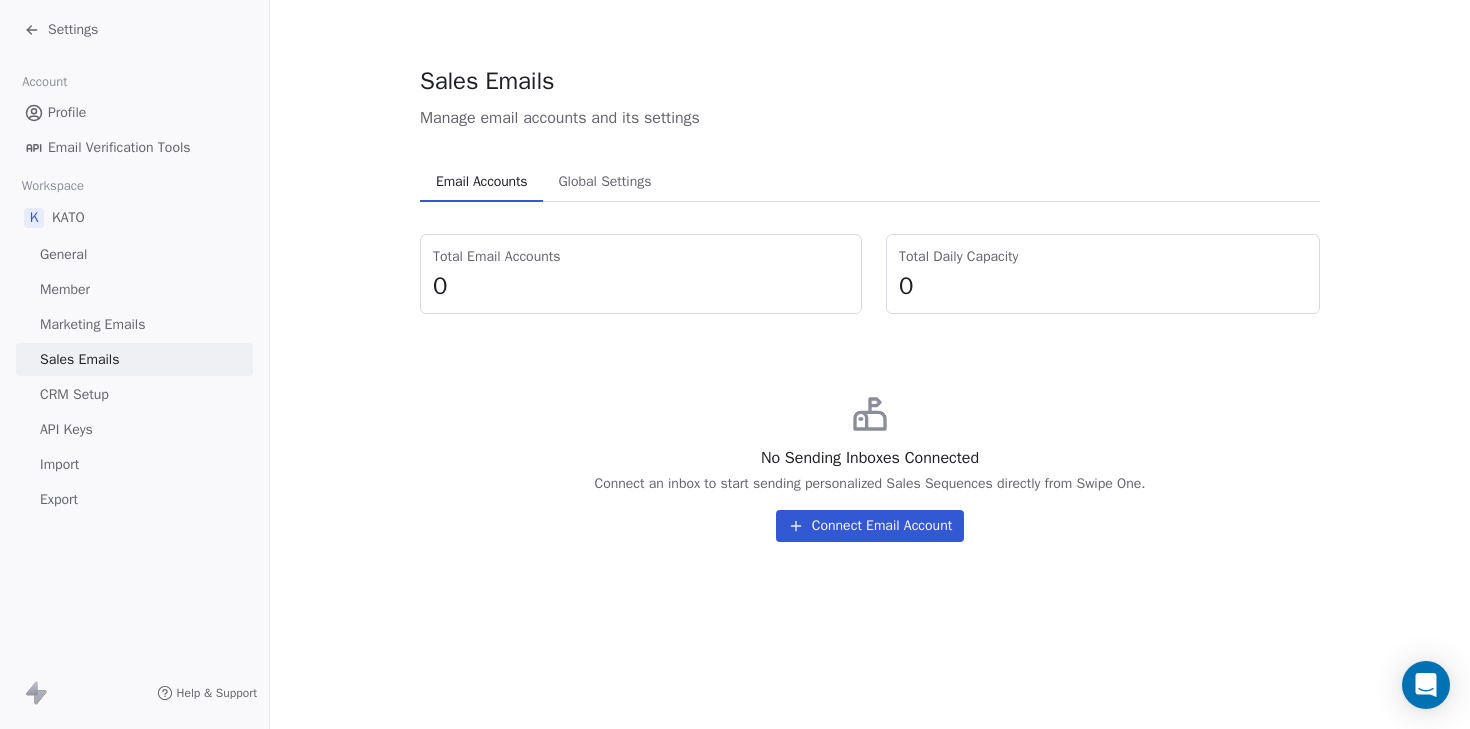 click on "CRM Setup" at bounding box center (74, 394) 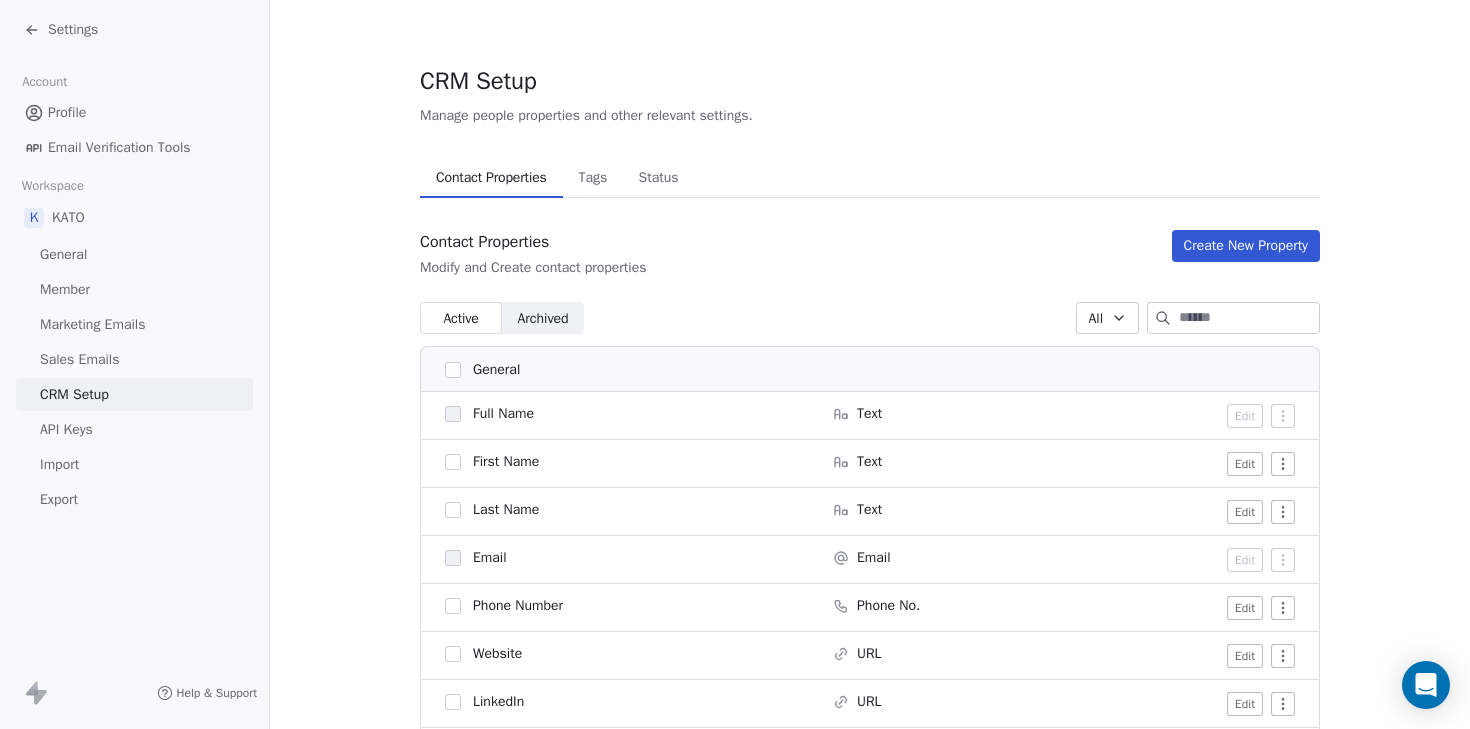 click on "API Keys" at bounding box center (66, 429) 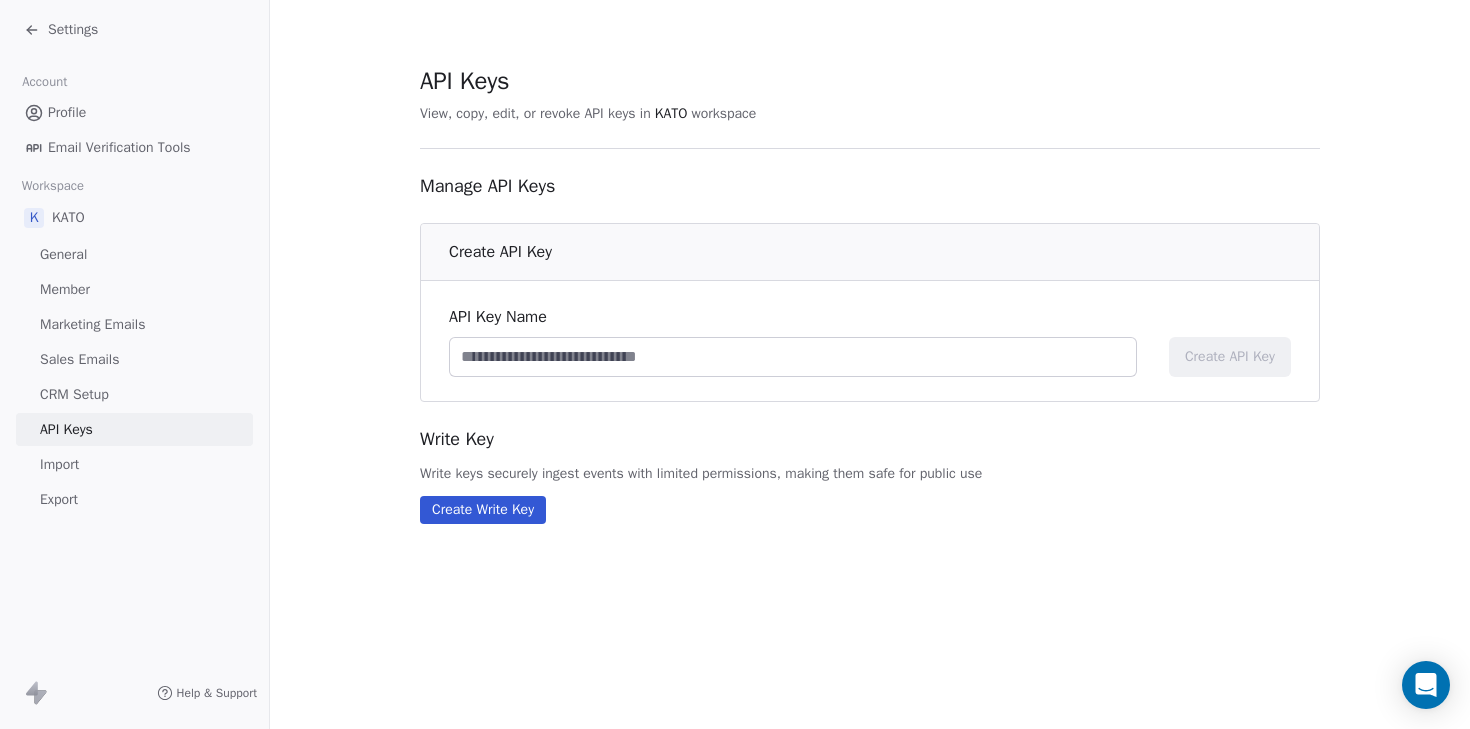 click on "General" at bounding box center [63, 254] 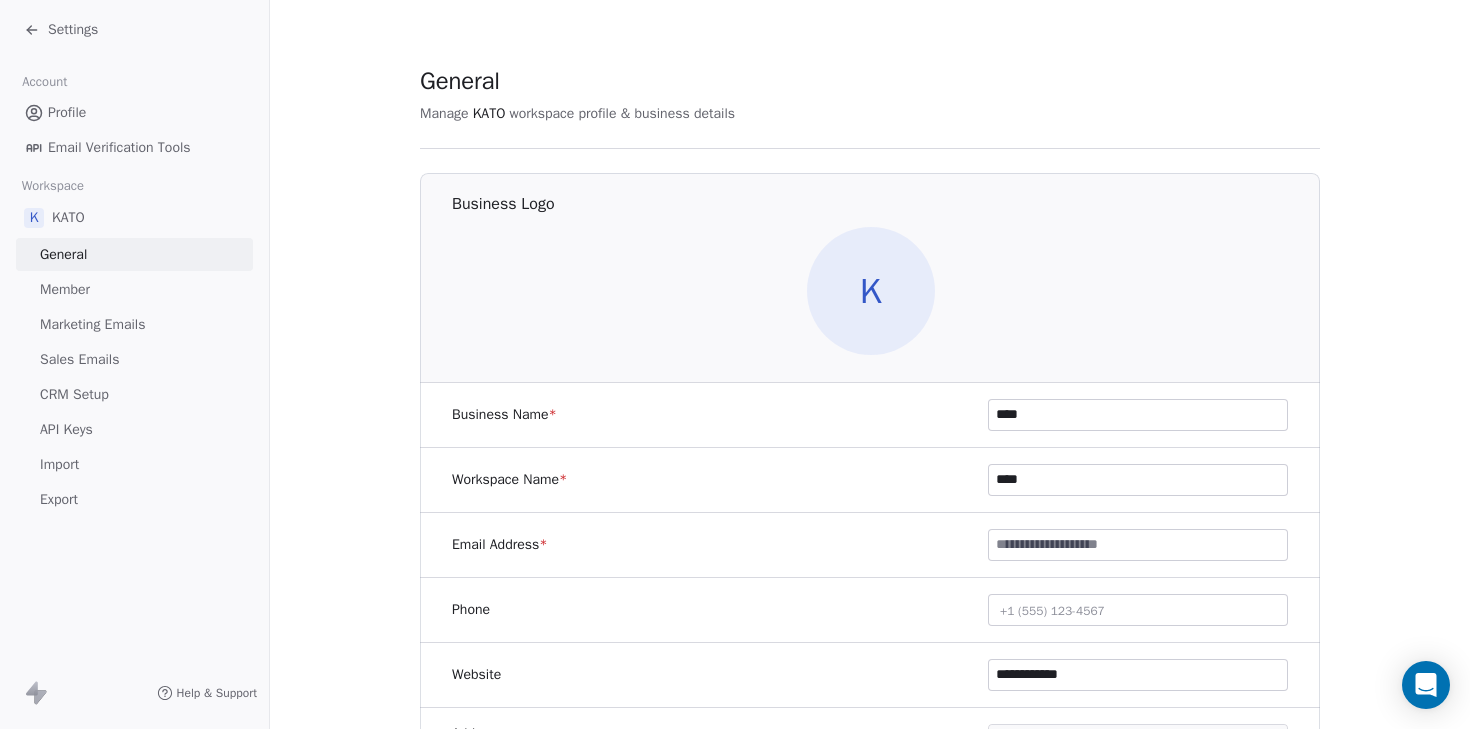 click on "Member" at bounding box center [134, 289] 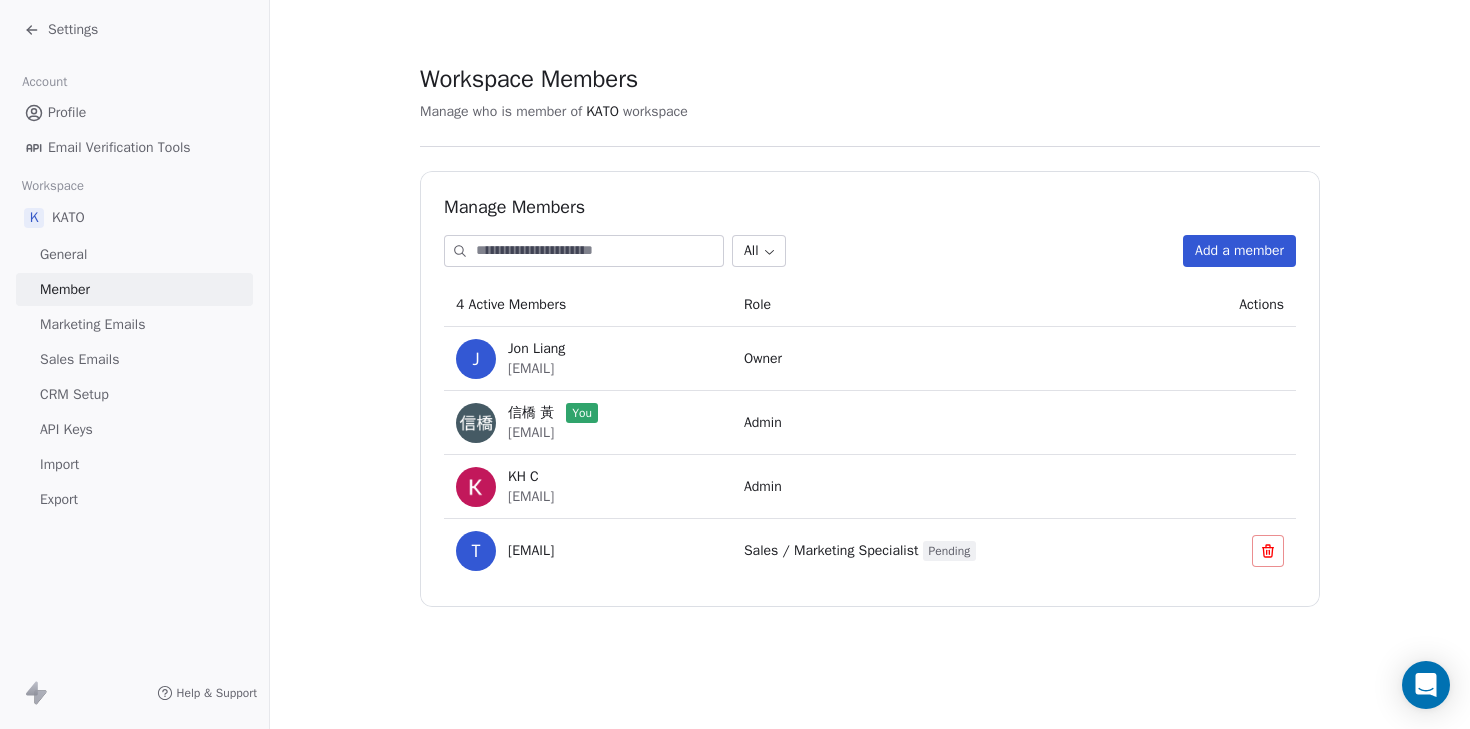 click on "Marketing Emails" at bounding box center (92, 324) 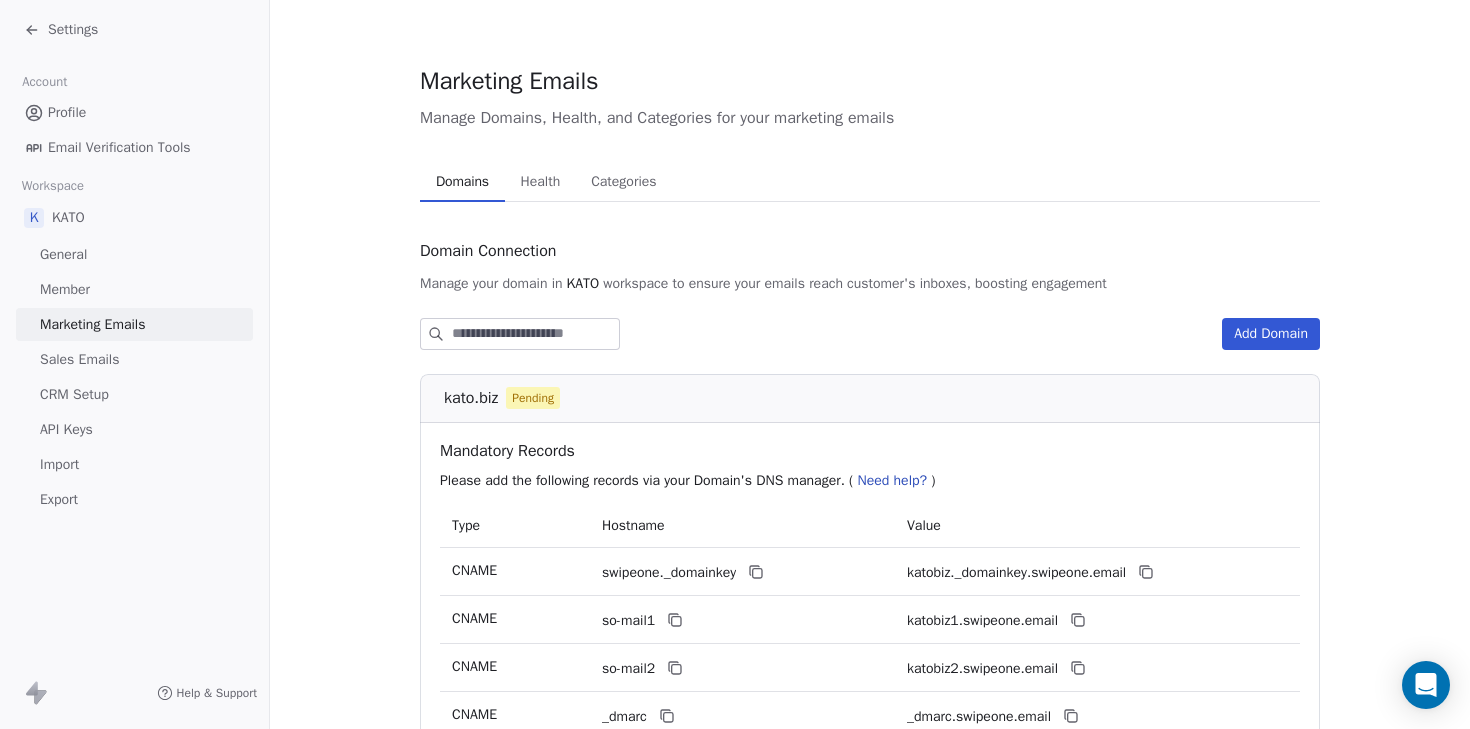 click on "Marketing Emails" at bounding box center (92, 324) 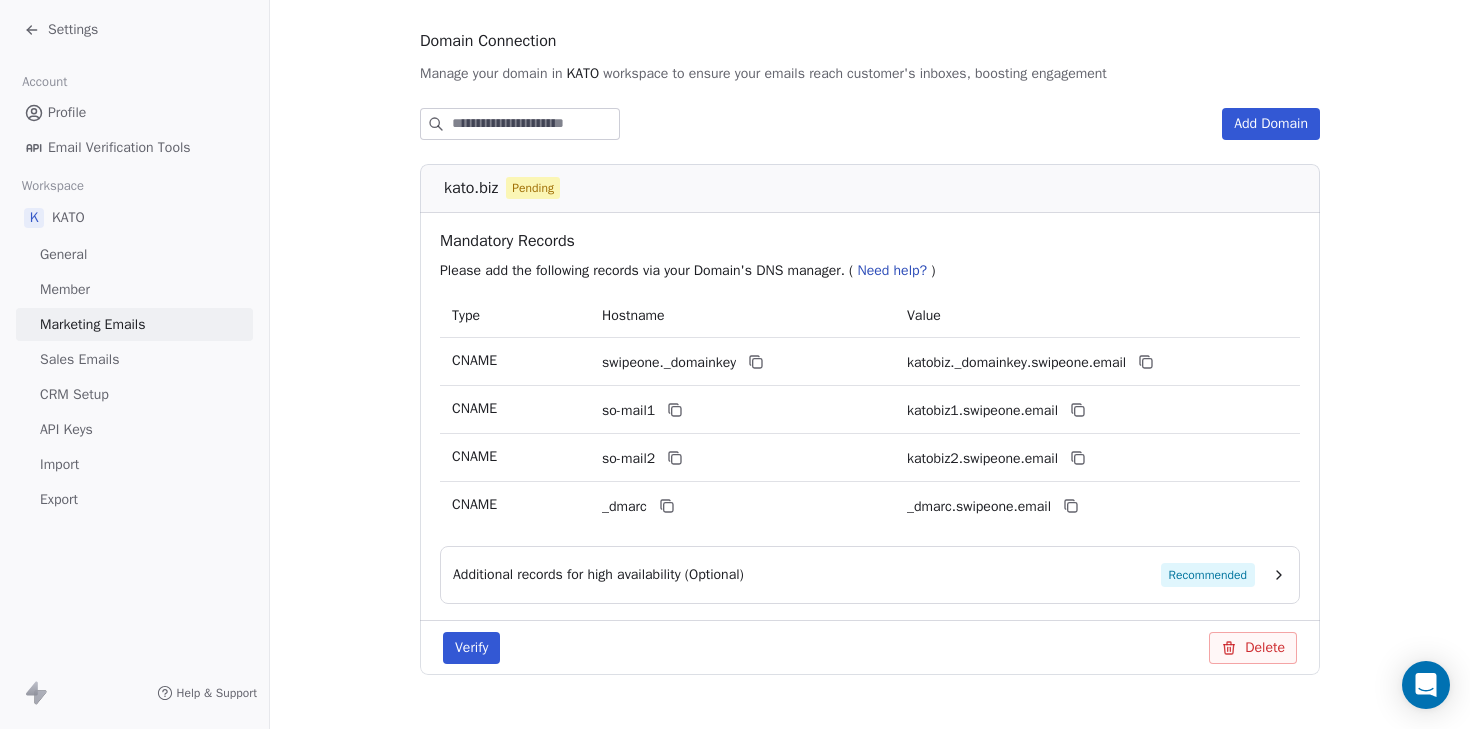 scroll, scrollTop: 206, scrollLeft: 0, axis: vertical 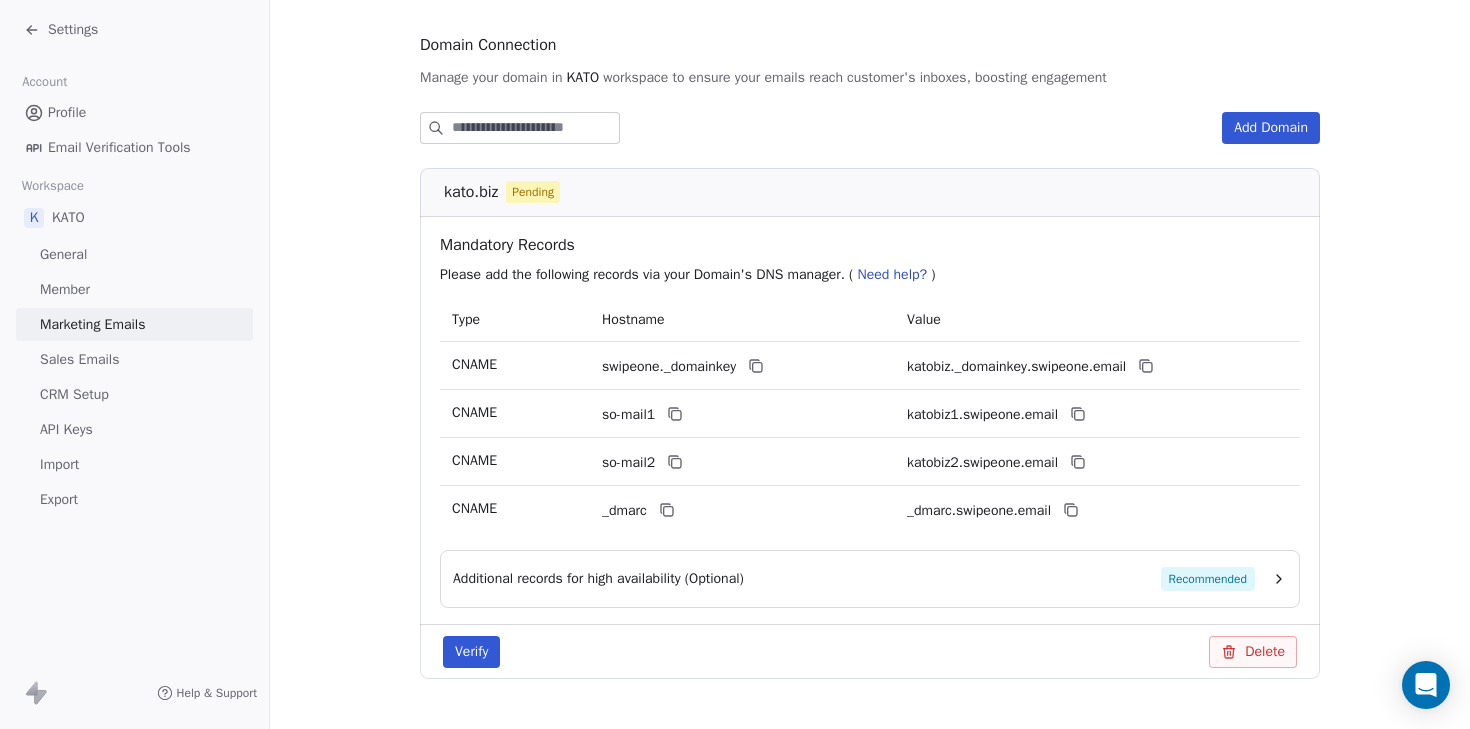 click on "Verify" at bounding box center [471, 652] 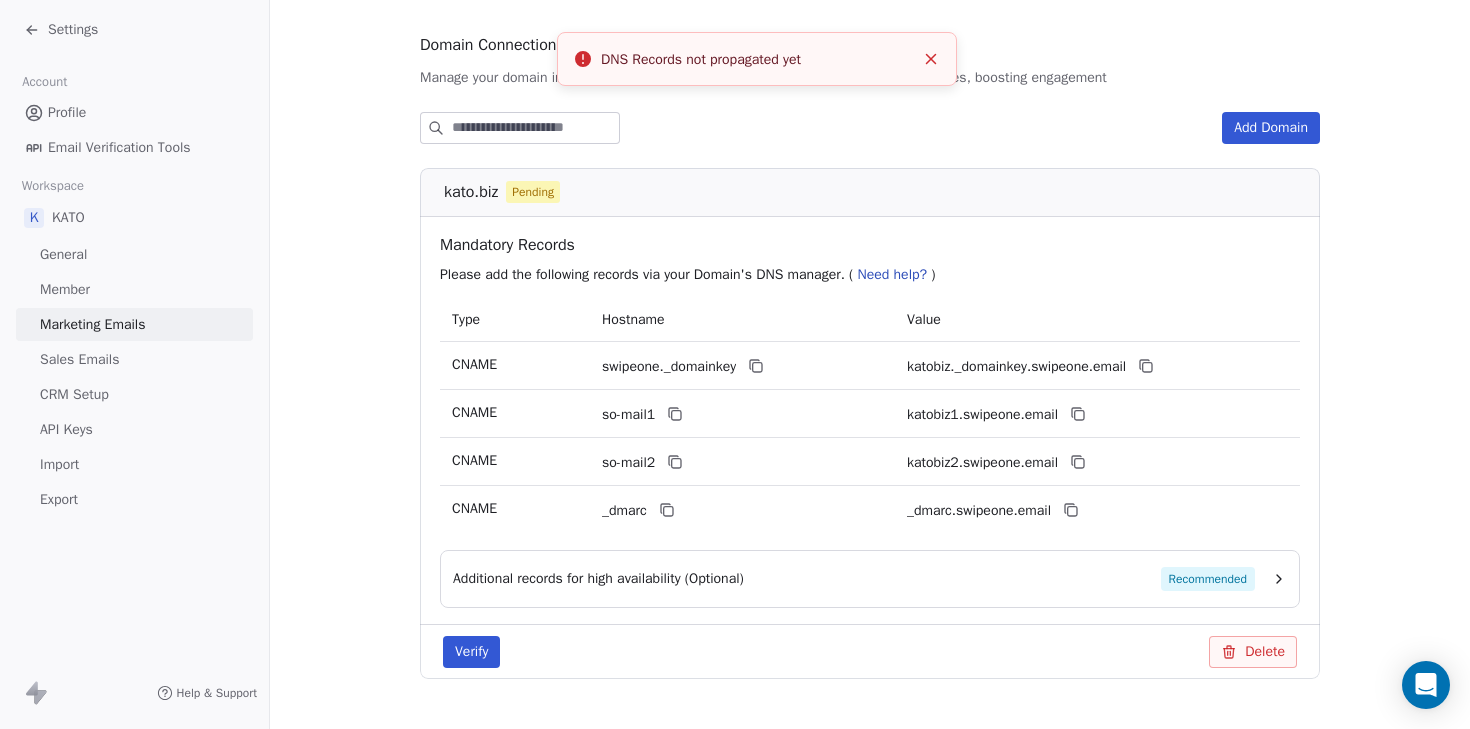 click on "Marketing Emails Manage Domains, Health, and Categories for your marketing emails Domains Domains Health Health Categories Categories Domain Connection Manage your domain in KATO workspace to ensure your emails reach customer's inboxes, boosting engagement Add Domain kato.biz Pending Mandatory Records Please add the following records via your Domain's DNS manager. (   Need help?   ) Type Hostname Value CNAME swipeone._domainkey katobiz._domainkey.swipeone.email CNAME so-mail1 katobiz1.swipeone.email CNAME so-mail2 katobiz2.swipeone.email CNAME _dmarc _dmarc.swipeone.email Additional records for high availability (Optional) Recommended Verify Delete" at bounding box center [870, 284] 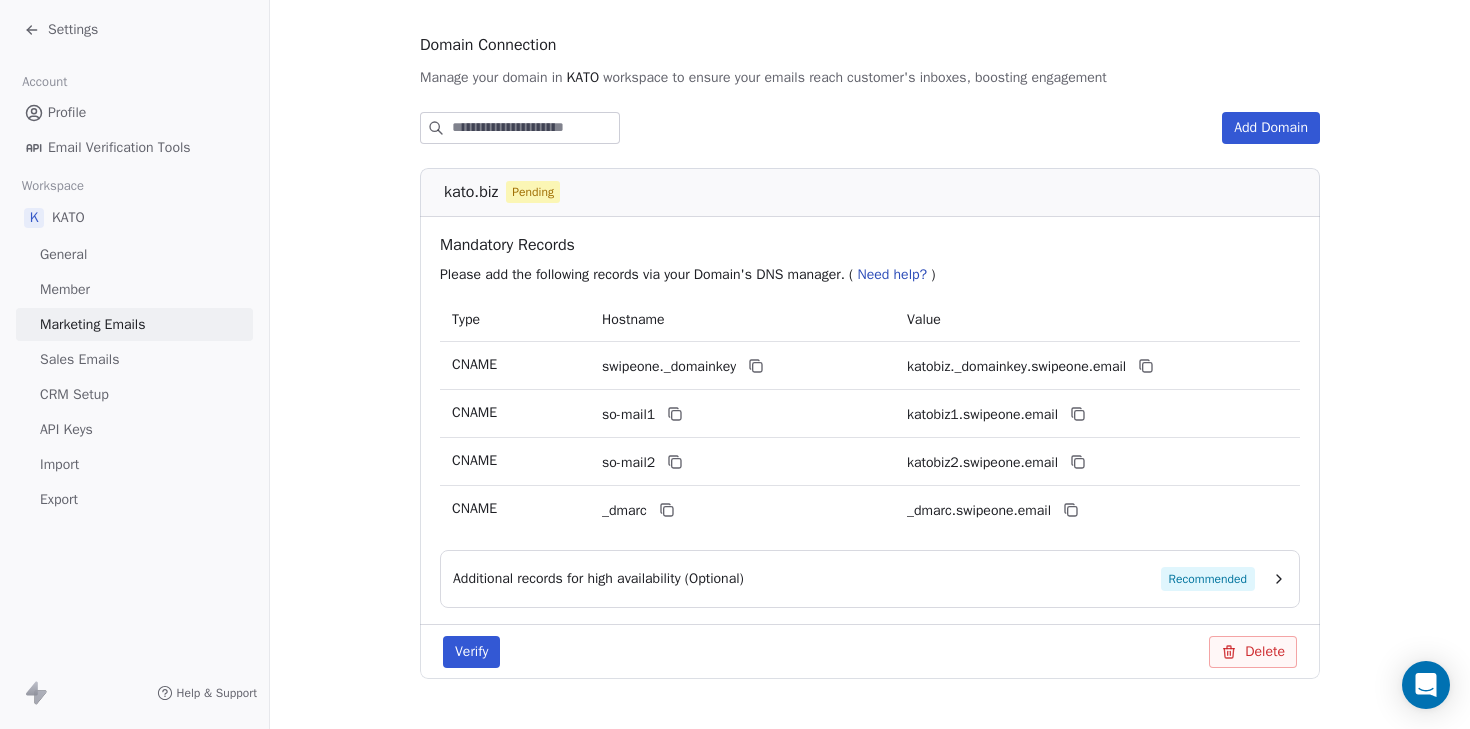 click 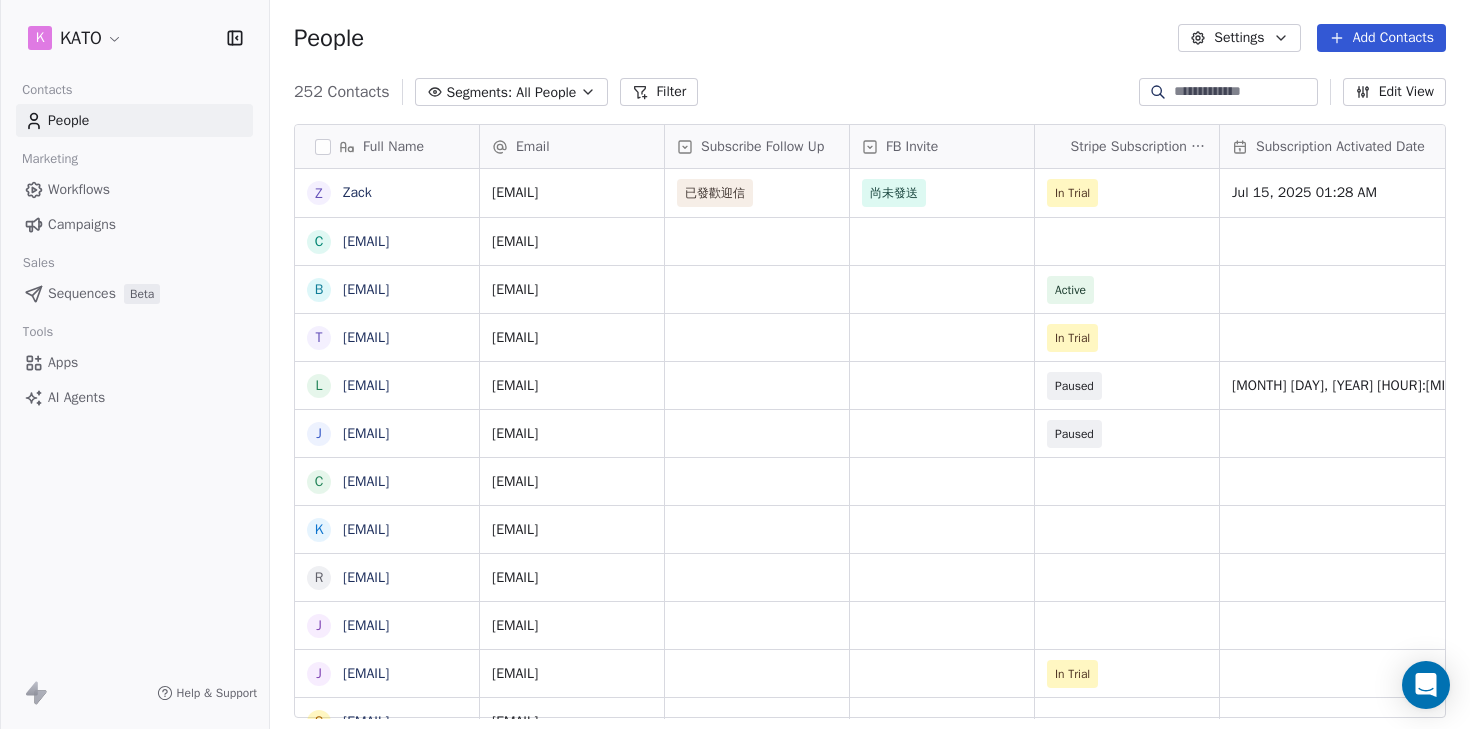 scroll, scrollTop: 16, scrollLeft: 16, axis: both 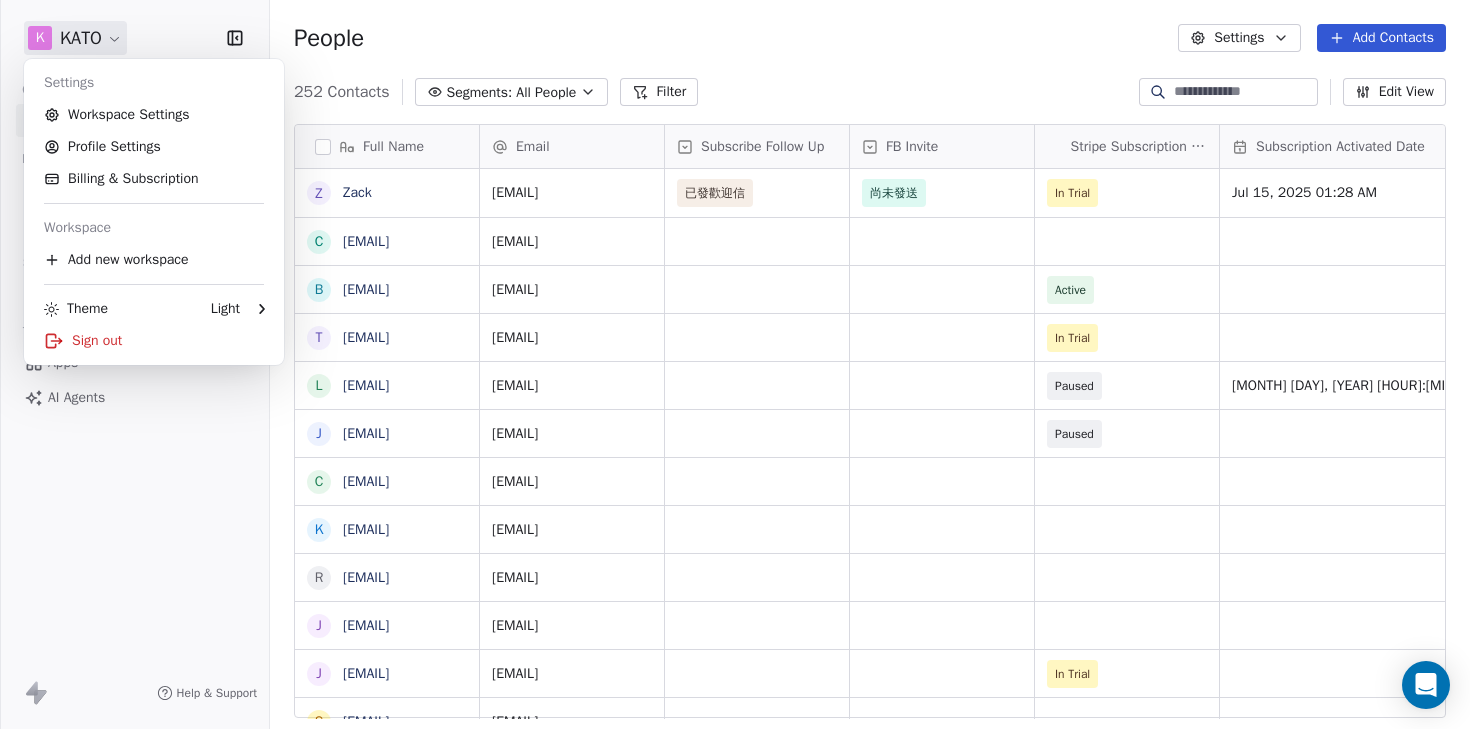 click on "K KATO Contacts People Marketing Workflows Campaigns Sales Sequences Beta Tools Apps AI Agents Help & Support People Settings  Add Contacts 252 Contacts Segments: All People Filter  Edit View Tag Add to Sequence Export Full Name Z Zack c classicworld.tw@gmail.com b bessie.wu@kato.biz t test-abby-sso-3@kato.biz l lucycao18@gmail.com j j1244076233@gmail.com c changzizi14@gmail.com k khchoi0121@gmail.com r robin.shang@kato.biz j joycechow.work@gmail.com j joyce.chow@kato.biz s sayahana@hotmail.com j jinju711@yahoo.com.tw m mesinad137@pricegh.com v veyeka1288@ofular.com c chowlokyi@gmail.com b b7221915@gmail.com c chiujiaren@gmail.com m makojo7850@firain.com w wewir46560@firain.com x ximed40981@firain.com m mavat89713@firain.com j jaliba9906@firain.com v vaker34621@exitings.com w wawomip582@exitings.com c cest.noemie@gmail.com j j0809449a@gmail.com n neloli6731@exitings.com j jawage1277@firain.com p pifat84958@firain.com n nobeltoy@gmail.com m mifehex129@exitings.com Email Subscribe Follow Up FB Invite AWST" at bounding box center (735, 364) 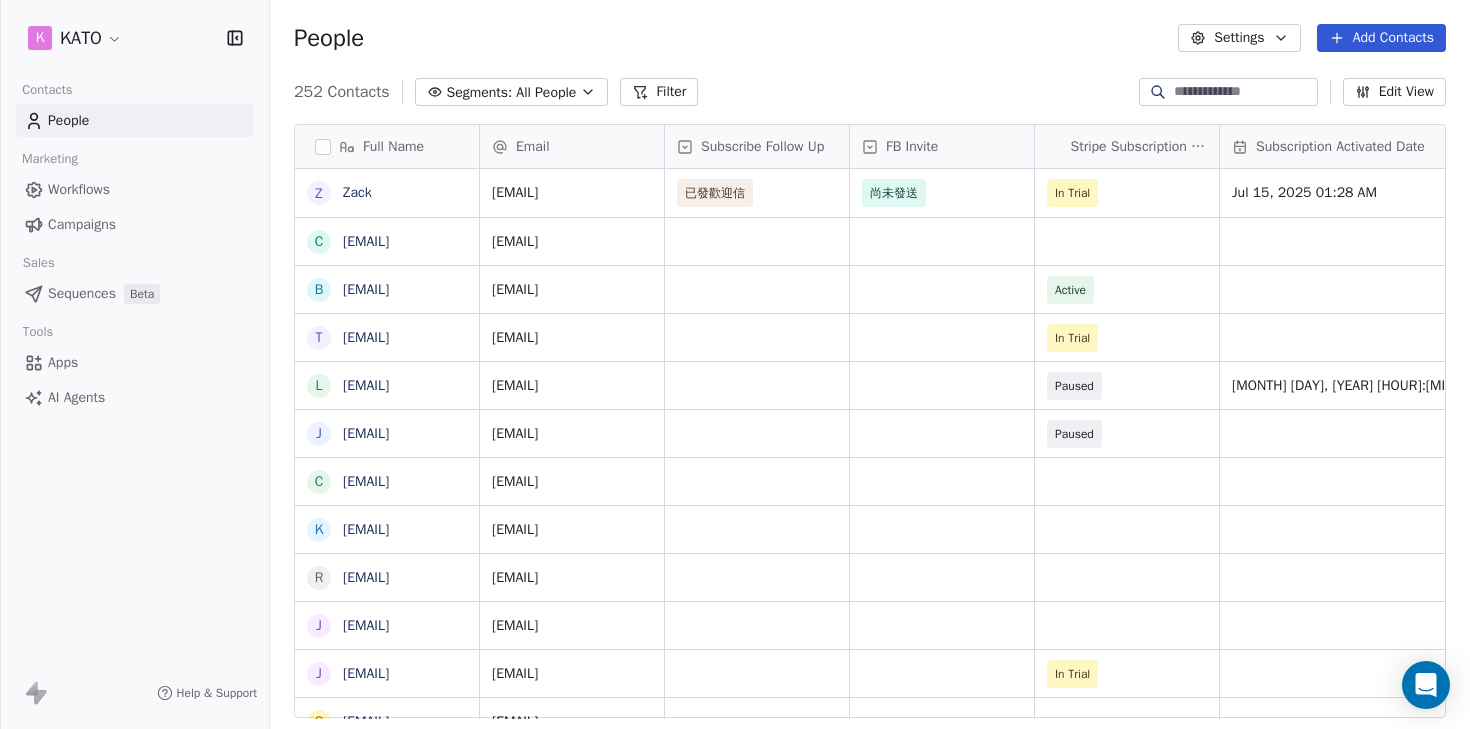 click on "Workflows" at bounding box center (79, 189) 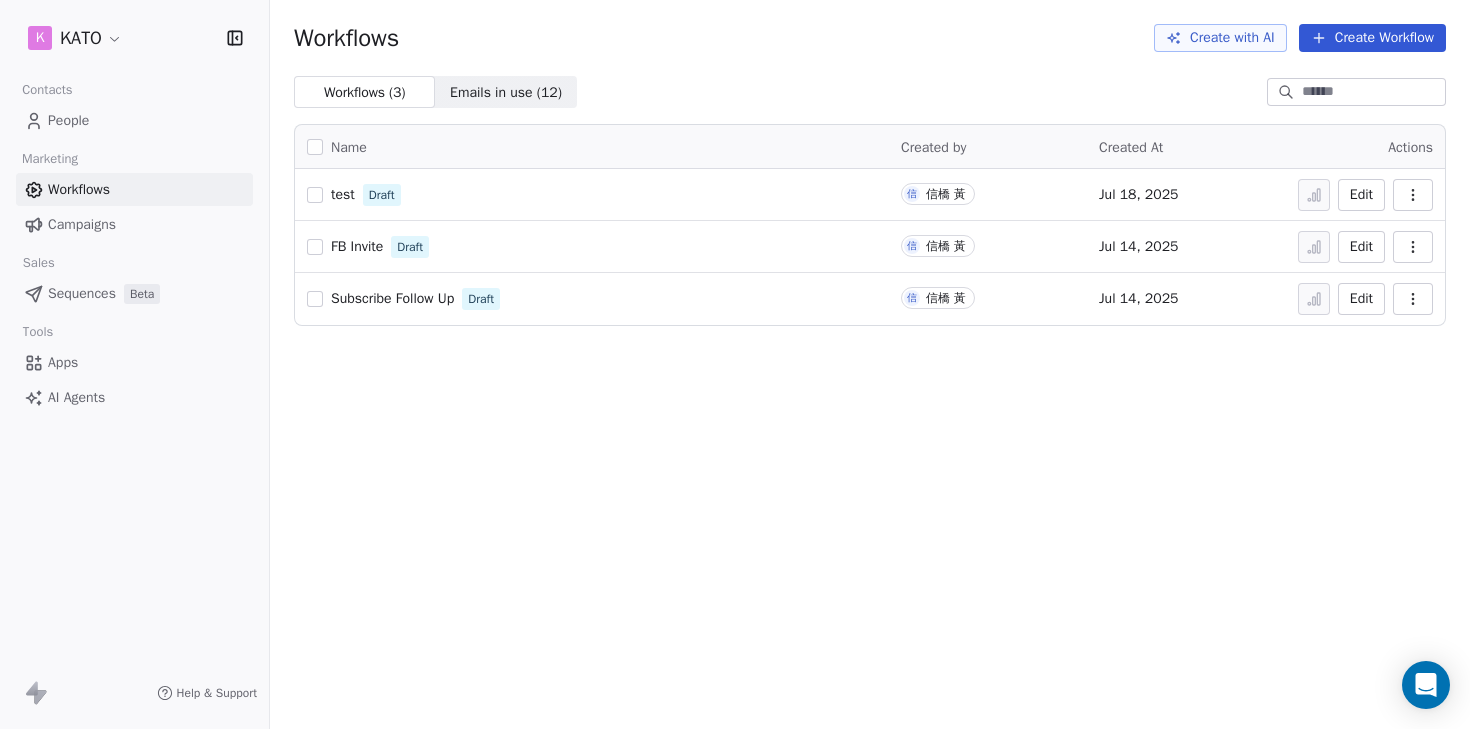 click at bounding box center [1413, 195] 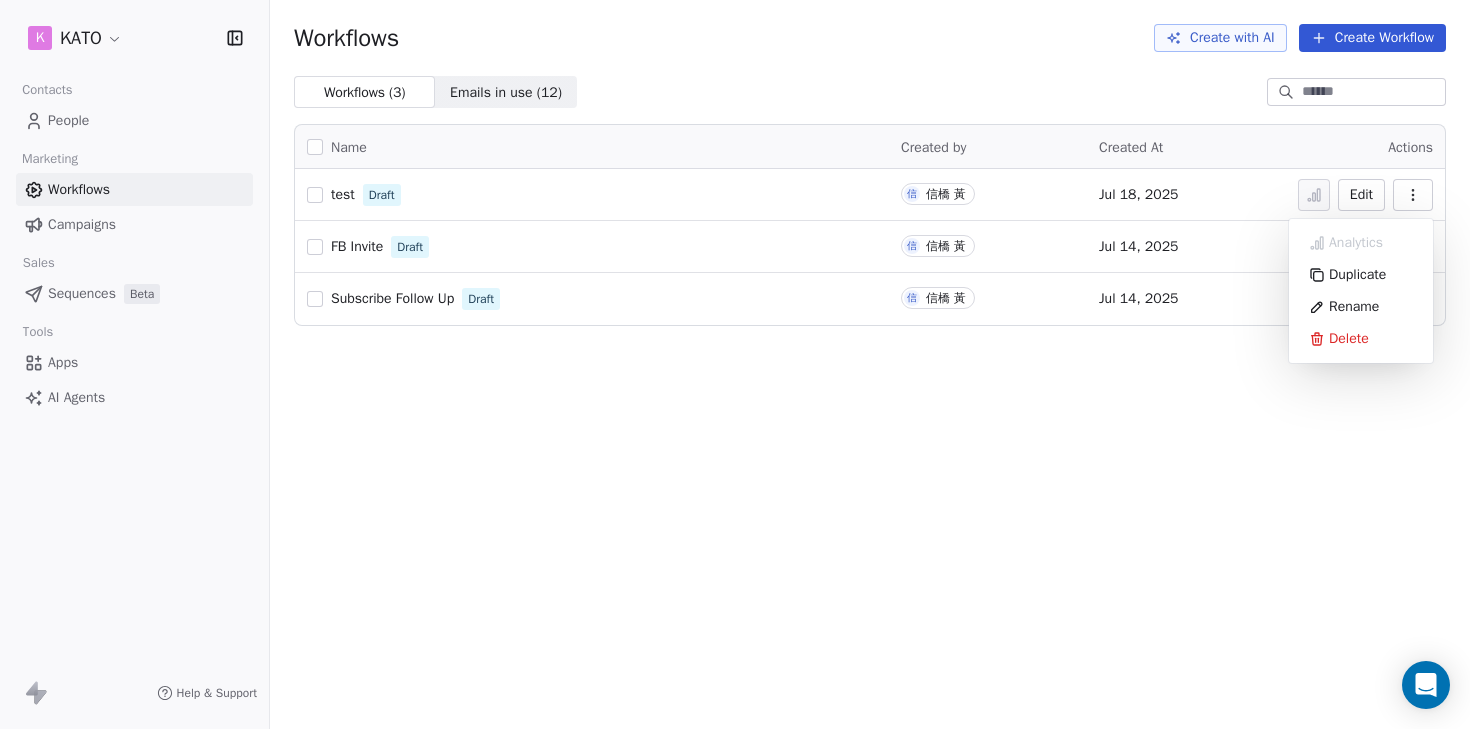 click on "Workflows  Create with AI  Create Workflow Workflows ( 3 ) Workflows ( 3 ) Emails in use ( 12 ) Emails in use ( 12 ) Name Created by Created At Actions test Draft 信 信橋 黃 Jul 18, 2025 Edit FB Invite Draft 信 信橋 黃 Jul 14, 2025 Edit Subscribe Follow Up Draft 信 信橋 黃 Jul 14, 2025 Edit" at bounding box center (870, 364) 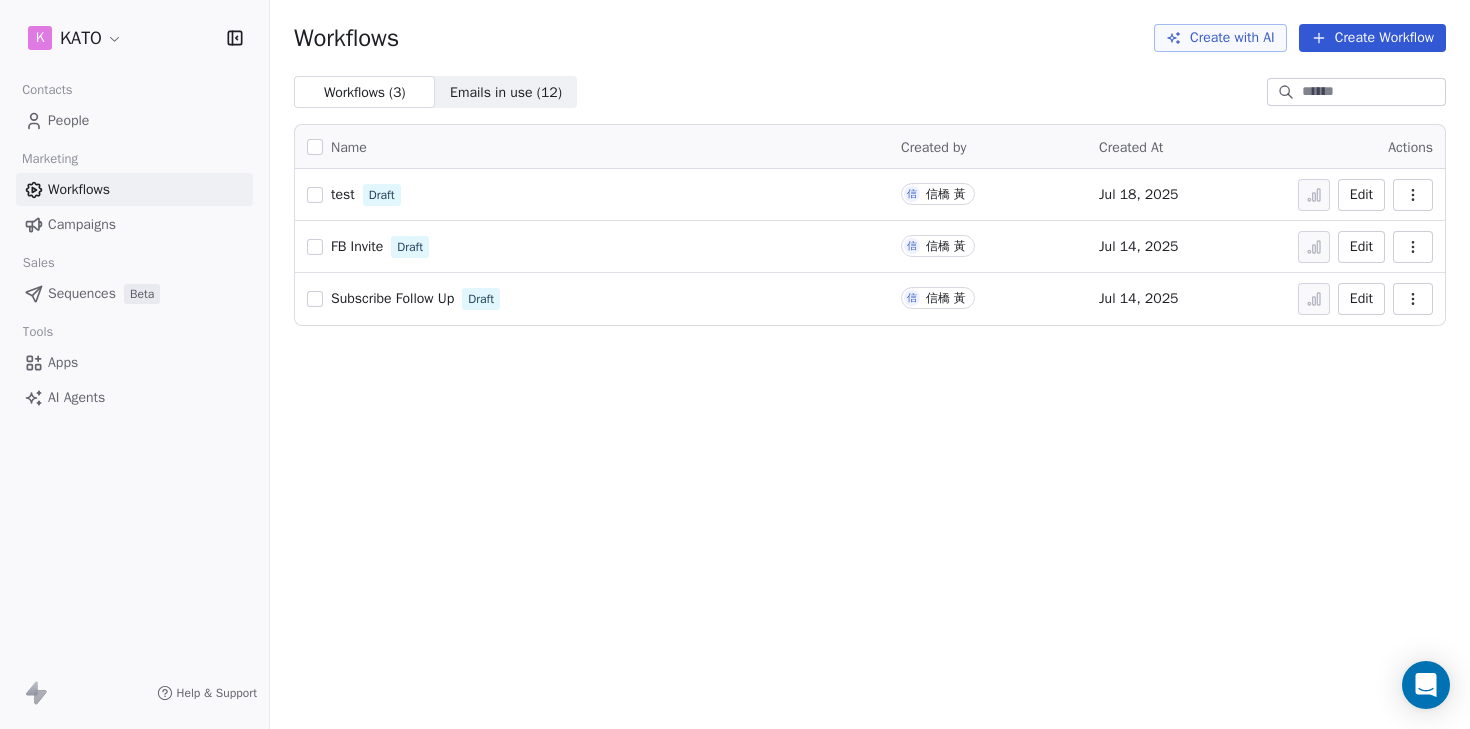 click on "Subscribe Follow Up" at bounding box center [392, 298] 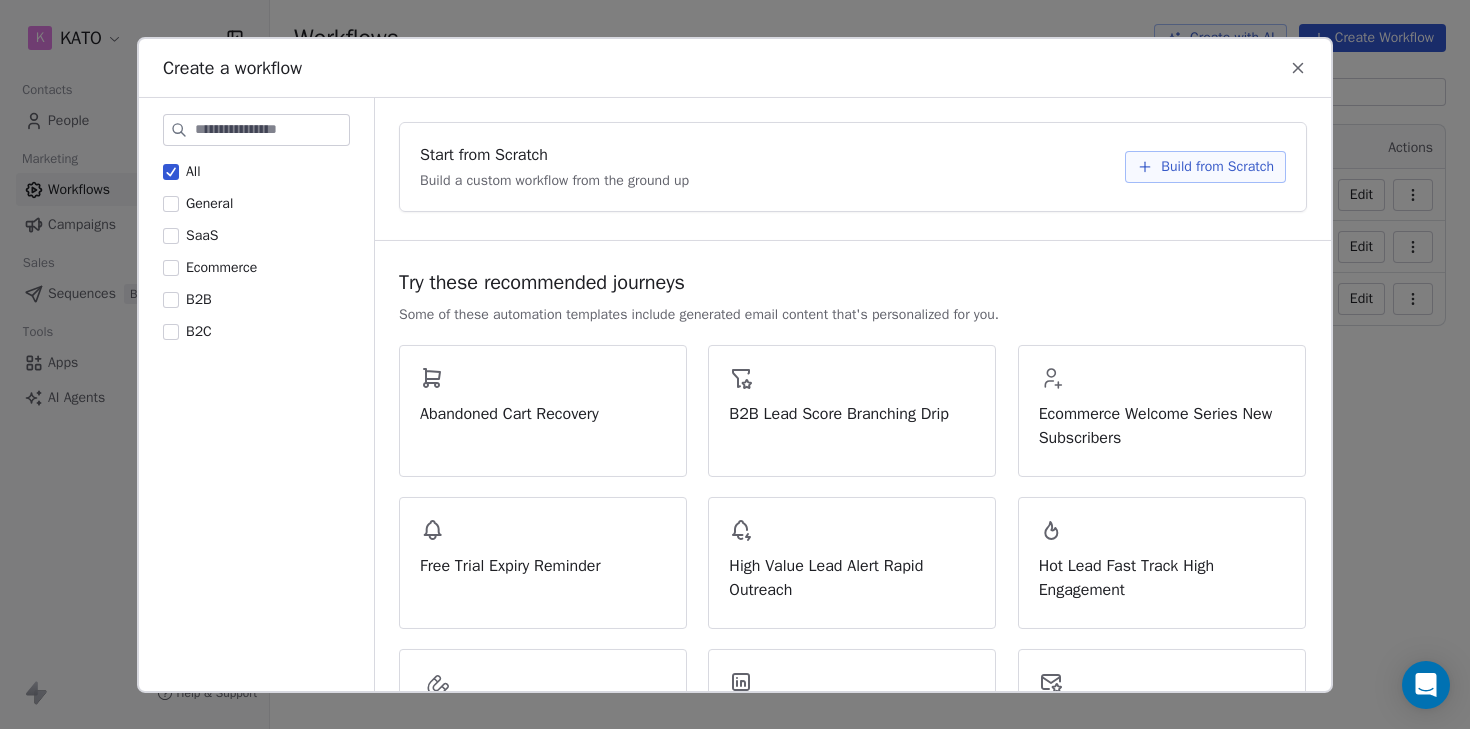 click on "Build a custom workflow from the ground up" at bounding box center (554, 180) 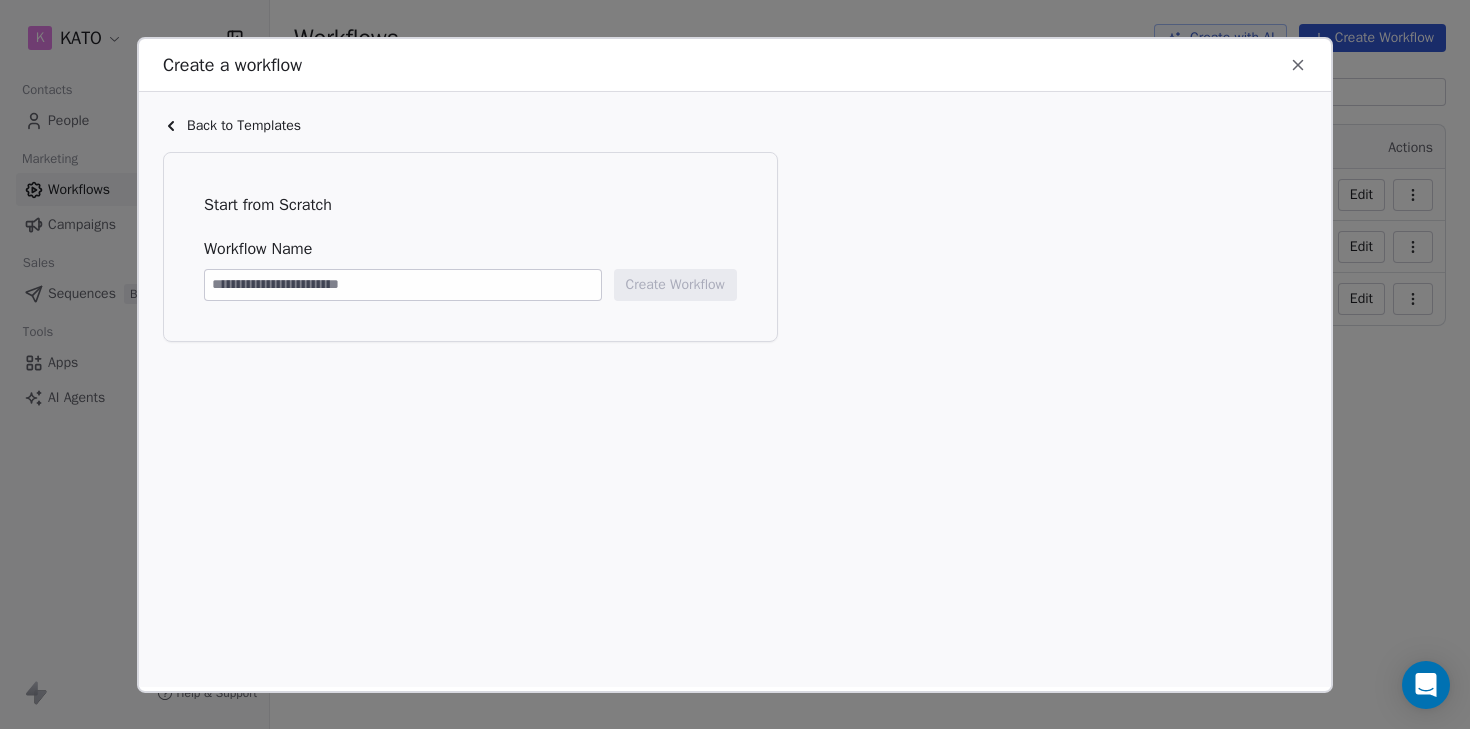 click at bounding box center (403, 284) 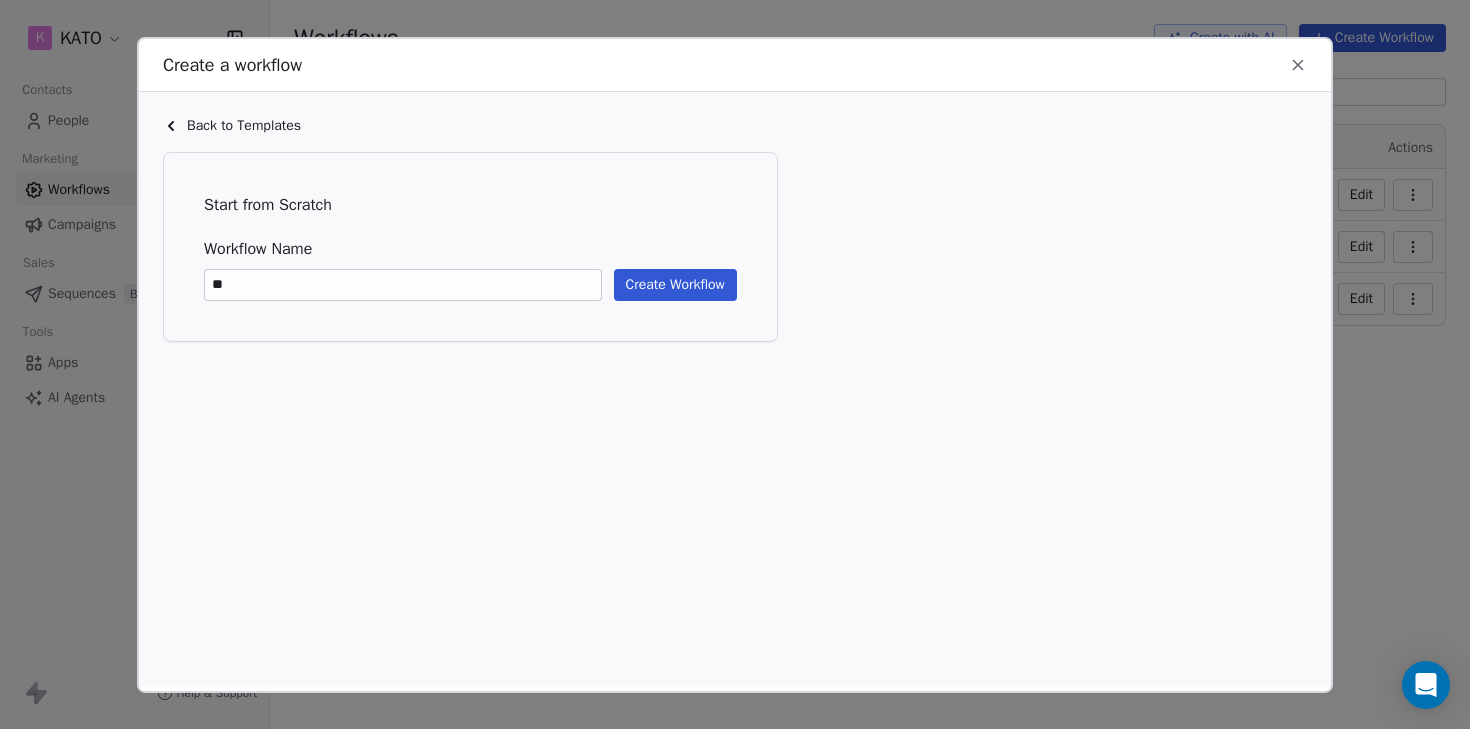 type on "*" 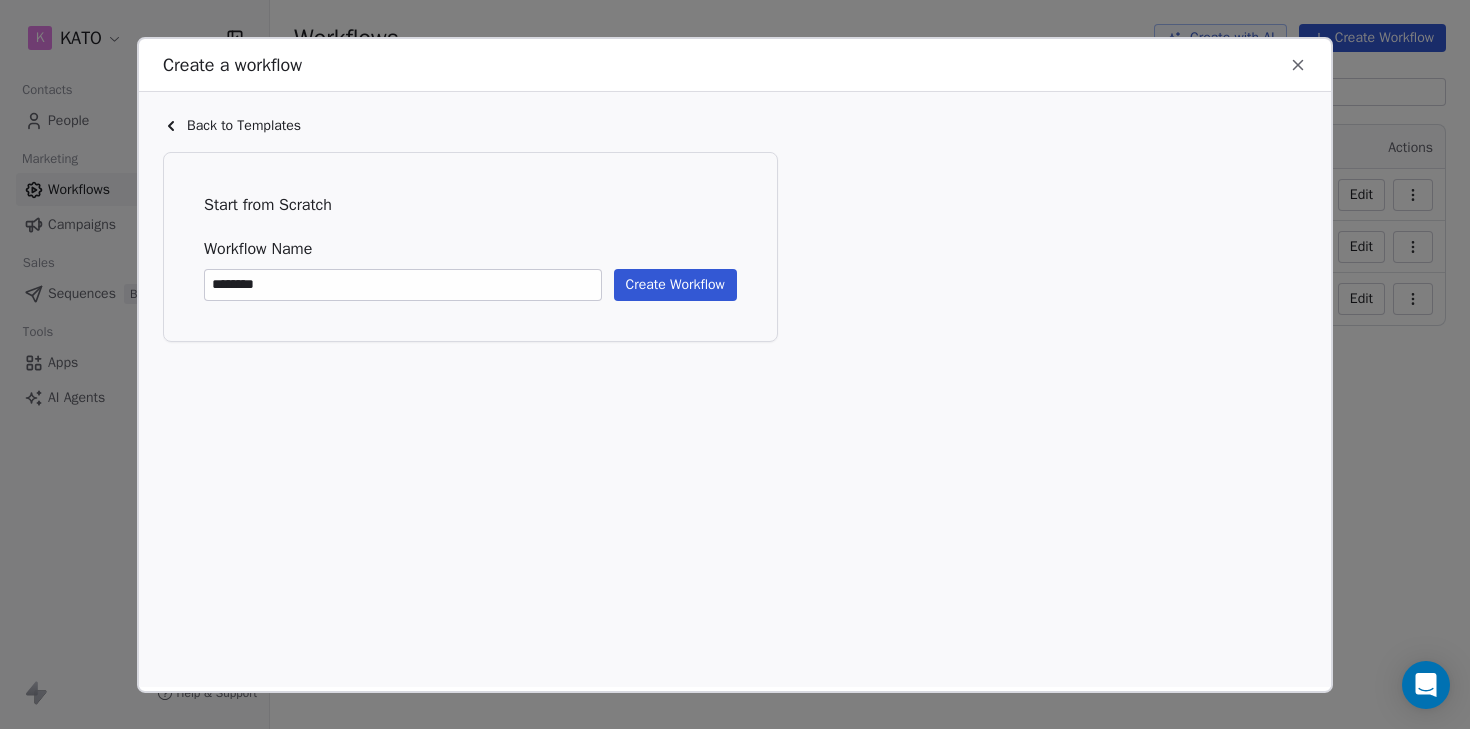 click on "********" at bounding box center (403, 284) 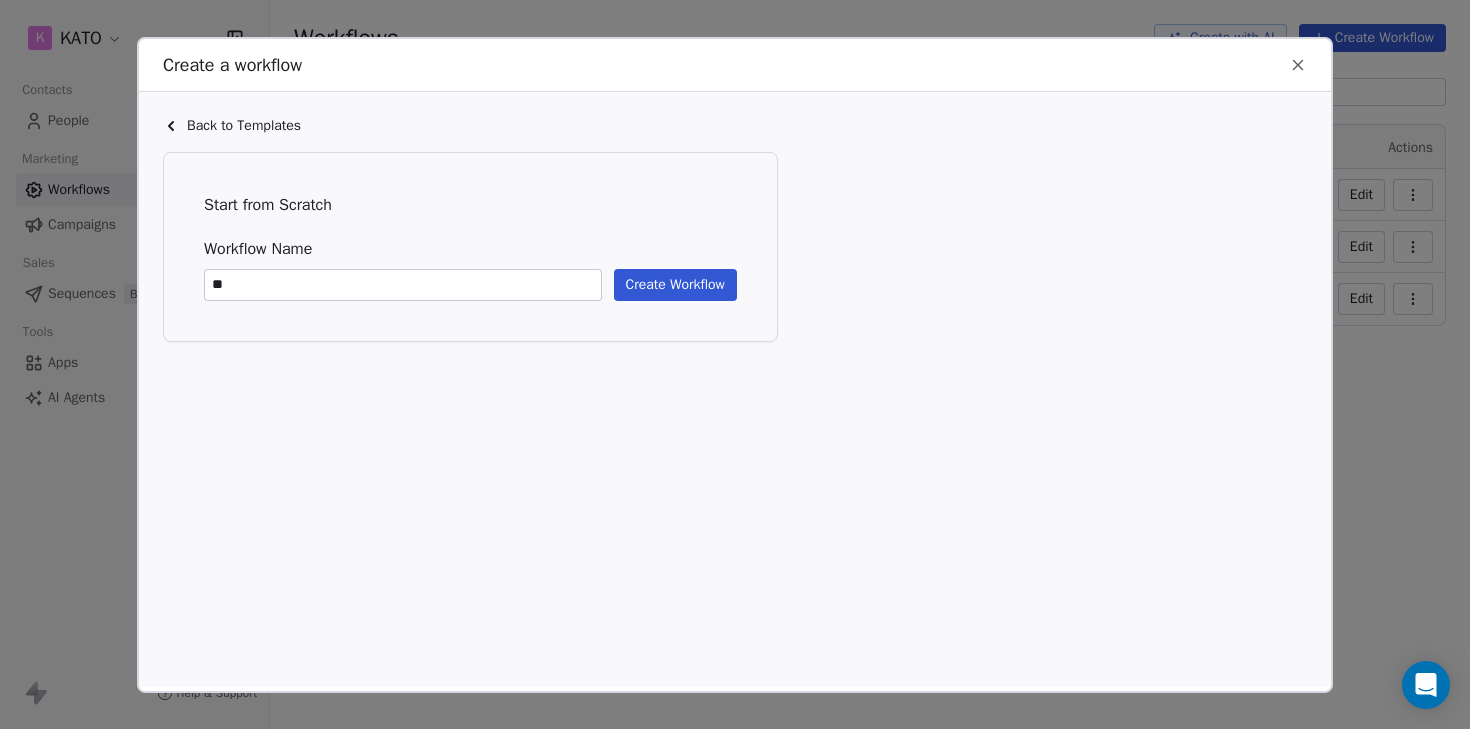 type on "*" 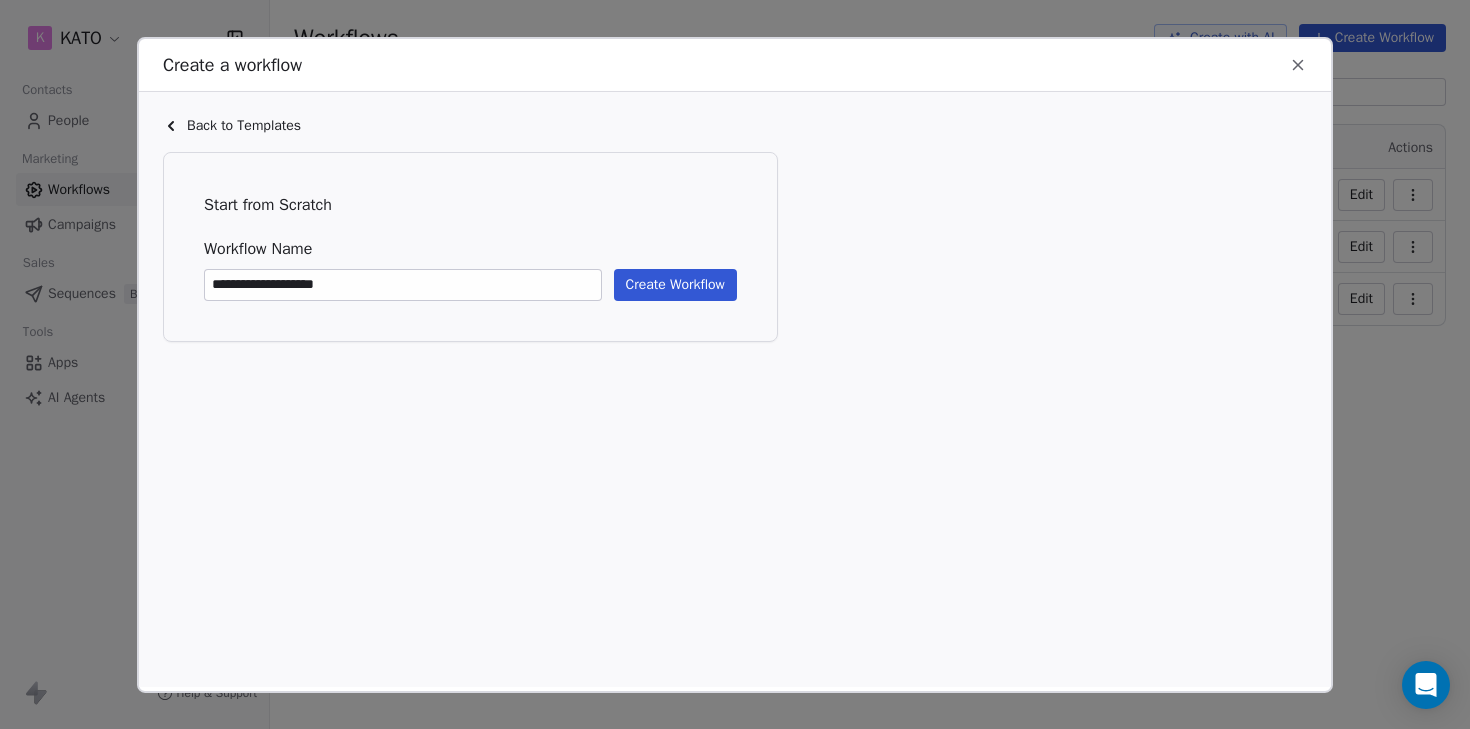 type on "**********" 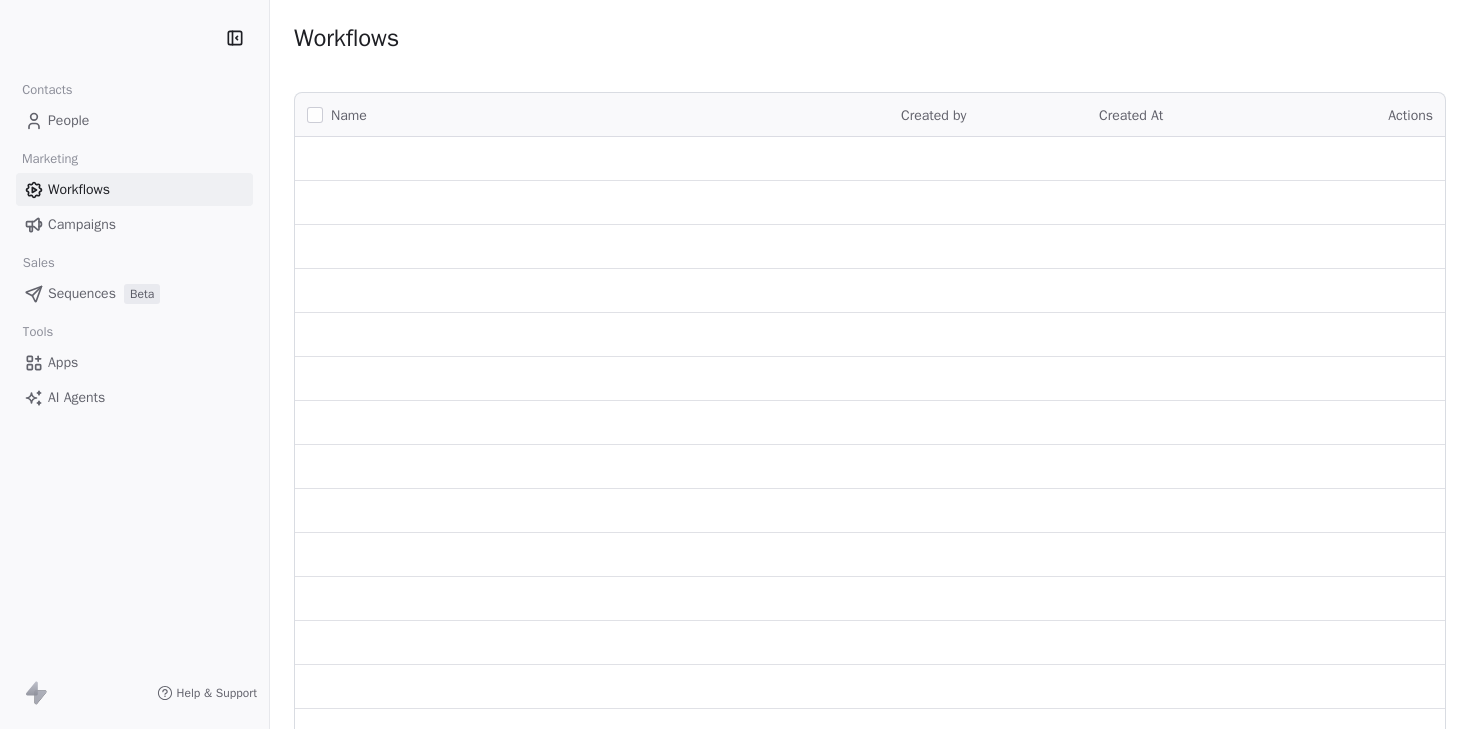 scroll, scrollTop: 0, scrollLeft: 0, axis: both 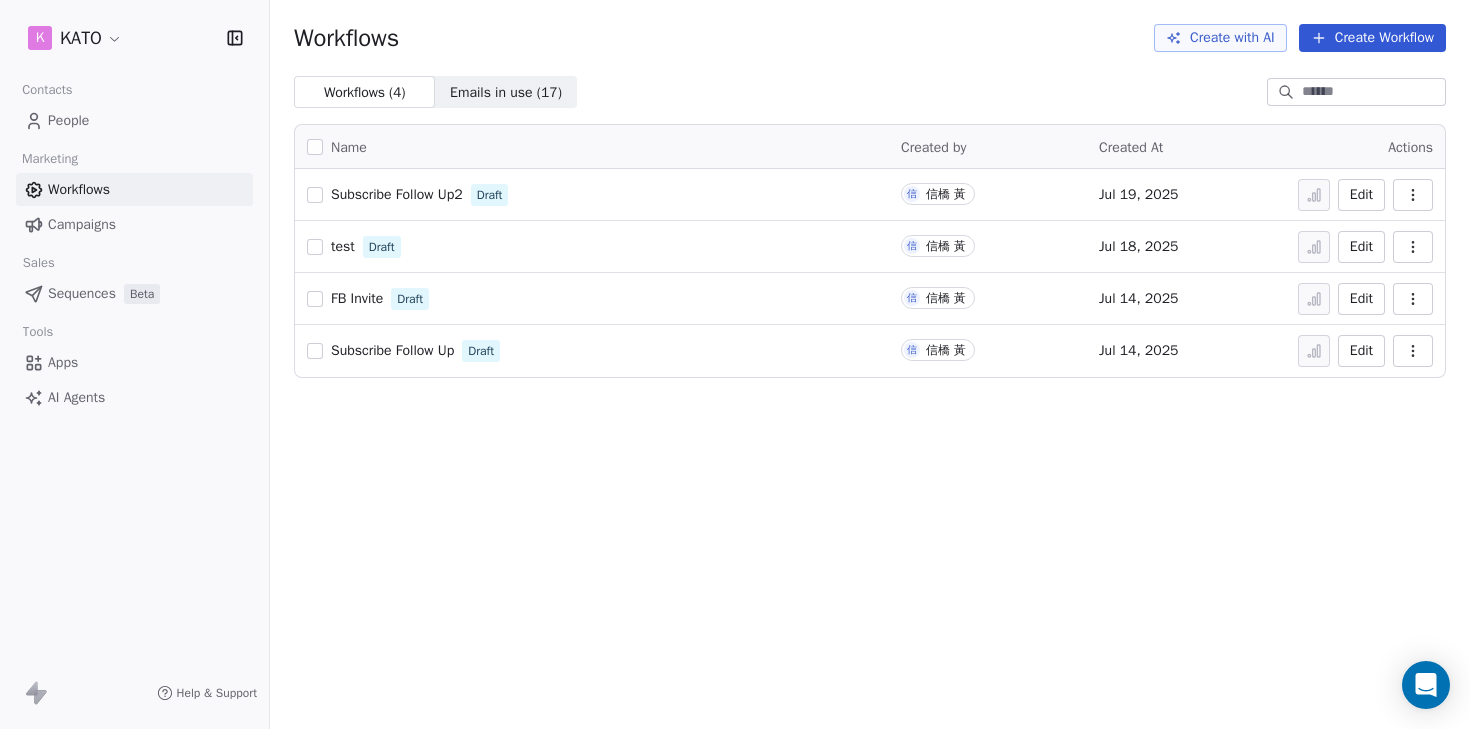 click at bounding box center (315, 351) 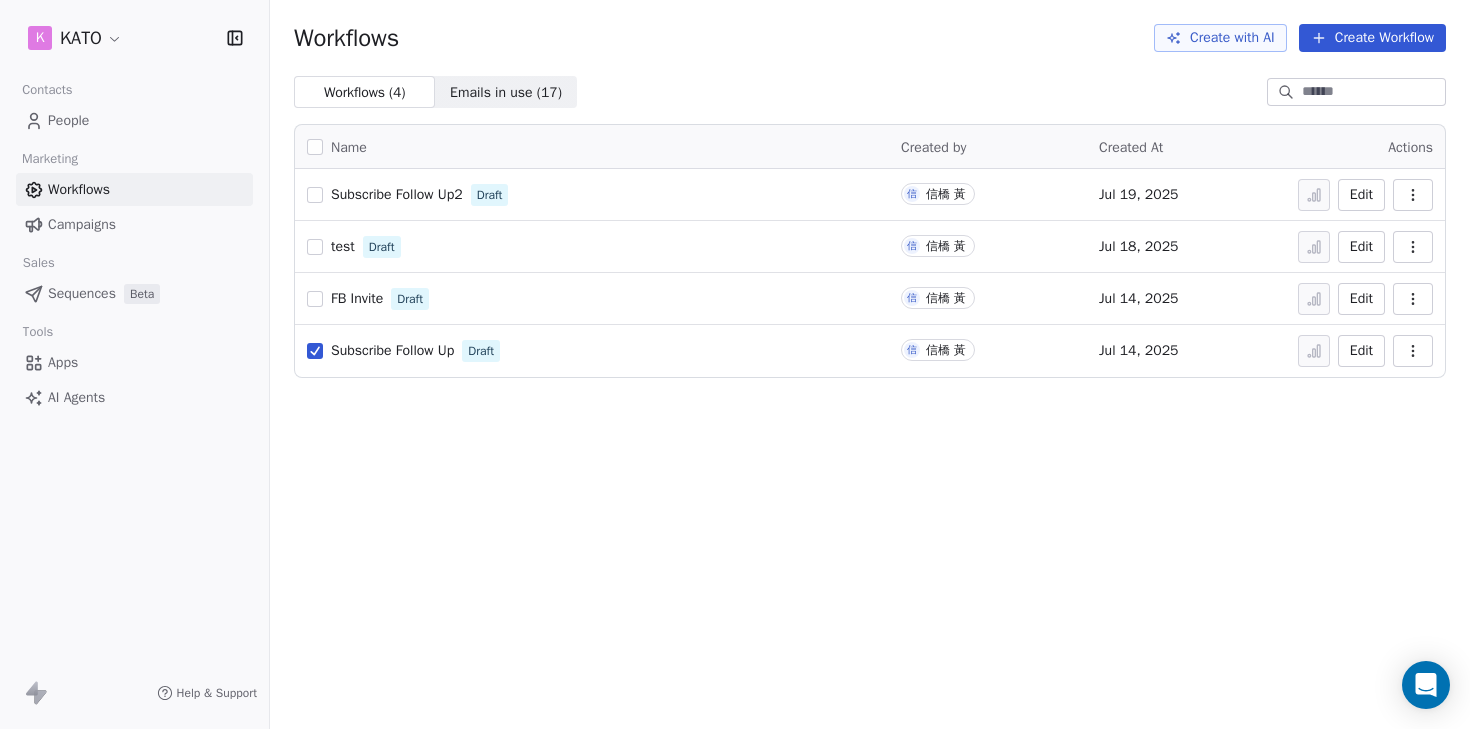 click 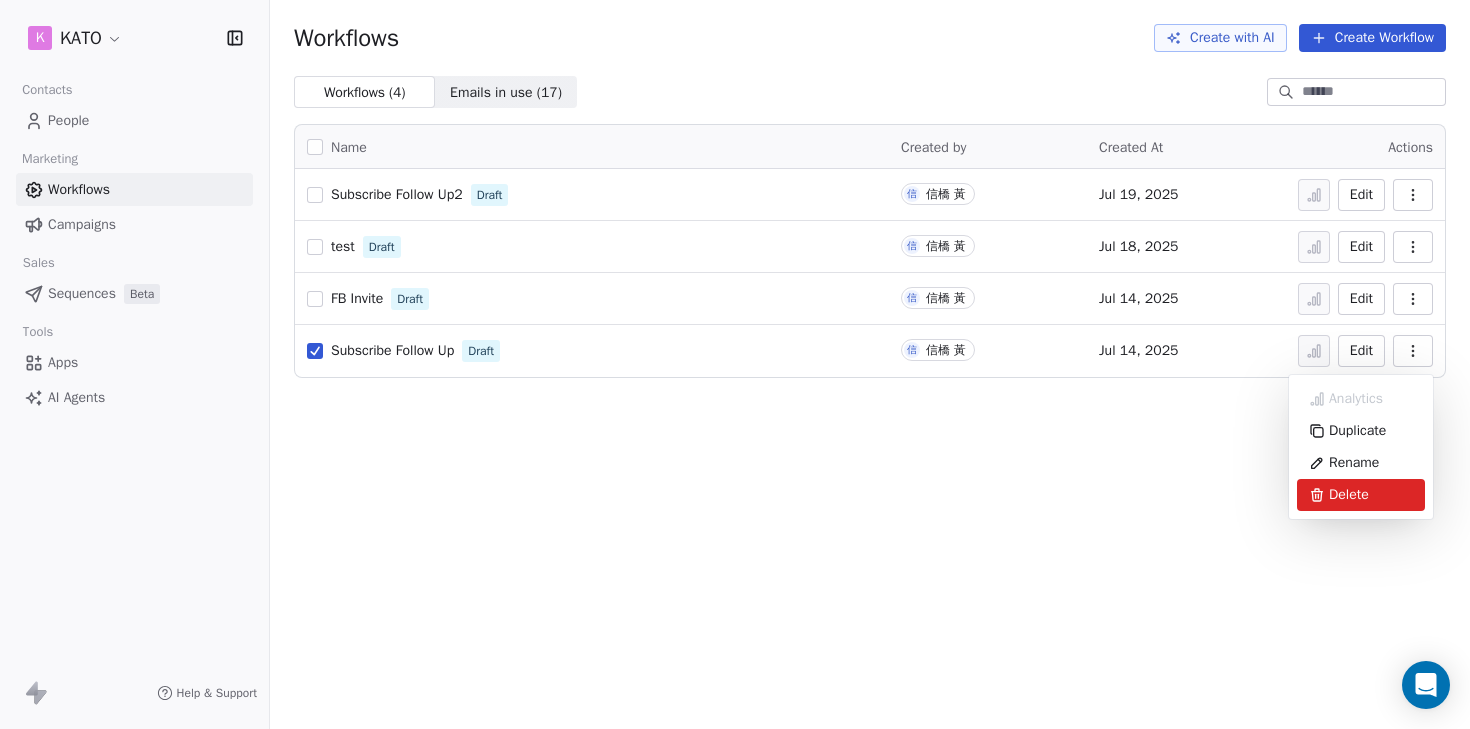 click on "Delete" at bounding box center [1349, 495] 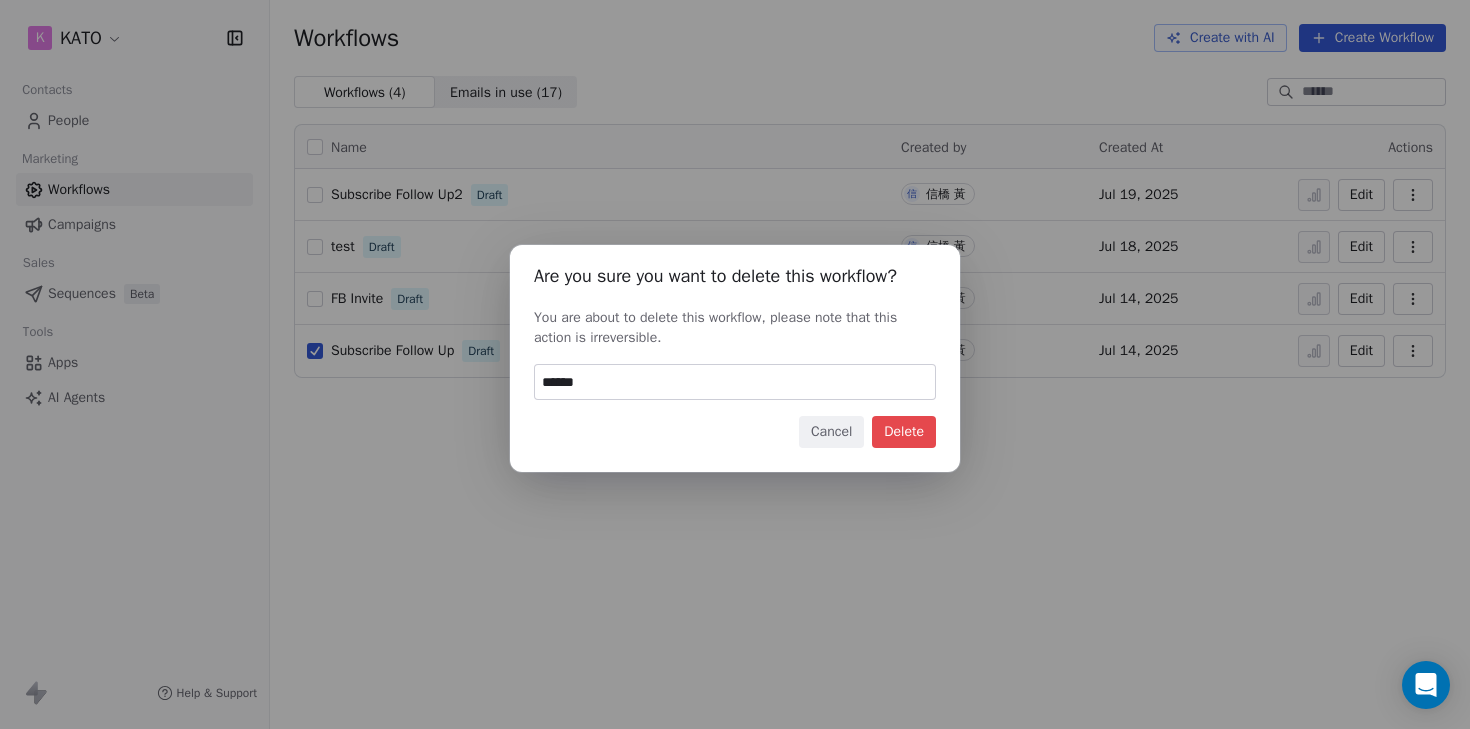 type on "******" 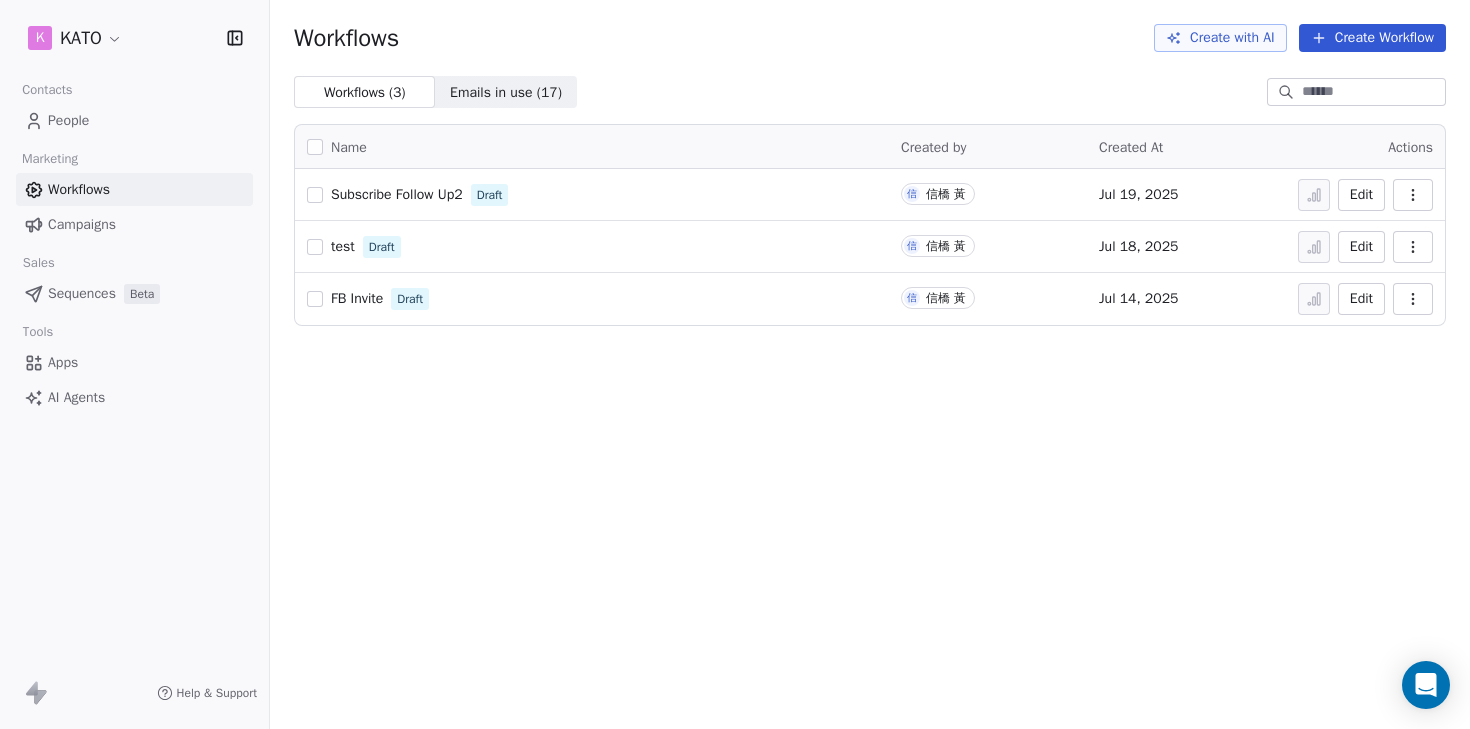 click 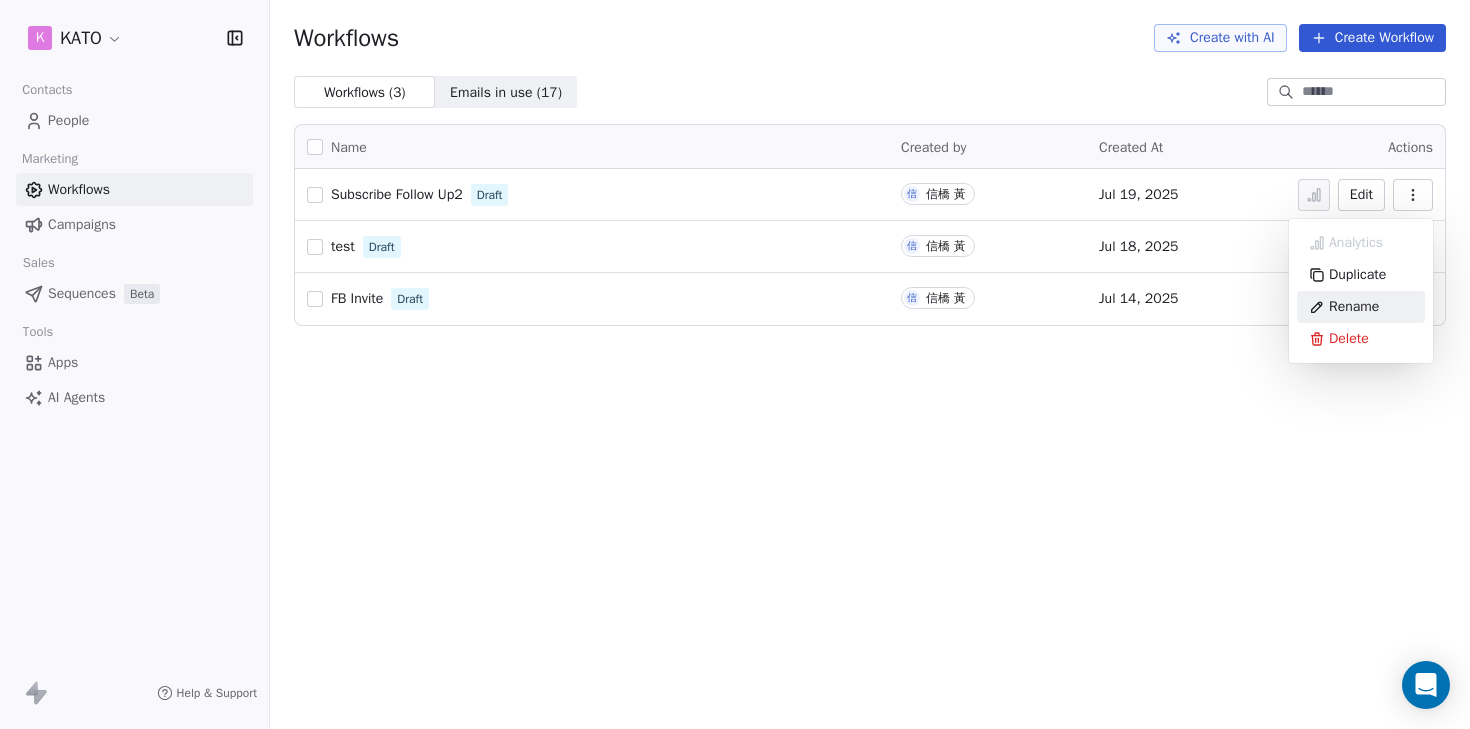 click on "Rename" at bounding box center (1354, 307) 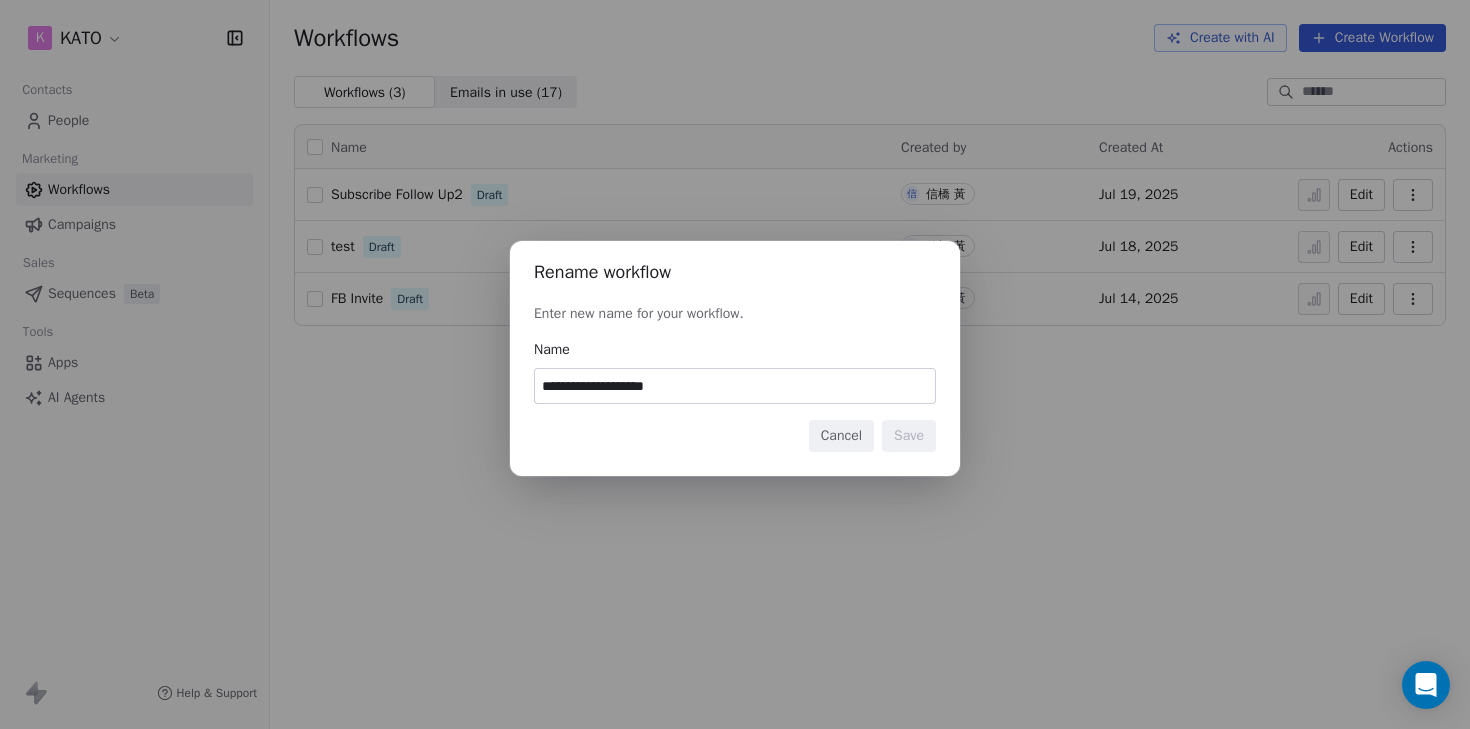 drag, startPoint x: 673, startPoint y: 384, endPoint x: 733, endPoint y: 384, distance: 60 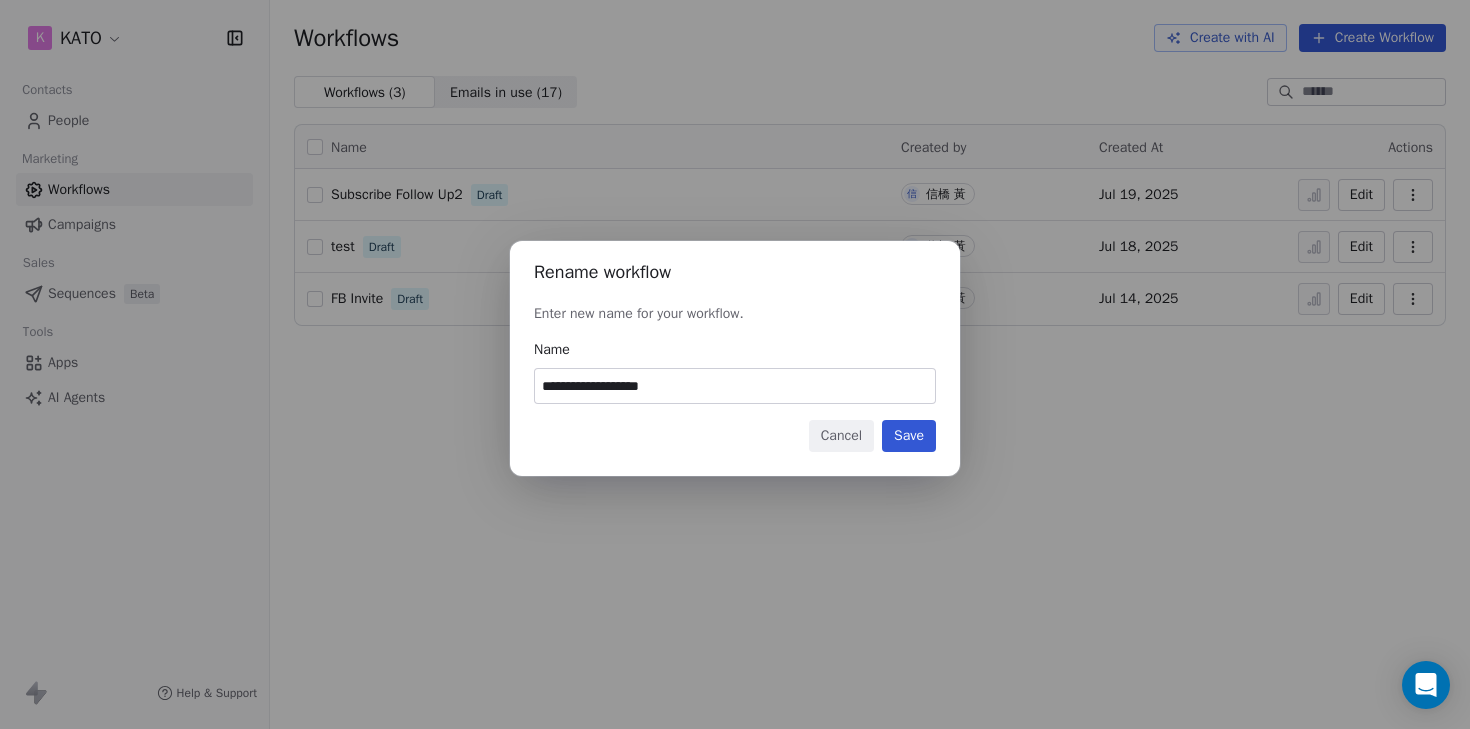 type on "**********" 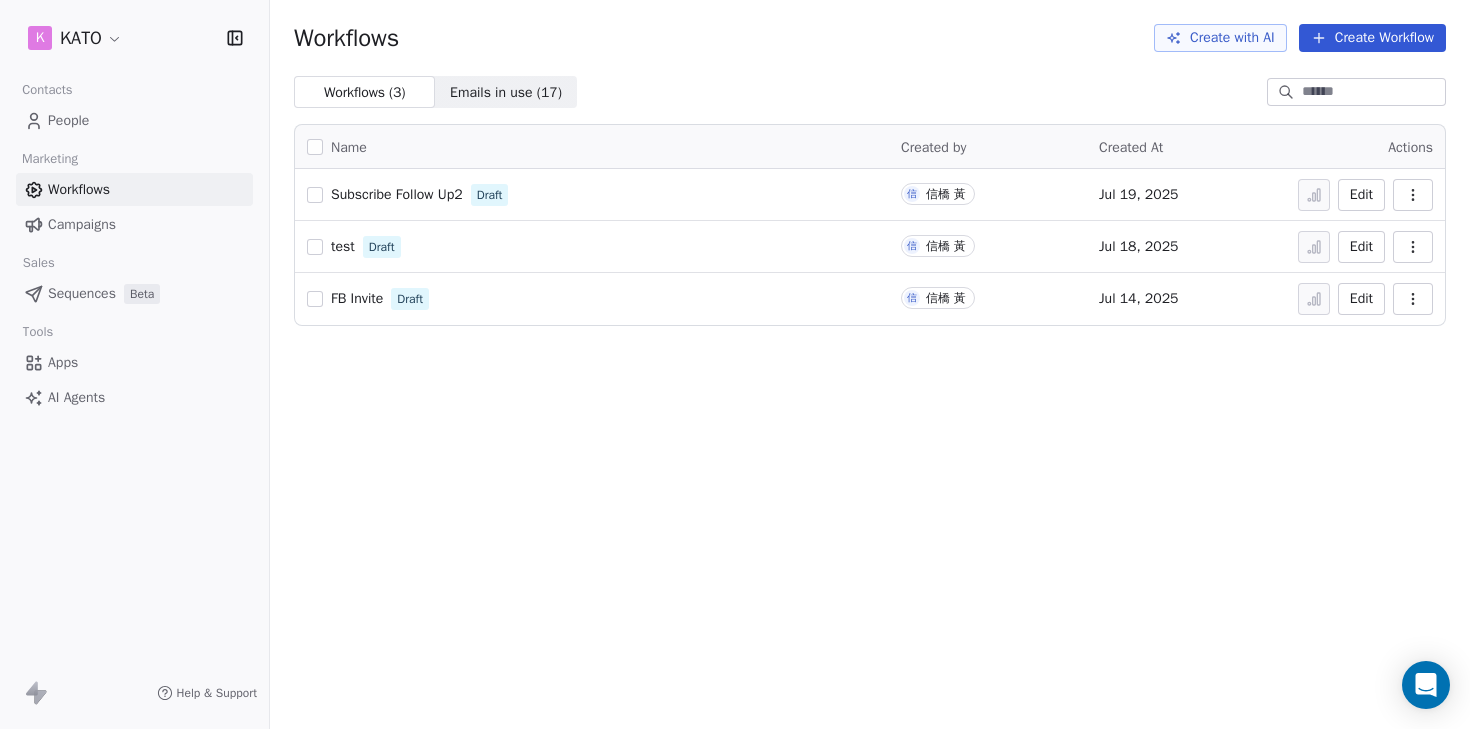 click at bounding box center [315, 247] 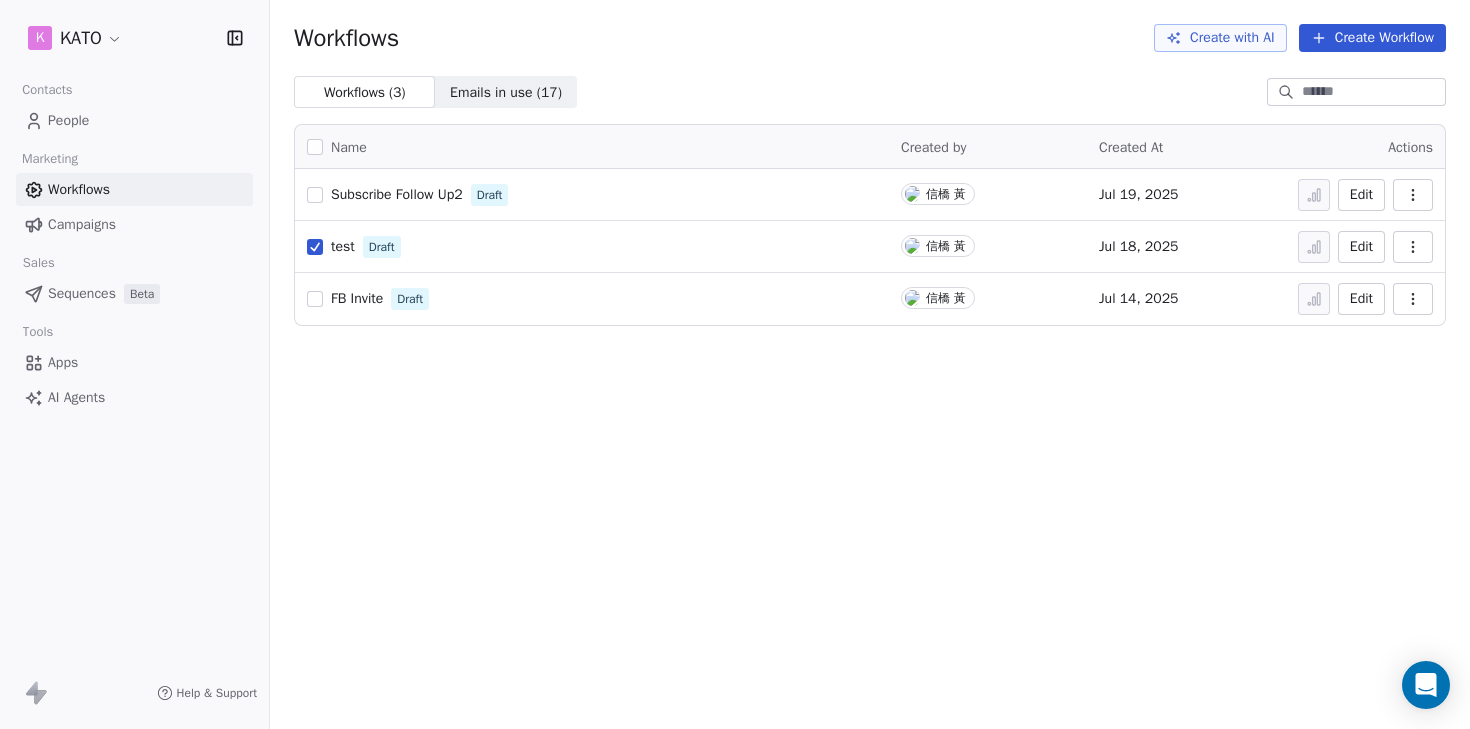 click at bounding box center [1413, 247] 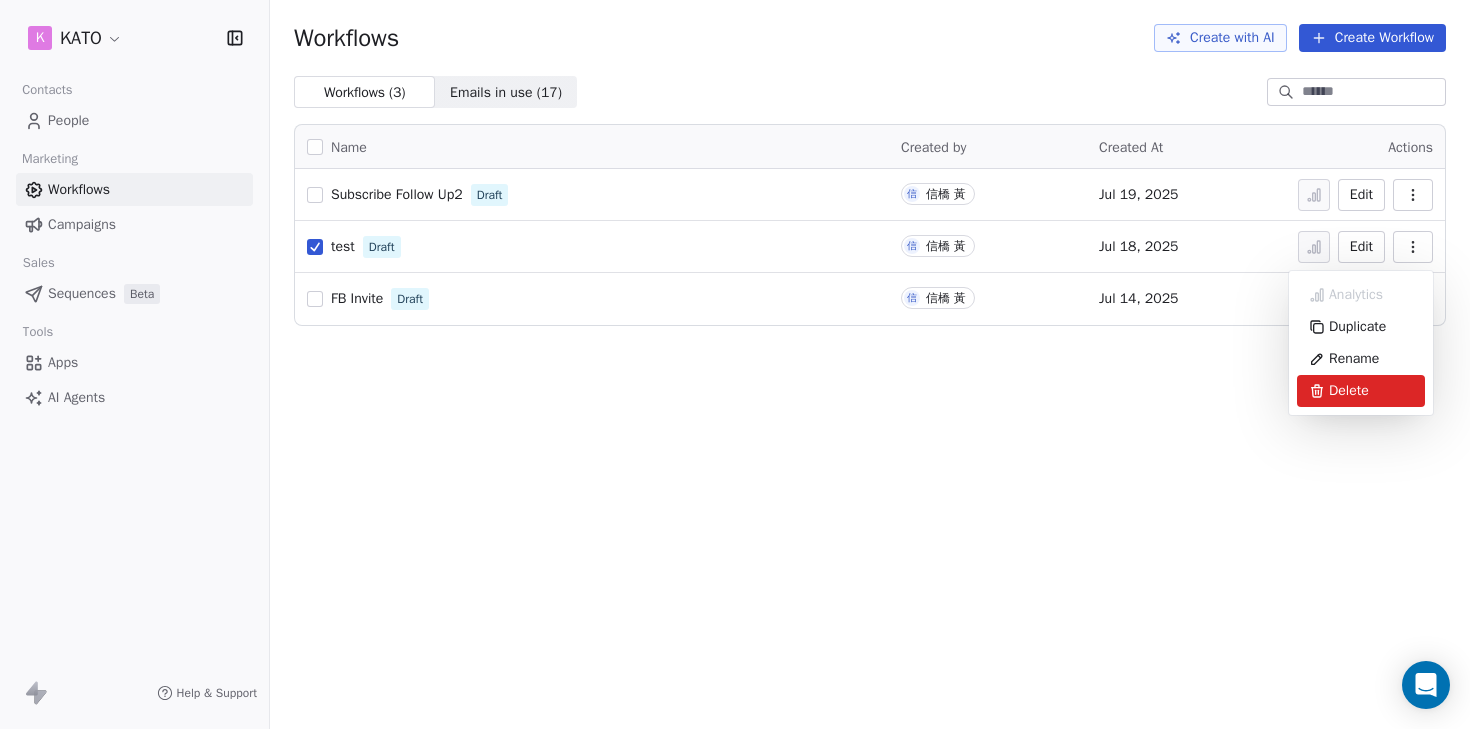 click on "Delete" at bounding box center [1349, 391] 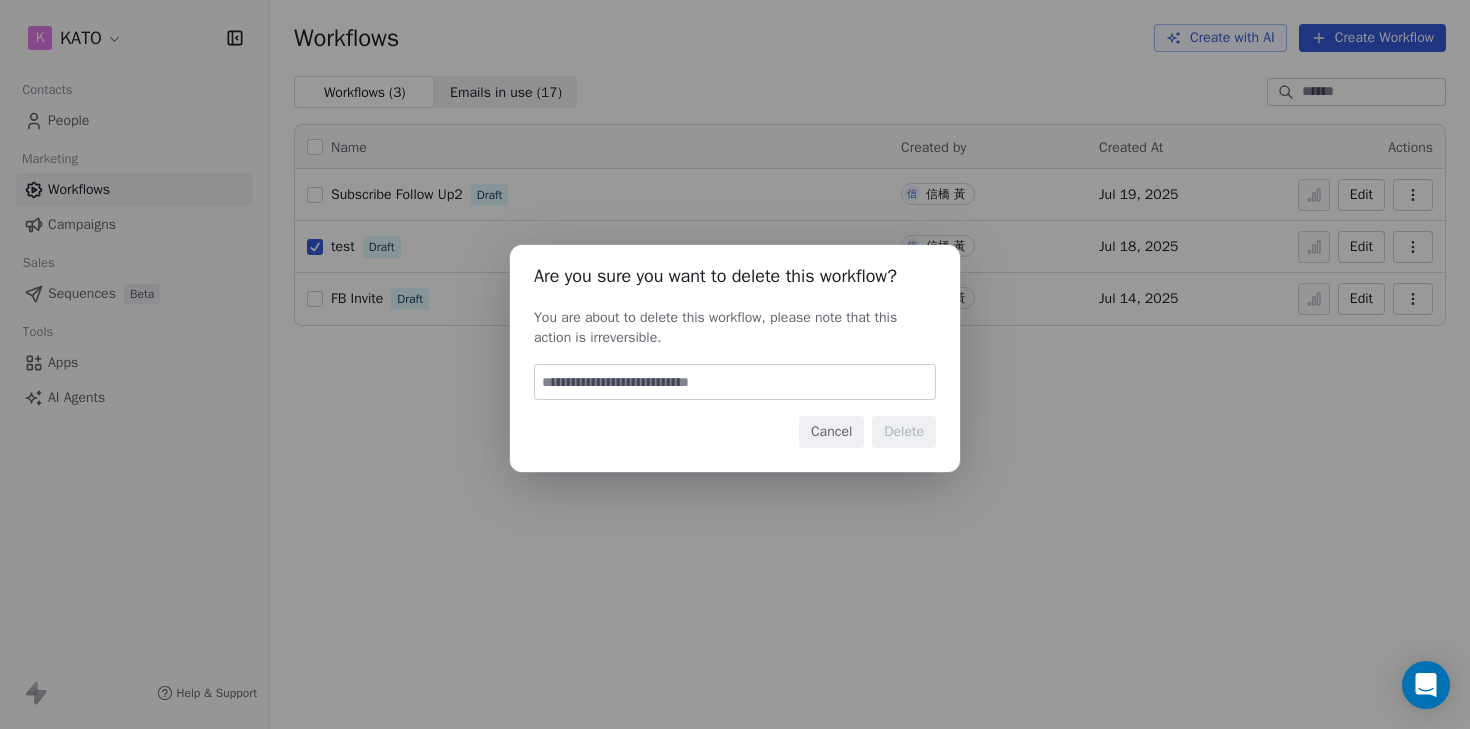 click at bounding box center [735, 382] 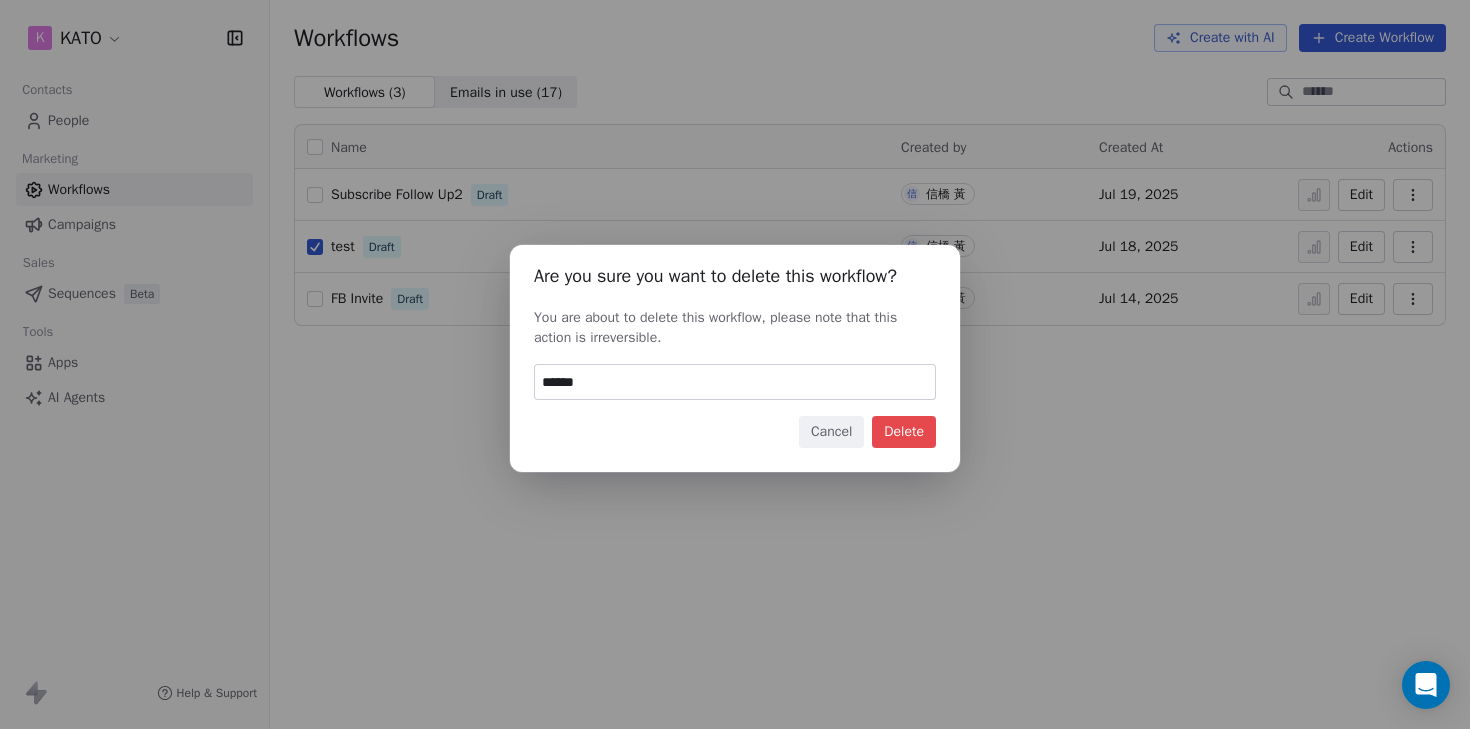 type on "******" 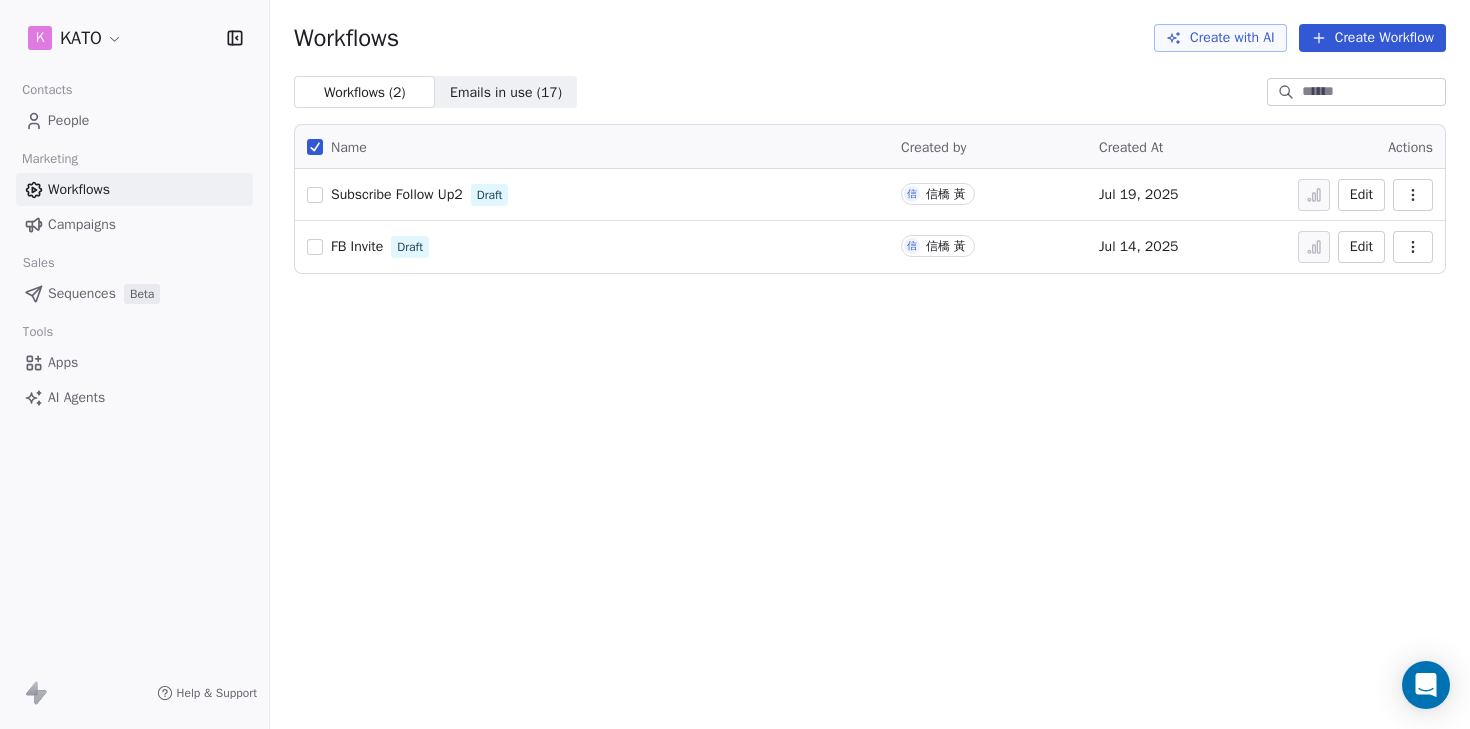 click 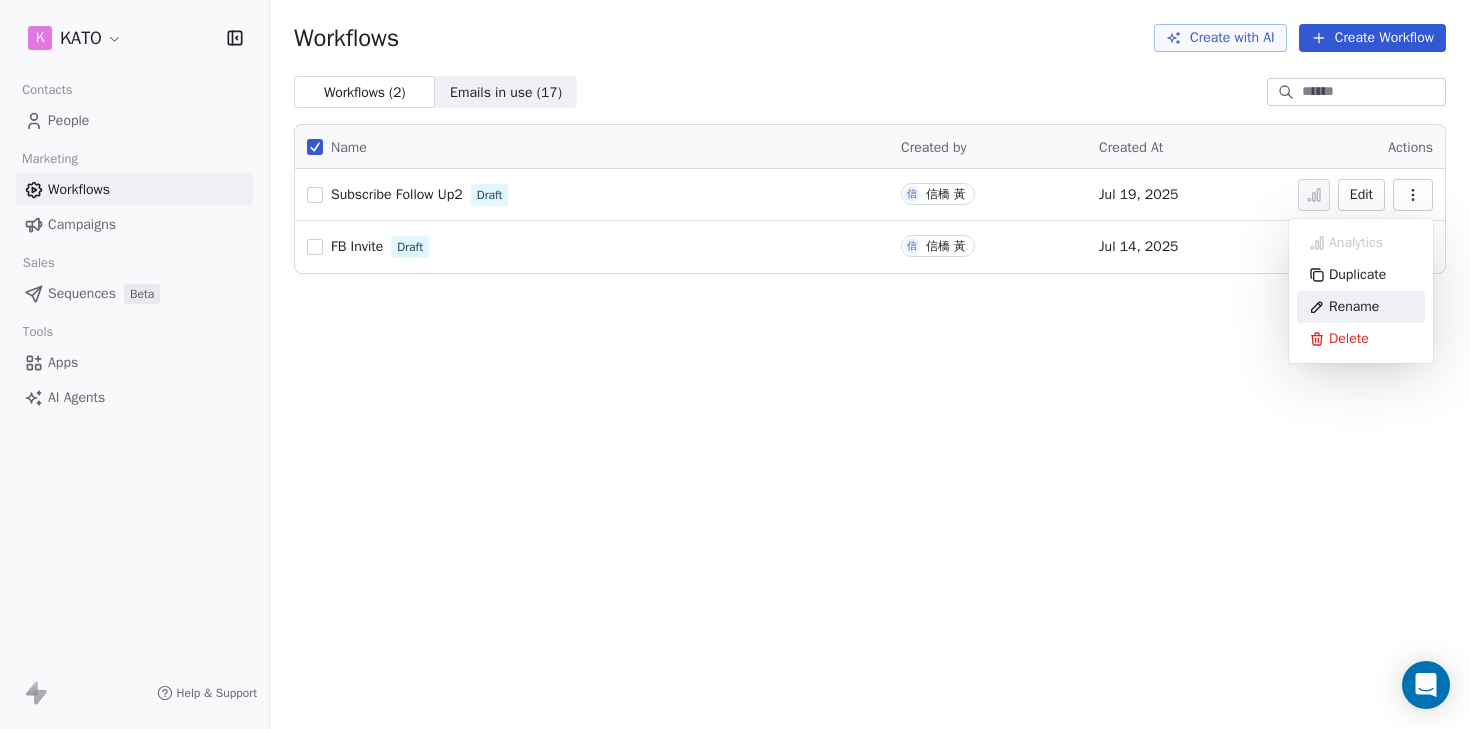 click on "Rename" at bounding box center [1354, 307] 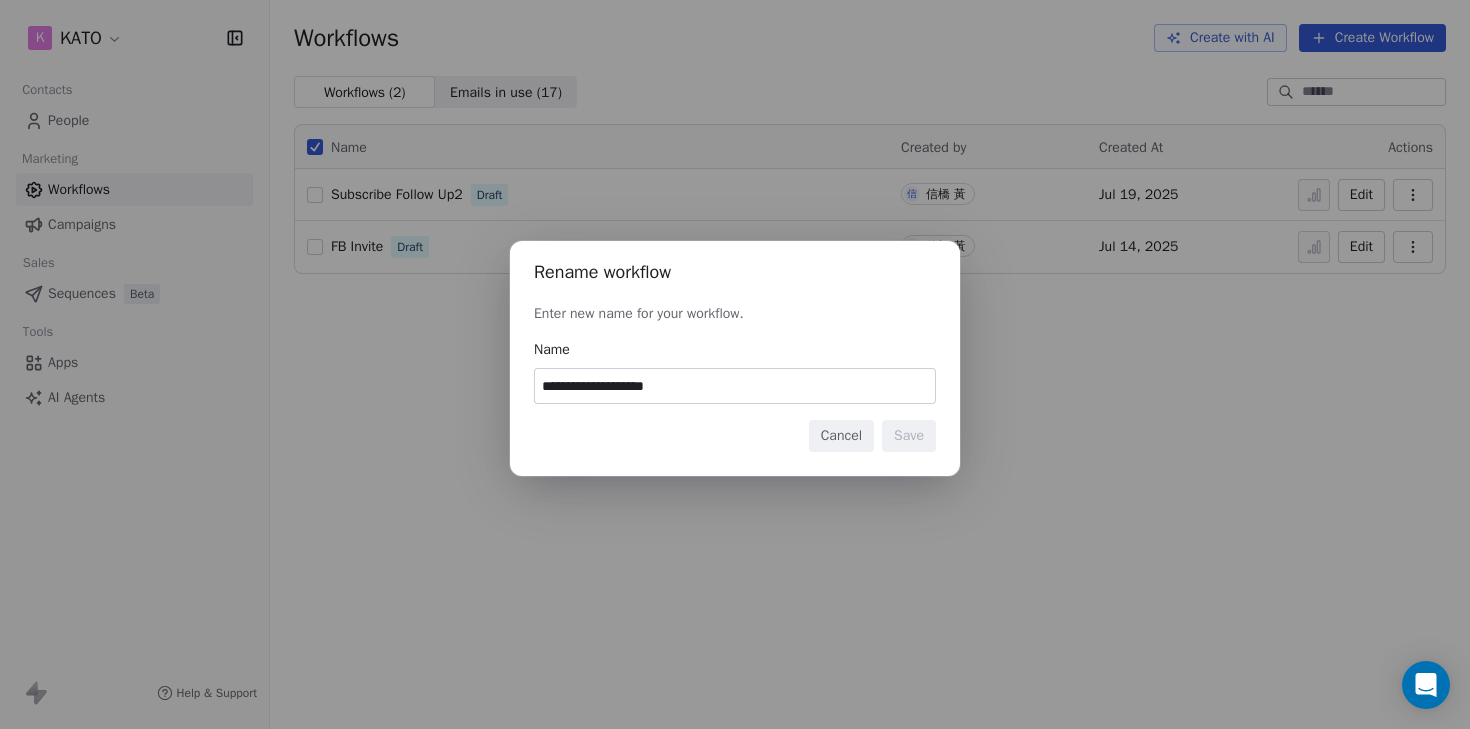 click on "**********" at bounding box center [735, 386] 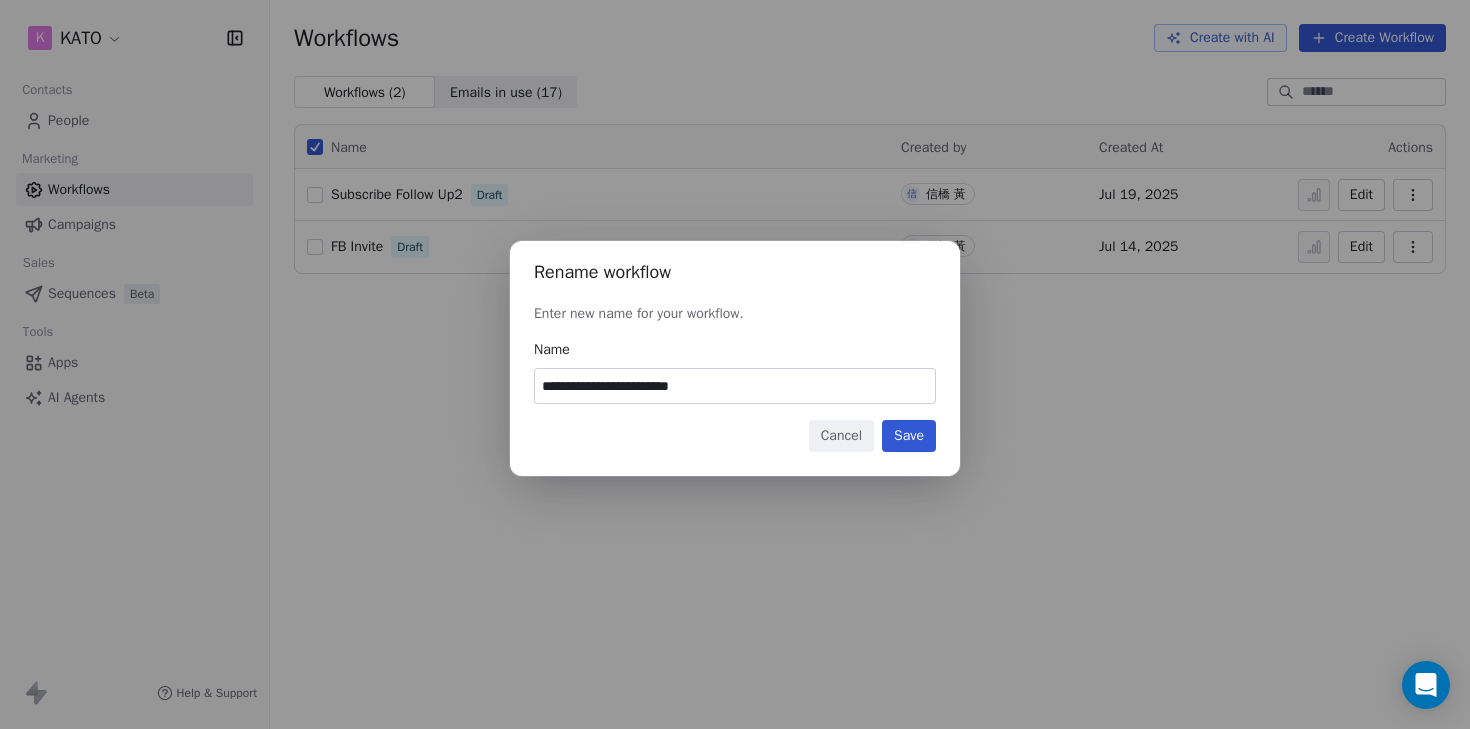 drag, startPoint x: 640, startPoint y: 388, endPoint x: 793, endPoint y: 388, distance: 153 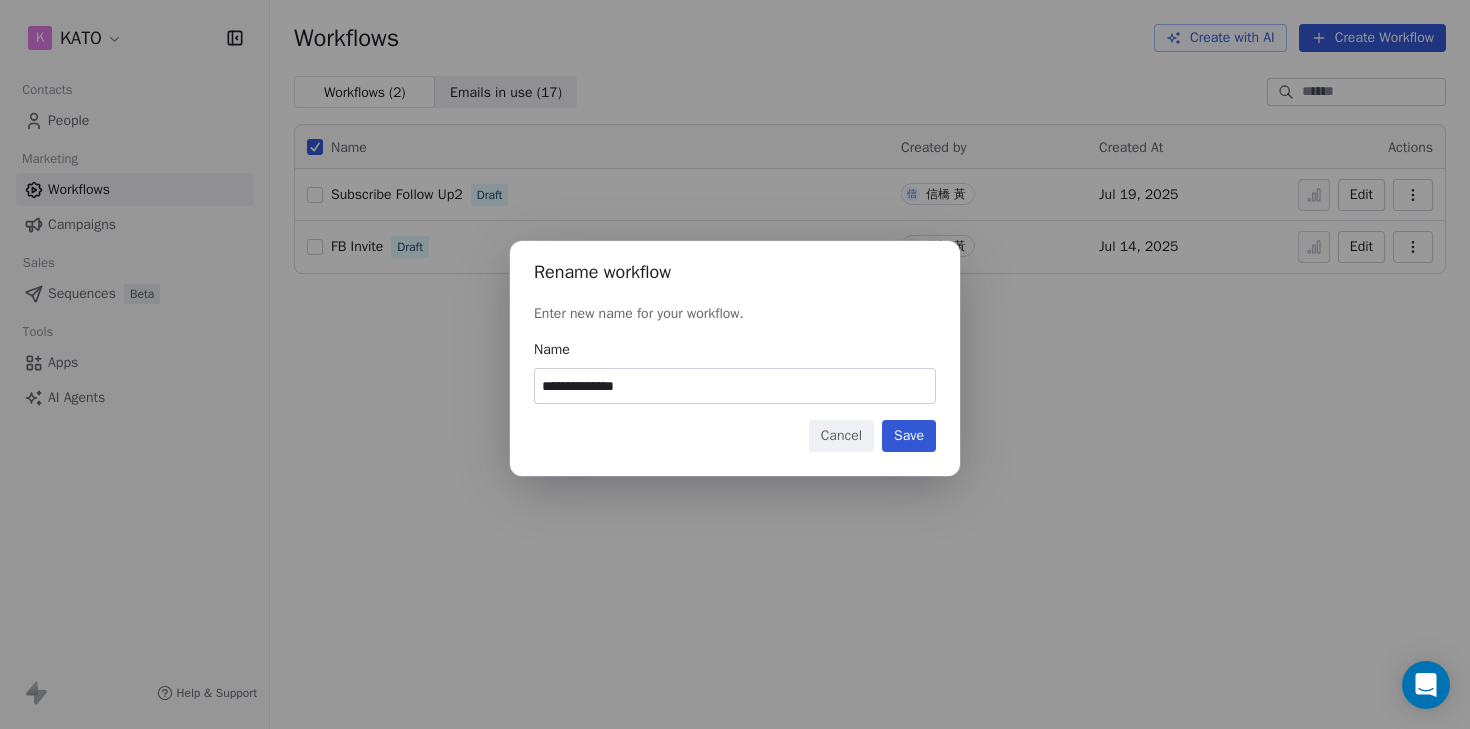 type on "**********" 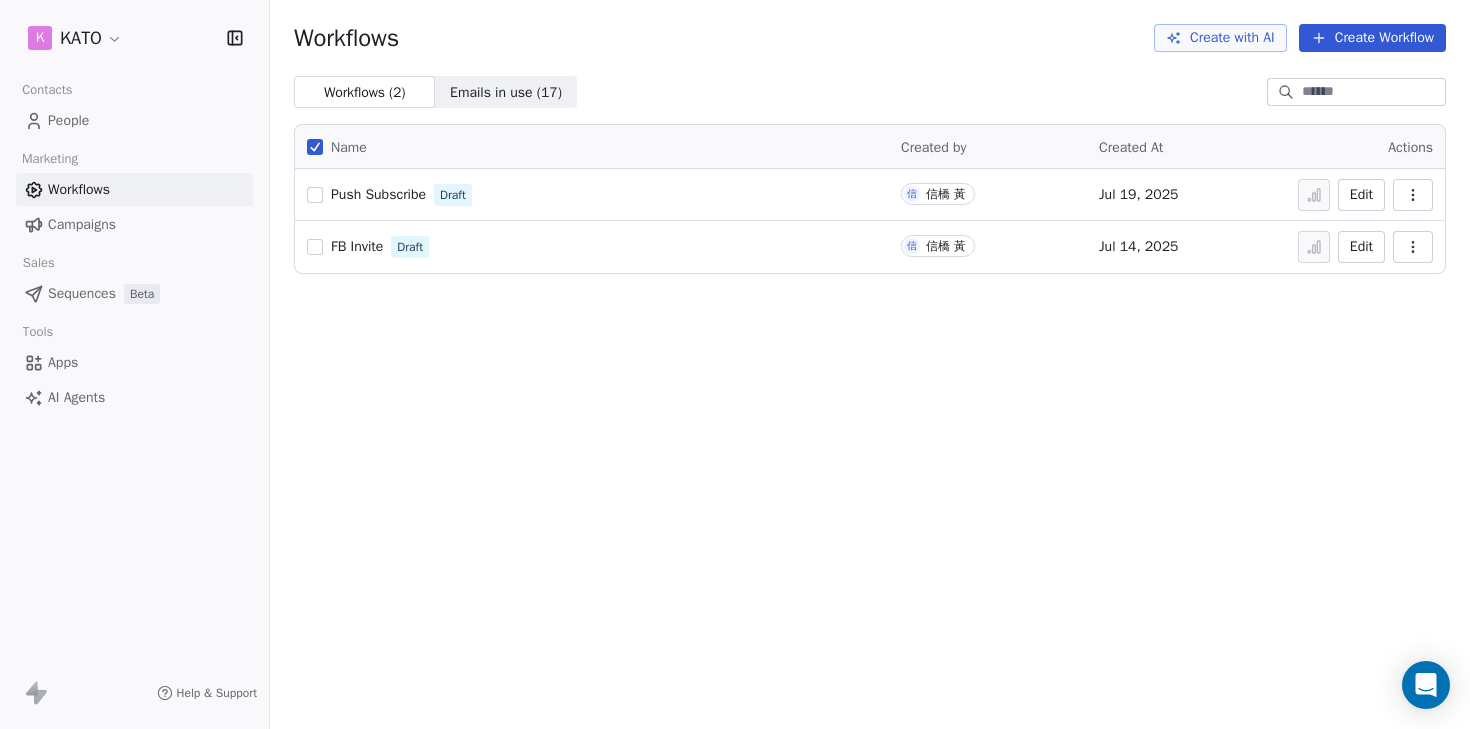 click on "Push Subscribe" at bounding box center (378, 194) 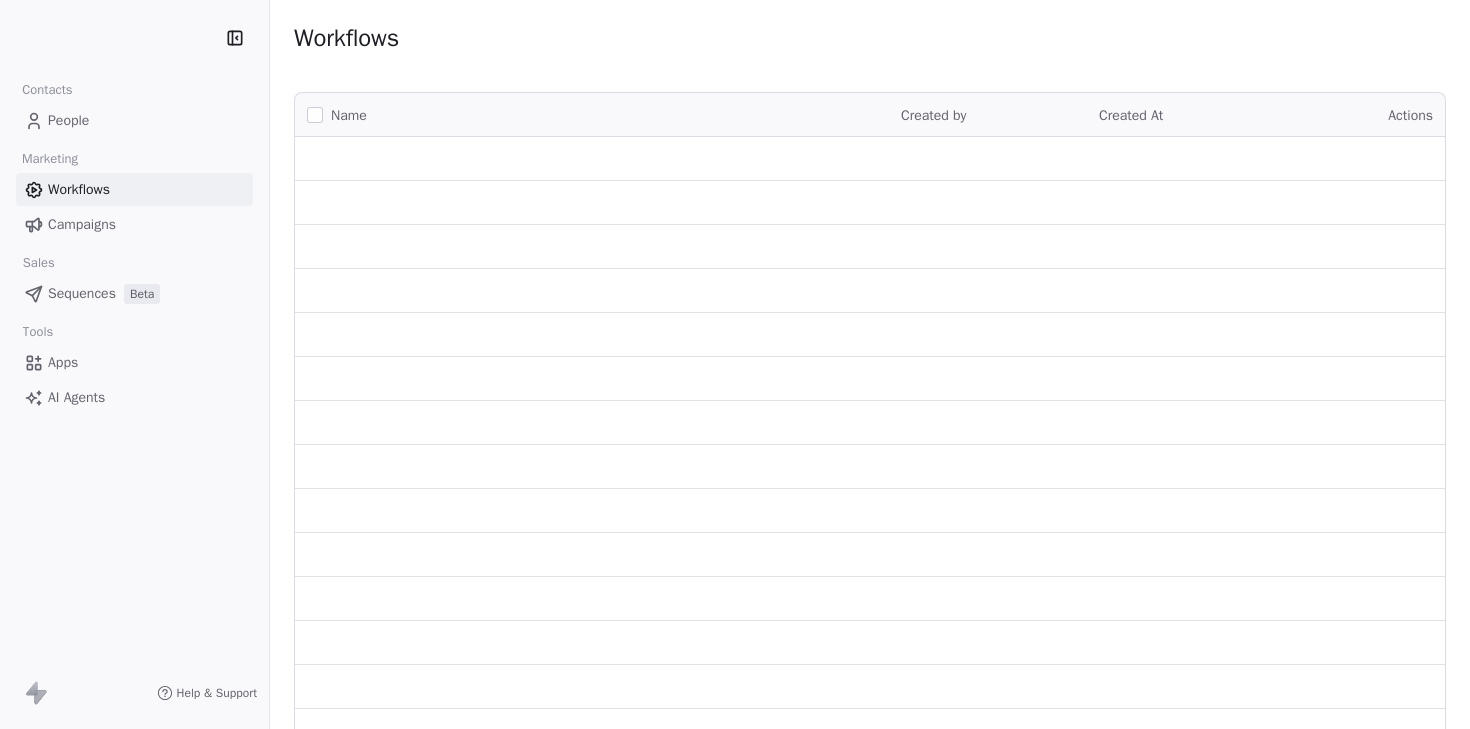 scroll, scrollTop: 0, scrollLeft: 0, axis: both 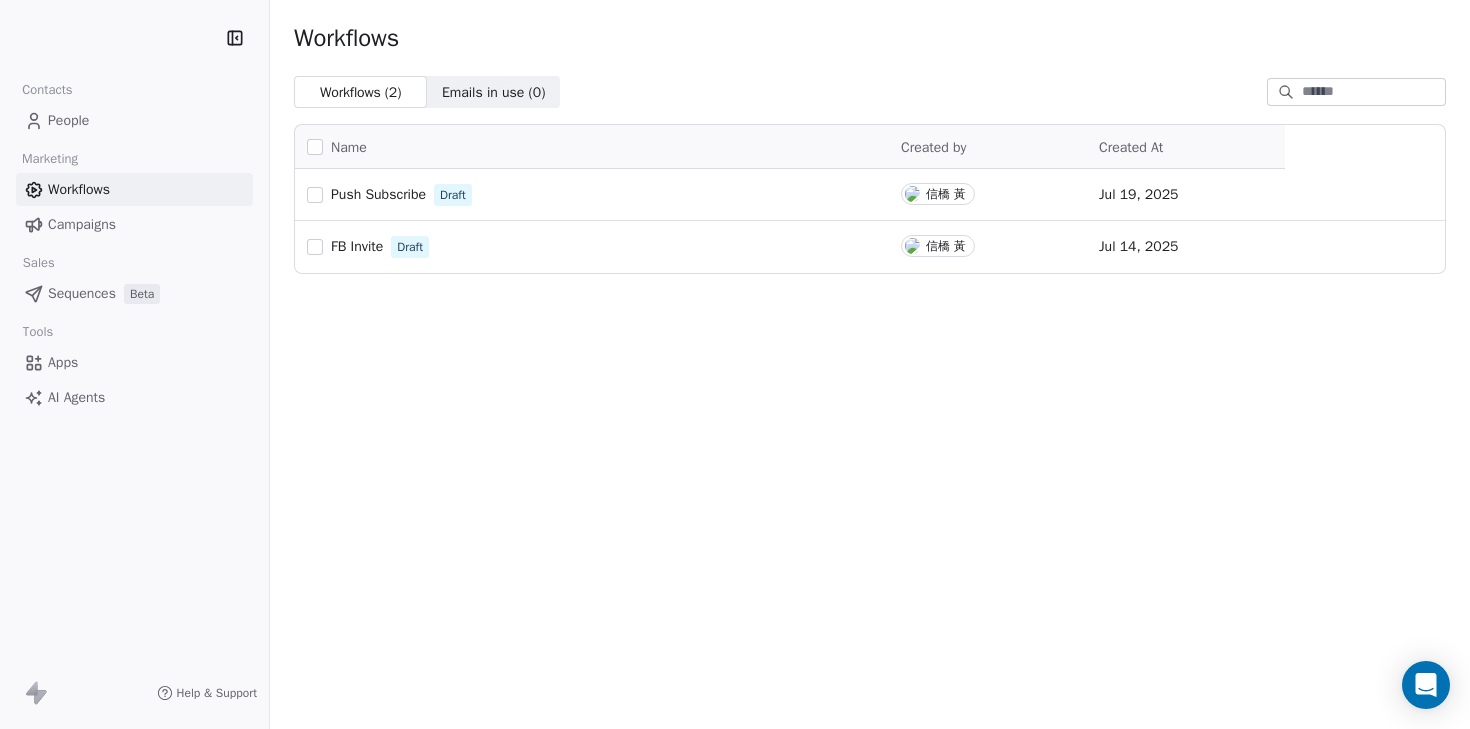 click on "Emails in use ( 0 )" at bounding box center (494, 92) 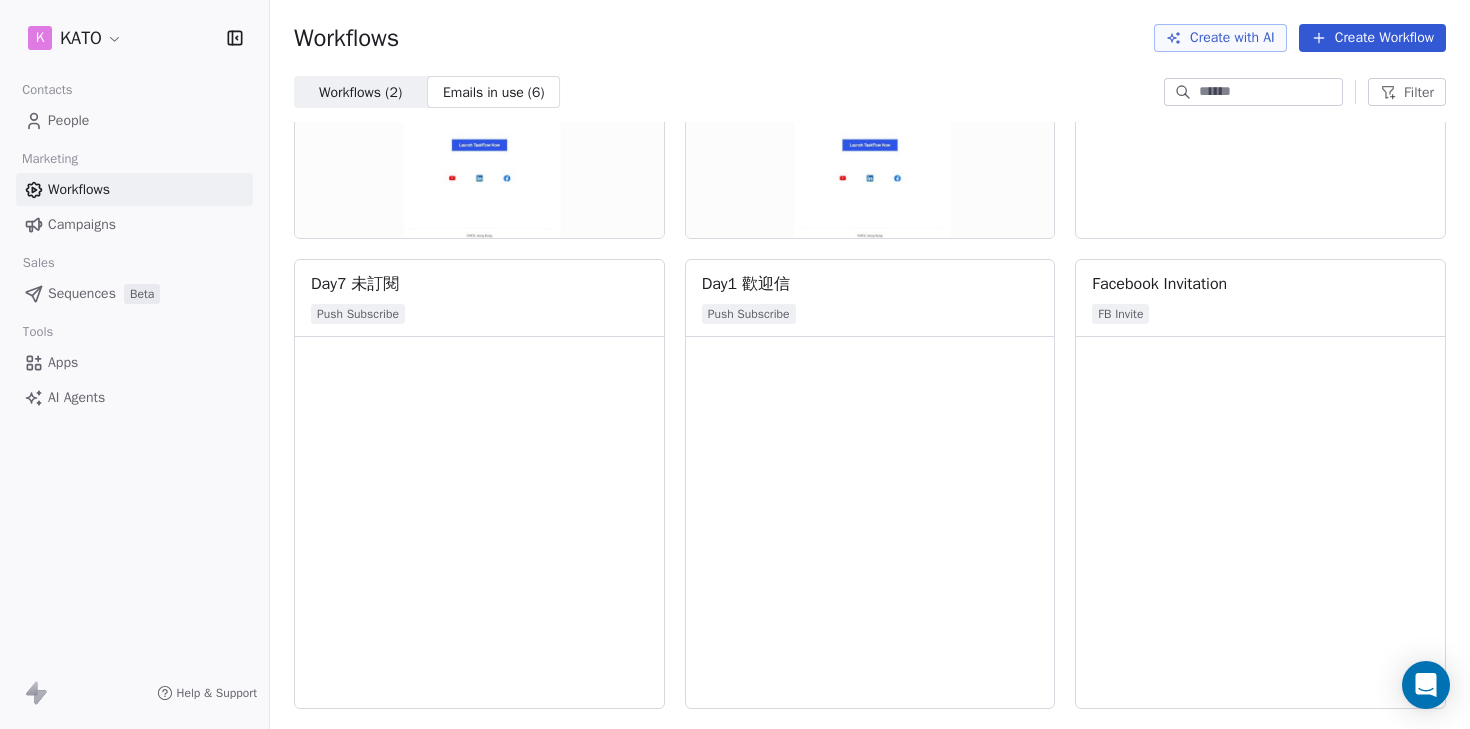 scroll, scrollTop: 0, scrollLeft: 0, axis: both 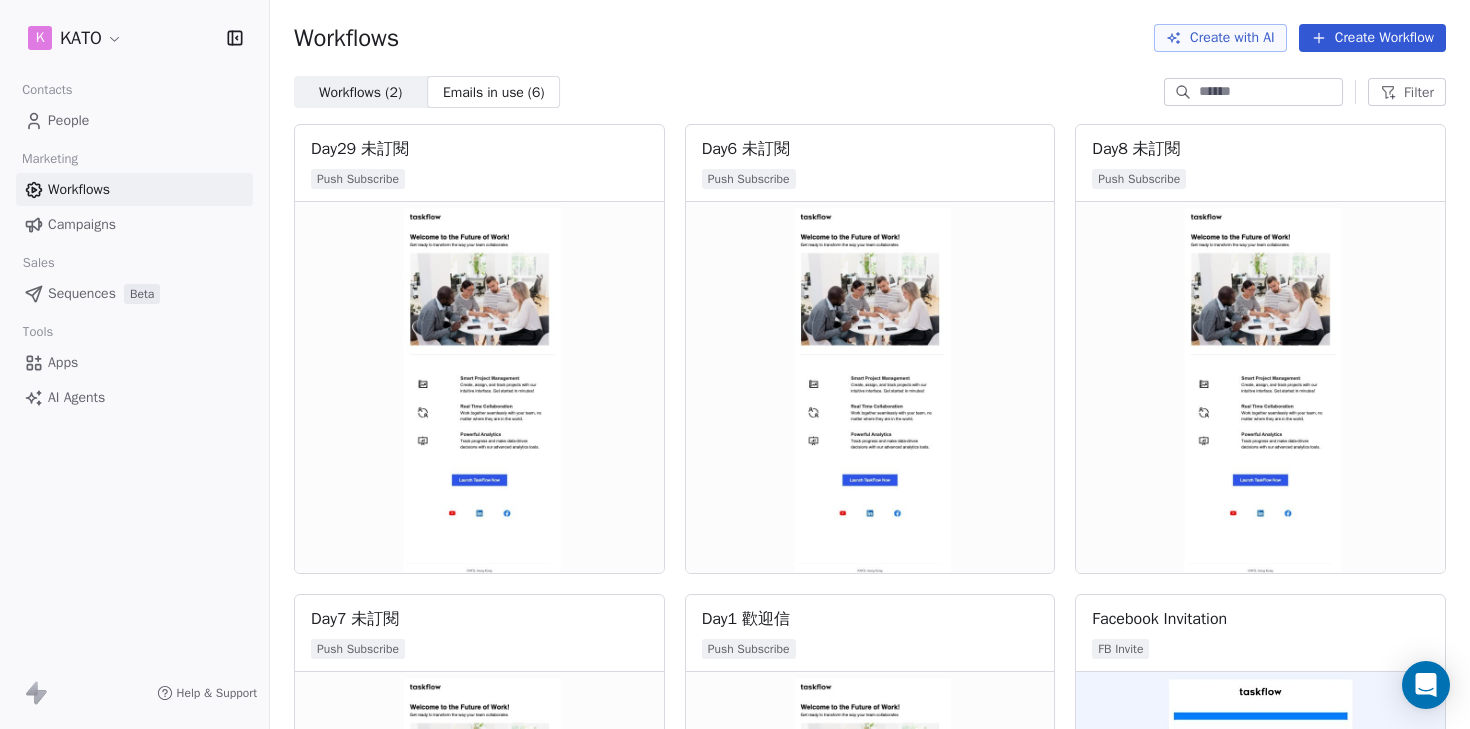 click on "Workflows ( 2 )" at bounding box center [360, 92] 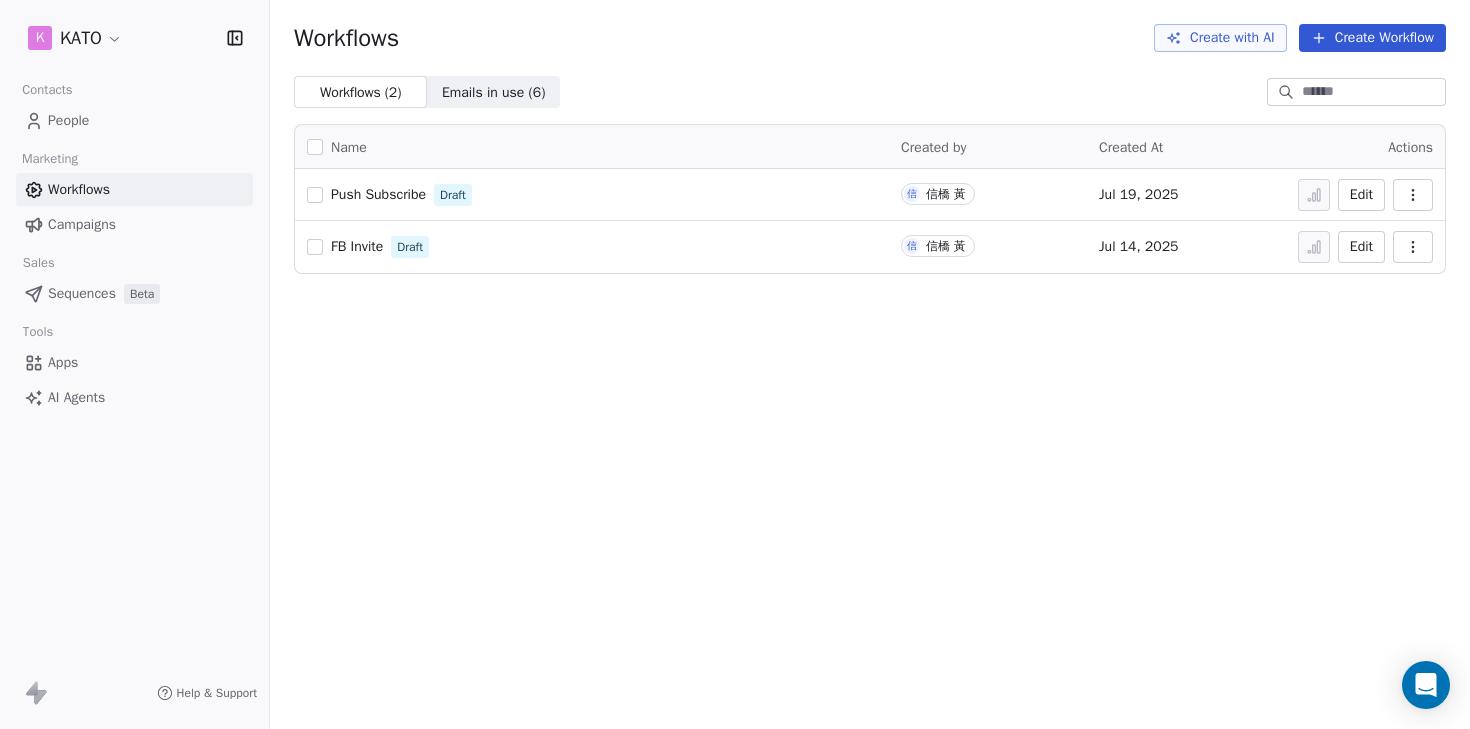 click on "Push Subscribe" at bounding box center (378, 194) 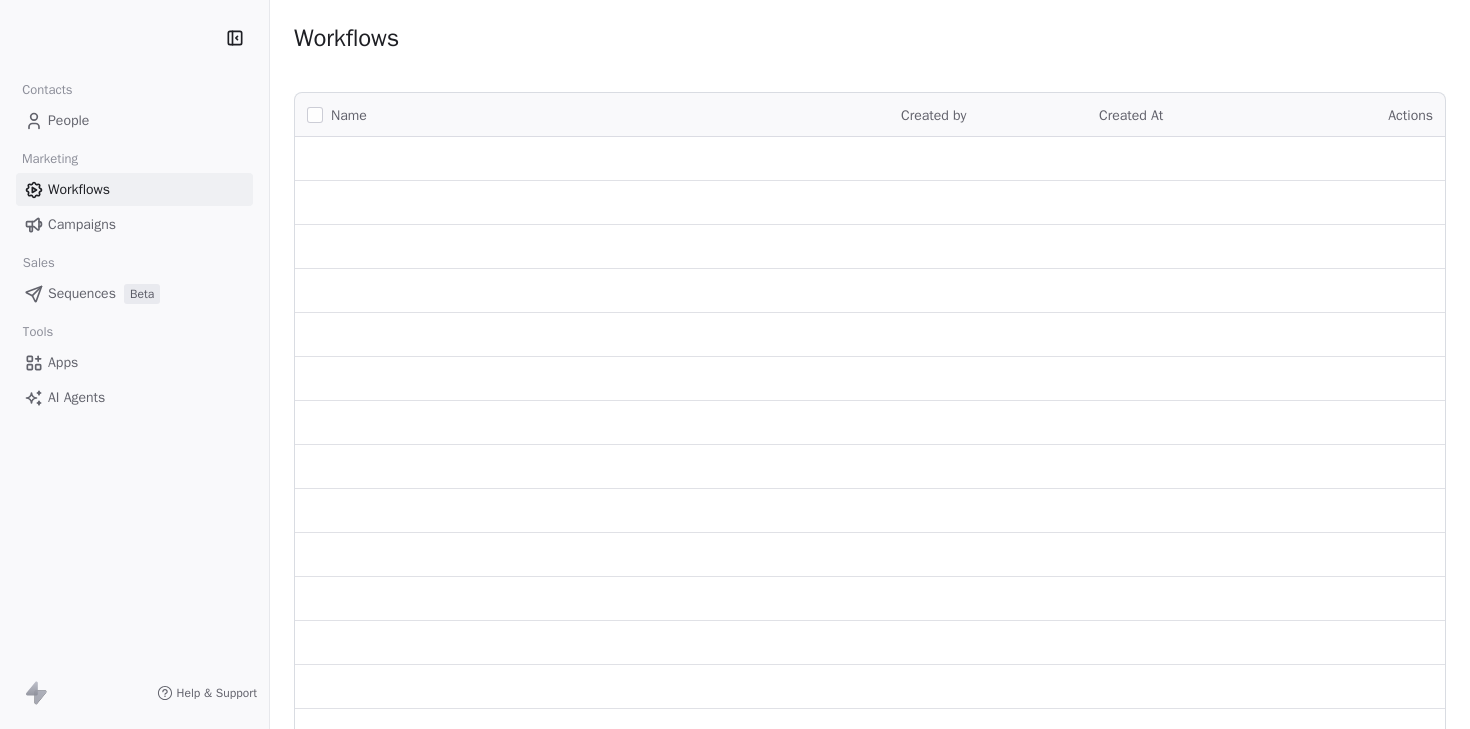 scroll, scrollTop: 0, scrollLeft: 0, axis: both 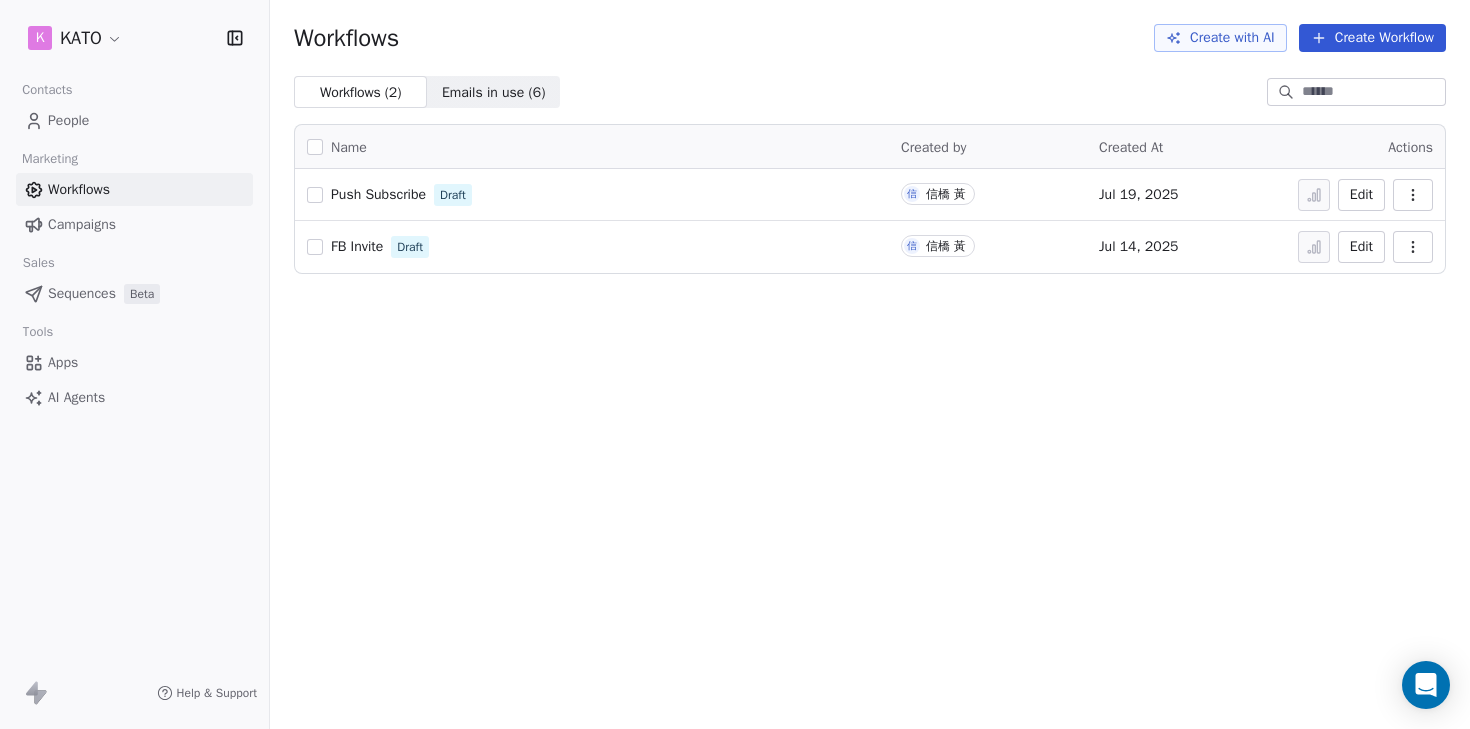 click on "Push Subscribe" at bounding box center [378, 194] 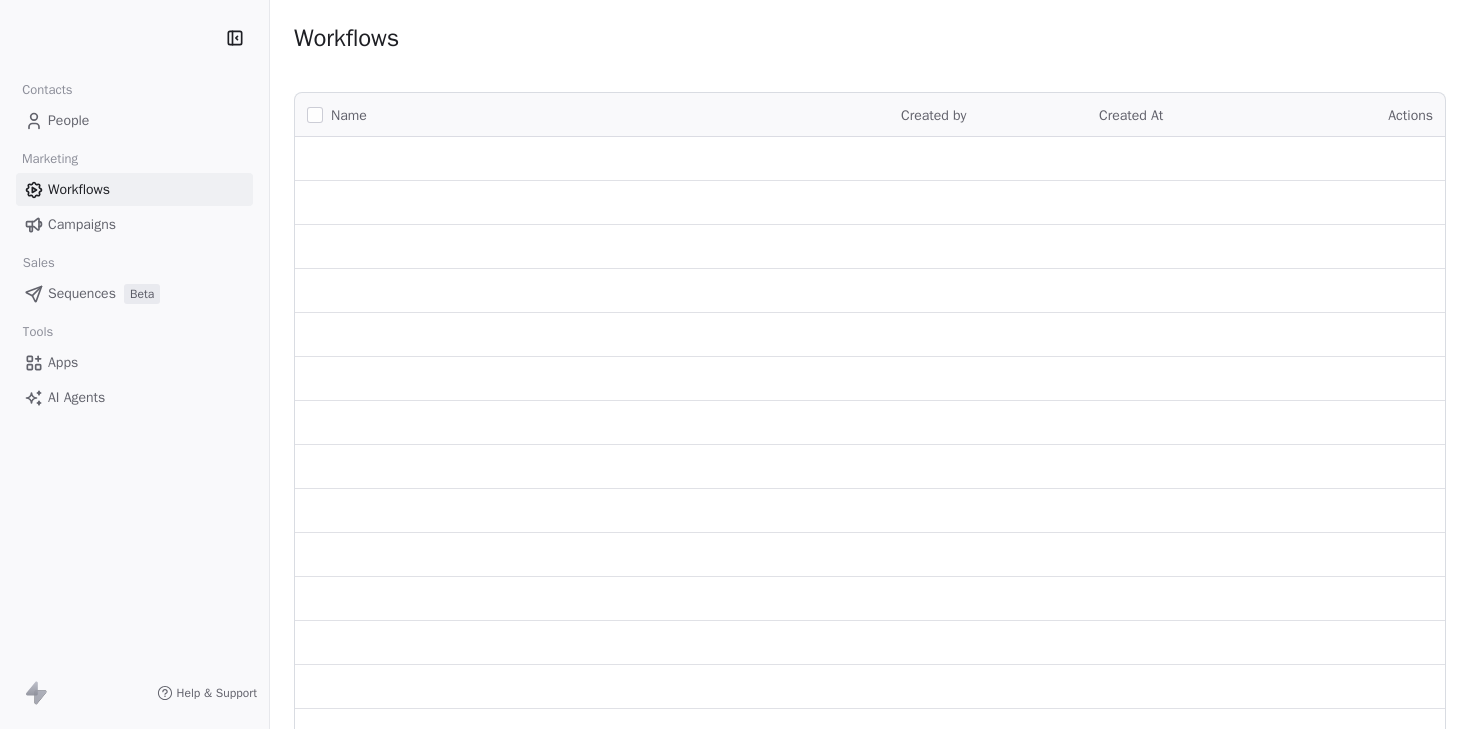scroll, scrollTop: 0, scrollLeft: 0, axis: both 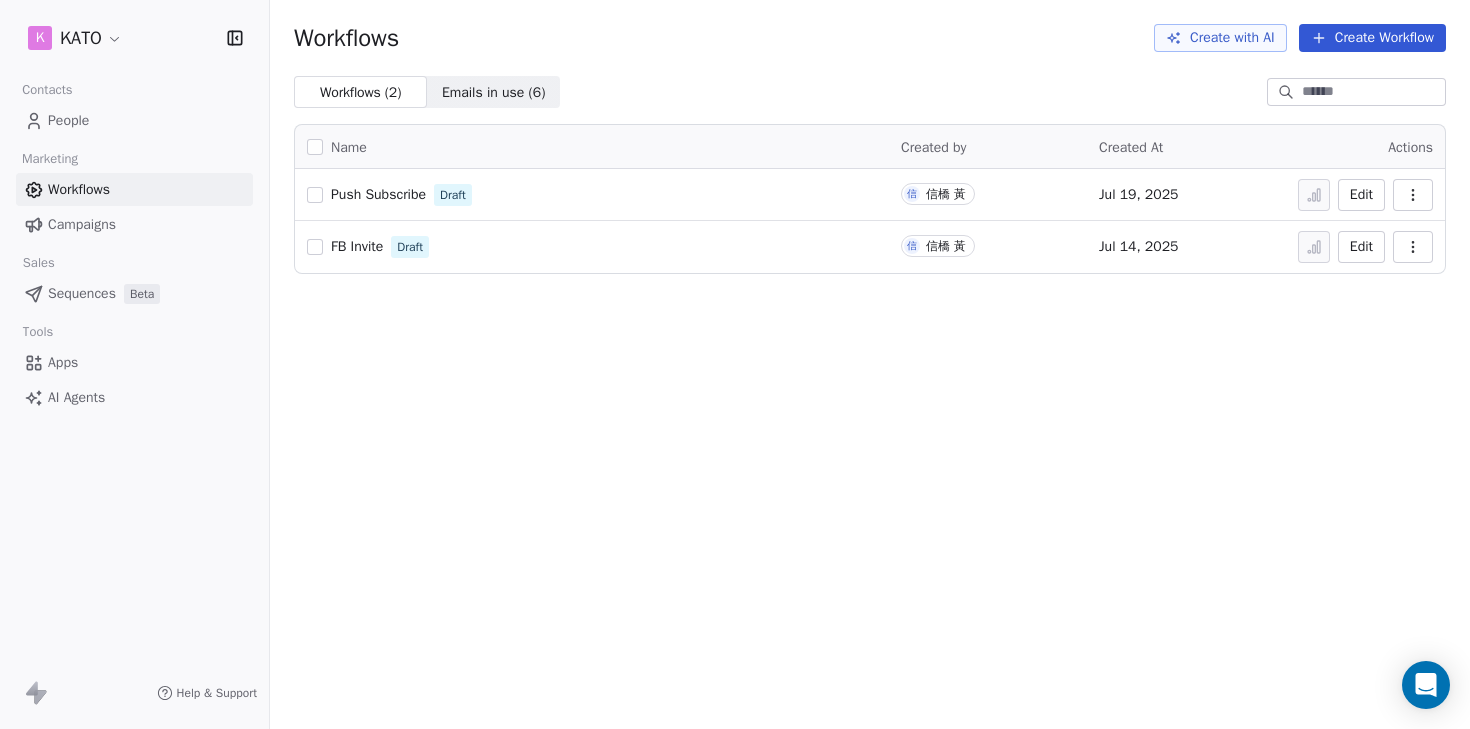 click on "Push Subscribe" at bounding box center (378, 194) 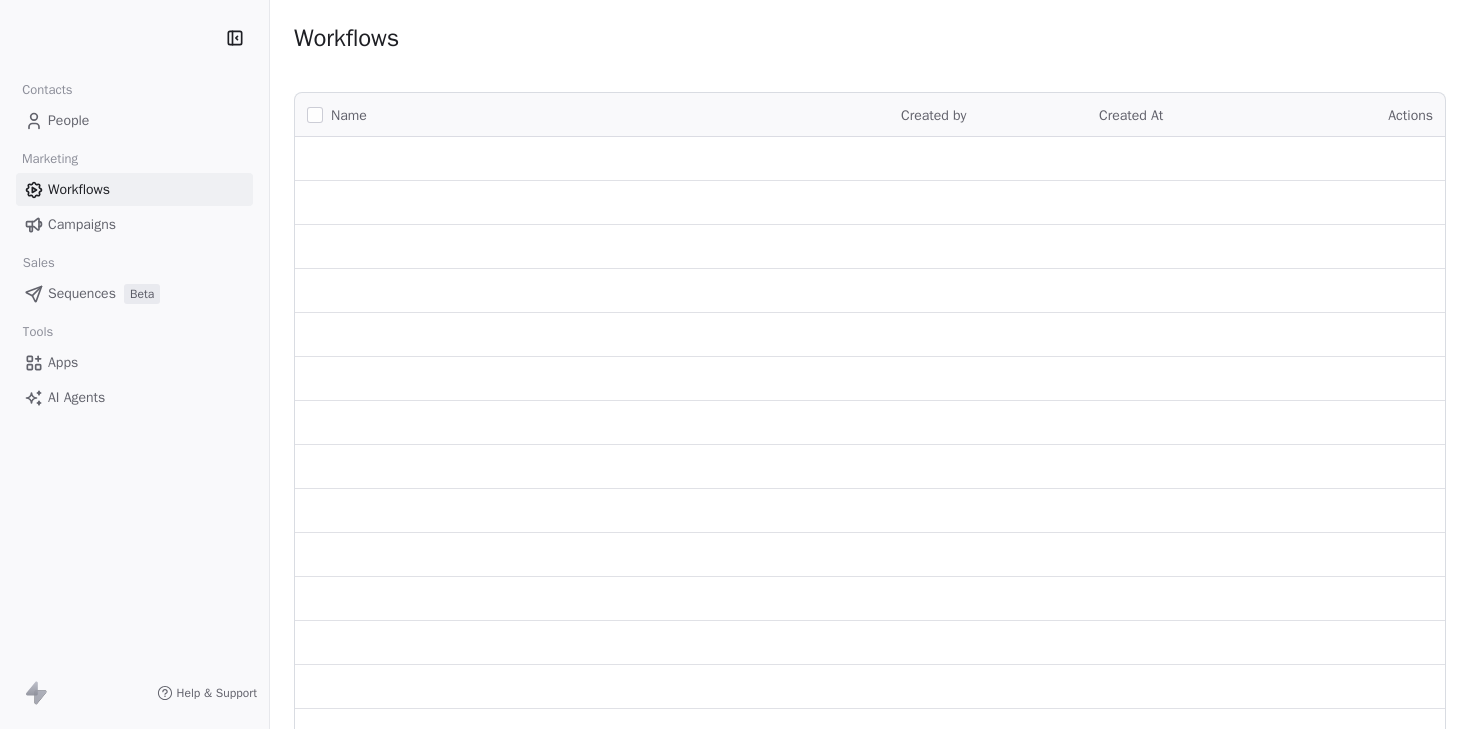 scroll, scrollTop: 0, scrollLeft: 0, axis: both 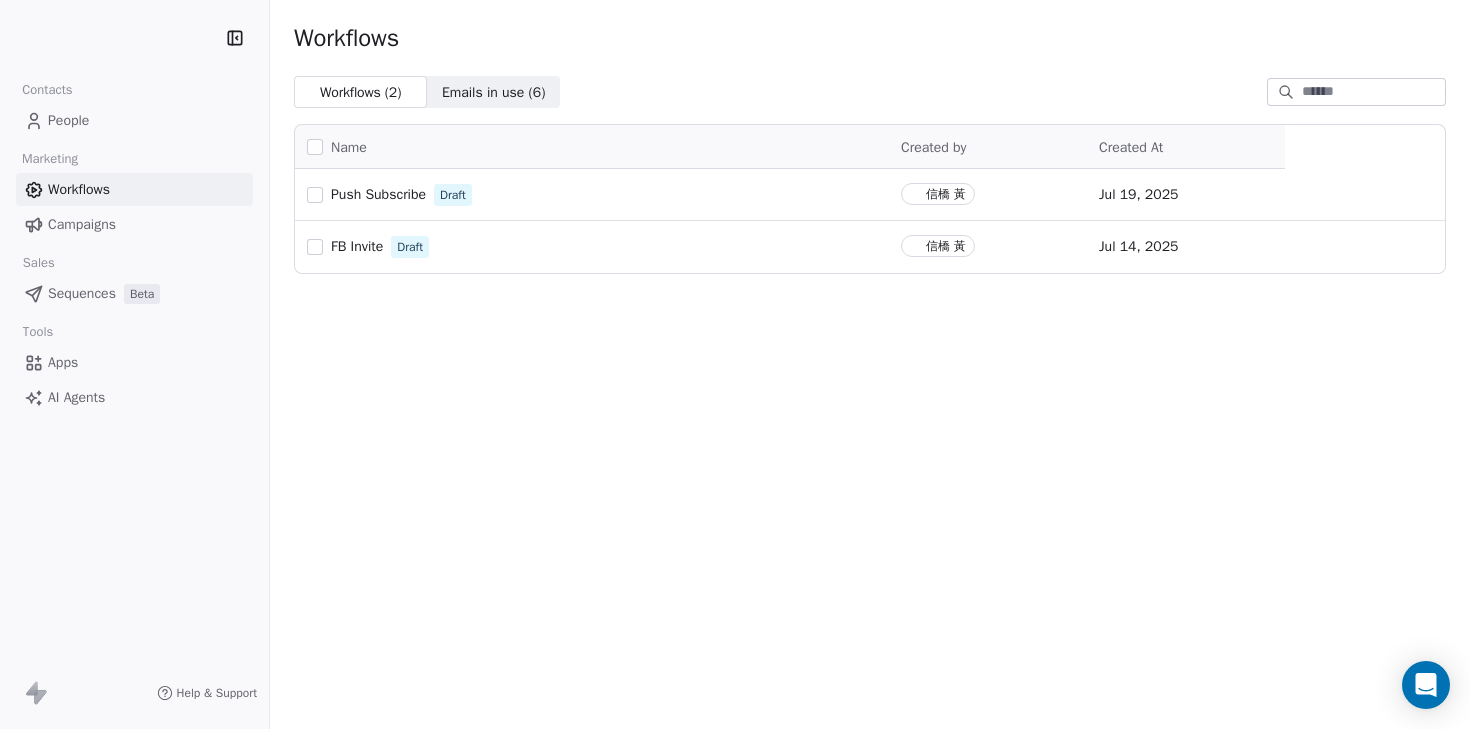 click on "Workflows ( 2 ) Workflows ( 2 ) Emails in use ( 6 ) Emails in use ( 6 )" at bounding box center [870, 92] 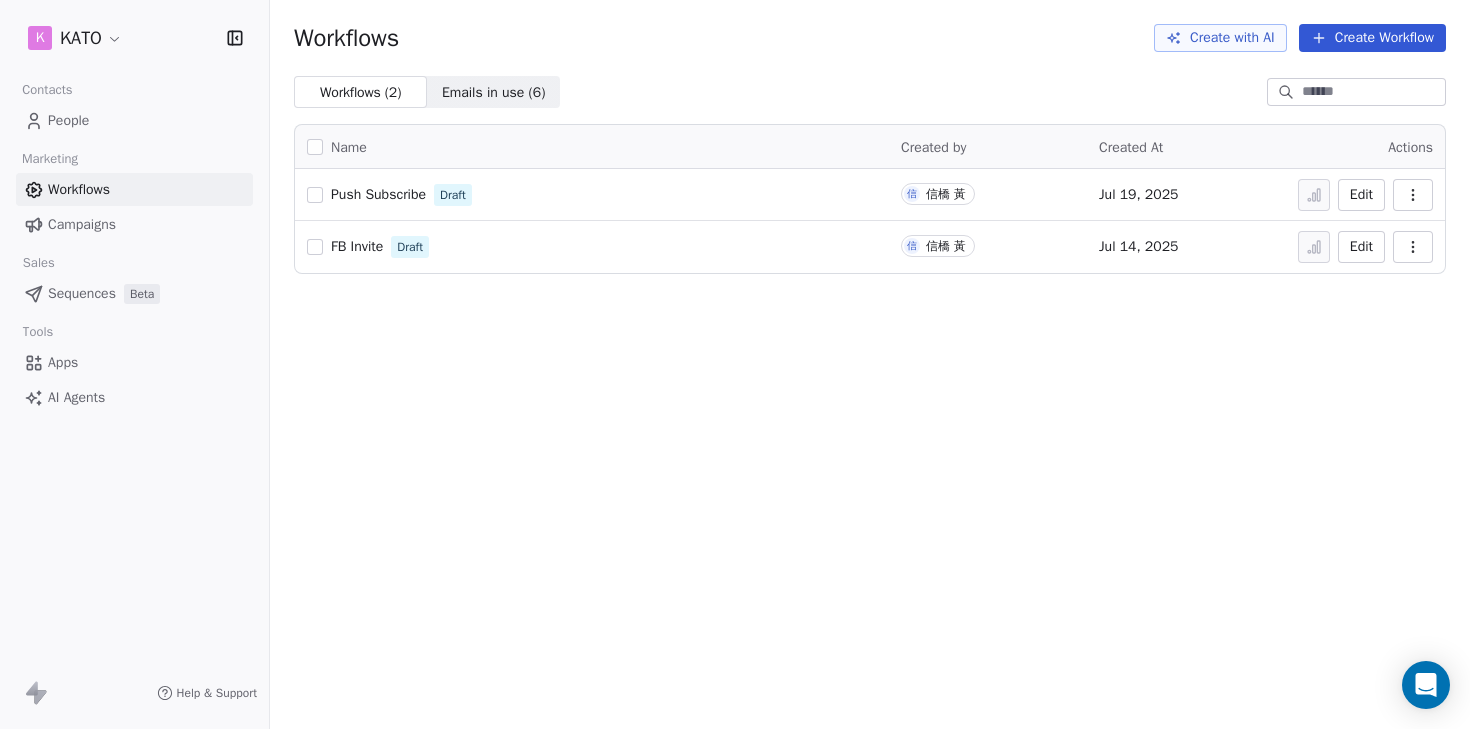 click on "Emails in use ( 6 )" at bounding box center (494, 92) 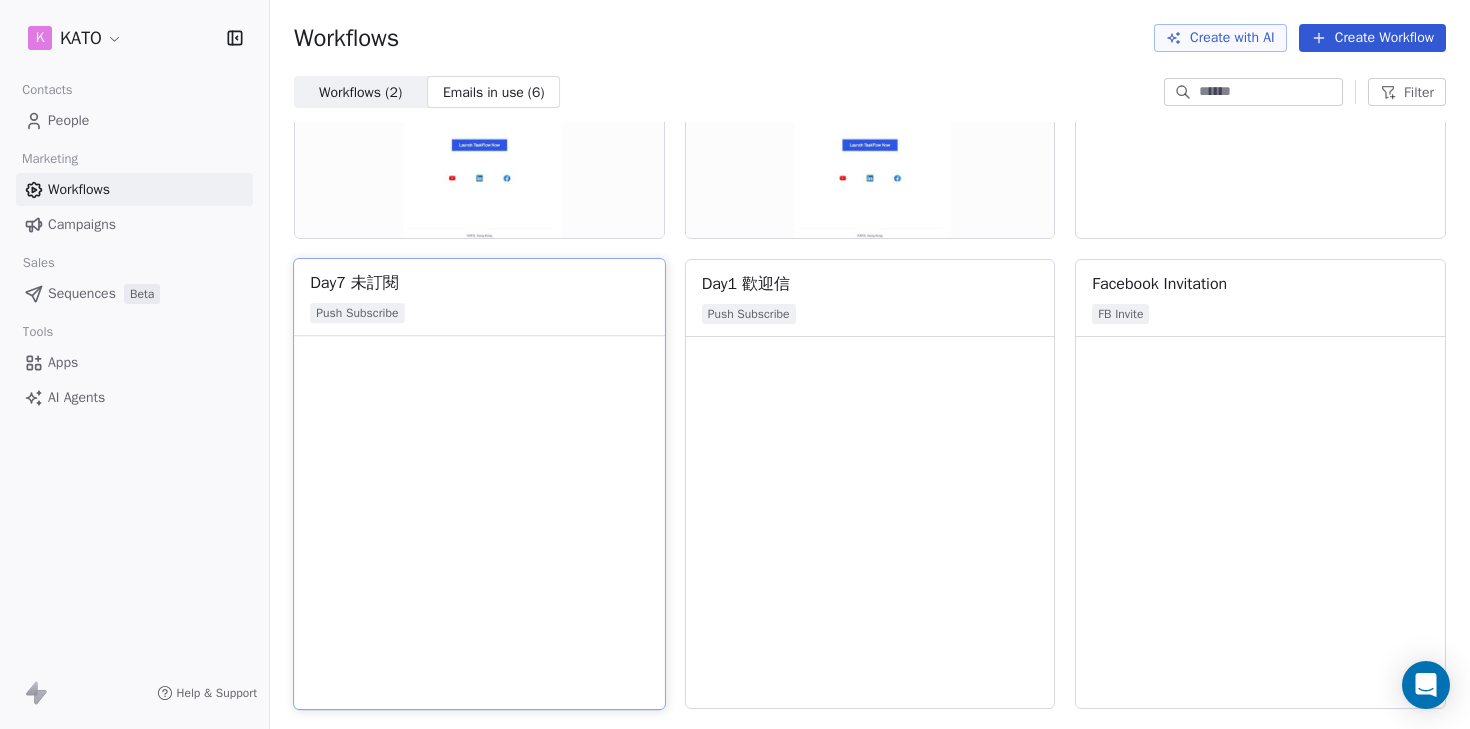 scroll, scrollTop: 0, scrollLeft: 0, axis: both 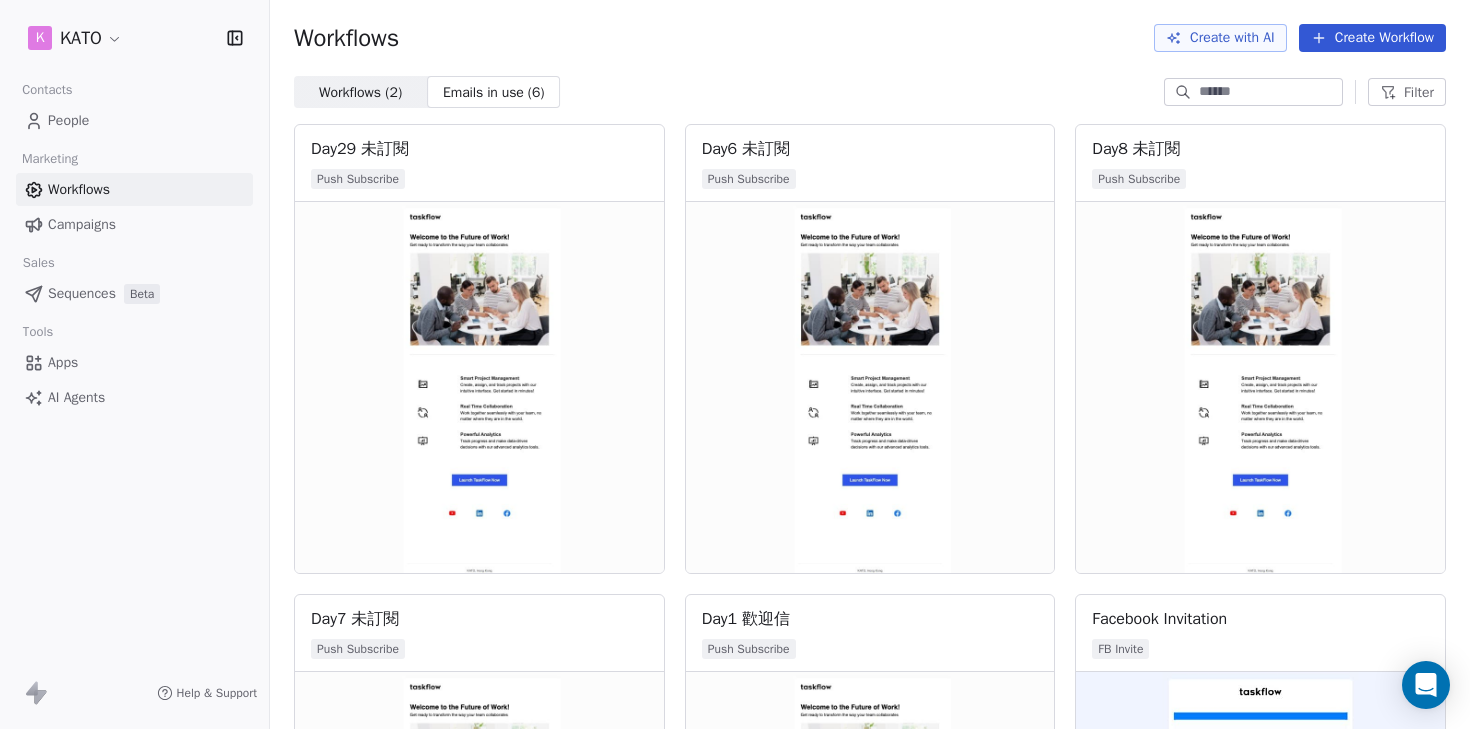 click on "People" at bounding box center (68, 120) 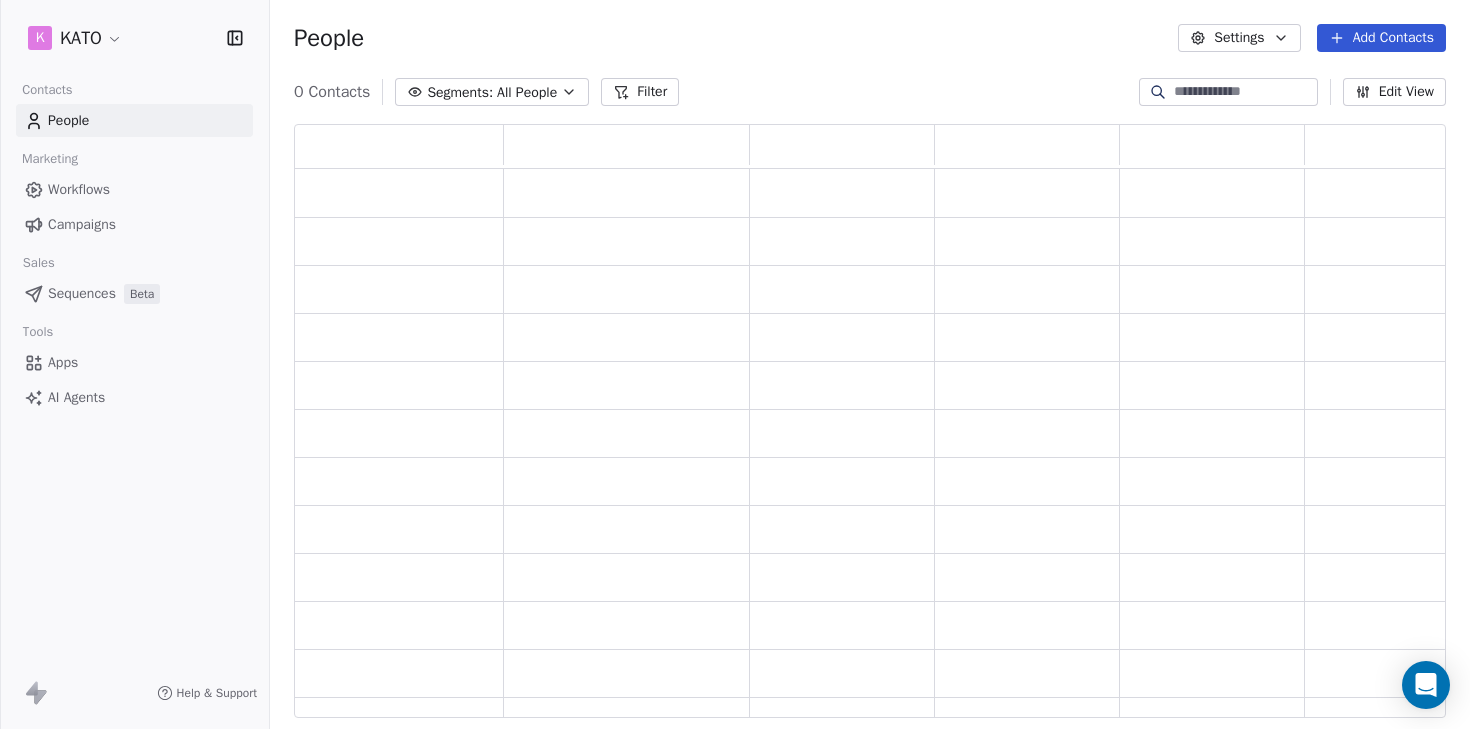 scroll, scrollTop: 16, scrollLeft: 16, axis: both 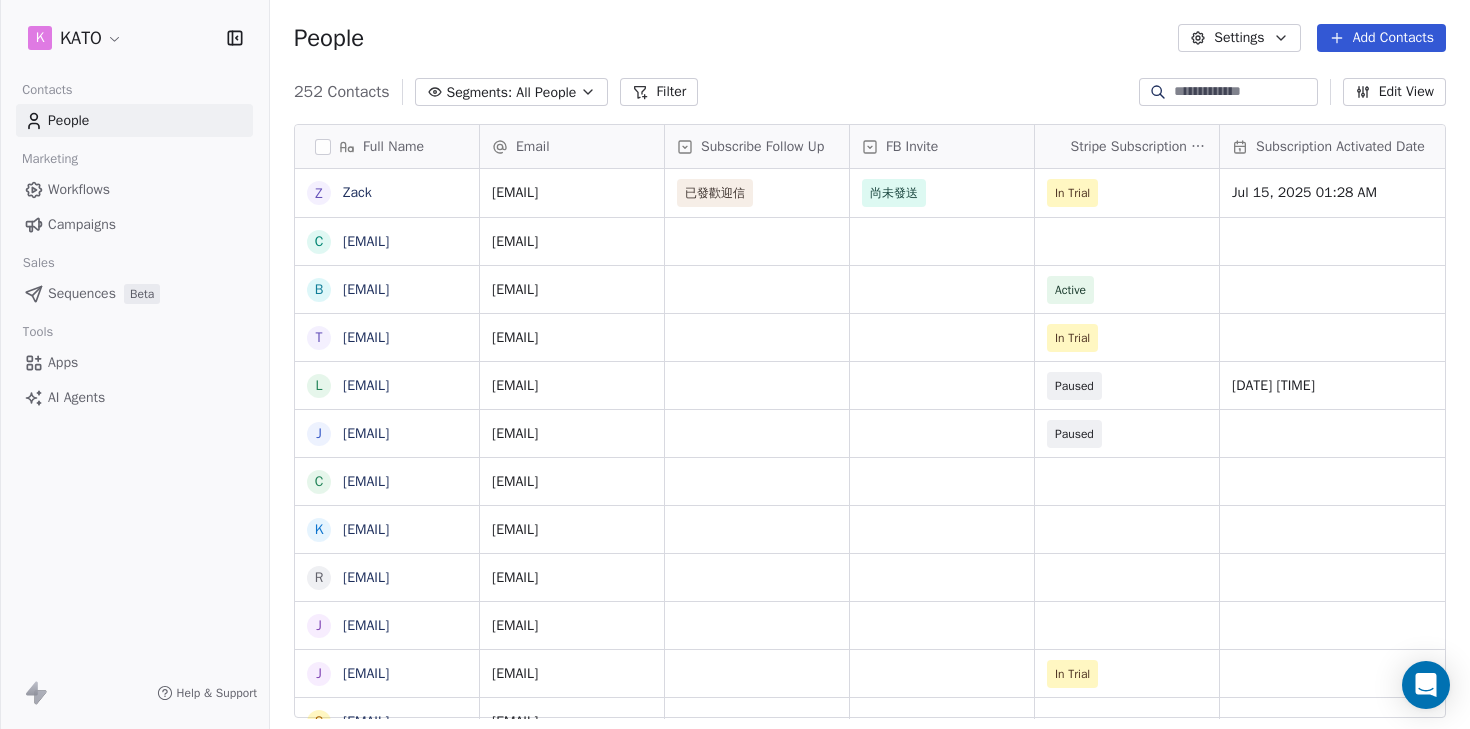 click on "Subscribe Follow Up" at bounding box center [762, 147] 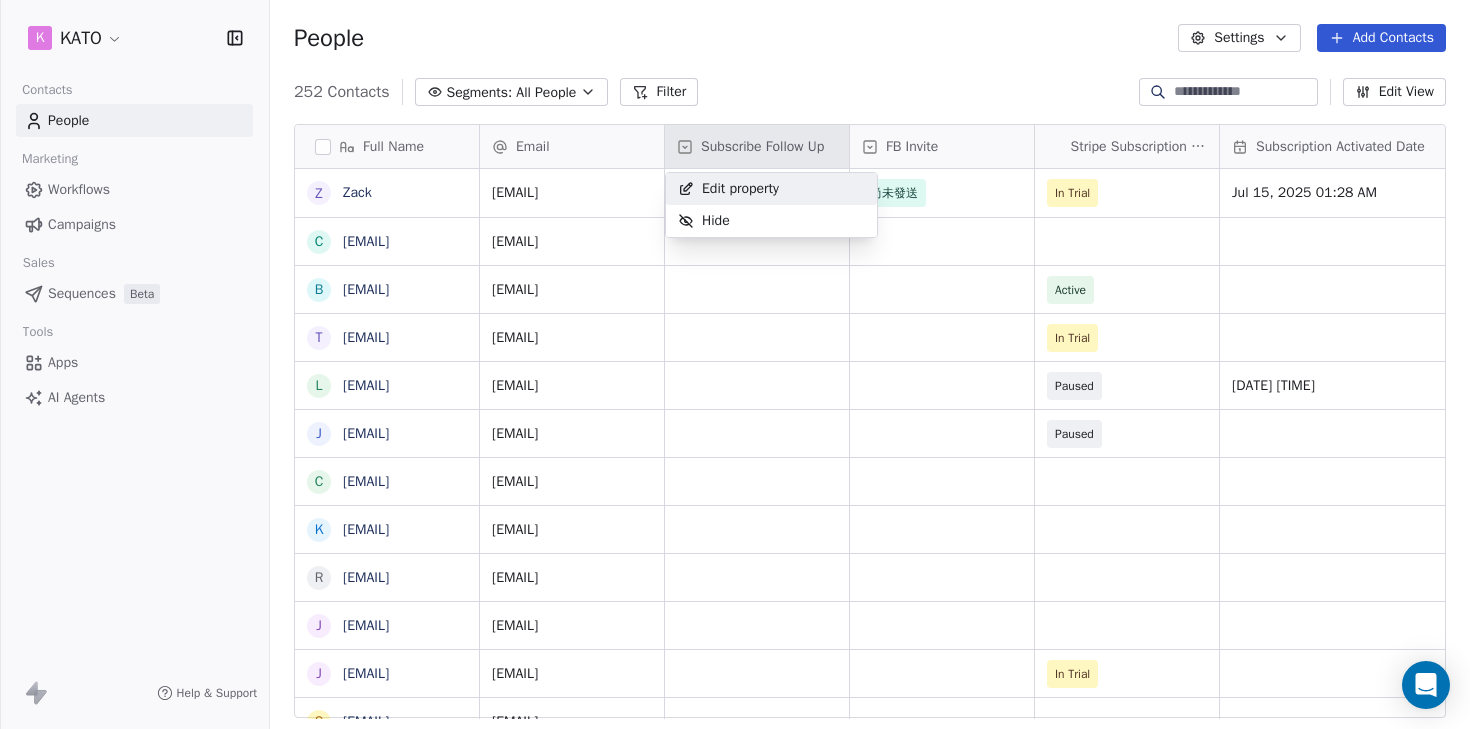 click on "Edit property" at bounding box center (740, 189) 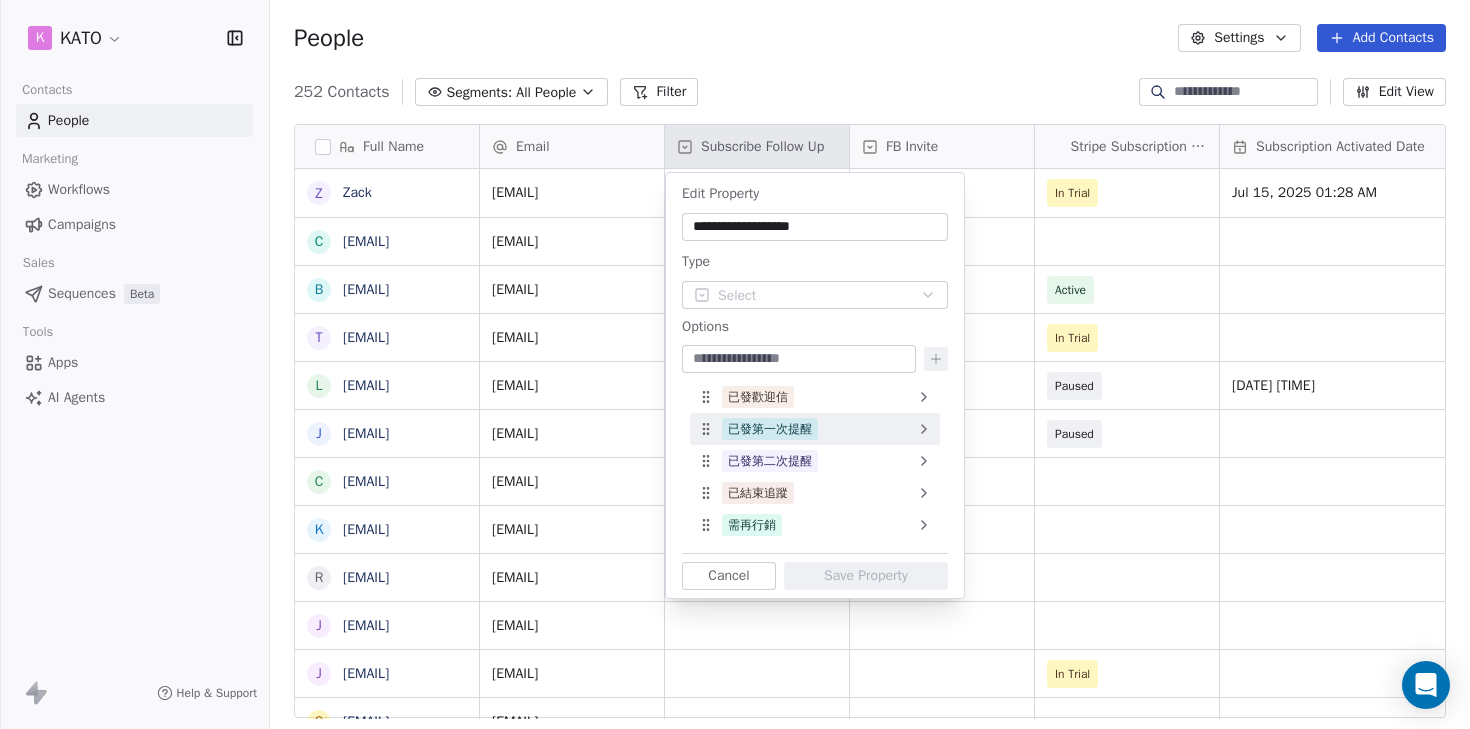 click 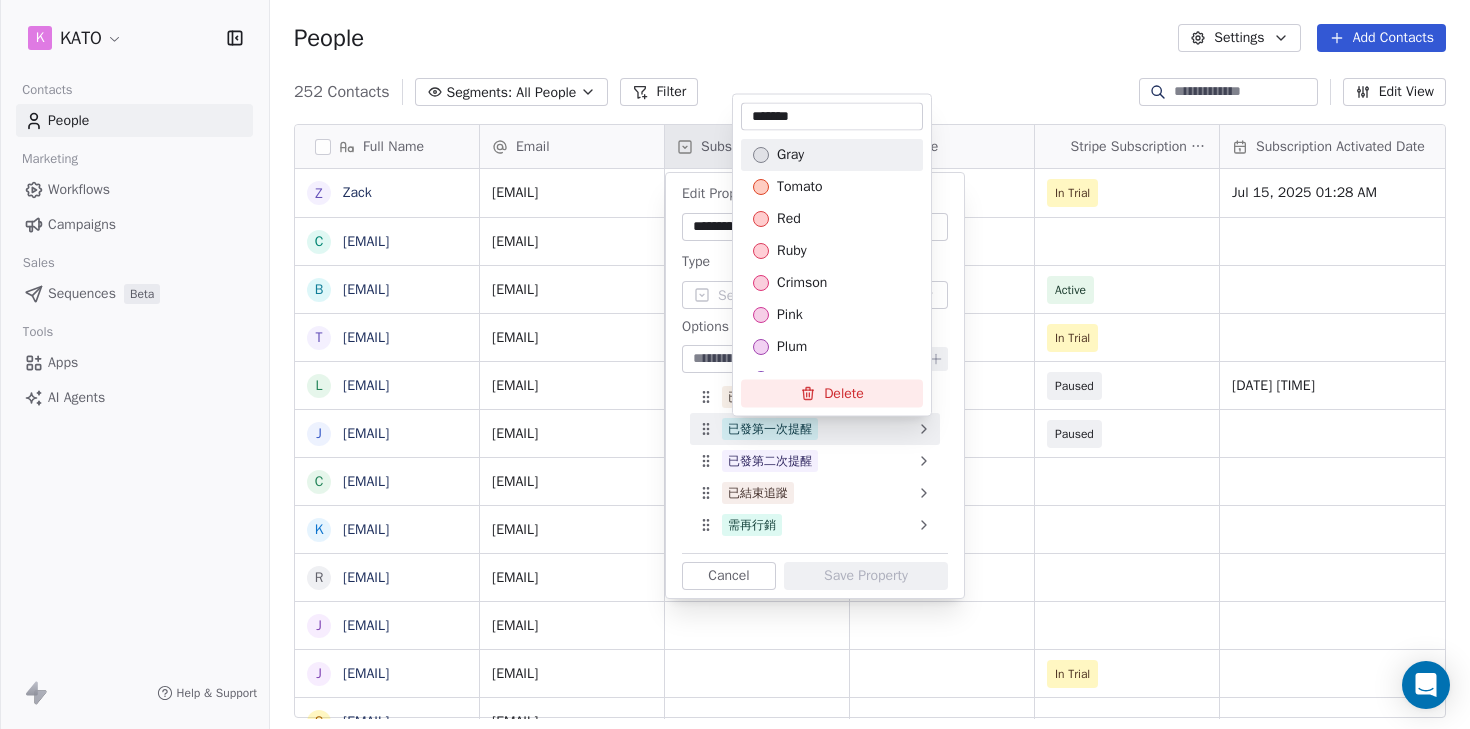 click on "K KATO Contacts People Marketing Workflows Campaigns Sales Sequences Beta Tools Apps AI Agents Help & Support People Settings  Add Contacts 252 Contacts Segments: All People Filter  Edit View Tag Add to Sequence Export Full Name Z Zack c classicworld.tw@gmail.com b bessie.wu@kato.biz t test-abby-sso-3@kato.biz l lucycao18@gmail.com j j1244076233@gmail.com c changzizi14@gmail.com k khchoi0121@gmail.com r robin.shang@kato.biz j joycechow.work@gmail.com j joyce.chow@kato.biz s sayahana@hotmail.com j jinju711@yahoo.com.tw m mesinad137@pricegh.com v veyeka1288@ofular.com c chowlokyi@gmail.com b b7221915@gmail.com c chiujiaren@gmail.com m makojo7850@firain.com w wewir46560@firain.com x ximed40981@firain.com m mavat89713@firain.com j jaliba9906@firain.com v vaker34621@exitings.com w wawomip582@exitings.com c cest.noemie@gmail.com j j0809449a@gmail.com n neloli6731@exitings.com j jawage1277@firain.com p pifat84958@firain.com n nobeltoy@gmail.com m mifehex129@exitings.com Email Subscribe Follow Up FB Invite AWST" at bounding box center [735, 364] 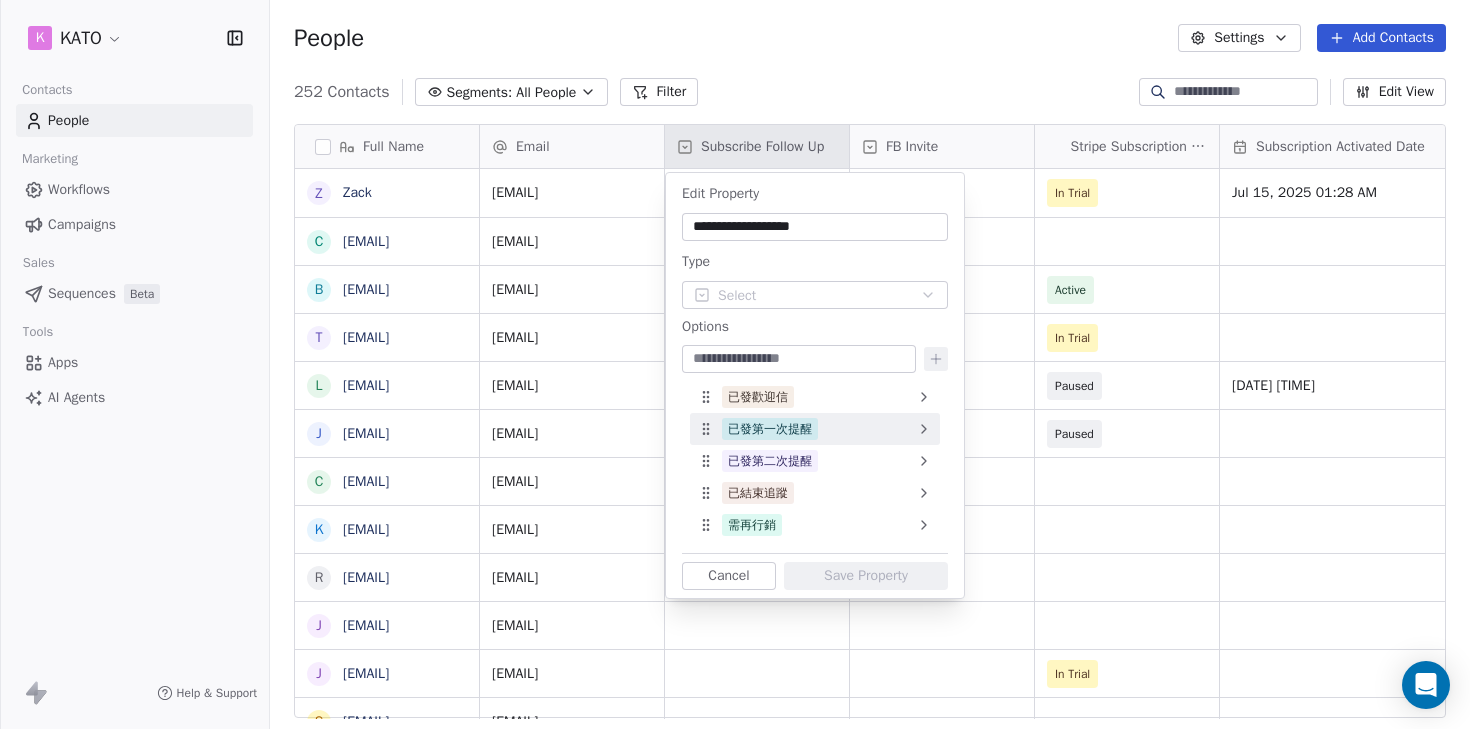 click 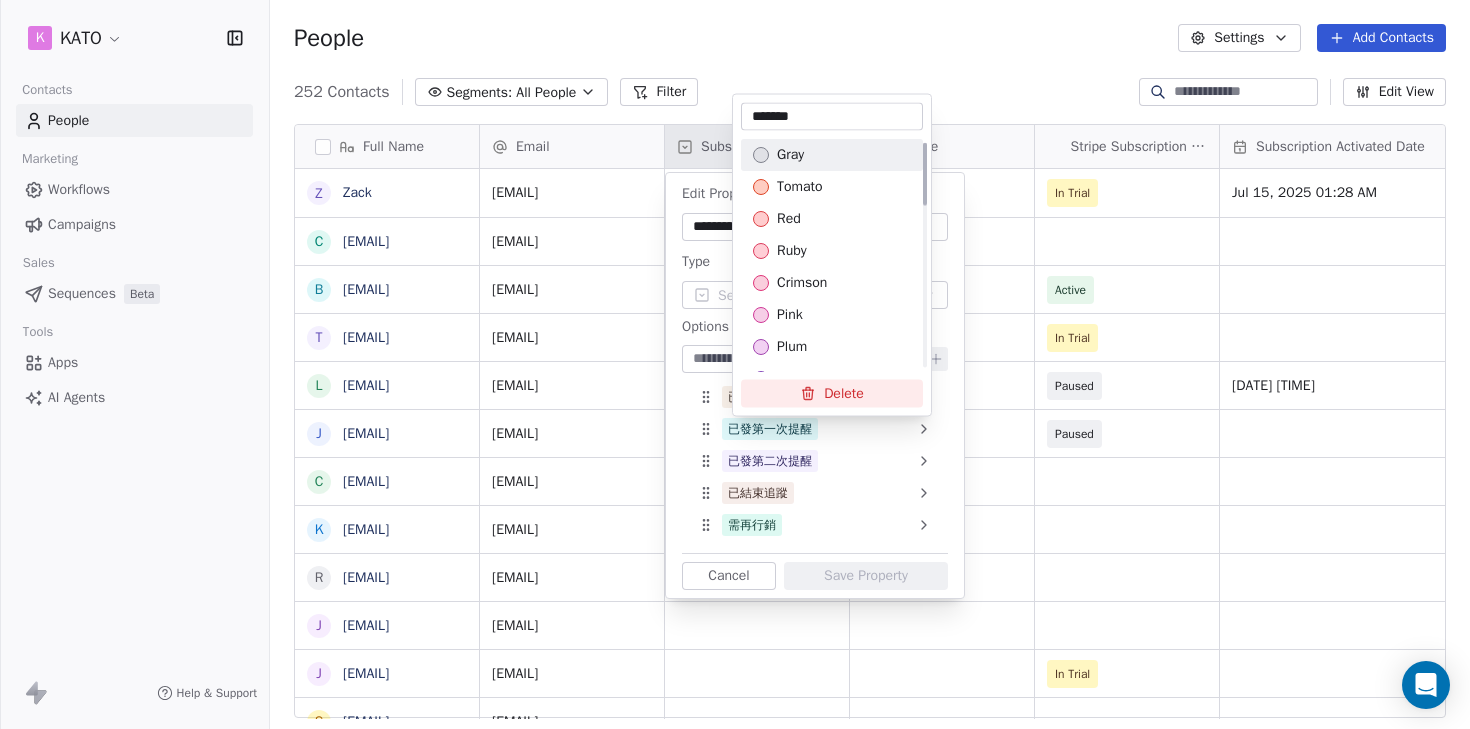 click on "*******" at bounding box center [832, 117] 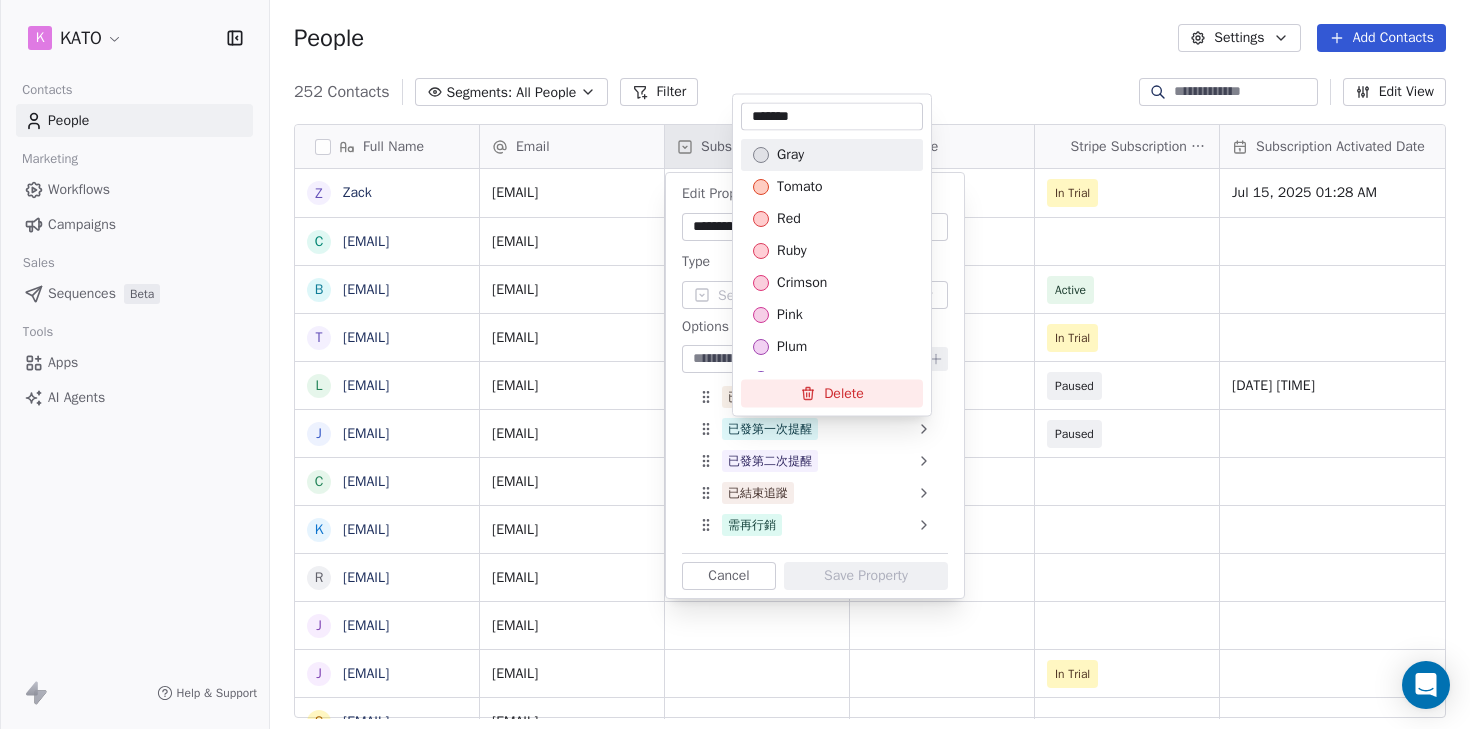 drag, startPoint x: 801, startPoint y: 115, endPoint x: 812, endPoint y: 115, distance: 11 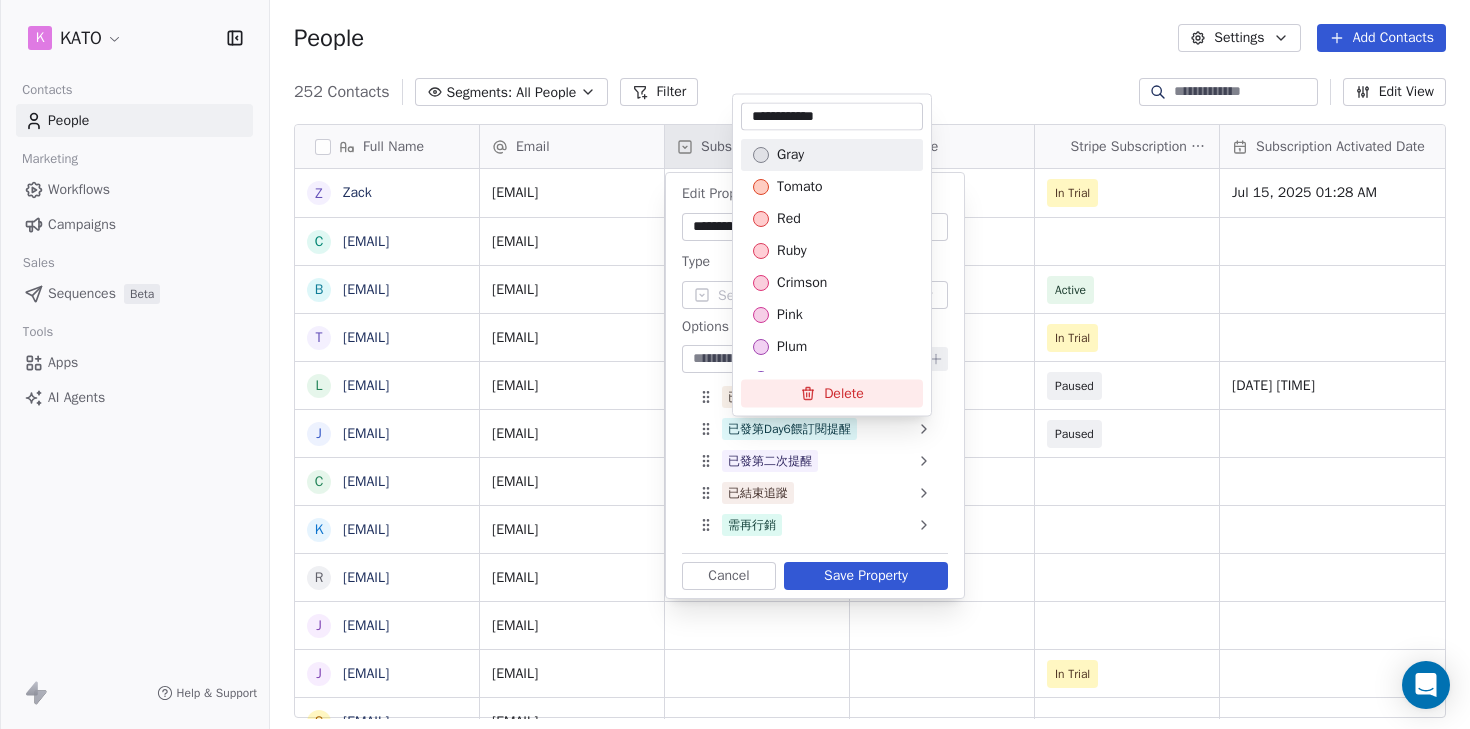 type on "**********" 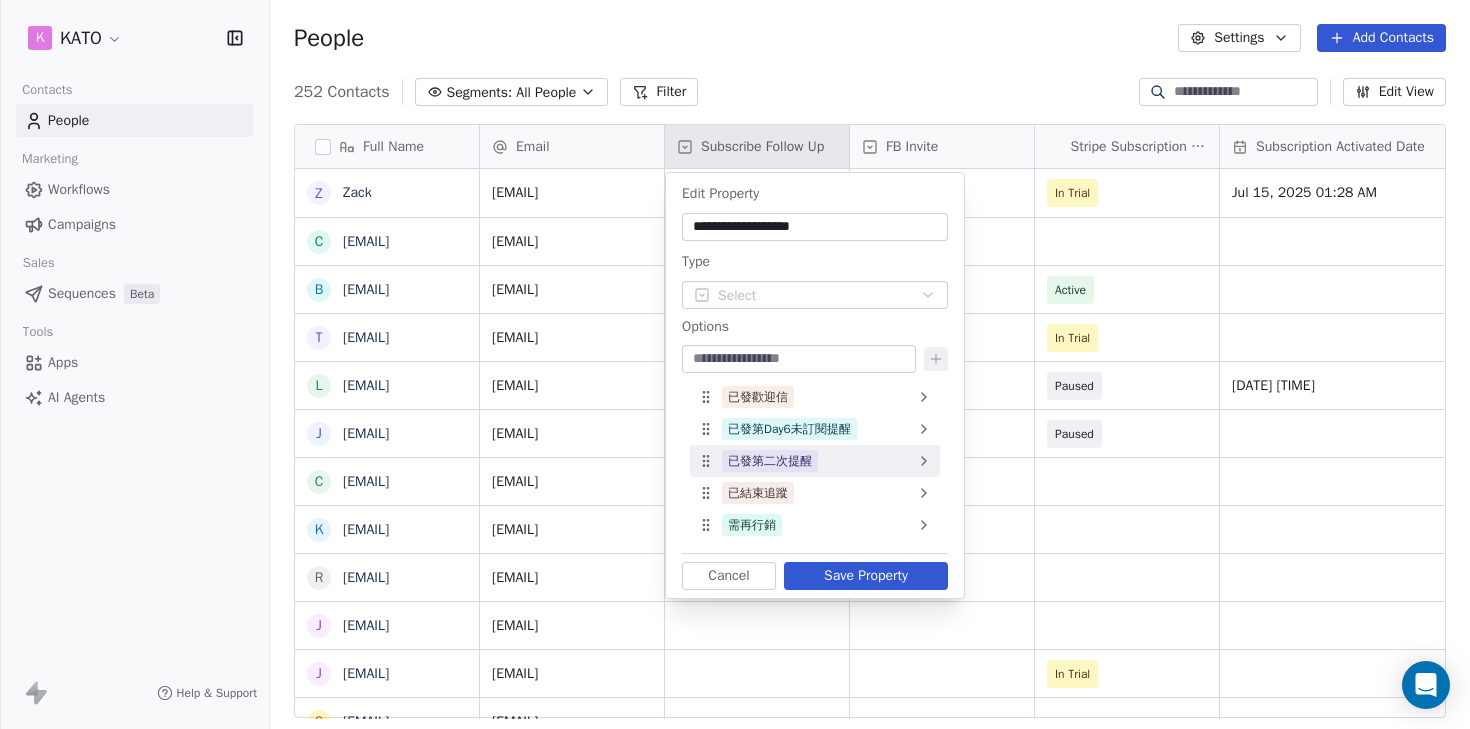 click 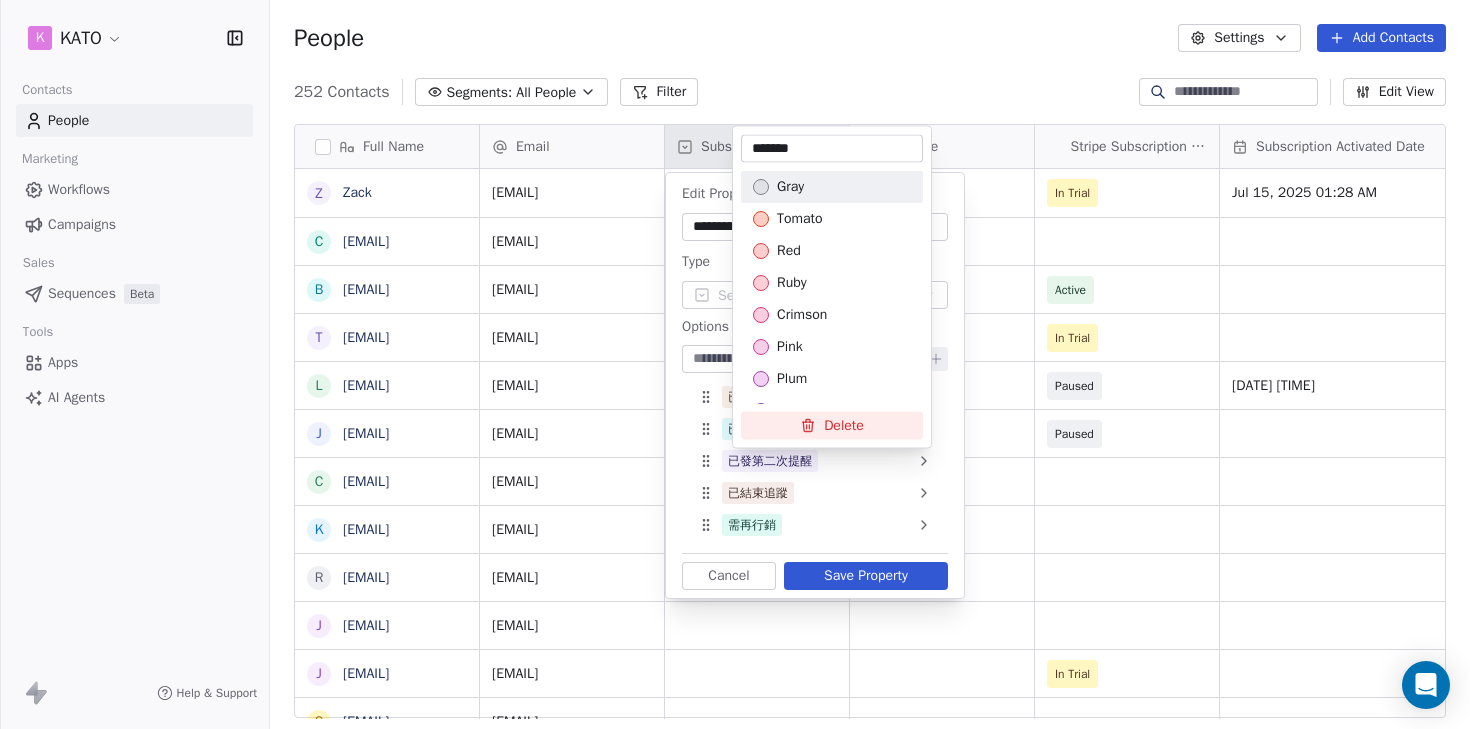 click on "*******" at bounding box center (832, 149) 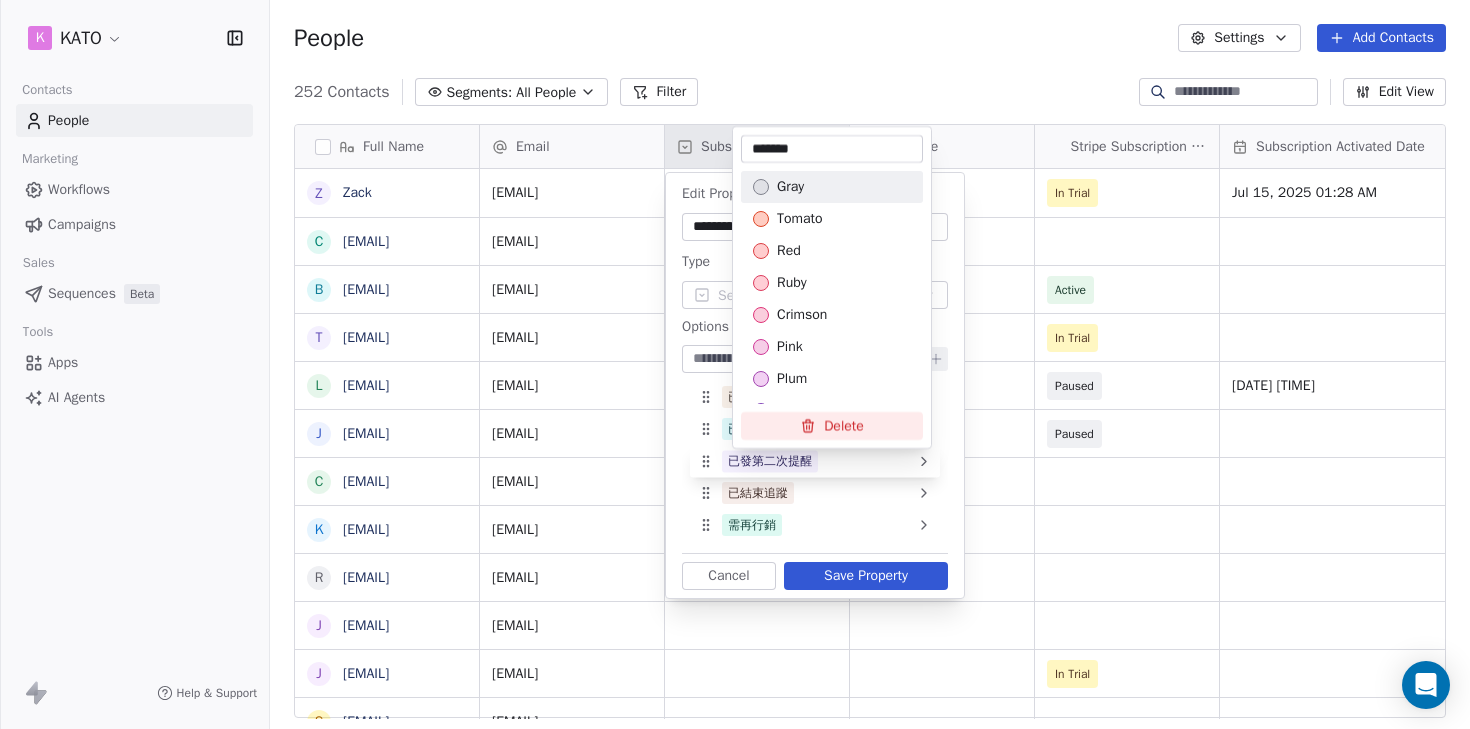 drag, startPoint x: 782, startPoint y: 145, endPoint x: 817, endPoint y: 147, distance: 35.057095 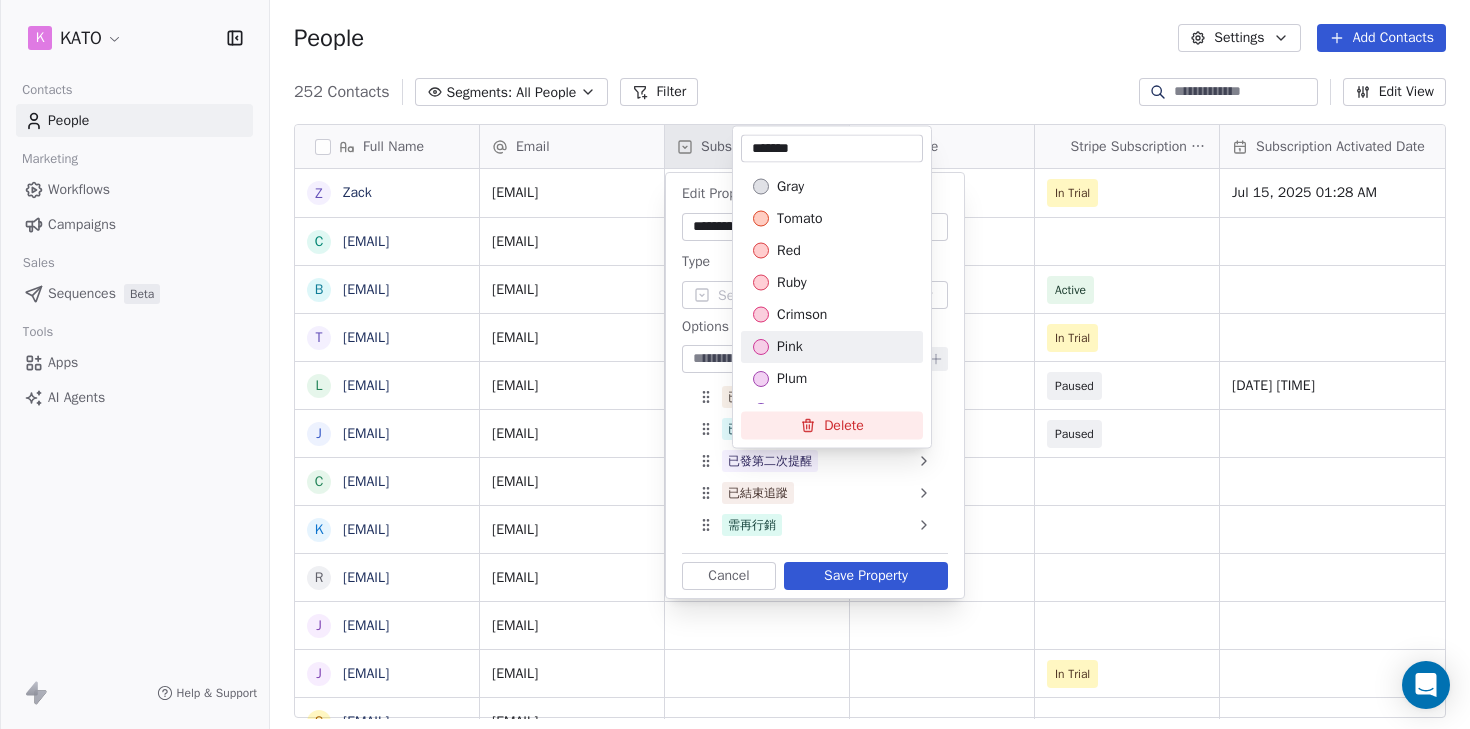 click on "K KATO Contacts People Marketing Workflows Campaigns Sales Sequences Beta Tools Apps AI Agents Help & Support People Settings Add Contacts 252 Contacts Segments: All People Filter Edit View Tag Add to Sequence Export Full Name Z Zack c [EMAIL] b [EMAIL] t [EMAIL] l [EMAIL] j [EMAIL] c [EMAIL] k [EMAIL] r [EMAIL] j [EMAIL] j [EMAIL] s [EMAIL] j [EMAIL] m [EMAIL] v [EMAIL] c [EMAIL] b [EMAIL] c [EMAIL] m [EMAIL] w [EMAIL] x [EMAIL] m [EMAIL] j [EMAIL] v [EMAIL] w [EMAIL] c [EMAIL] j [EMAIL] n [EMAIL] j [EMAIL] p [EMAIL] n [EMAIL] m [EMAIL] Email Subscribe Follow Up FB Invite AWST" at bounding box center [735, 364] 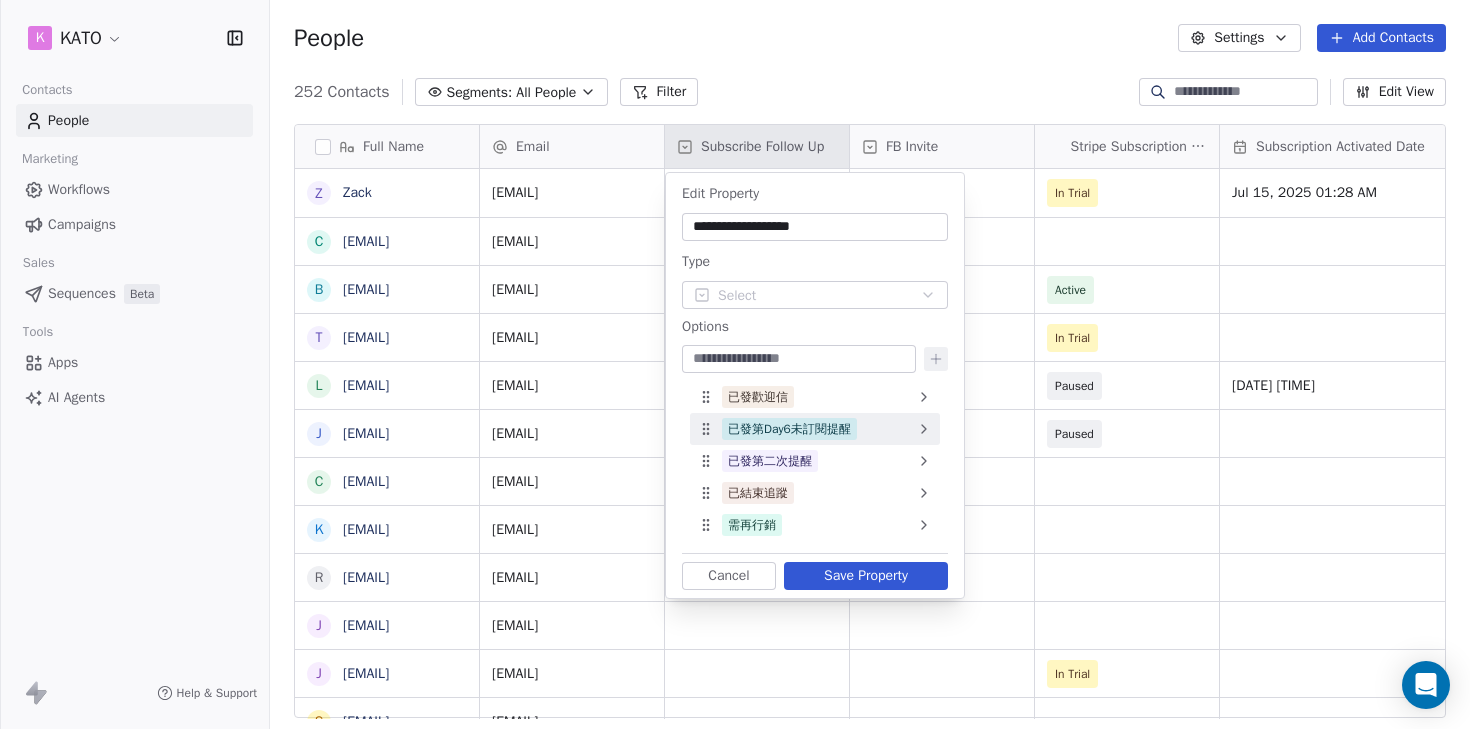 click 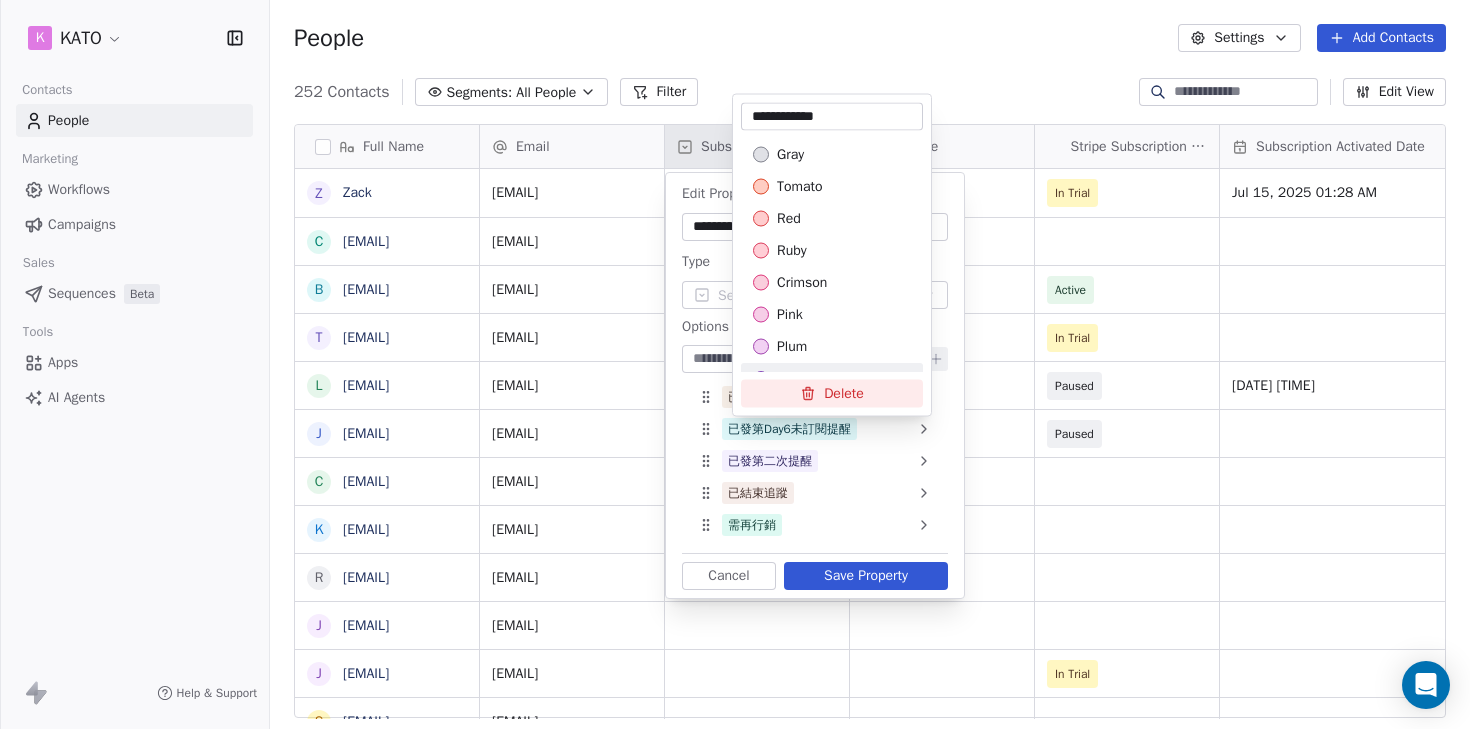 click on "K KATO Contacts People Marketing Workflows Campaigns Sales Sequences Beta Tools Apps AI Agents Help & Support People Settings Add Contacts 252 Contacts Segments: All People Filter Edit View Tag Add to Sequence Export Full Name Z Zack c [EMAIL] b [EMAIL] t [EMAIL] l [EMAIL] j [EMAIL] c [EMAIL] k [EMAIL] r [EMAIL] j [EMAIL] j [EMAIL] s [EMAIL] j [EMAIL] m [EMAIL] v [EMAIL] c [EMAIL] b [EMAIL] c [EMAIL] m [EMAIL] w [EMAIL] x [EMAIL] m [EMAIL] j [EMAIL] v [EMAIL] w [EMAIL] c [EMAIL] j [EMAIL] n [EMAIL] j [EMAIL] p [EMAIL] n [EMAIL] m [EMAIL] Email Subscribe Follow Up FB Invite AWST" at bounding box center (735, 364) 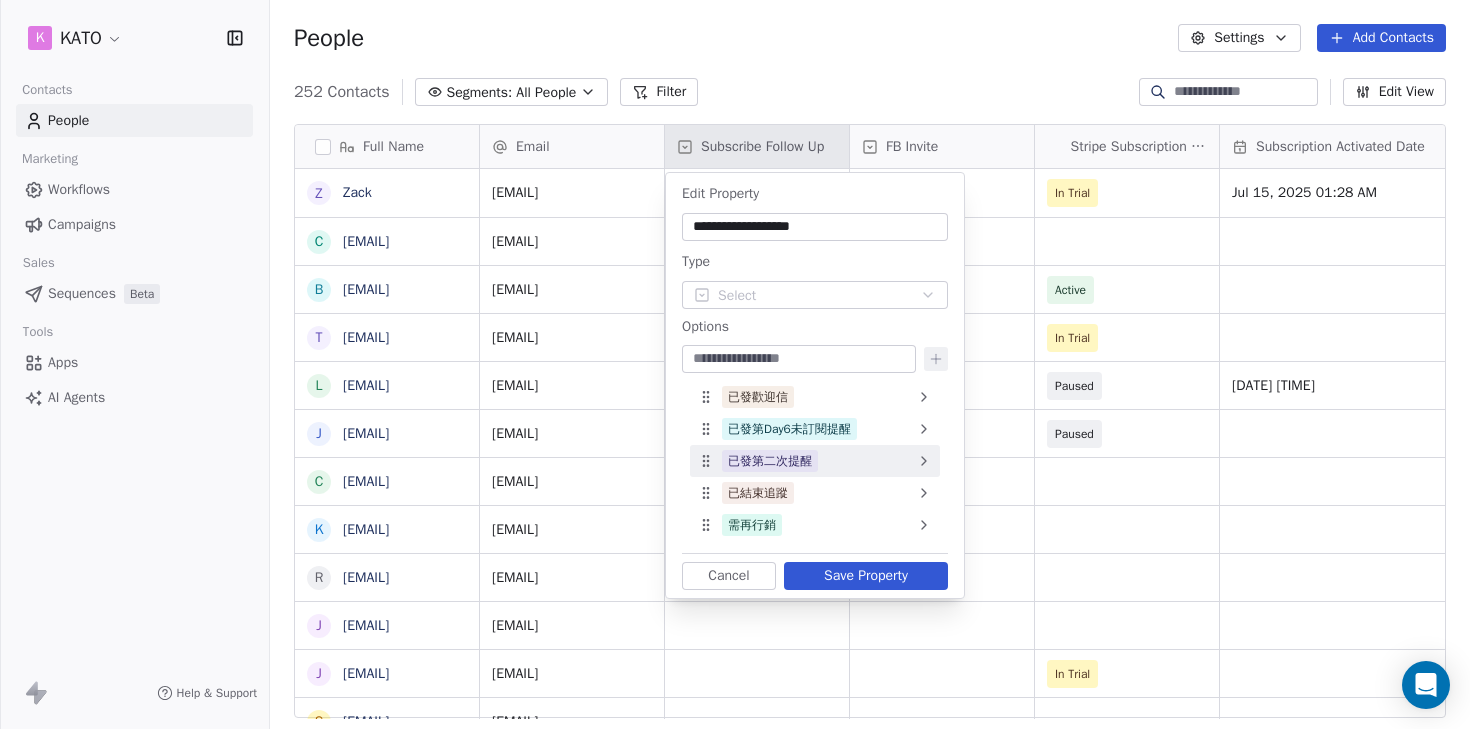 click 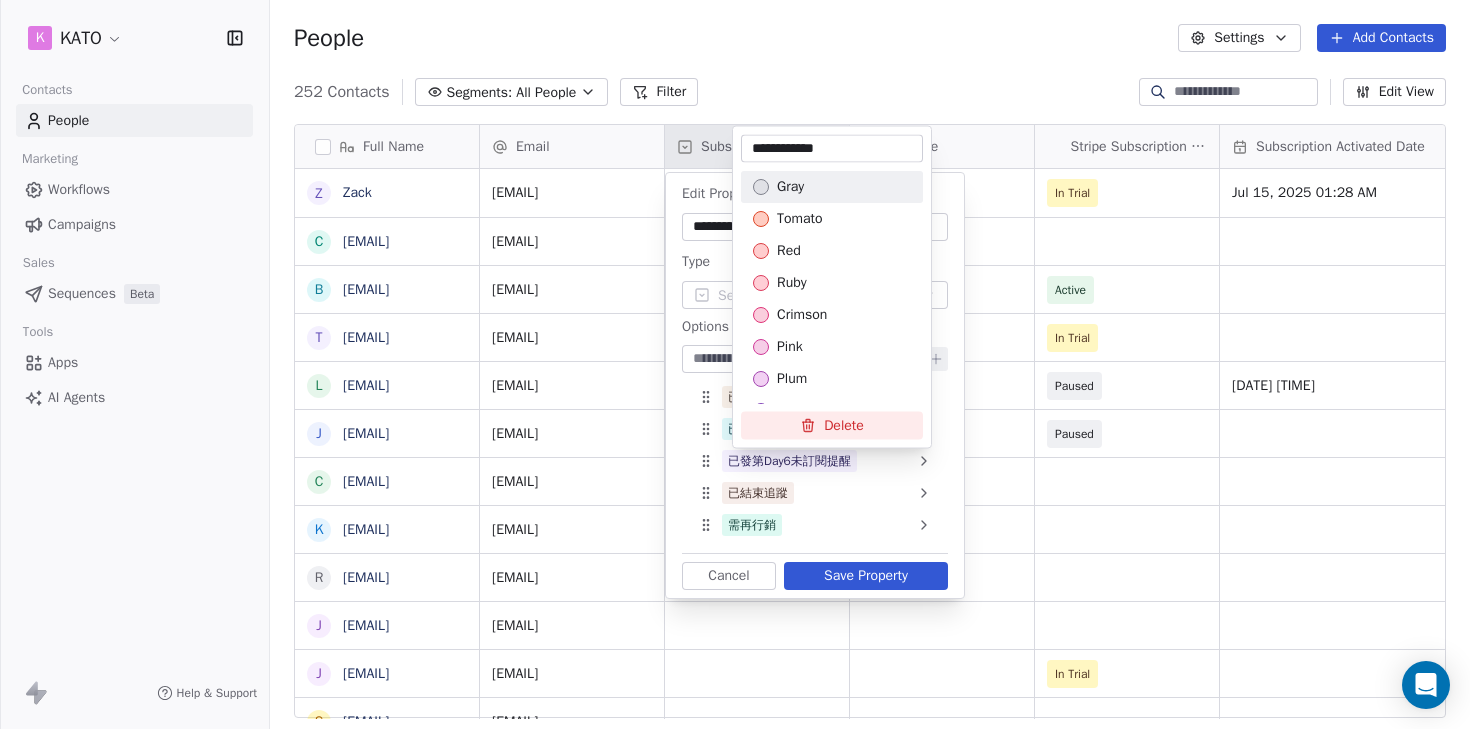 click on "**********" at bounding box center (832, 149) 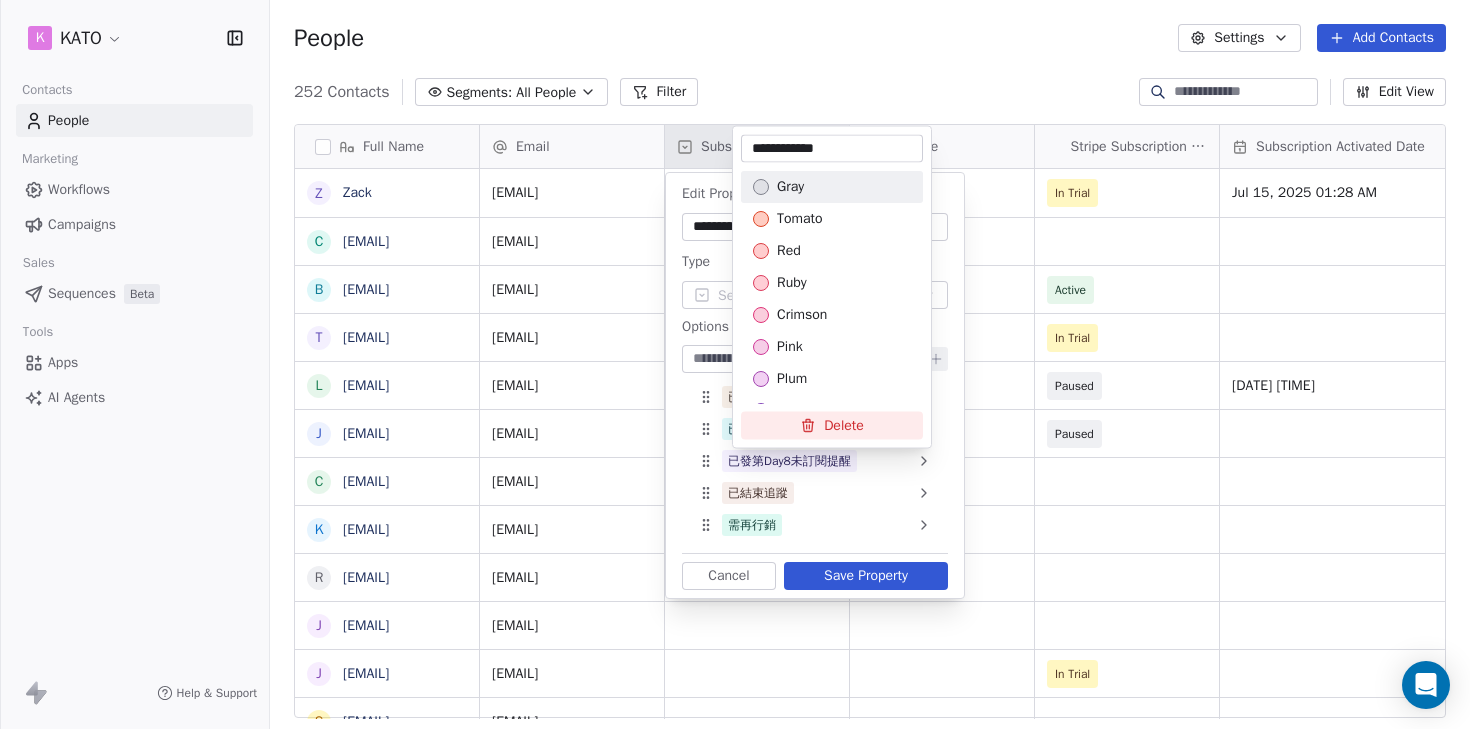 type on "**********" 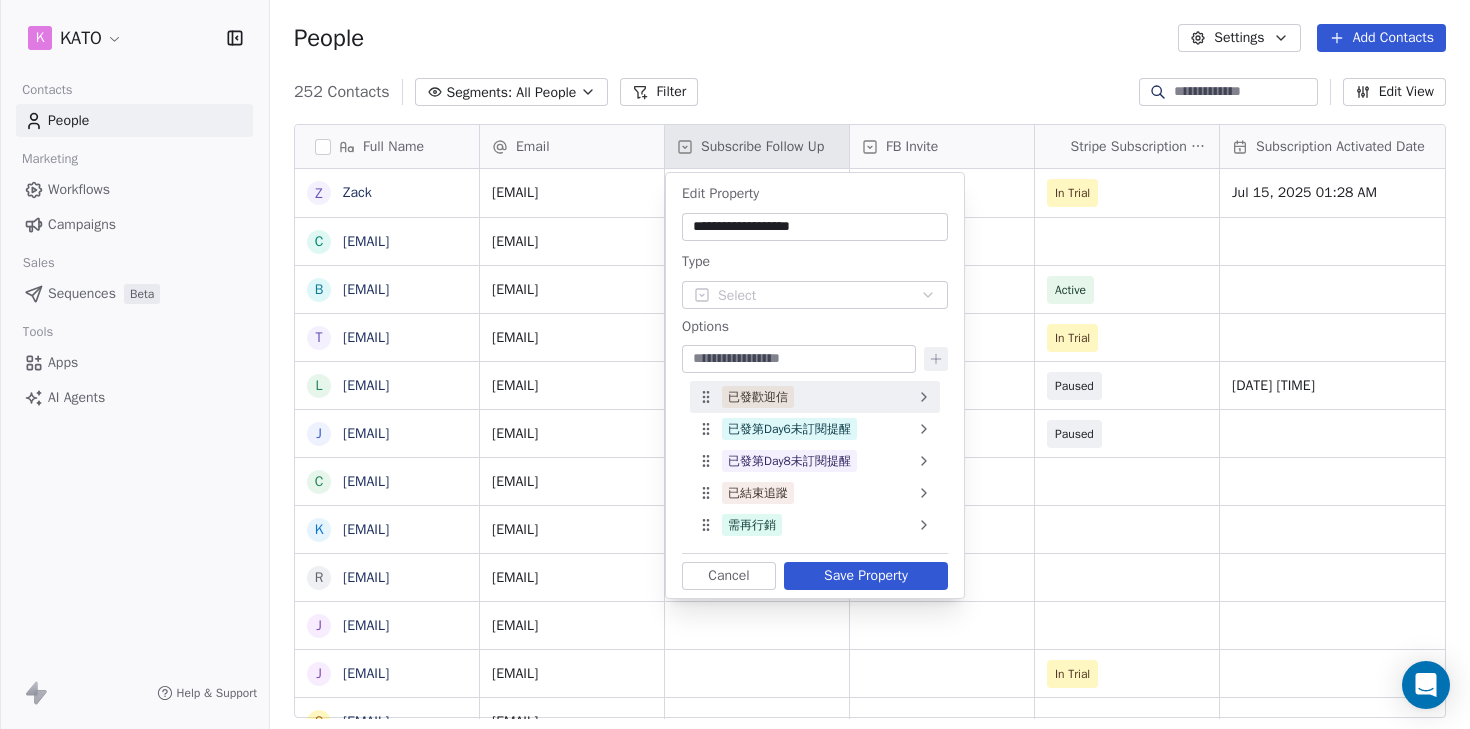 click 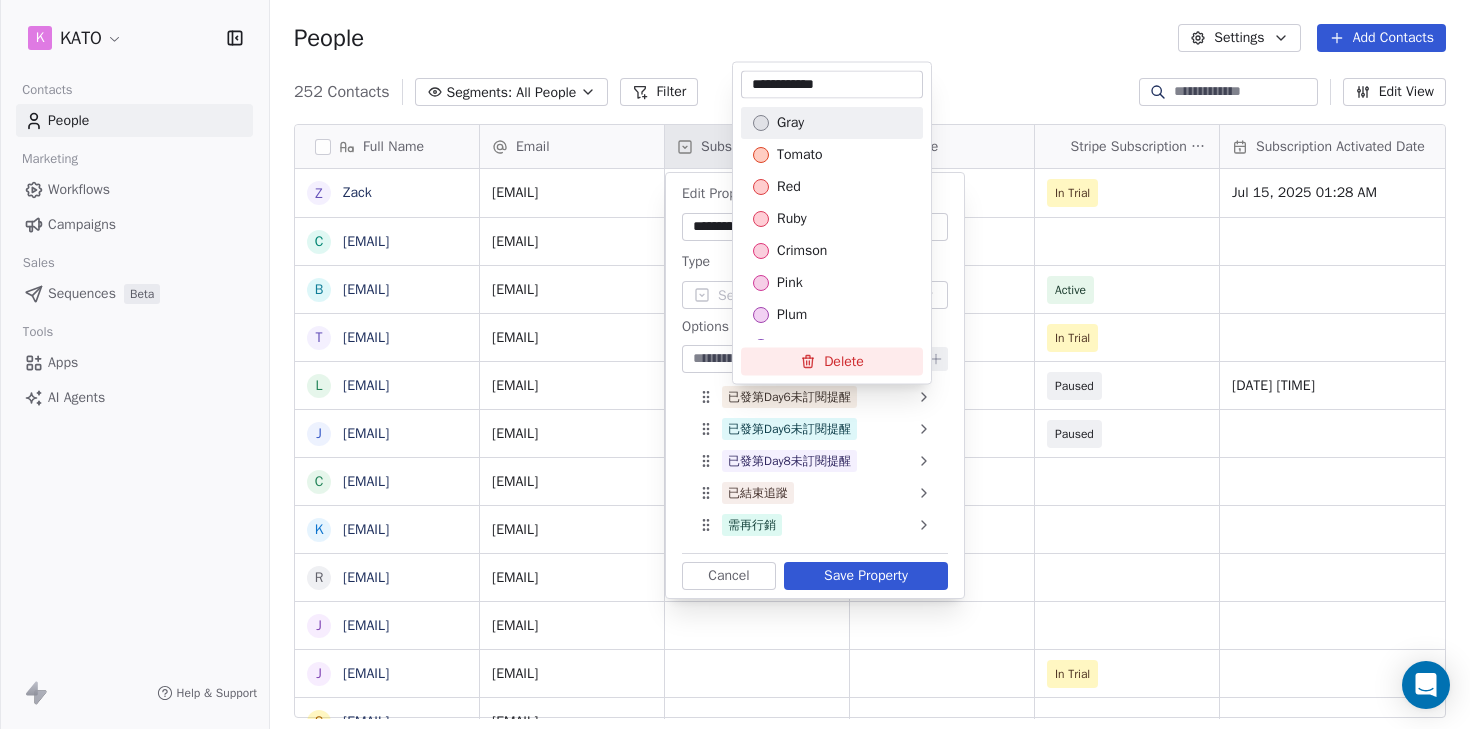 click on "**********" at bounding box center [832, 85] 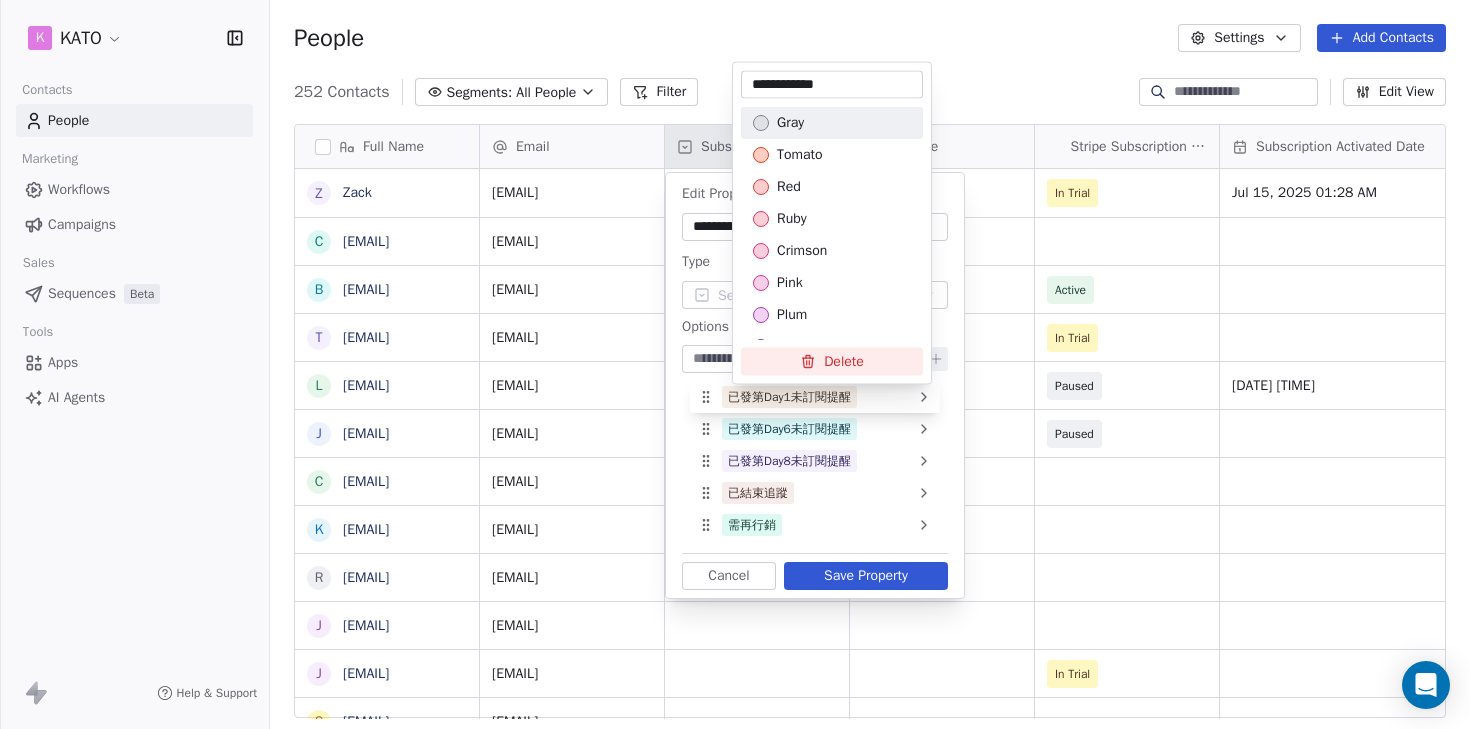 drag, startPoint x: 836, startPoint y: 86, endPoint x: 890, endPoint y: 85, distance: 54.00926 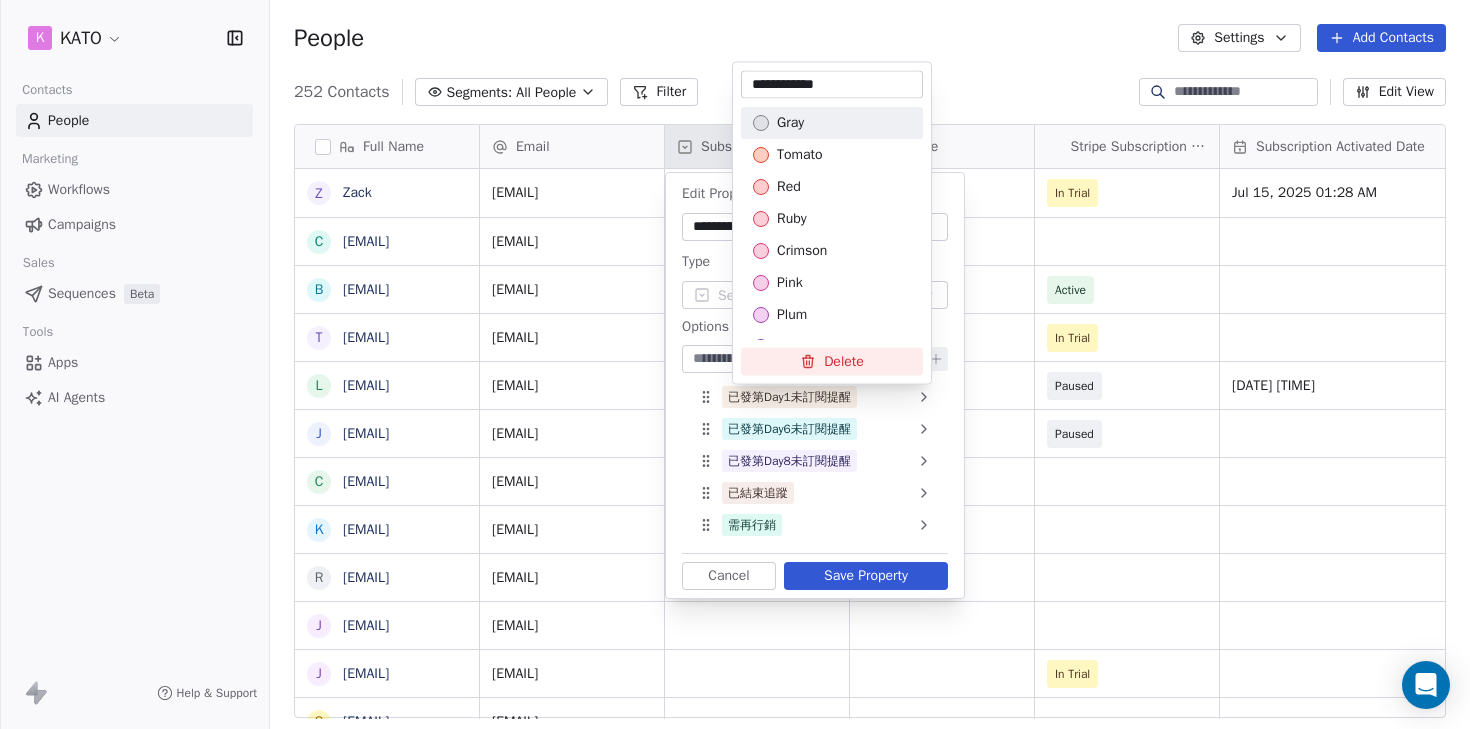 click on "**********" at bounding box center [832, 85] 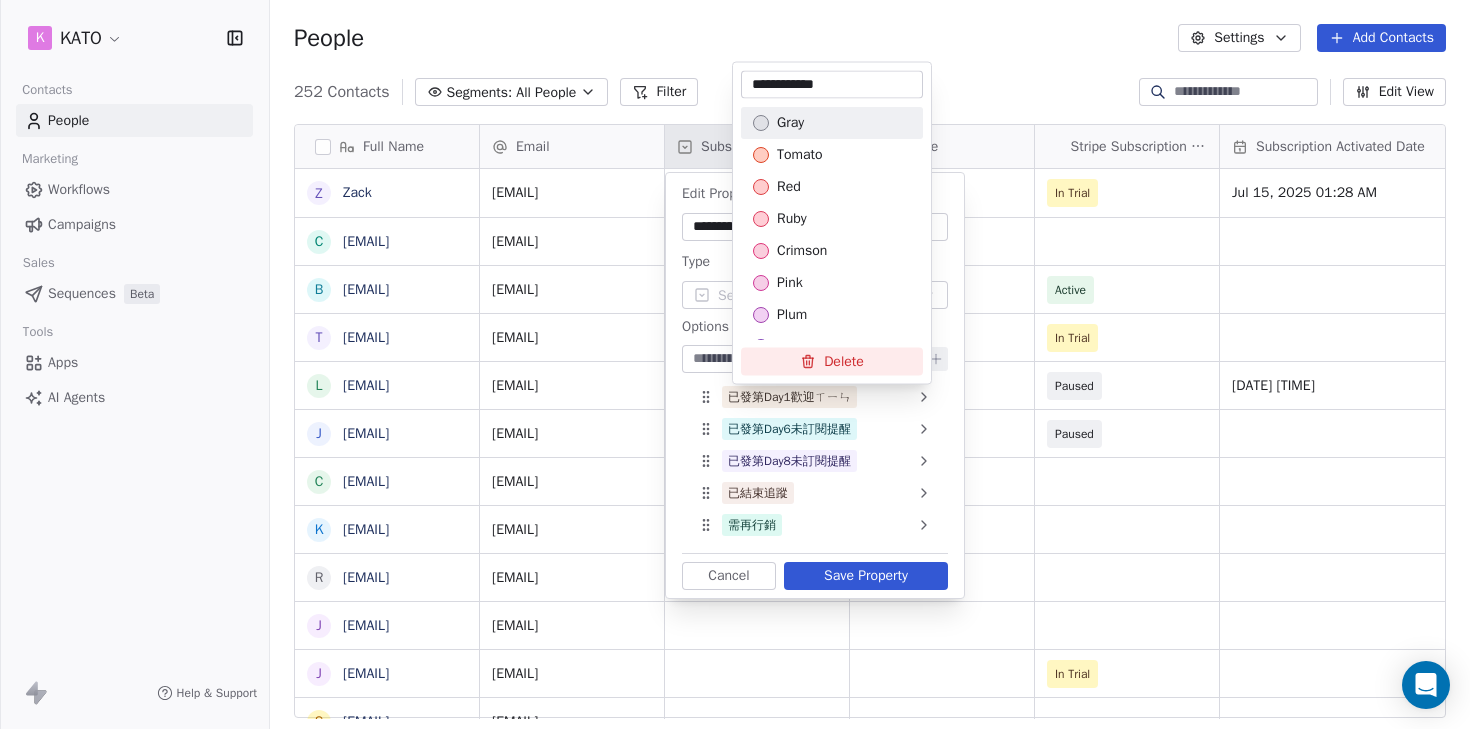 type on "**********" 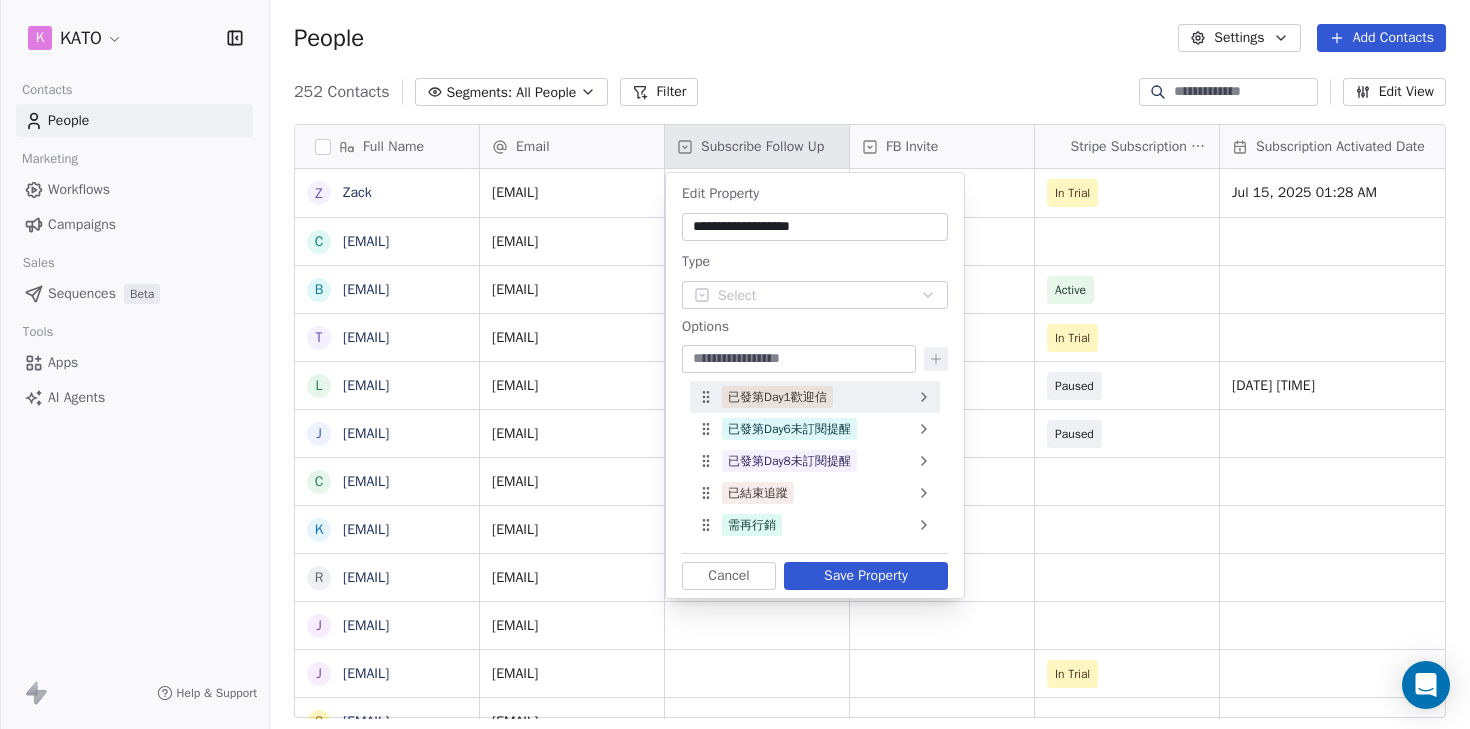 click 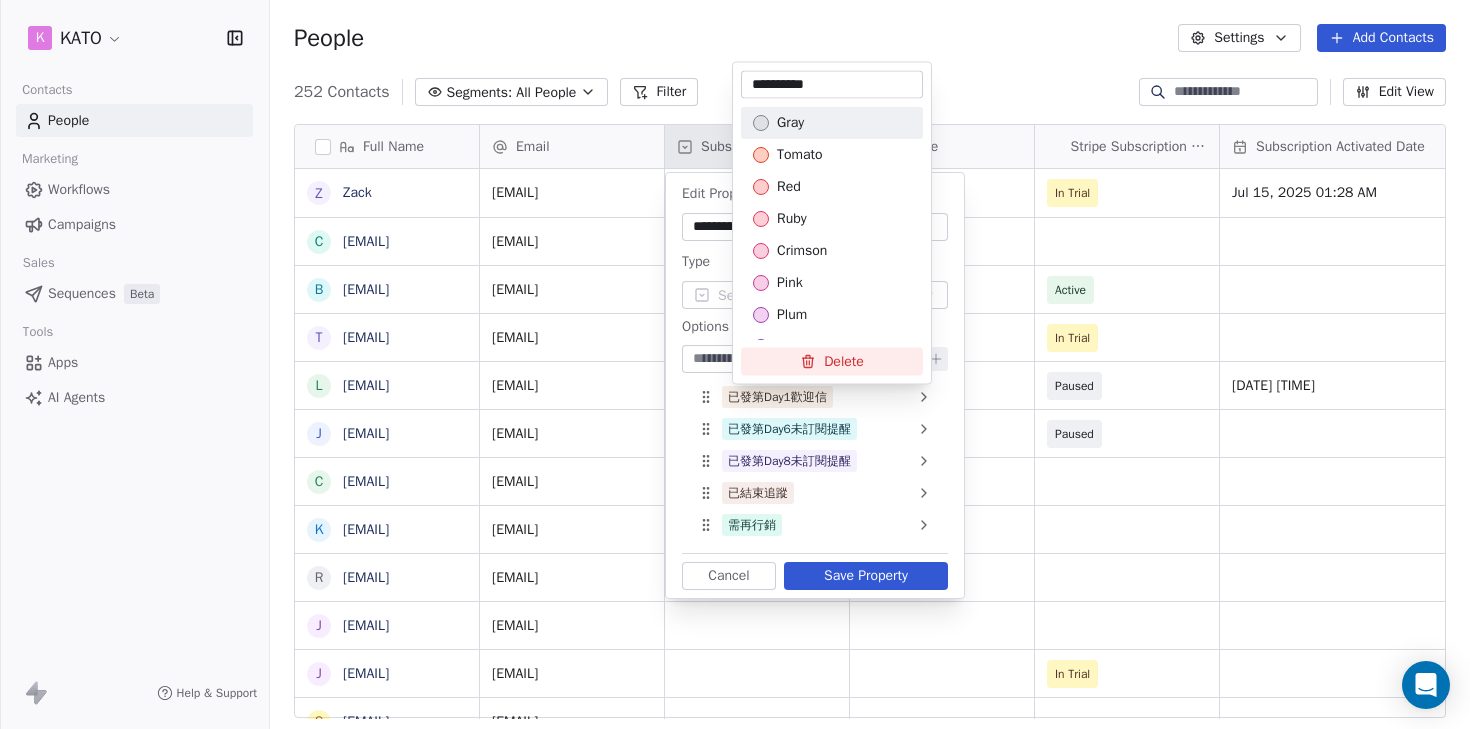 click on "**********" at bounding box center (832, 85) 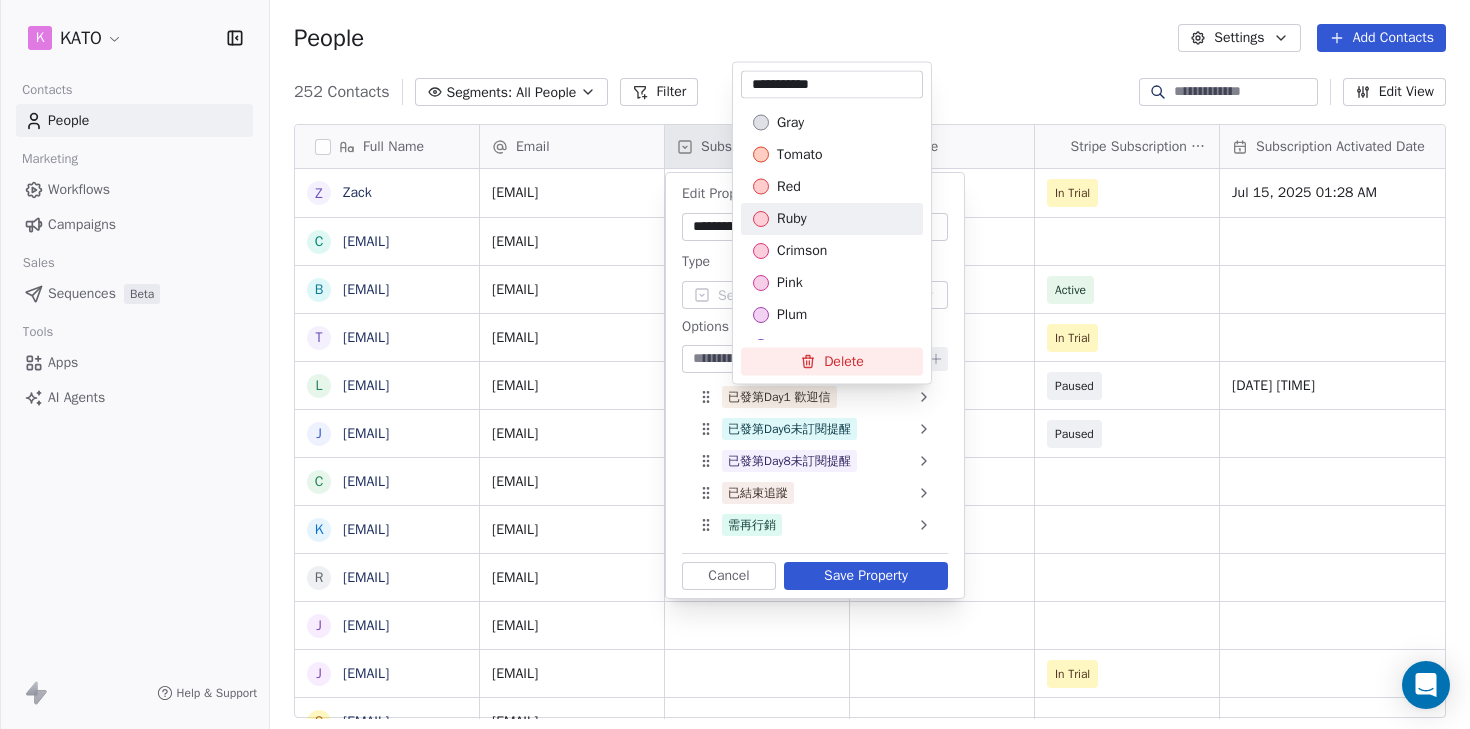 type on "**********" 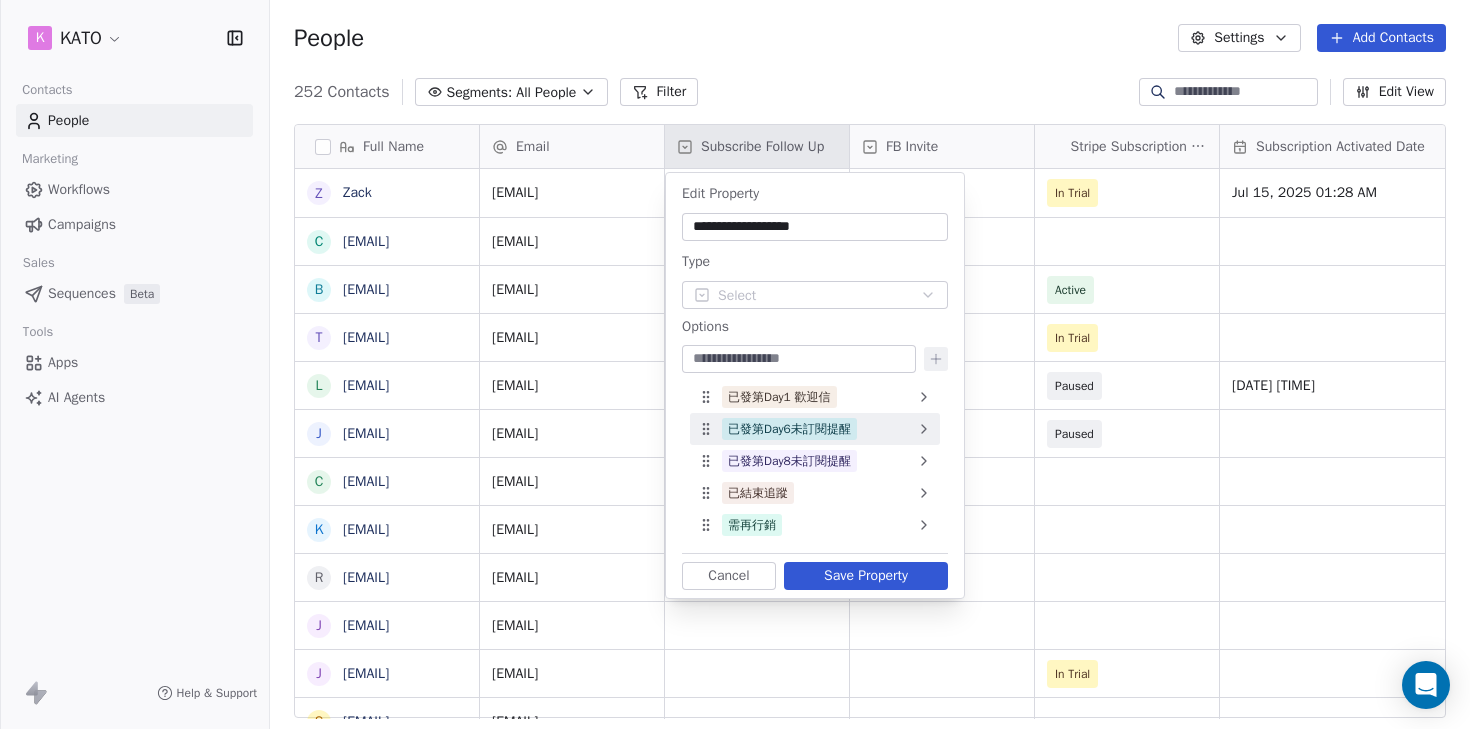 click 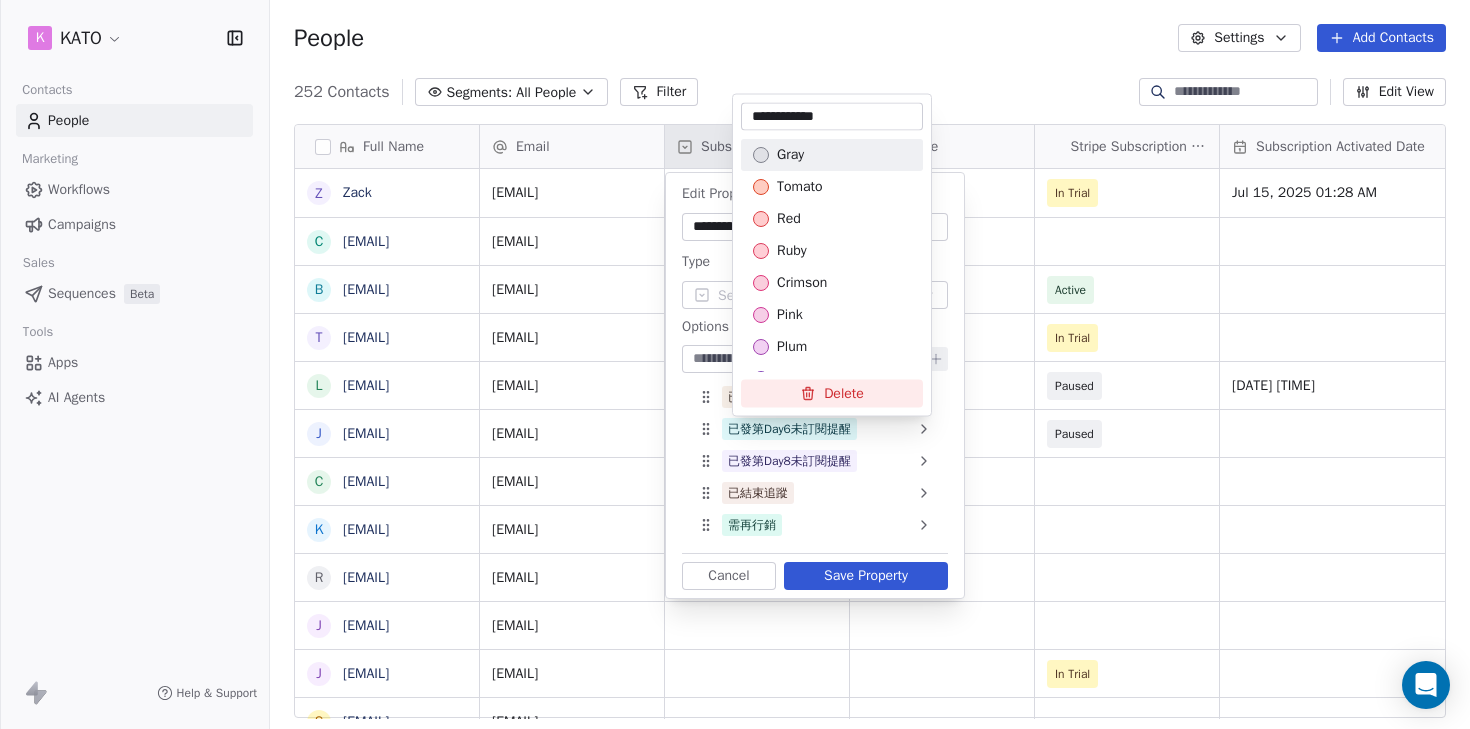 click on "**********" at bounding box center (832, 117) 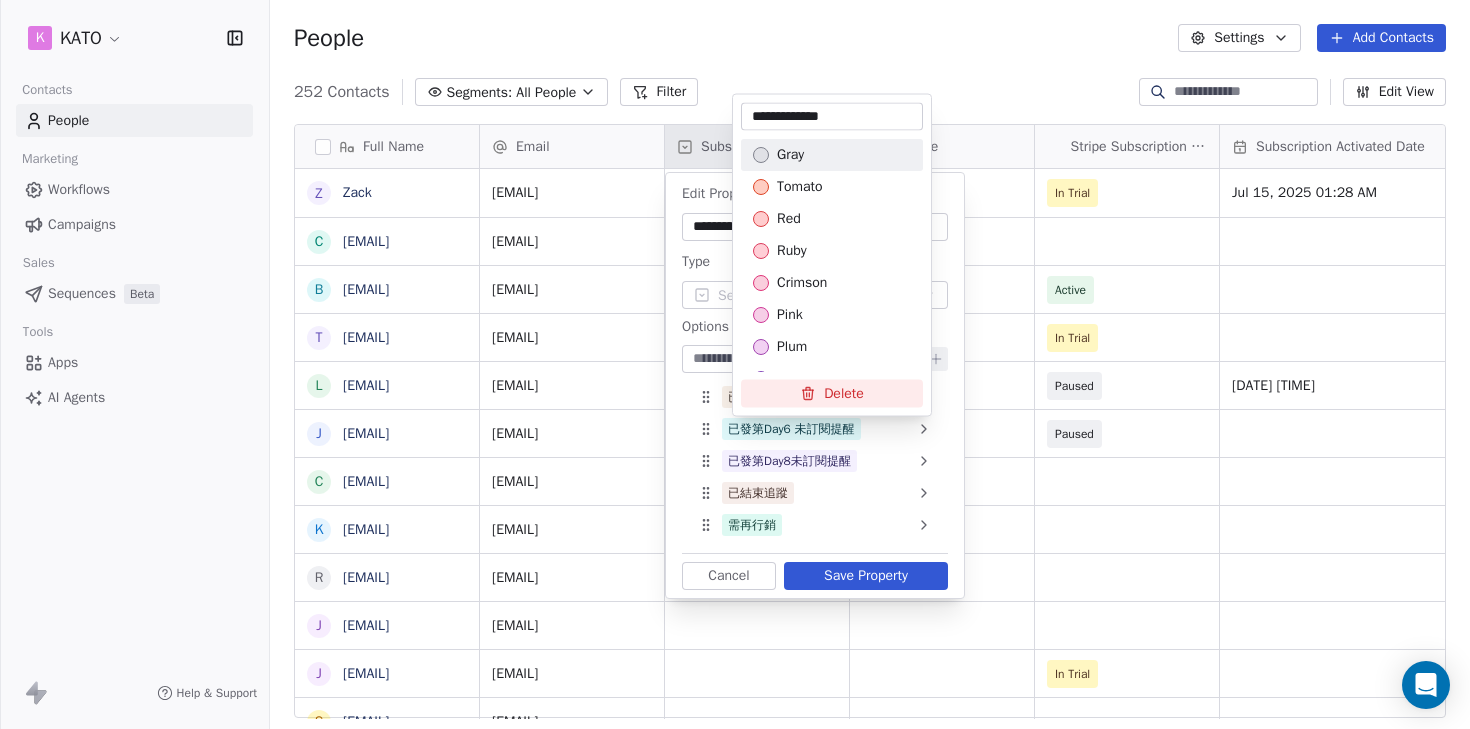 type on "**********" 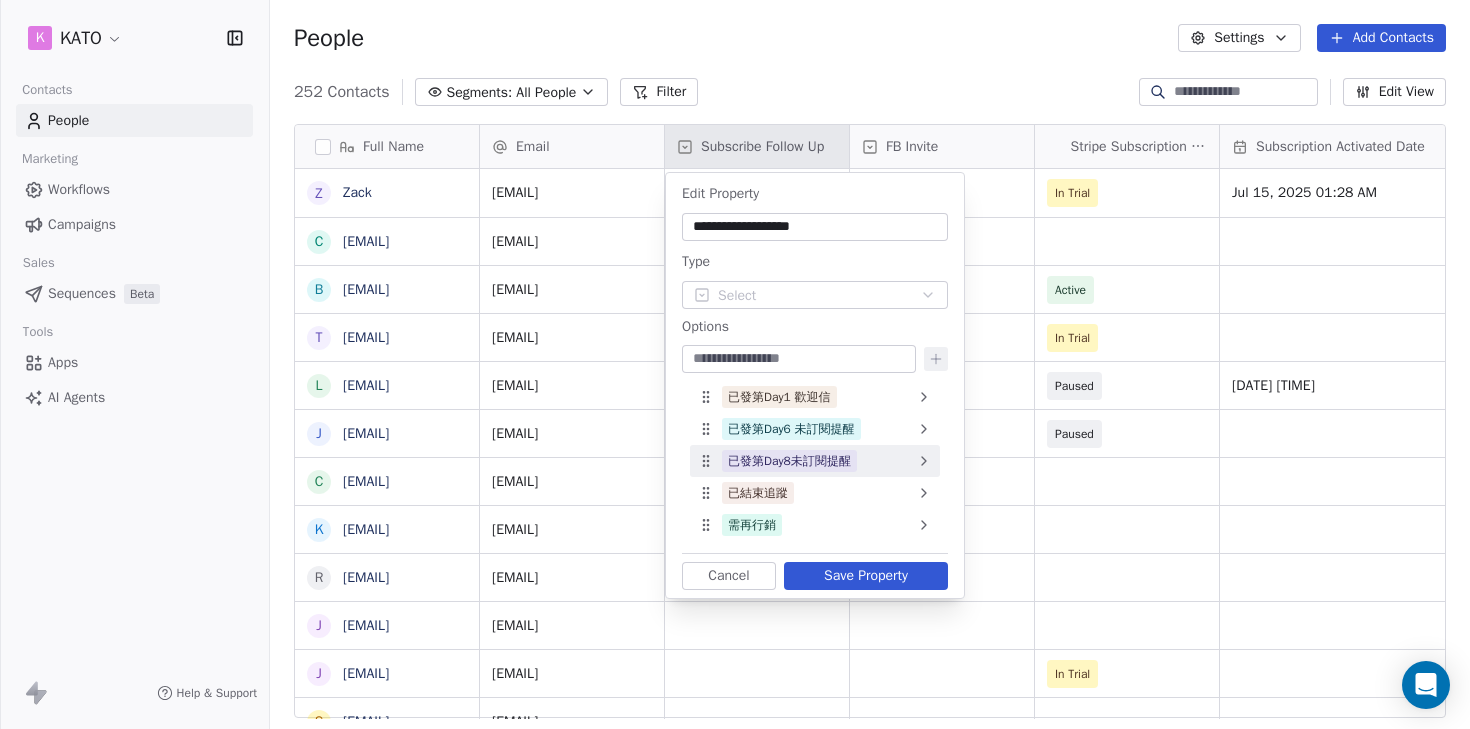click 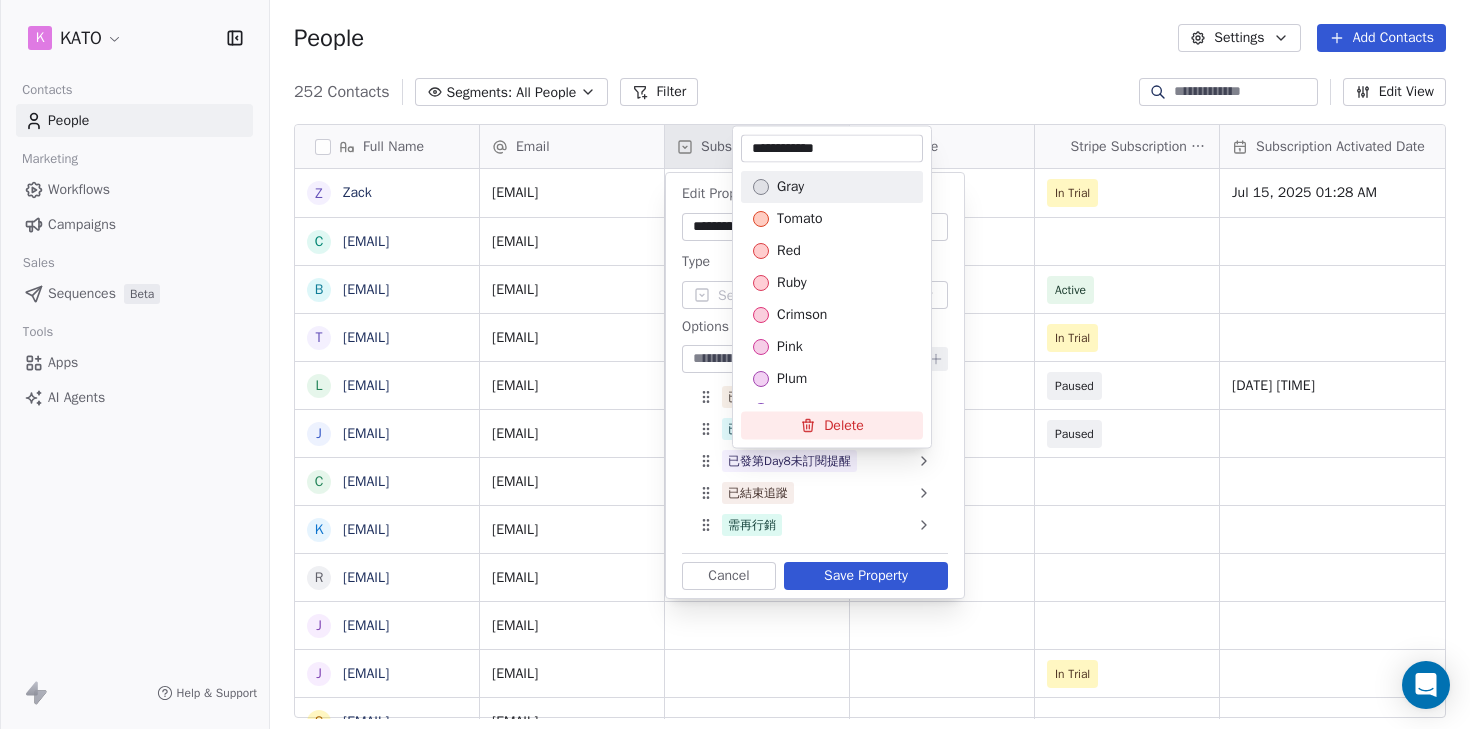 click on "**********" at bounding box center [832, 149] 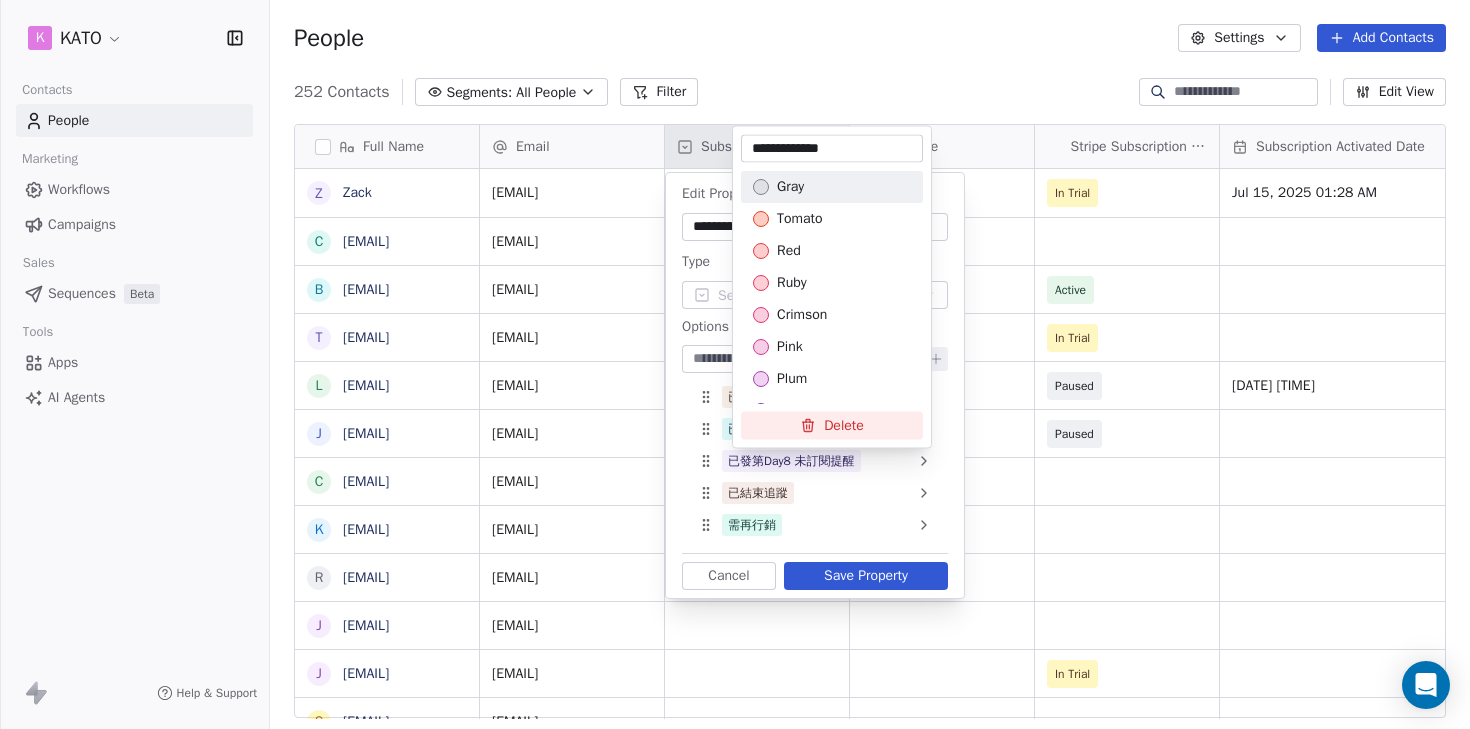 type on "**********" 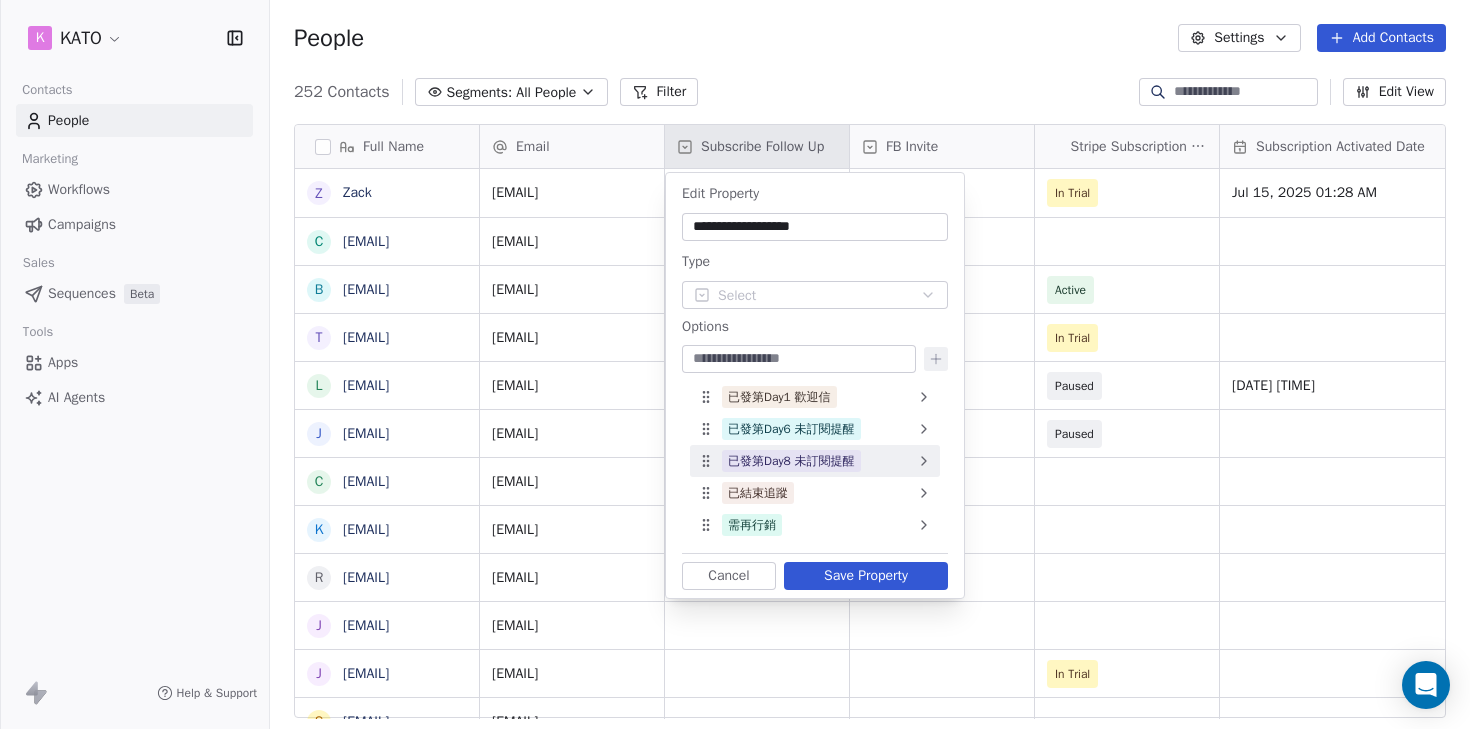 click 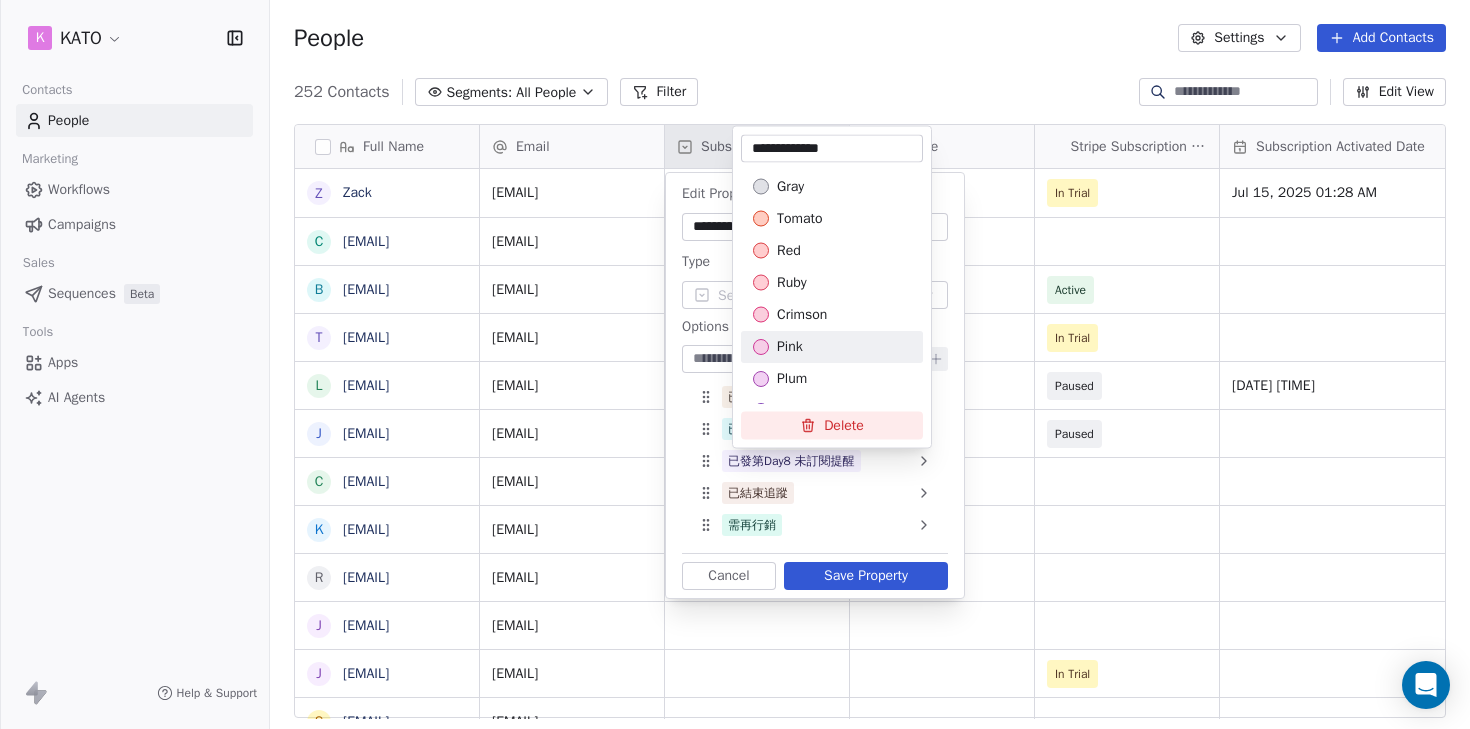click on "K KATO Contacts People Marketing Workflows Campaigns Sales Sequences Beta Tools Apps AI Agents Help & Support People Settings Add Contacts 252 Contacts Segments: All People Filter Edit View Tag Add to Sequence Export Full Name Z Zack c [EMAIL] b [EMAIL] t [EMAIL] l [EMAIL] j [EMAIL] c [EMAIL] k [EMAIL] r [EMAIL] j [EMAIL] j [EMAIL] s [EMAIL] j [EMAIL] m [EMAIL] v [EMAIL] c [EMAIL] b [EMAIL] c [EMAIL] m [EMAIL] w [EMAIL] x [EMAIL] m [EMAIL] j [EMAIL] v [EMAIL] w [EMAIL] c [EMAIL] j [EMAIL] n [EMAIL] j [EMAIL] p [EMAIL] n [EMAIL] m [EMAIL] Email Subscribe Follow Up FB Invite AWST" at bounding box center (735, 364) 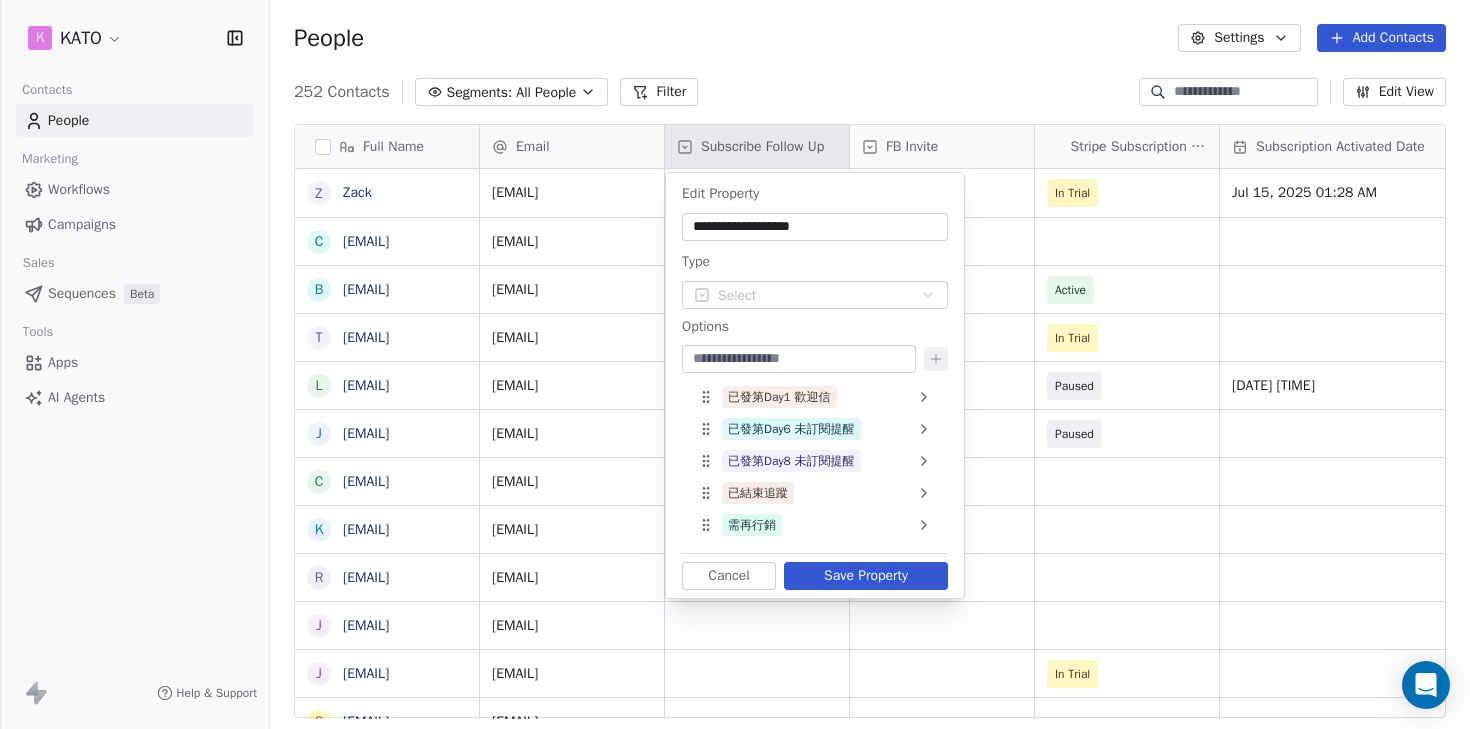 click at bounding box center (799, 359) 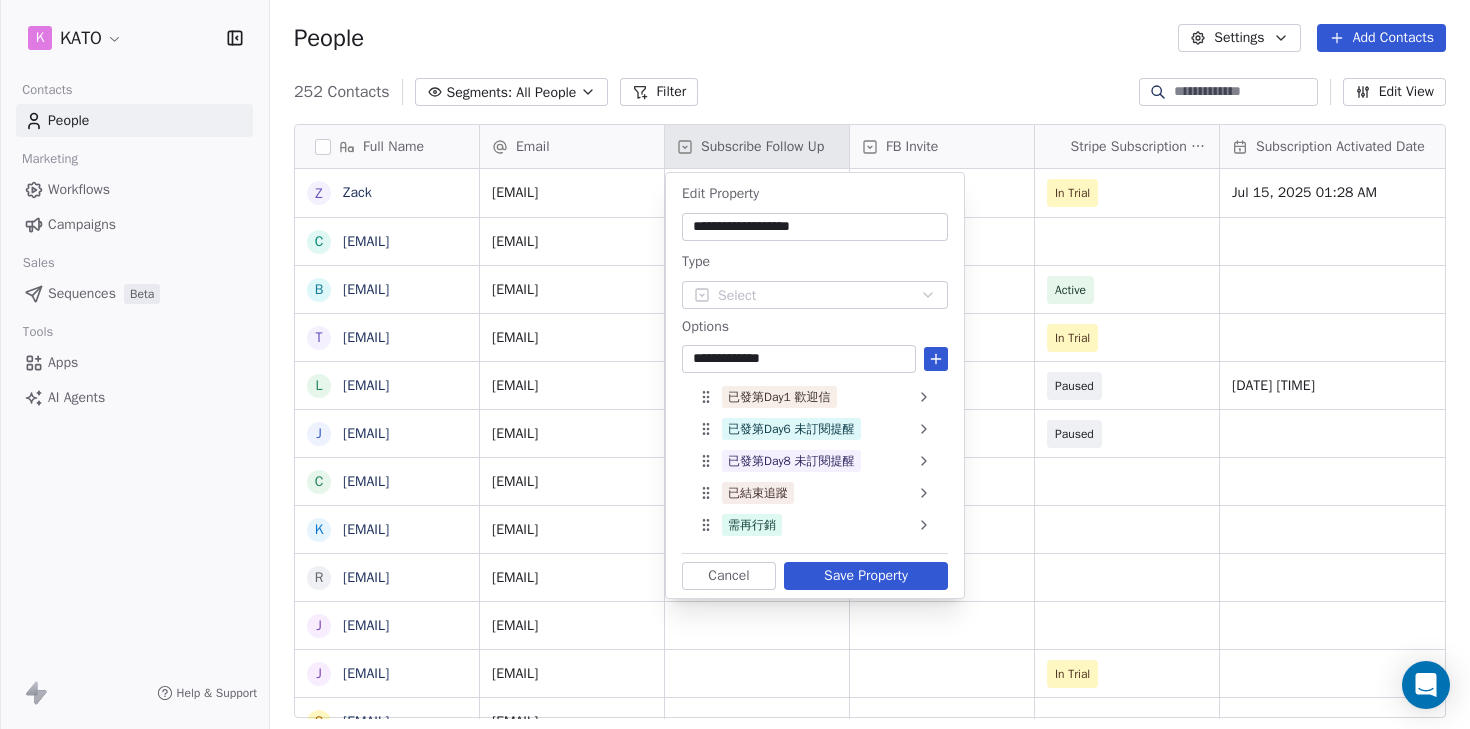 click on "**********" at bounding box center (799, 359) 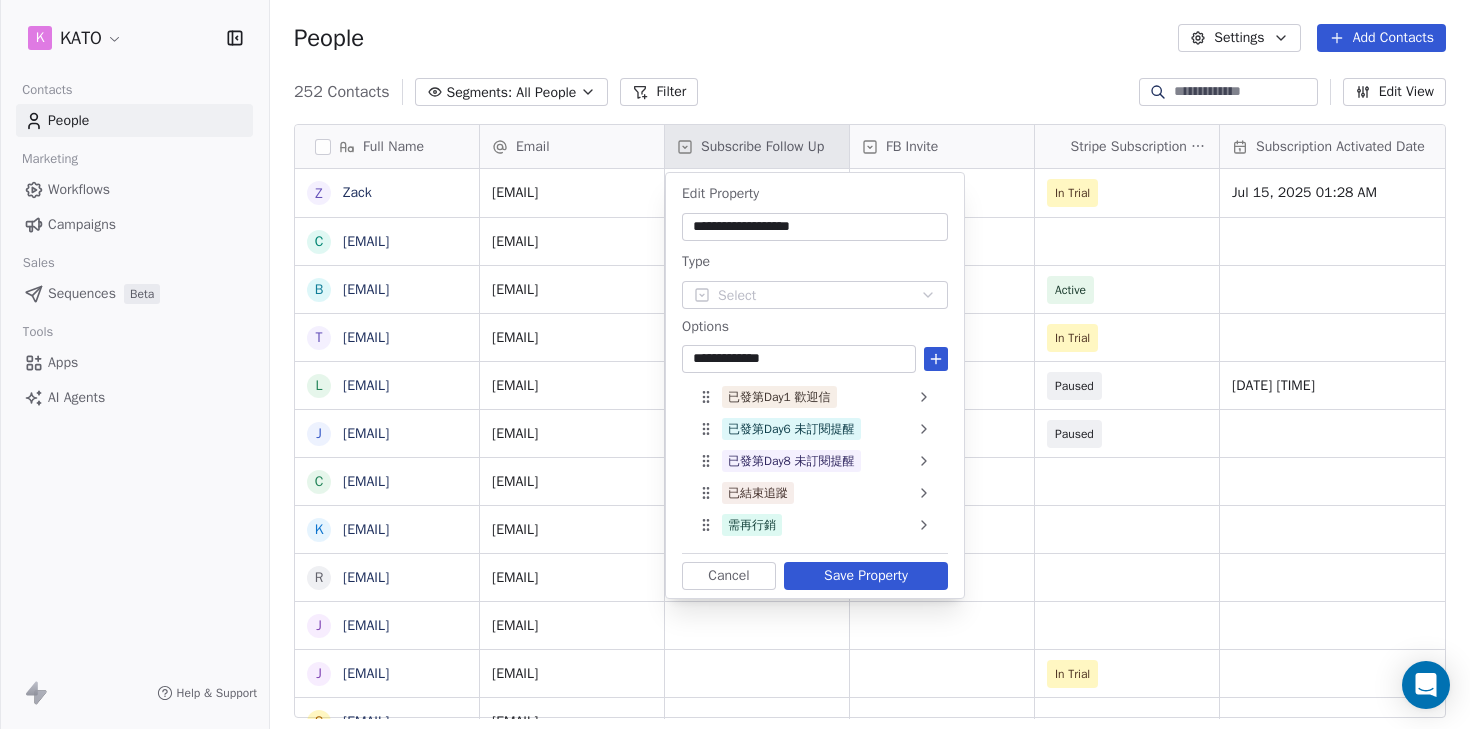 type on "**********" 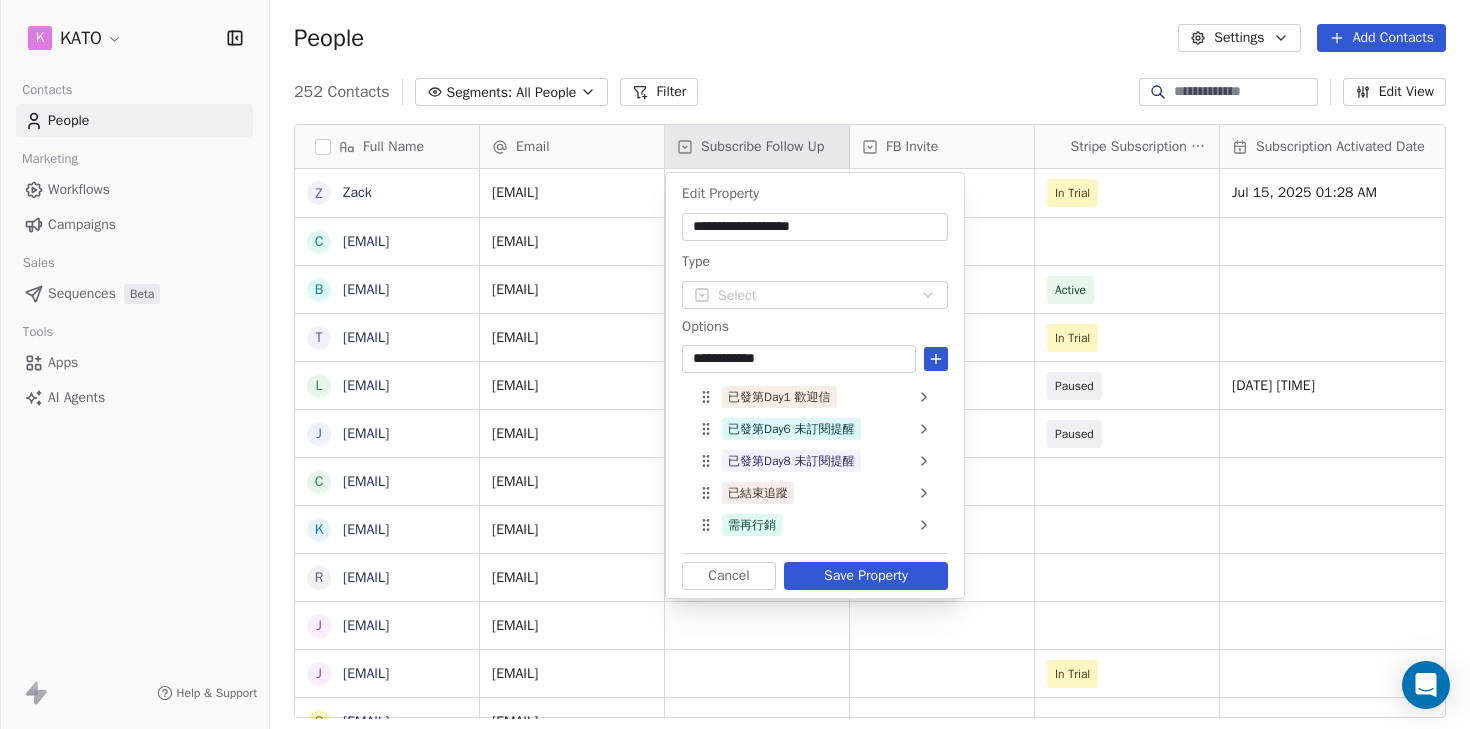 click on "**********" at bounding box center (799, 359) 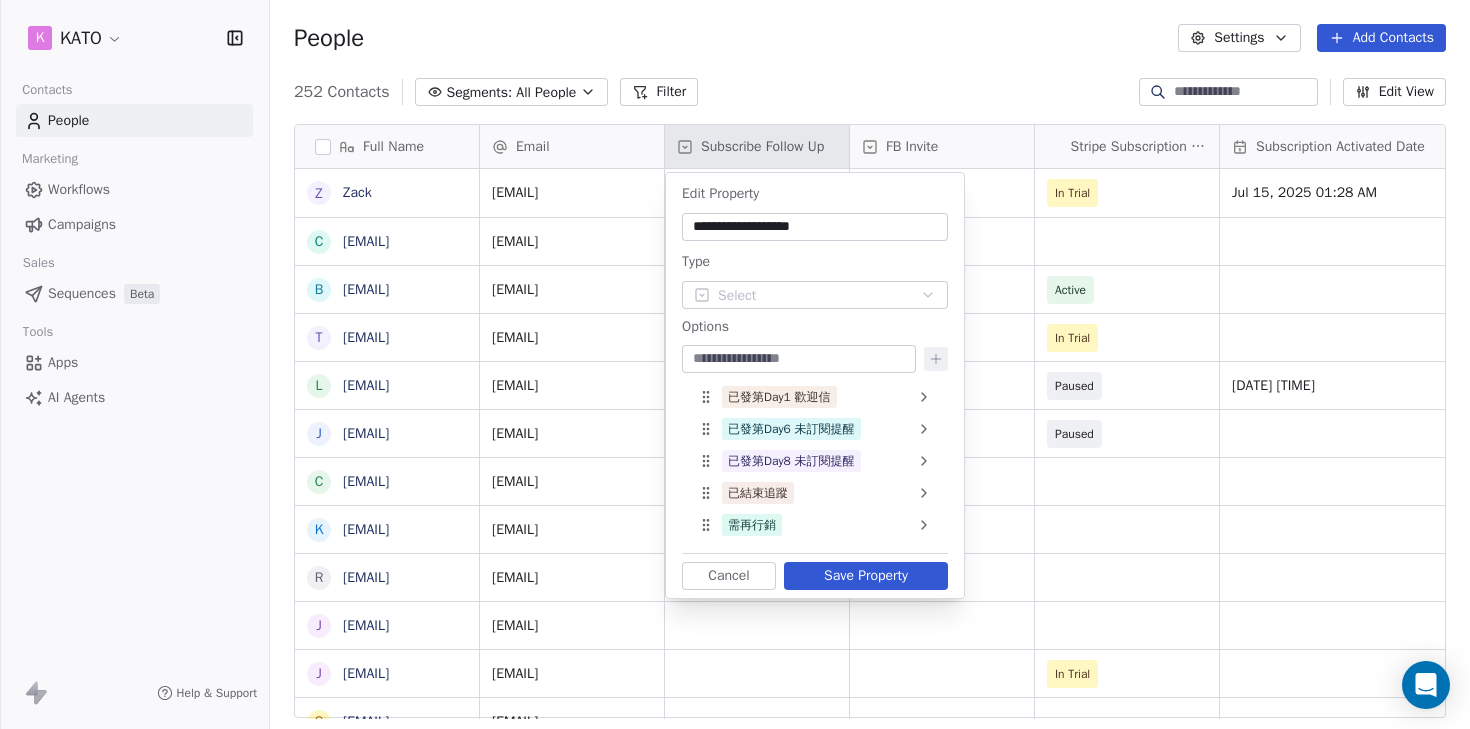 click on "已發第Day1 歡迎信 已發第Day6 未訂閱提醒 已發第Day8 未訂閱提醒 已結束追蹤 需再行銷
To pick up a draggable item, press the space bar.
While dragging, use the arrow keys to move the item.
Press space again to drop the item in its new position, or press escape to cancel.
Draggable item 0 was dropped over droppable area 0" at bounding box center [815, 461] 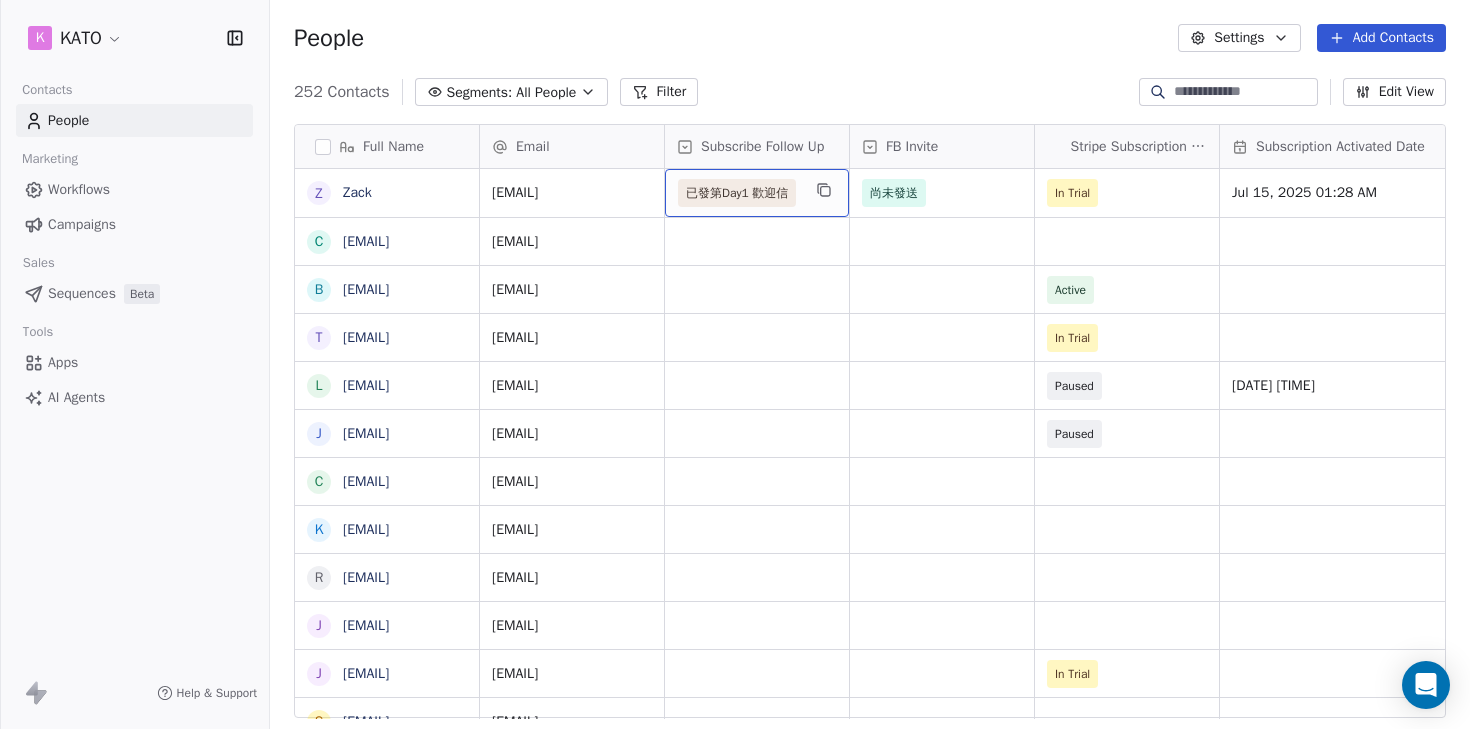 click on "已發第Day1 歡迎信" at bounding box center (737, 193) 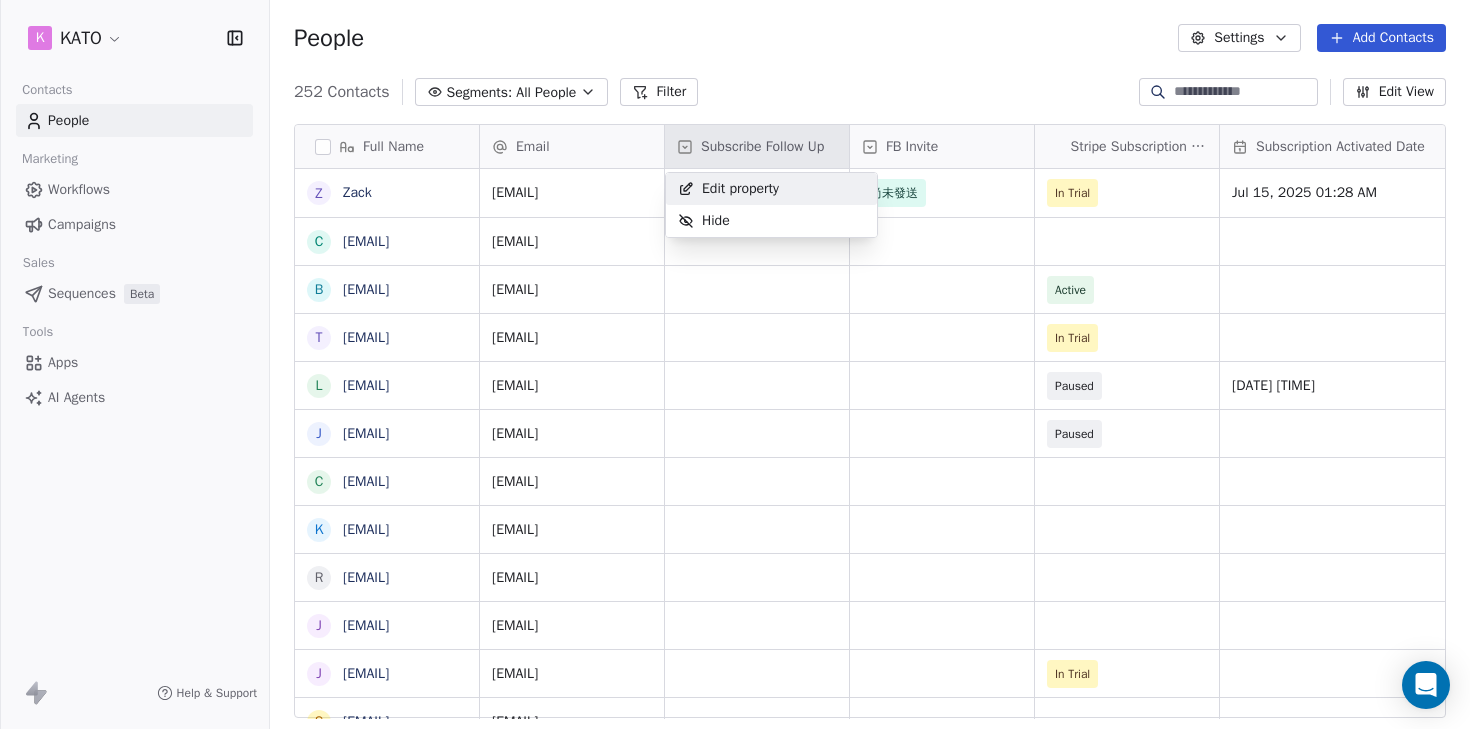 click on "Edit property" at bounding box center [728, 189] 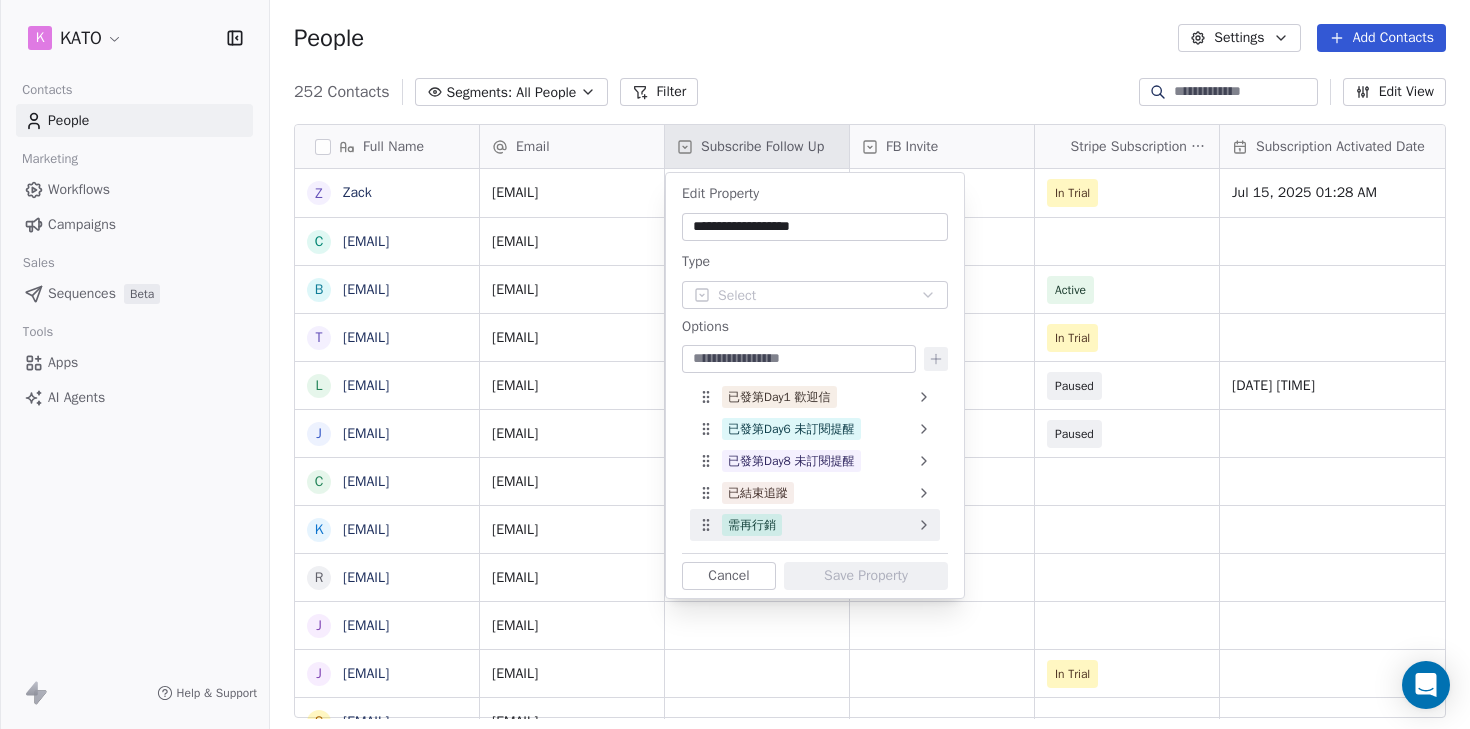 click 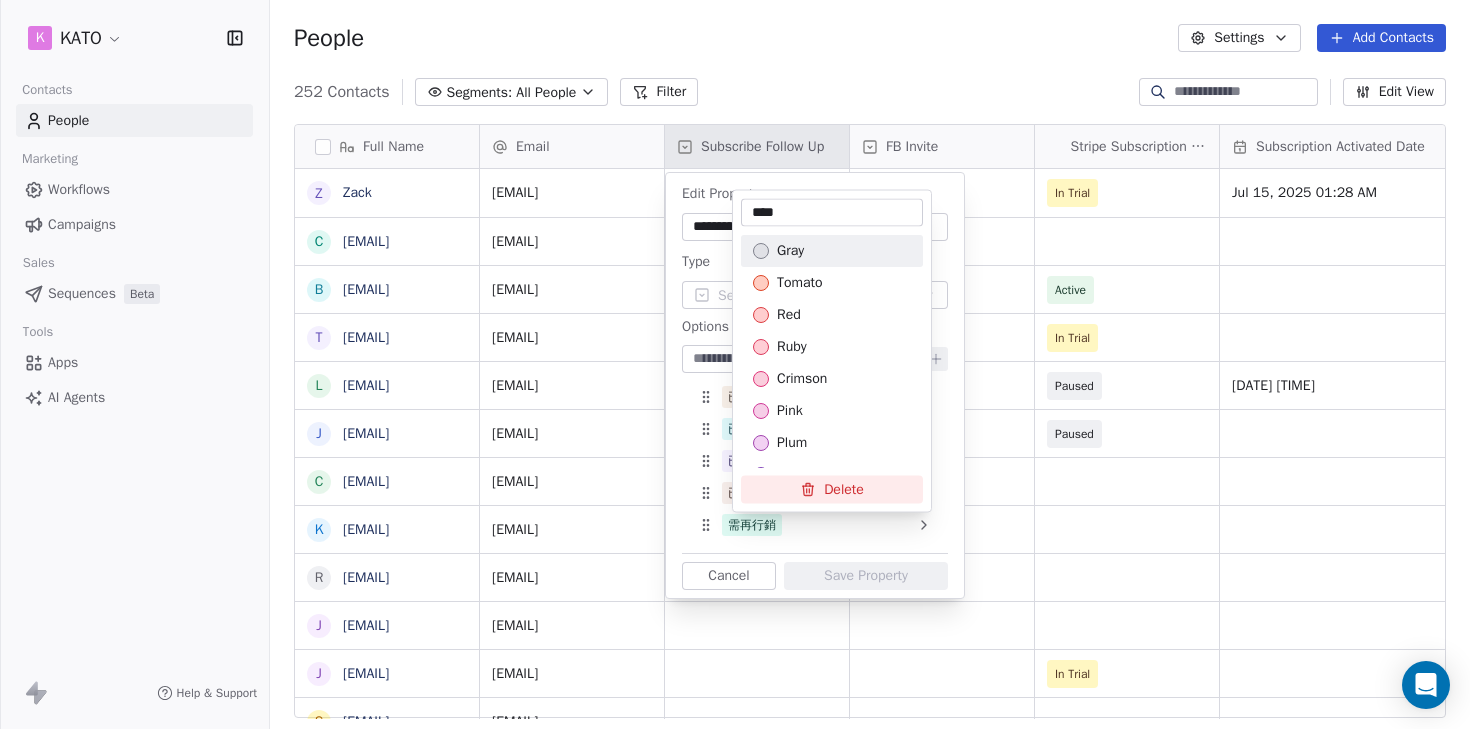 click on "****" at bounding box center (832, 213) 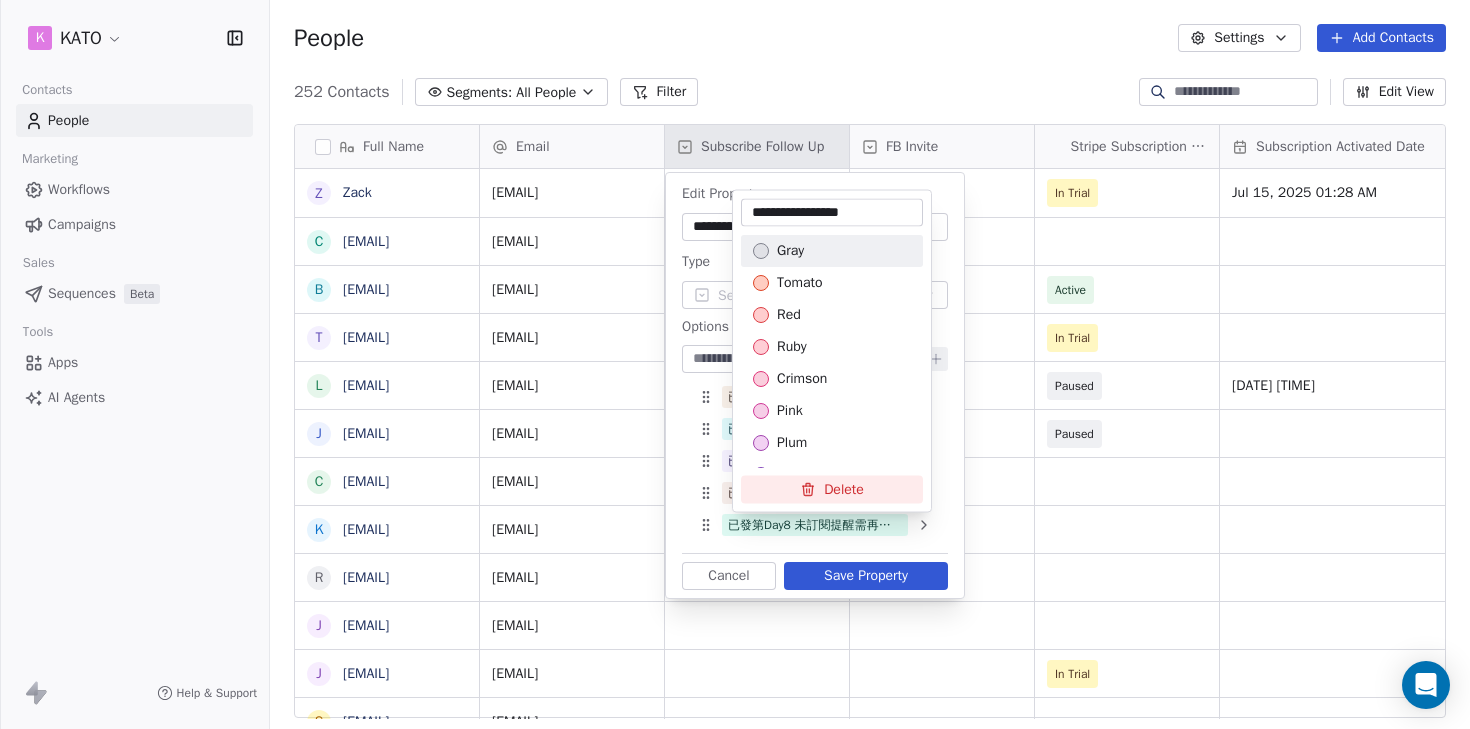 type on "**********" 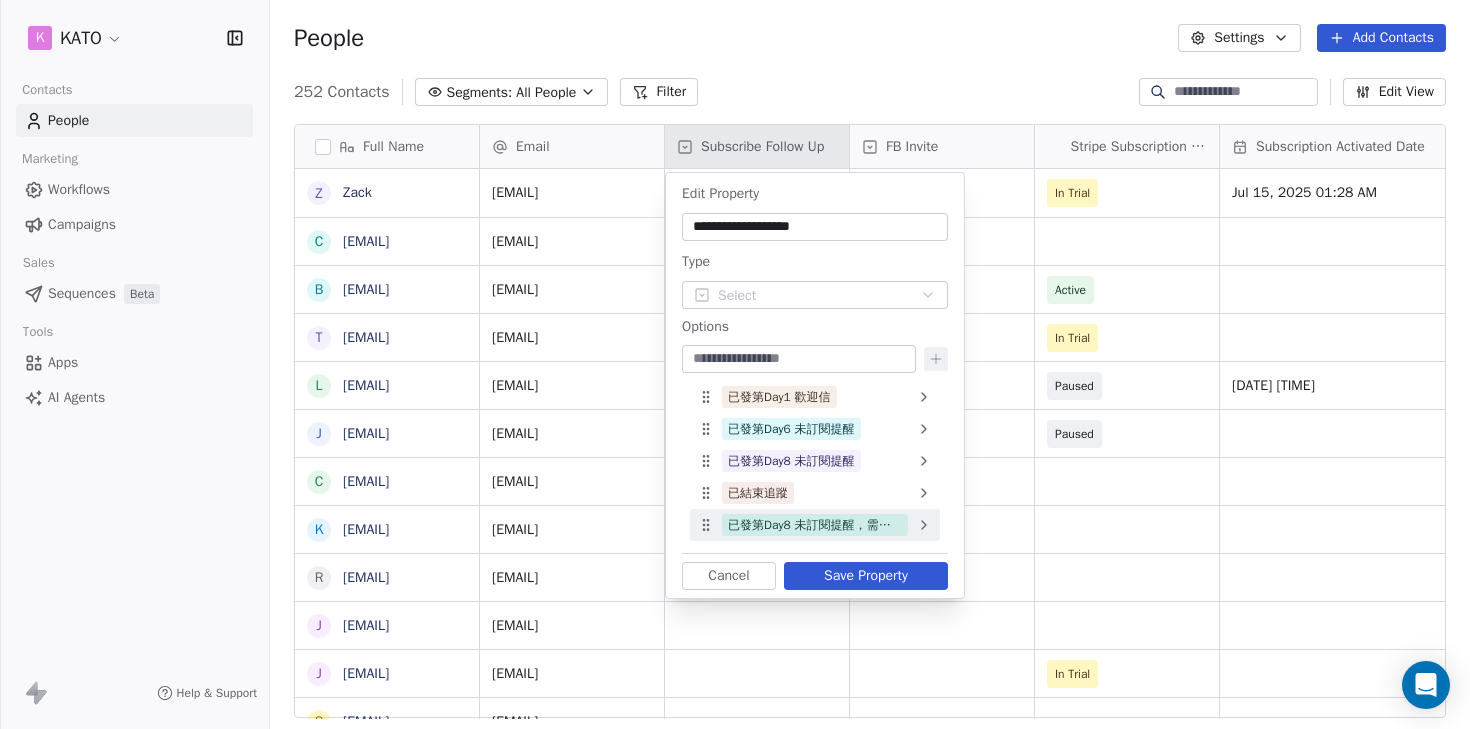 click 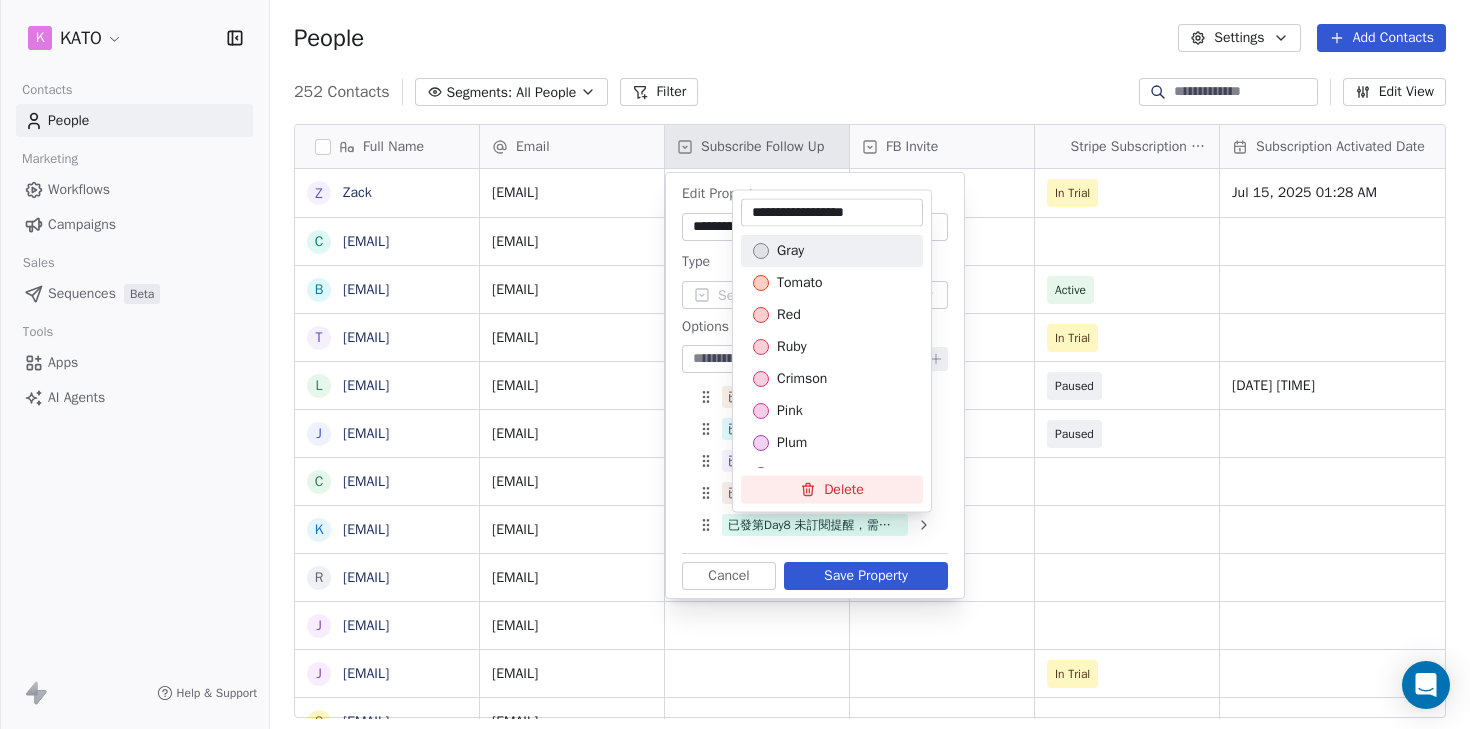 click on "**********" at bounding box center (832, 213) 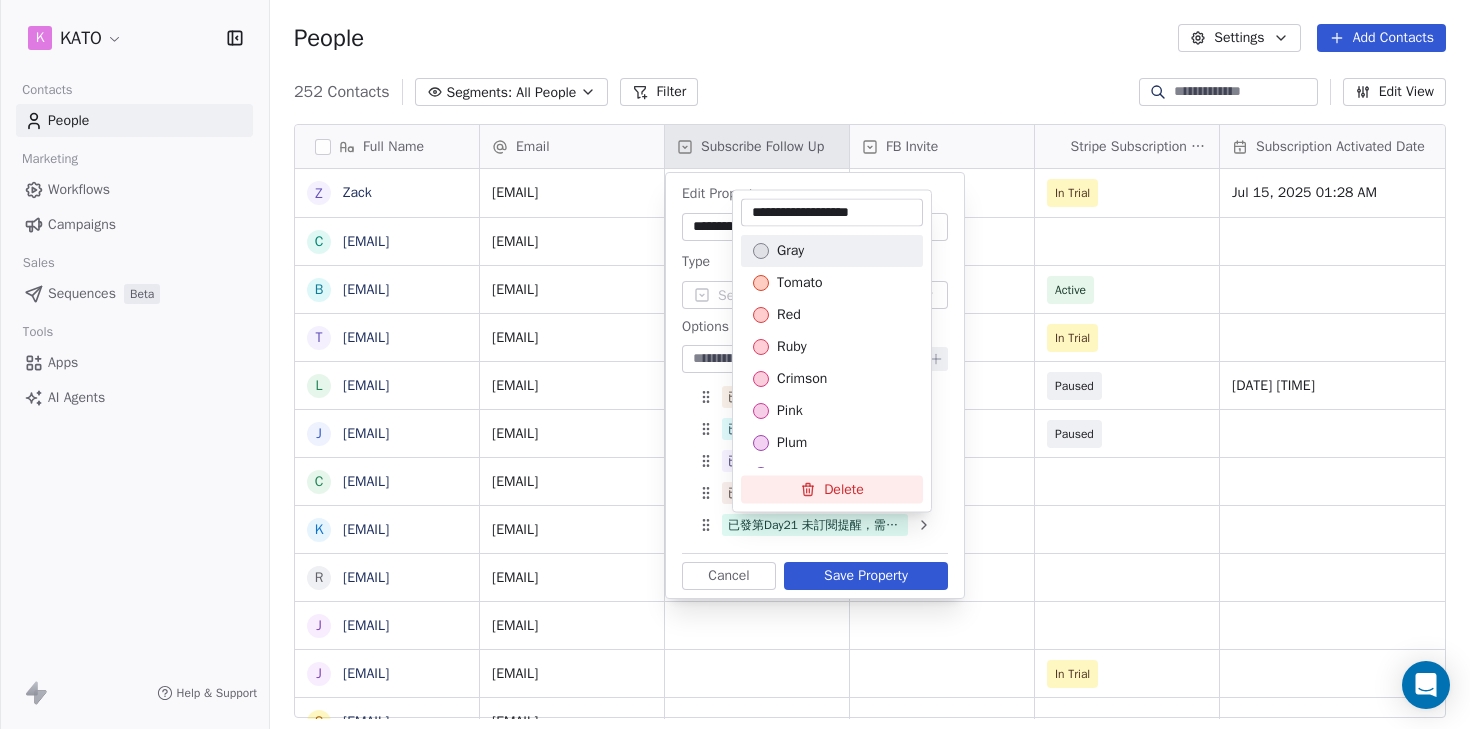 type on "**********" 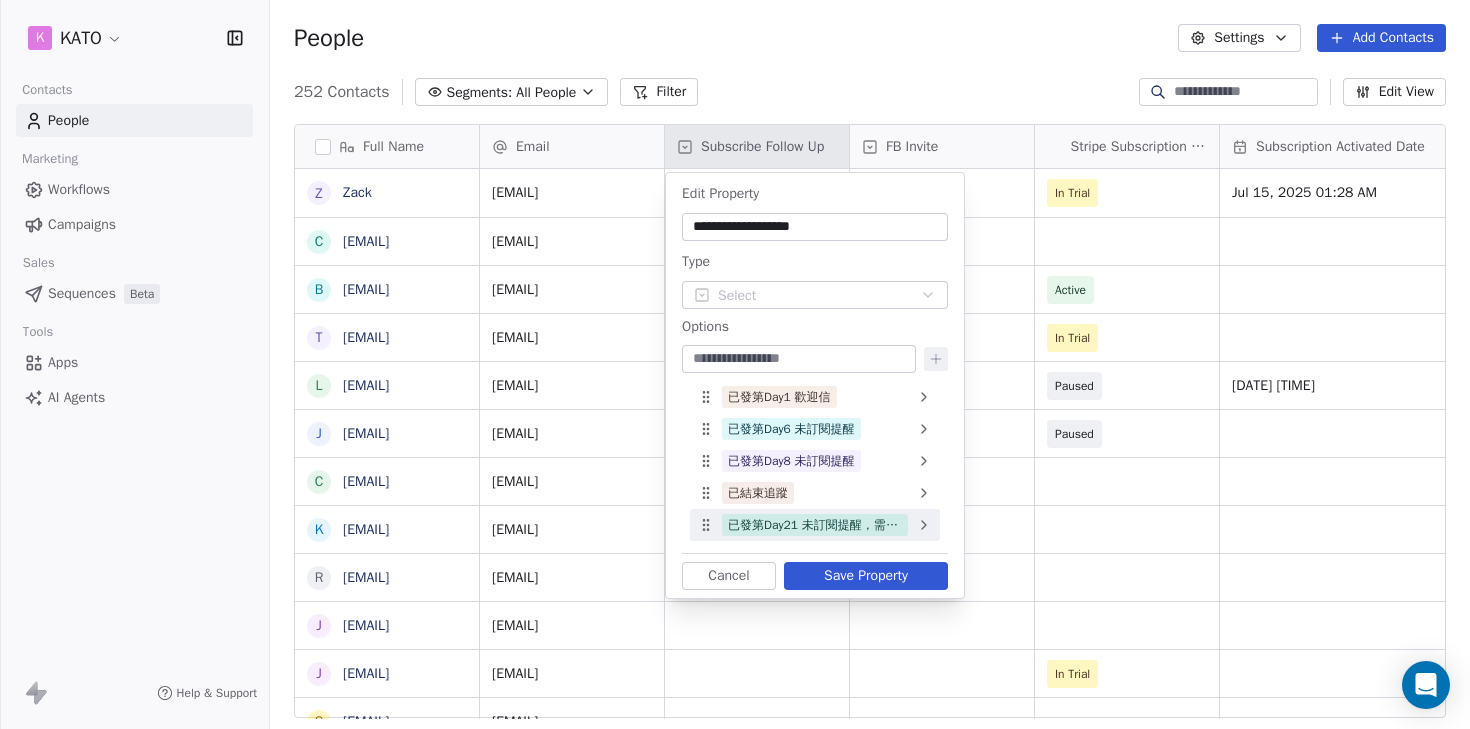 click 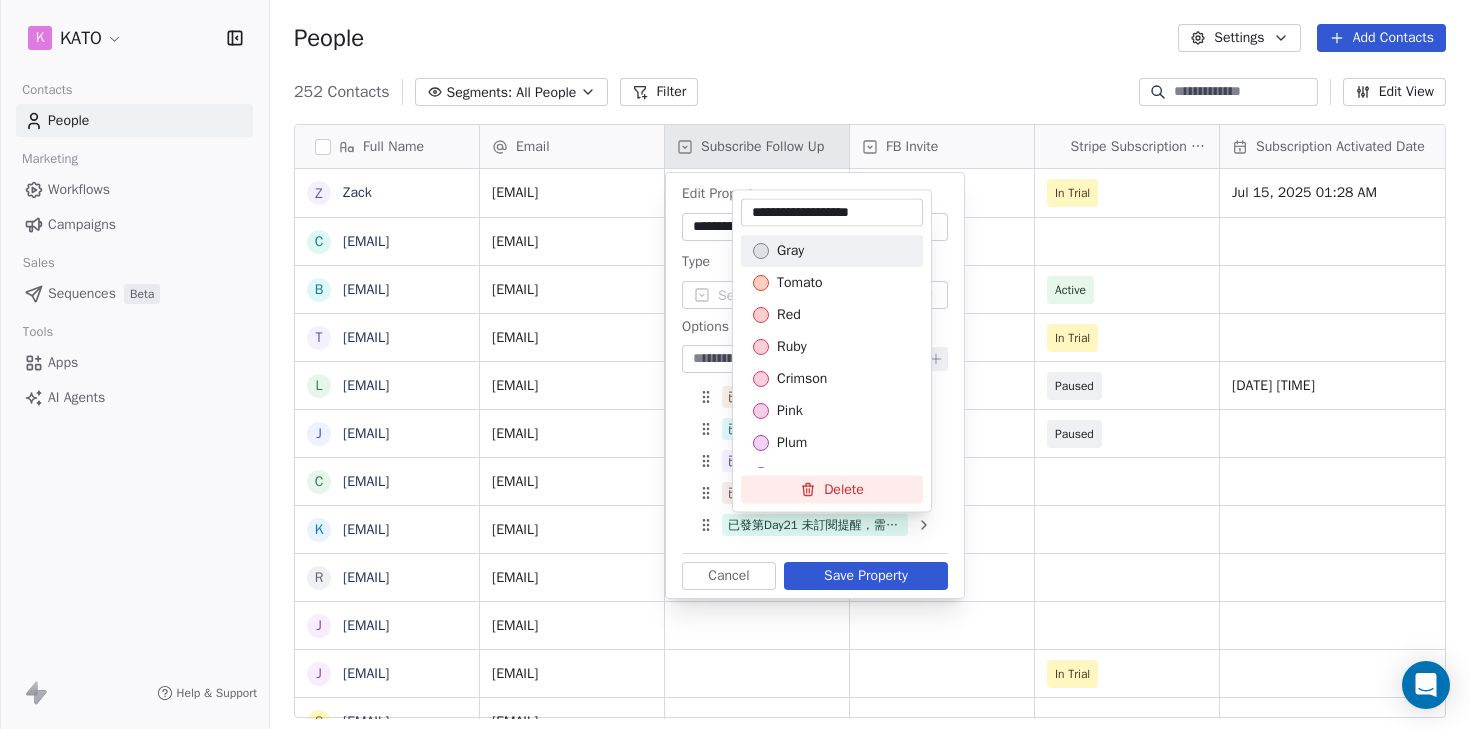 click on "**********" at bounding box center [832, 213] 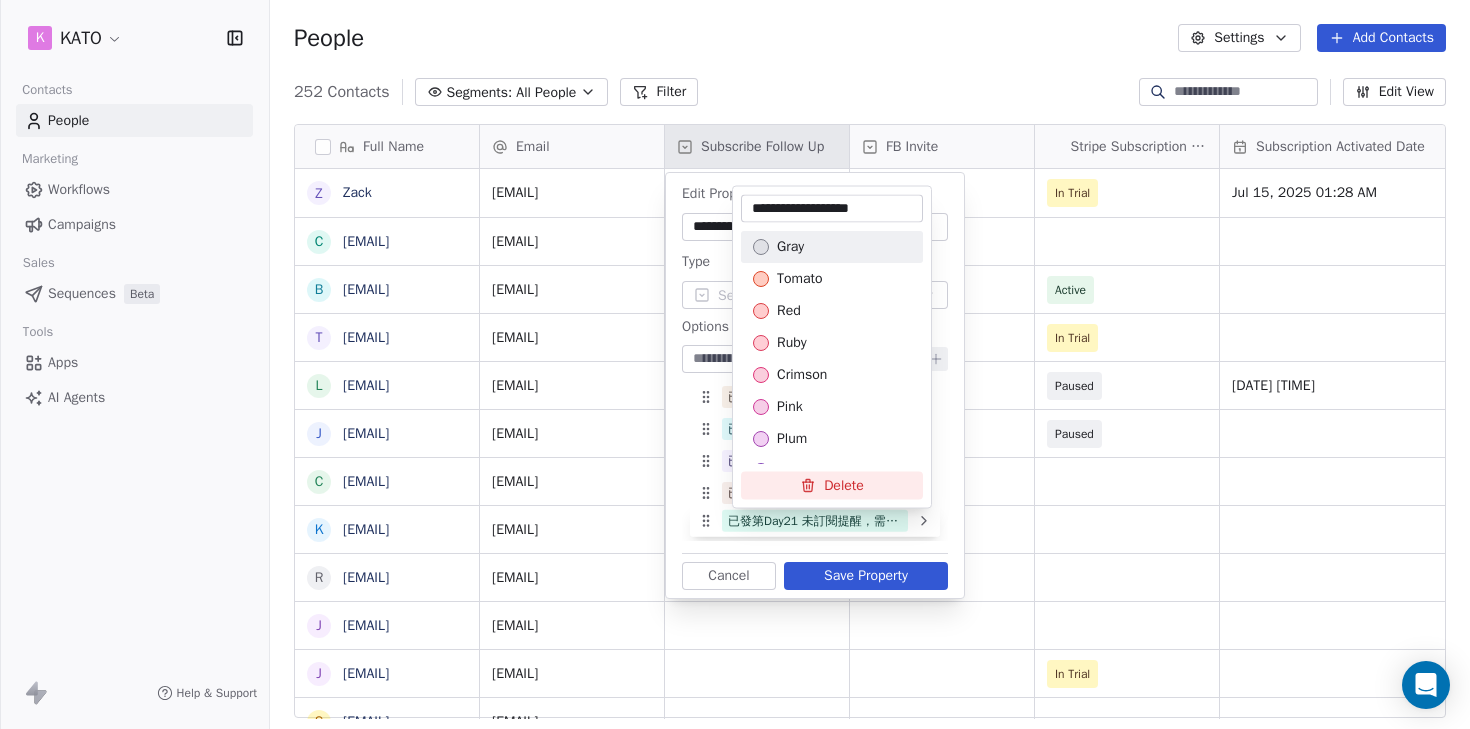 drag, startPoint x: 902, startPoint y: 211, endPoint x: 1097, endPoint y: 201, distance: 195.25624 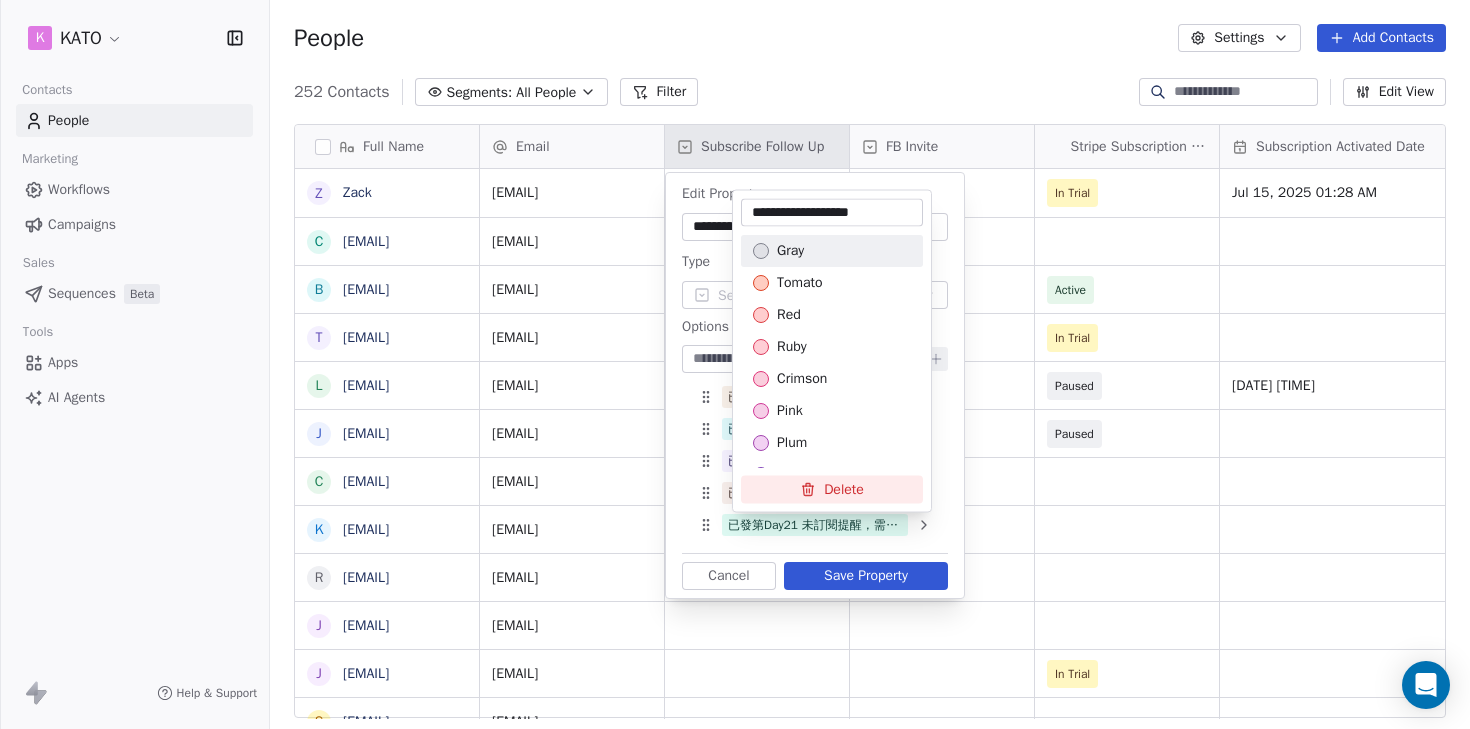 click on "**********" at bounding box center (832, 213) 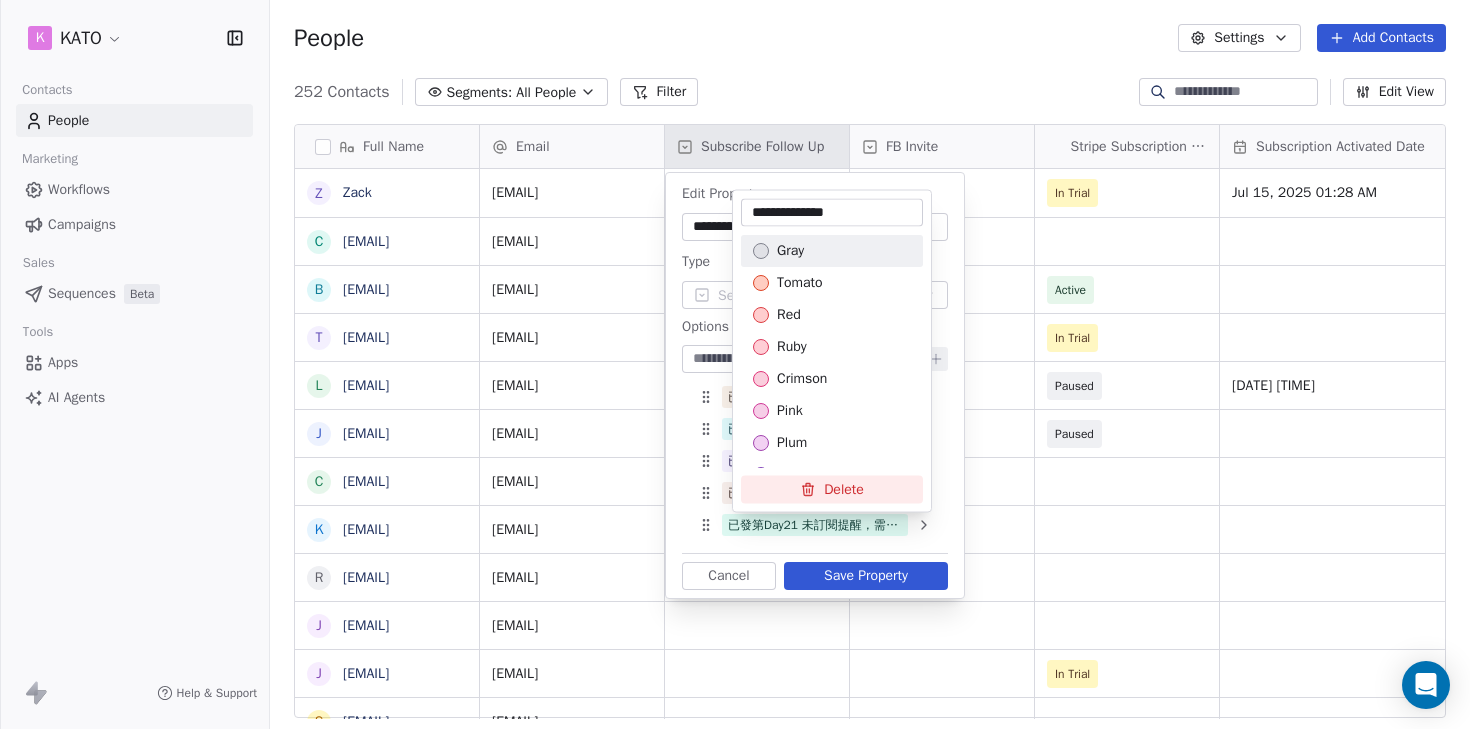scroll, scrollTop: 0, scrollLeft: 0, axis: both 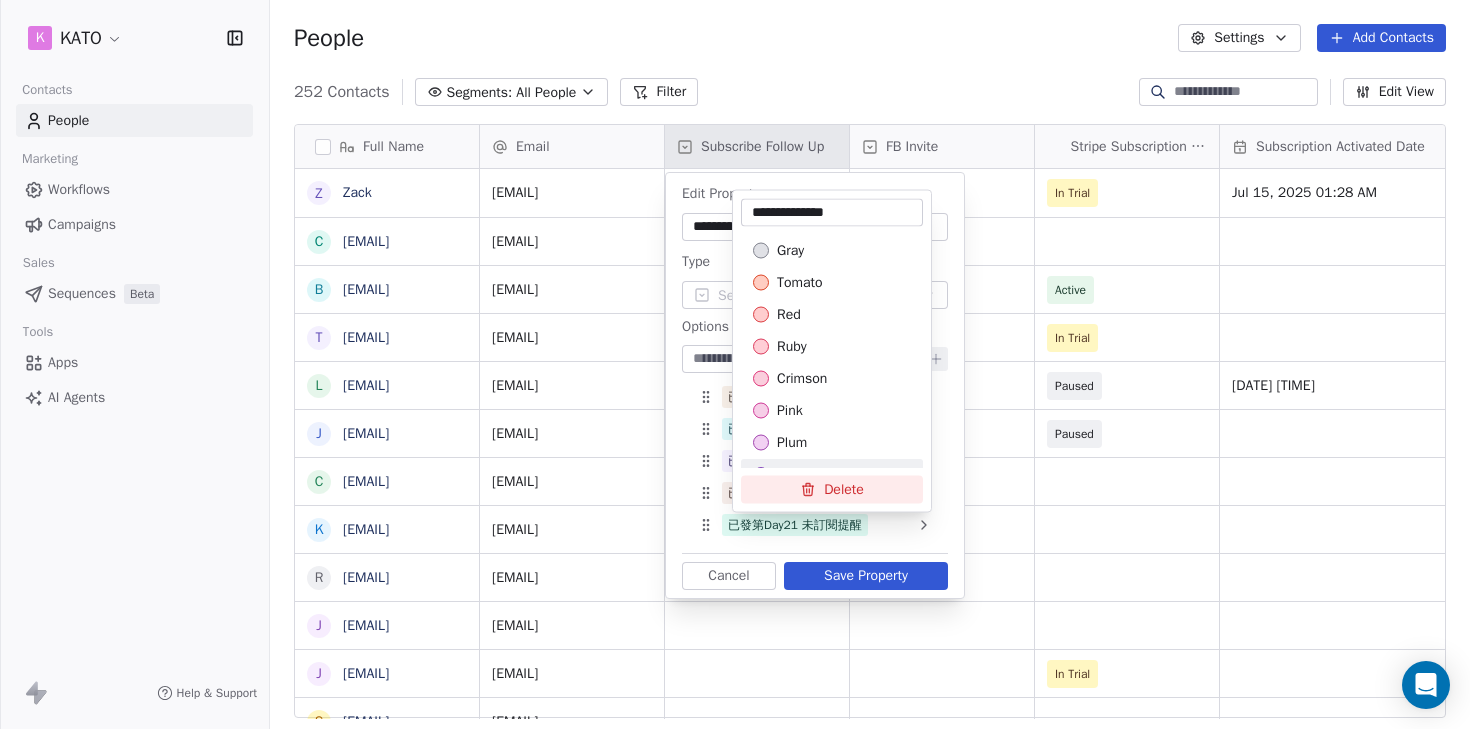 type on "**********" 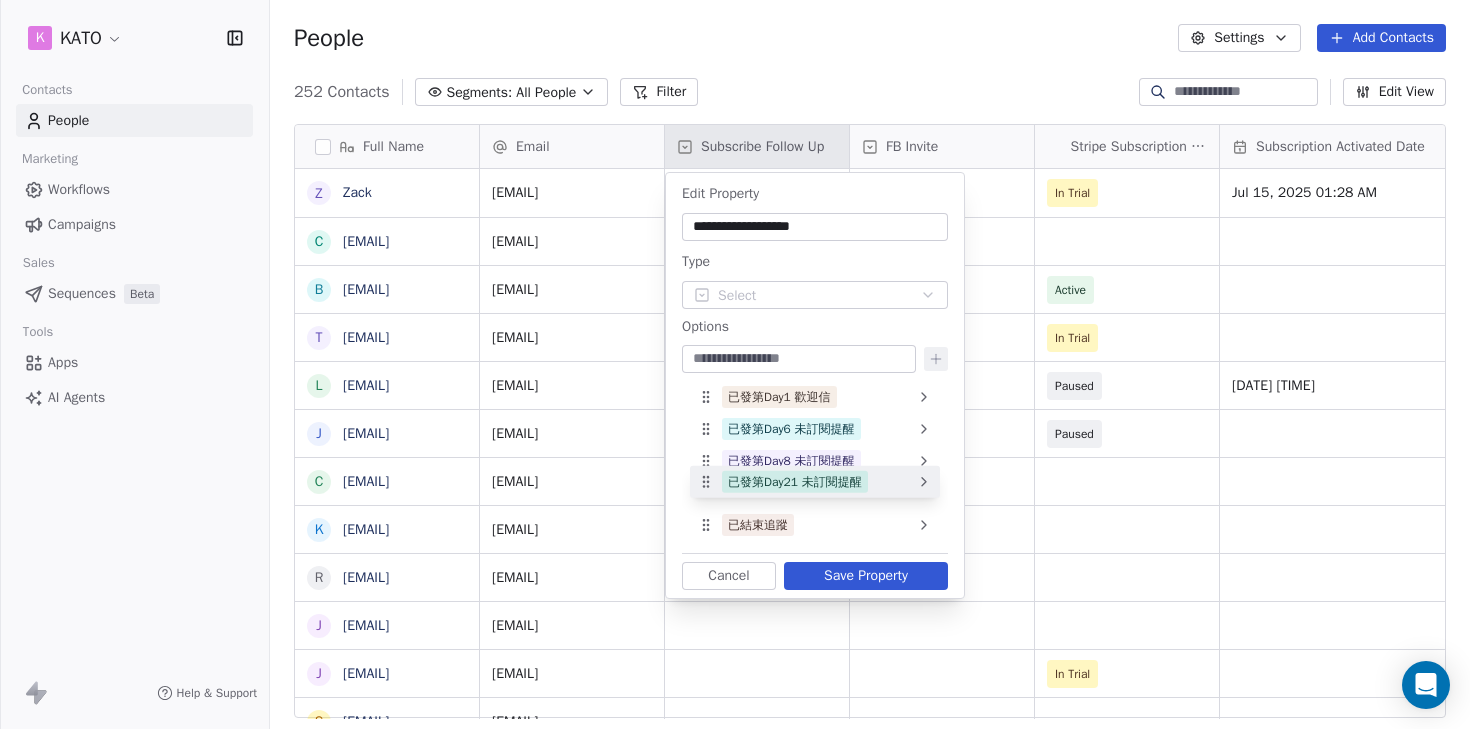 drag, startPoint x: 702, startPoint y: 516, endPoint x: 702, endPoint y: 479, distance: 37 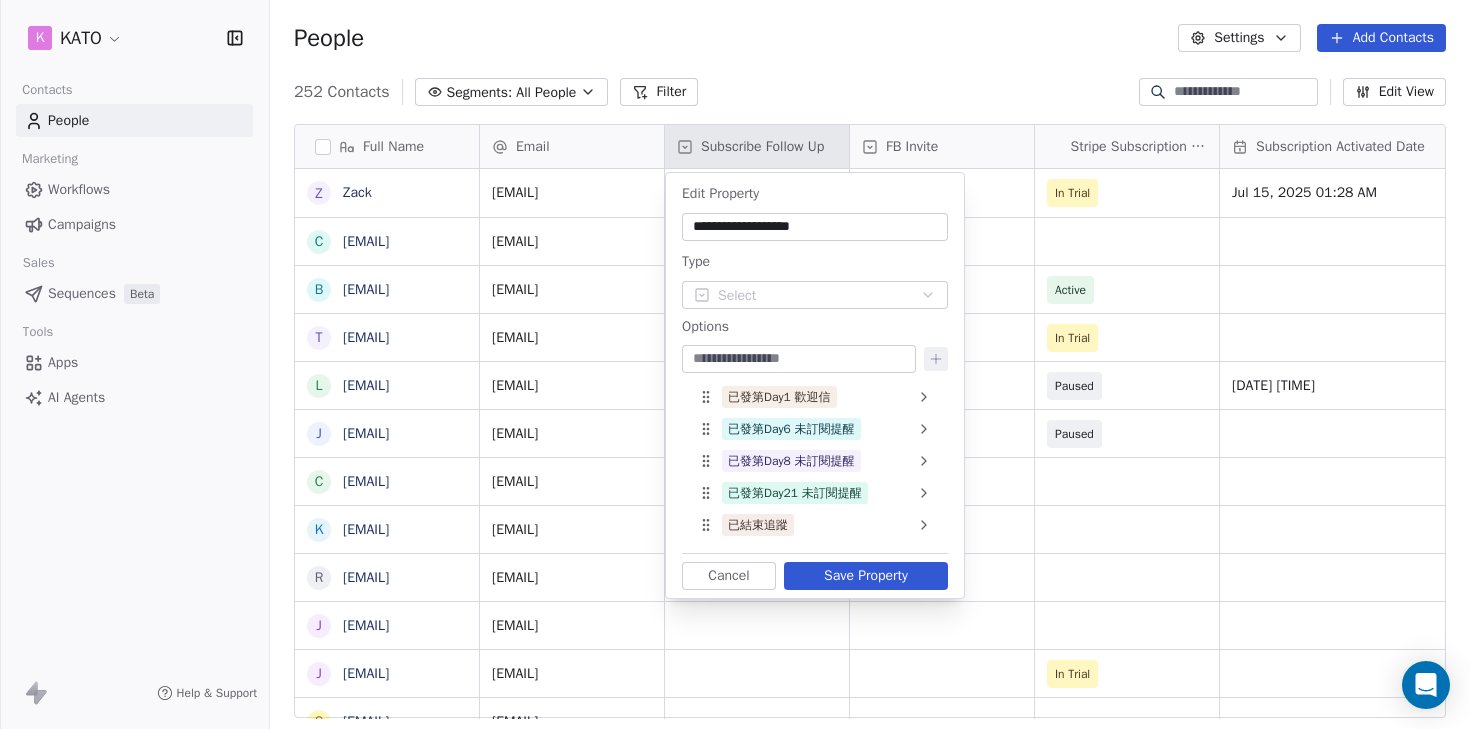 click on "Save Property" at bounding box center [866, 576] 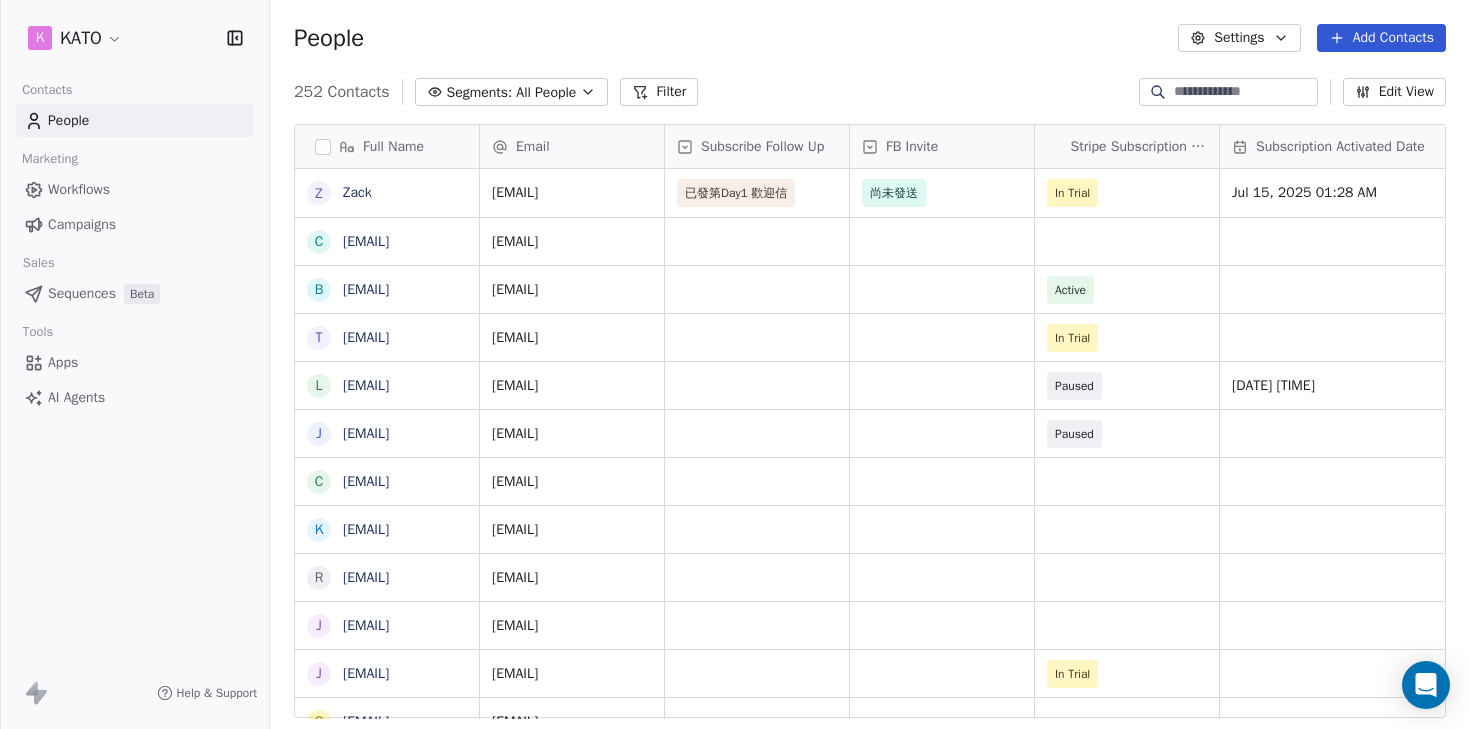 click on "252 Contacts Segments: All People Filter  Edit View" at bounding box center (870, 92) 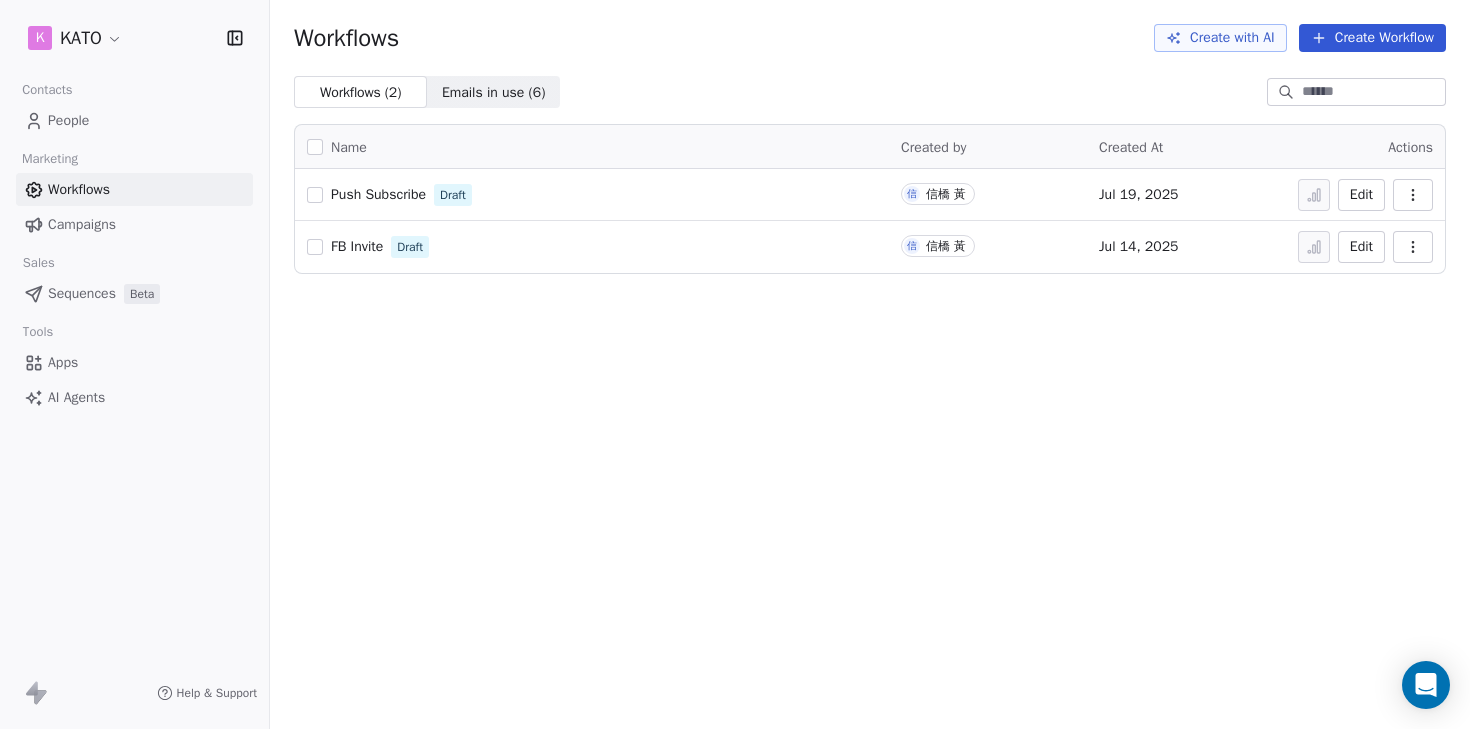 click on "Push Subscribe" at bounding box center [378, 194] 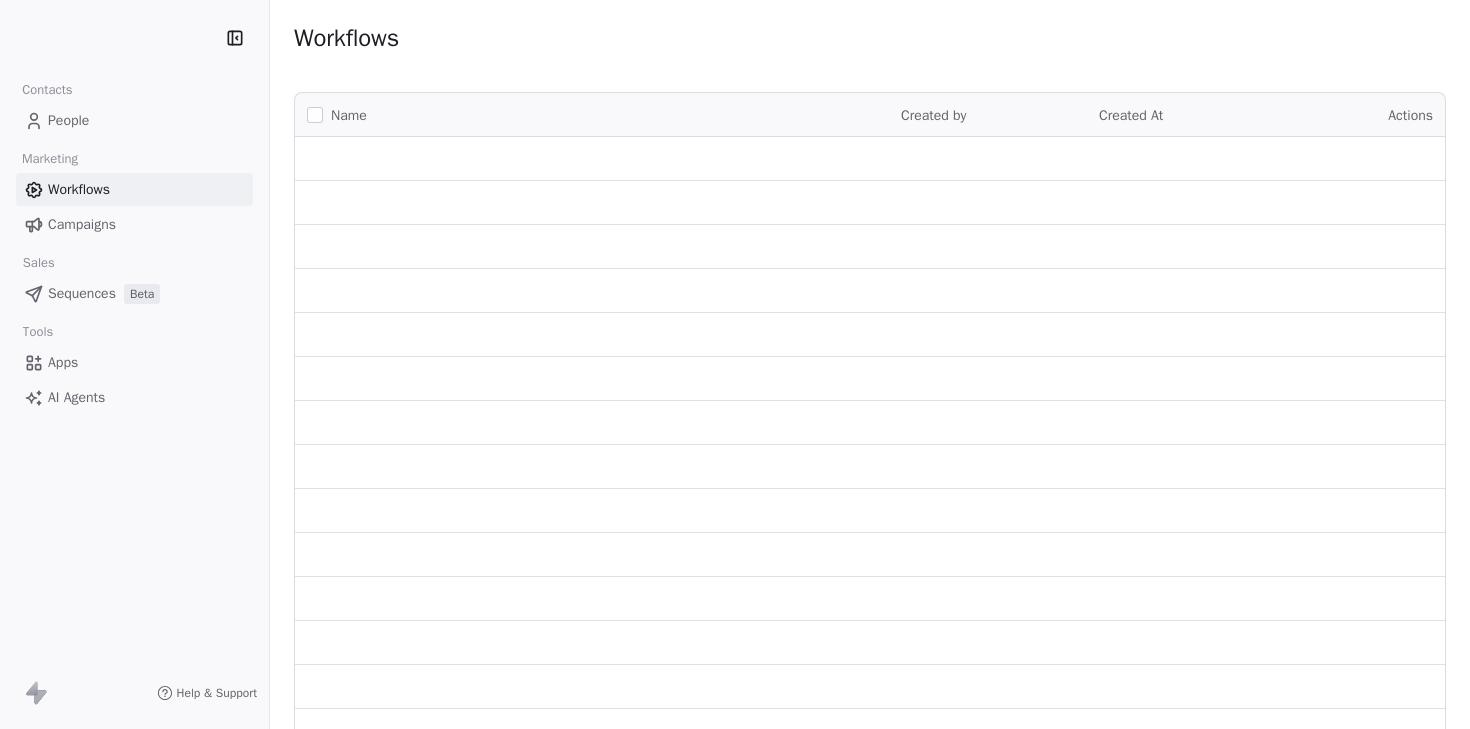 scroll, scrollTop: 0, scrollLeft: 0, axis: both 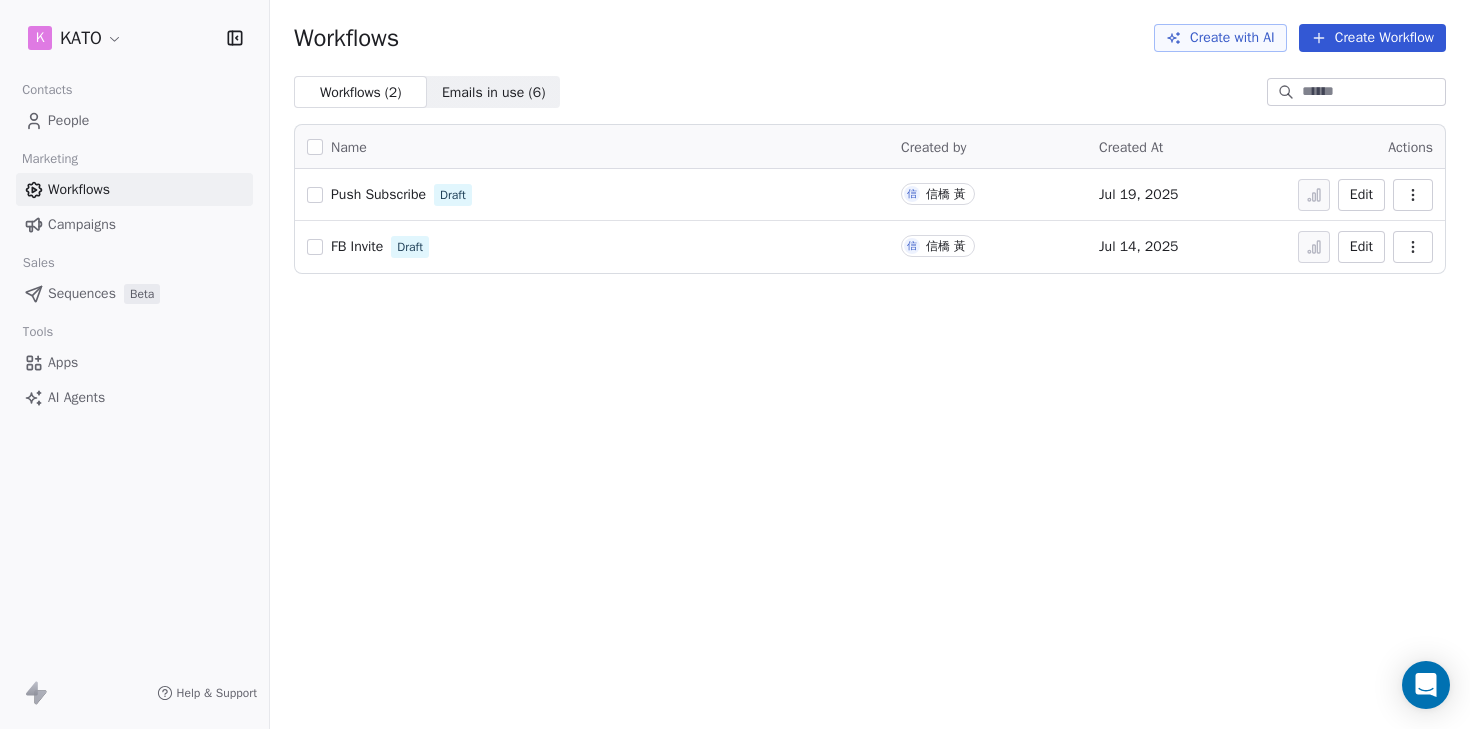 click on "People" at bounding box center [134, 120] 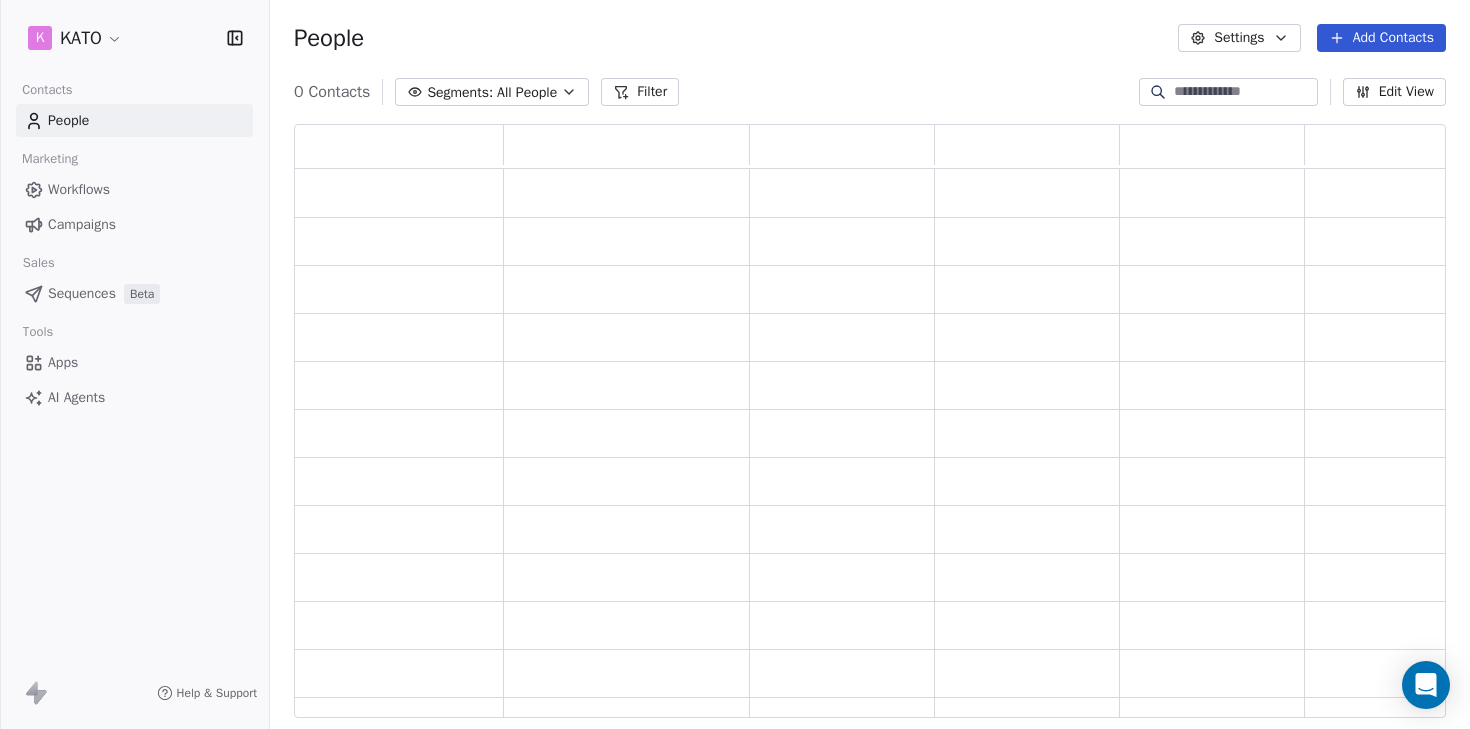 scroll, scrollTop: 16, scrollLeft: 16, axis: both 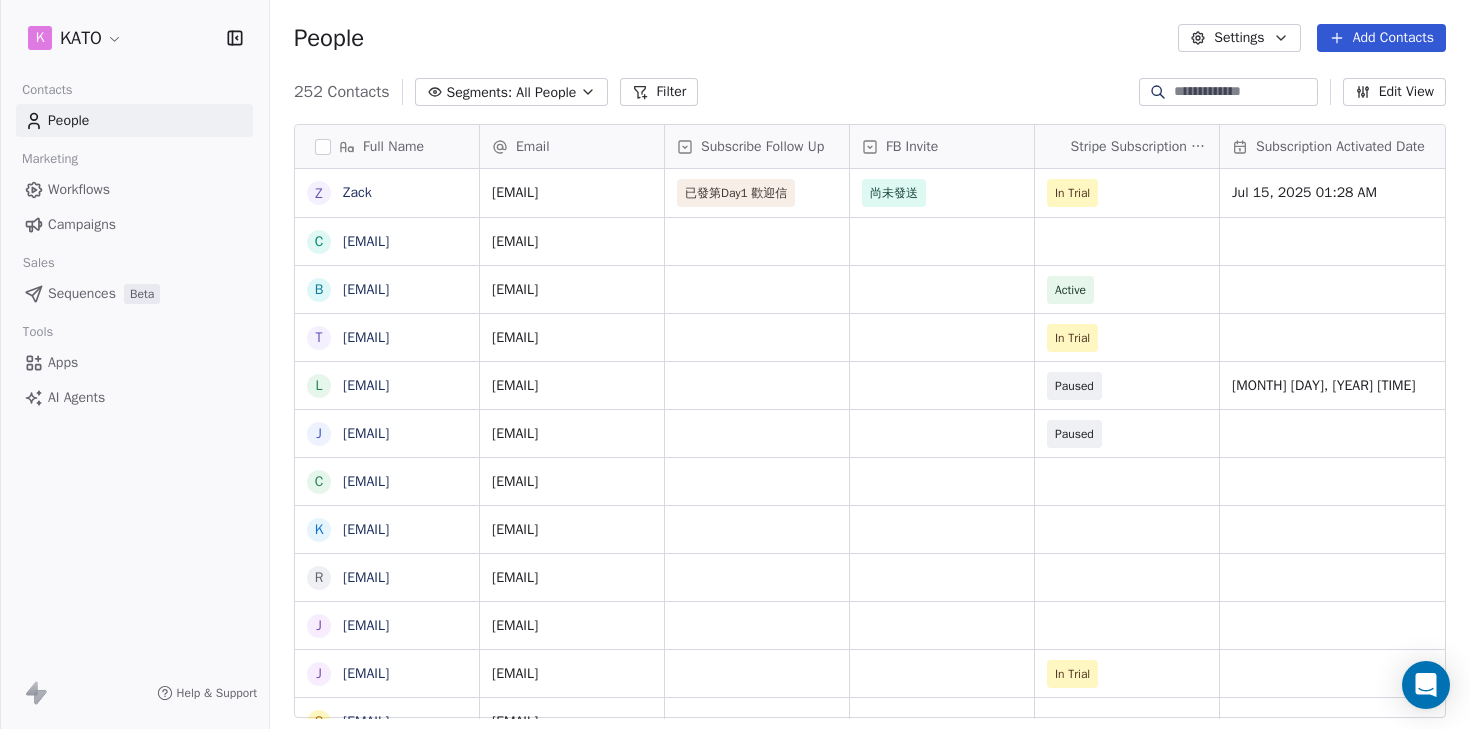 click on "Subscribe Follow Up" at bounding box center (762, 147) 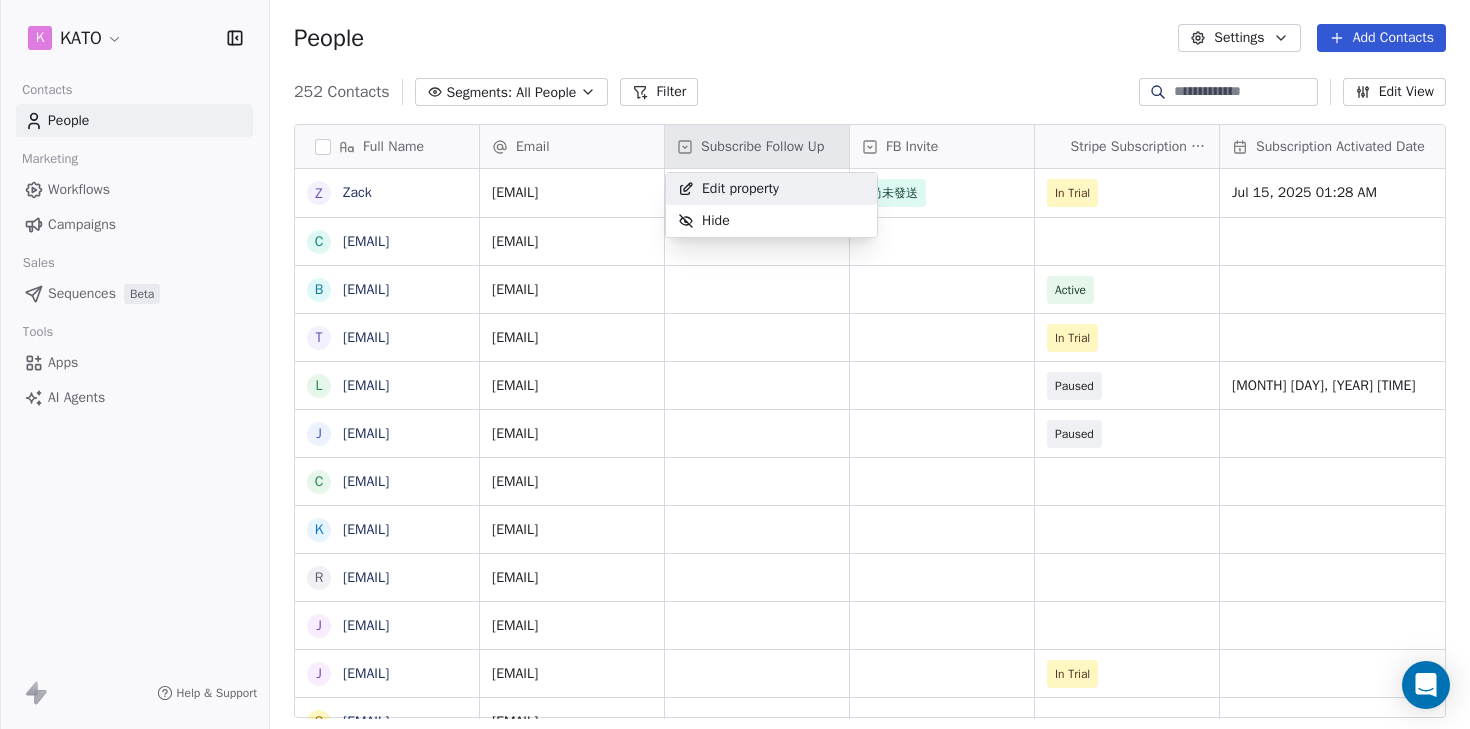 click on "Edit property" at bounding box center (740, 189) 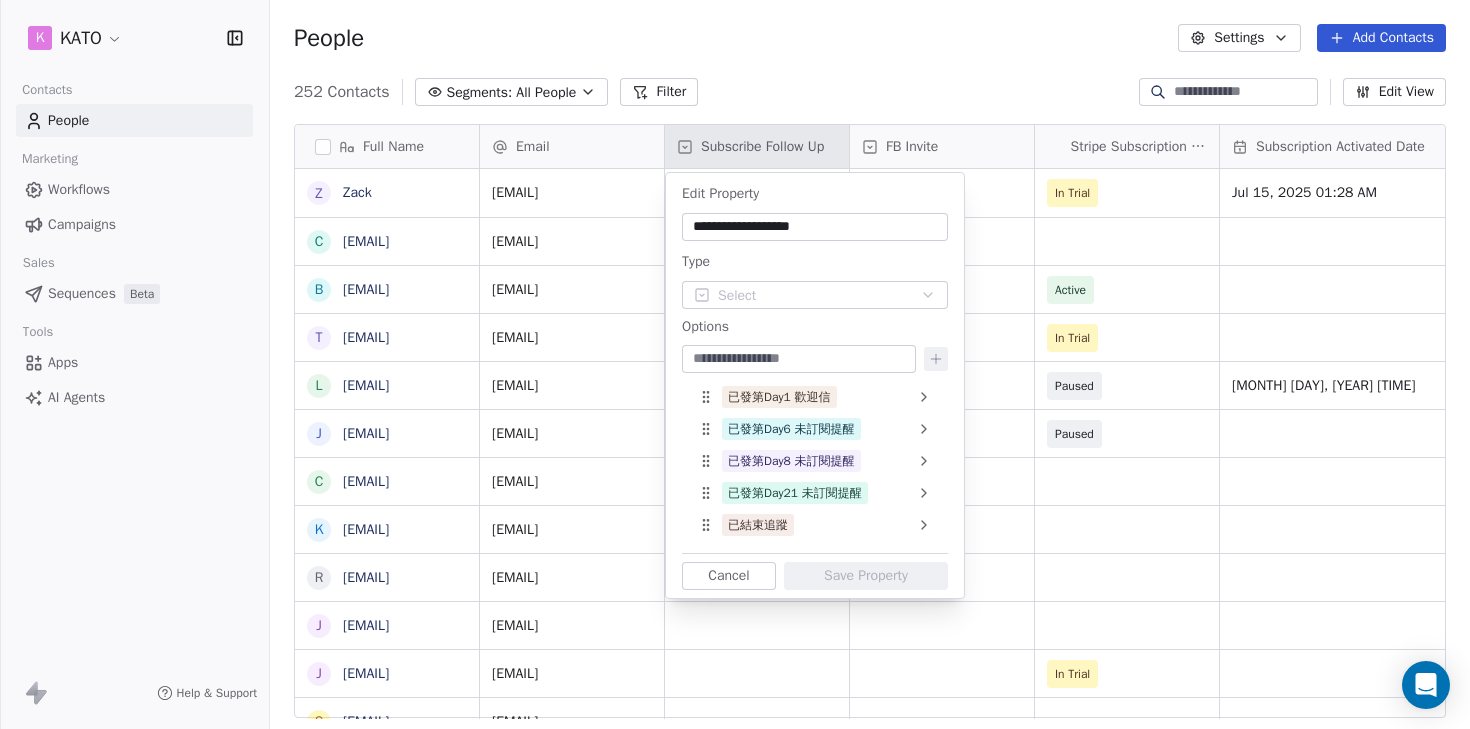 type on "*" 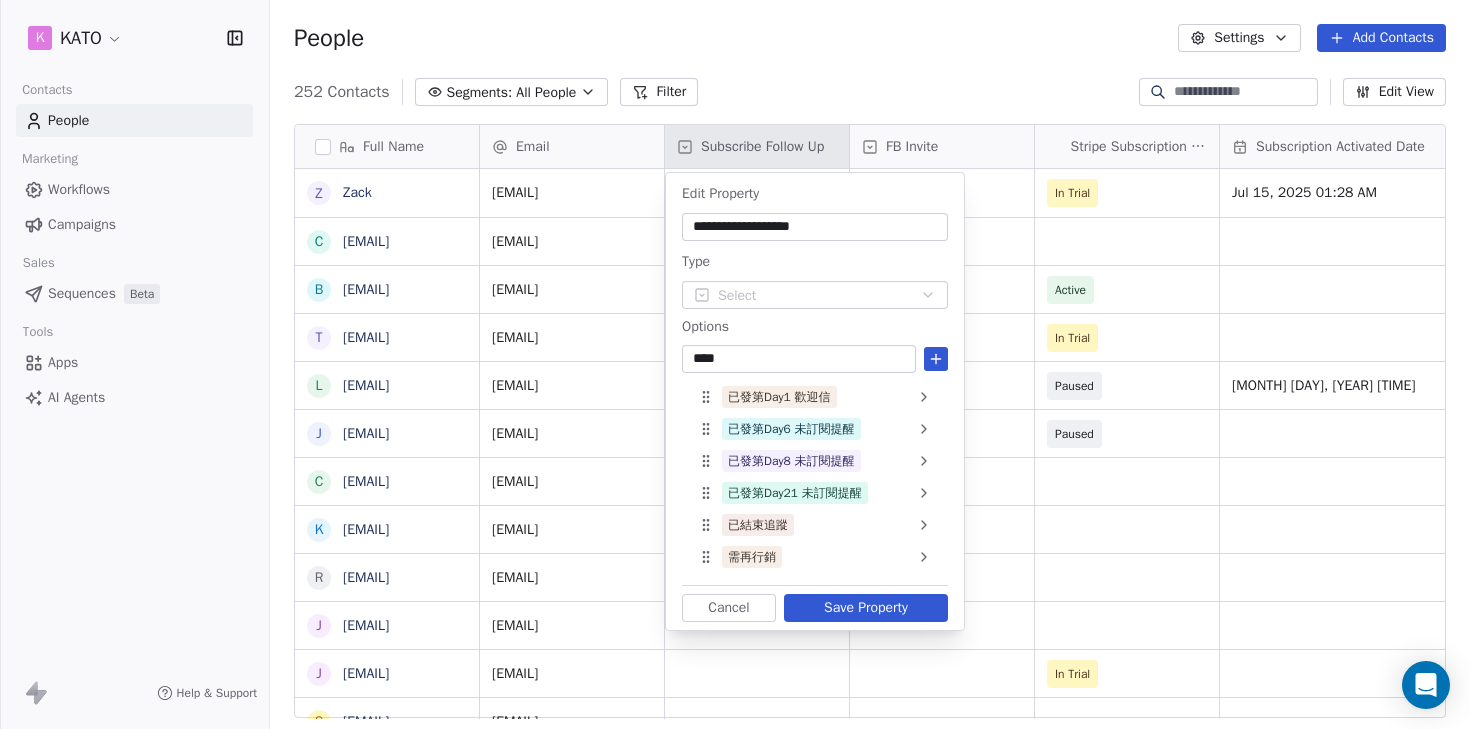 type on "****" 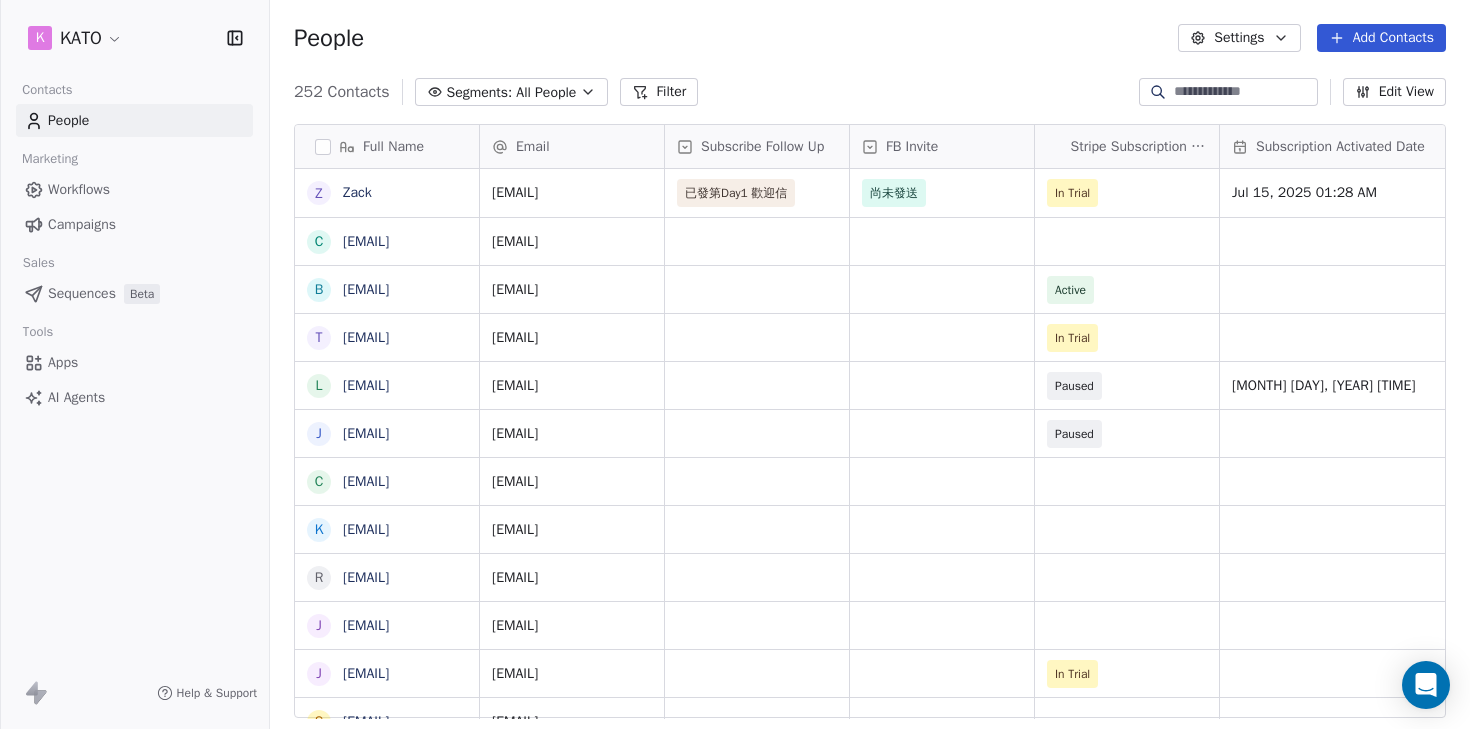 click on "Workflows" at bounding box center (79, 189) 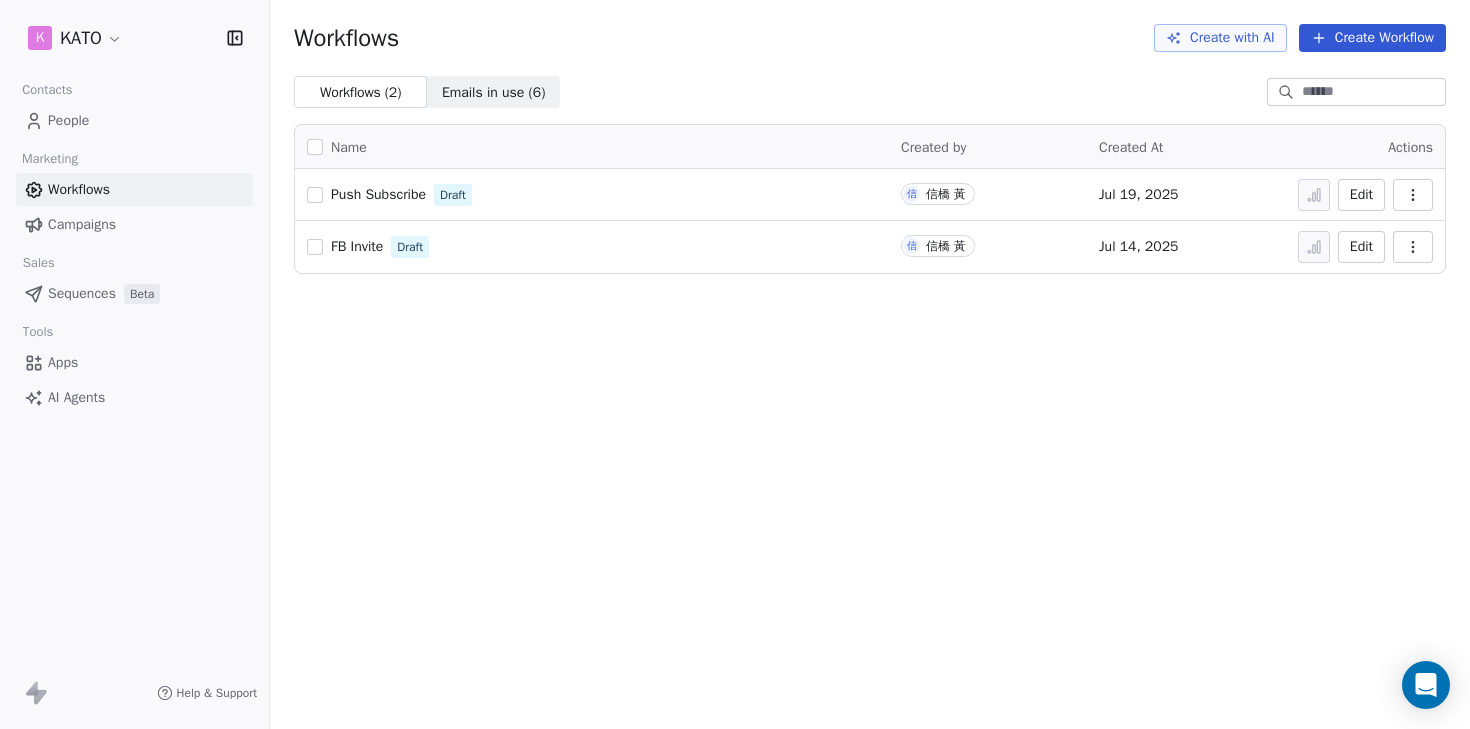 click on "Push Subscribe" at bounding box center [378, 194] 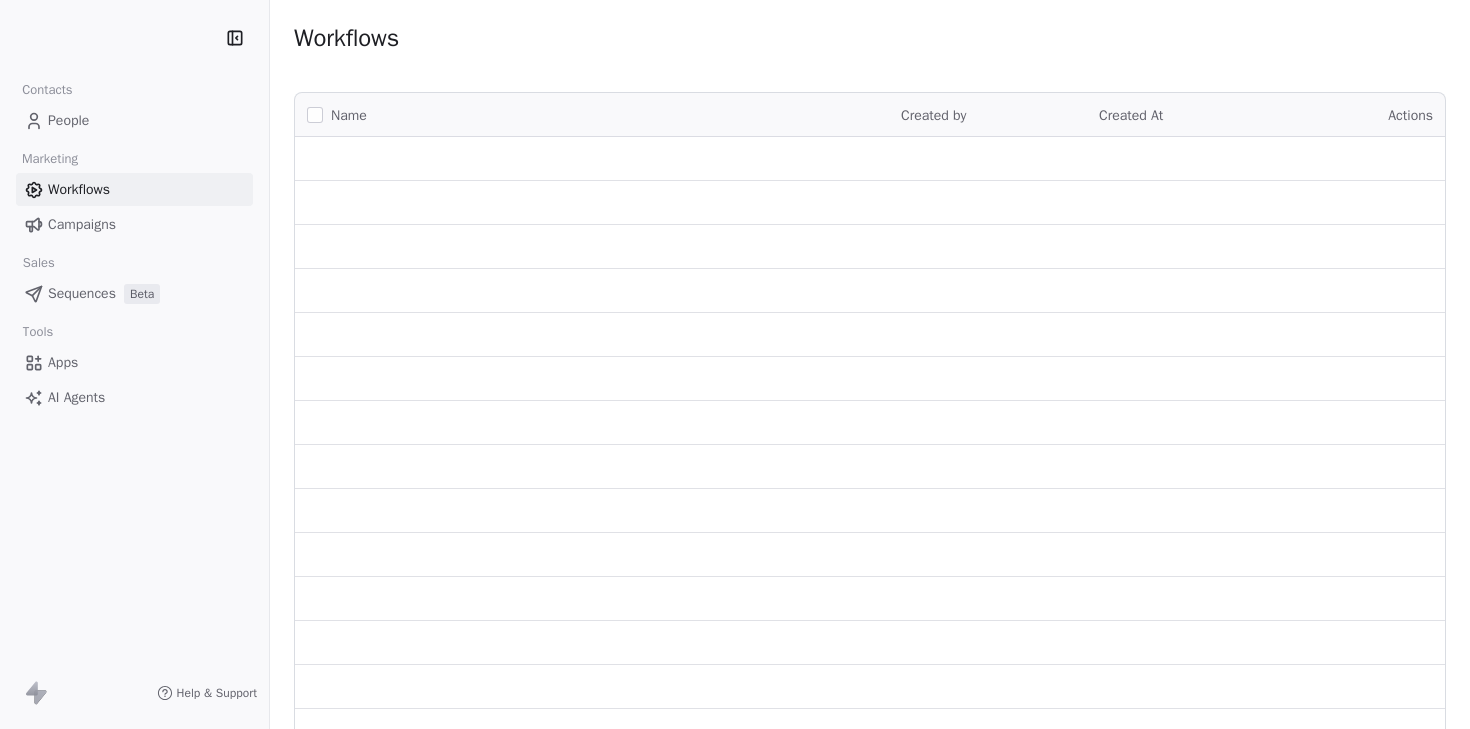 scroll, scrollTop: 0, scrollLeft: 0, axis: both 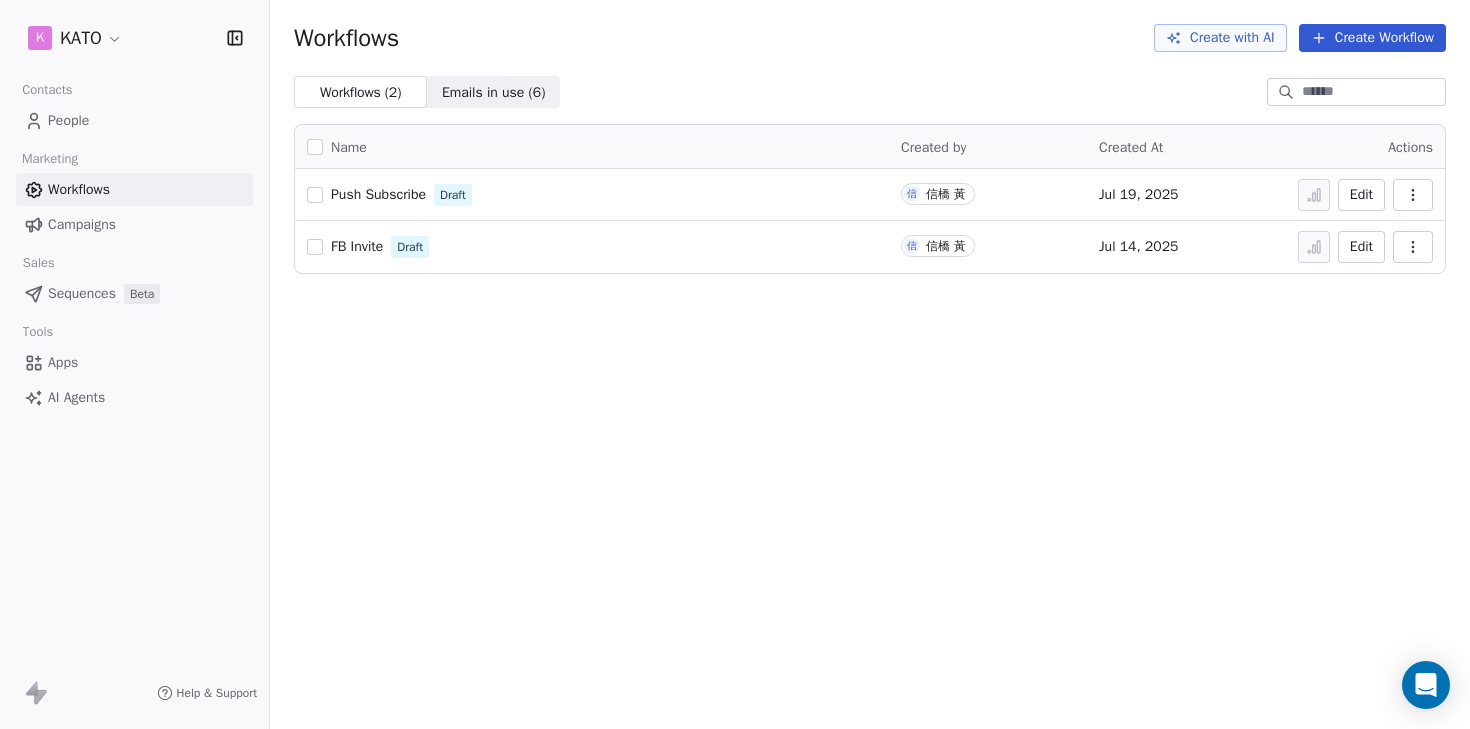 click on "Emails in use ( 6 ) Emails in use ( 6 )" at bounding box center [493, 92] 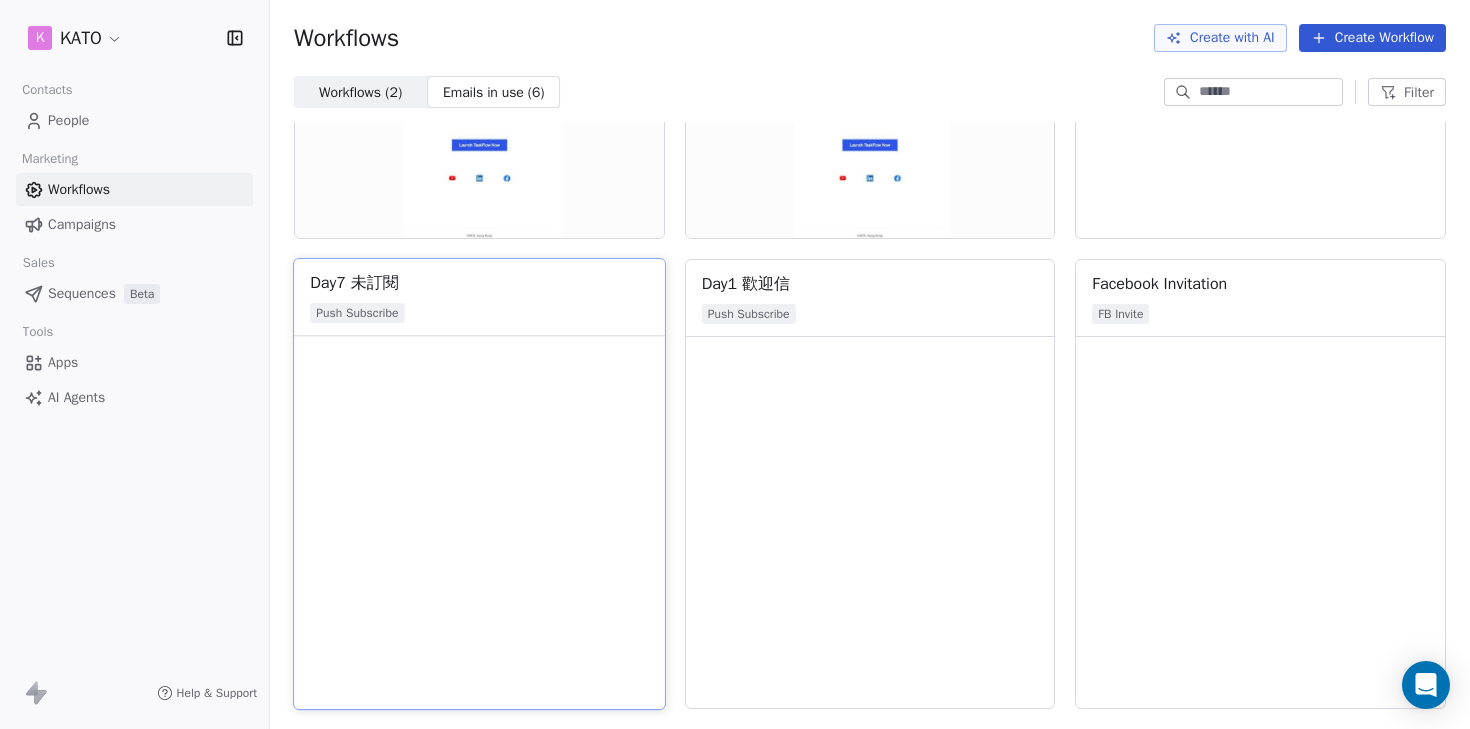 scroll, scrollTop: 0, scrollLeft: 0, axis: both 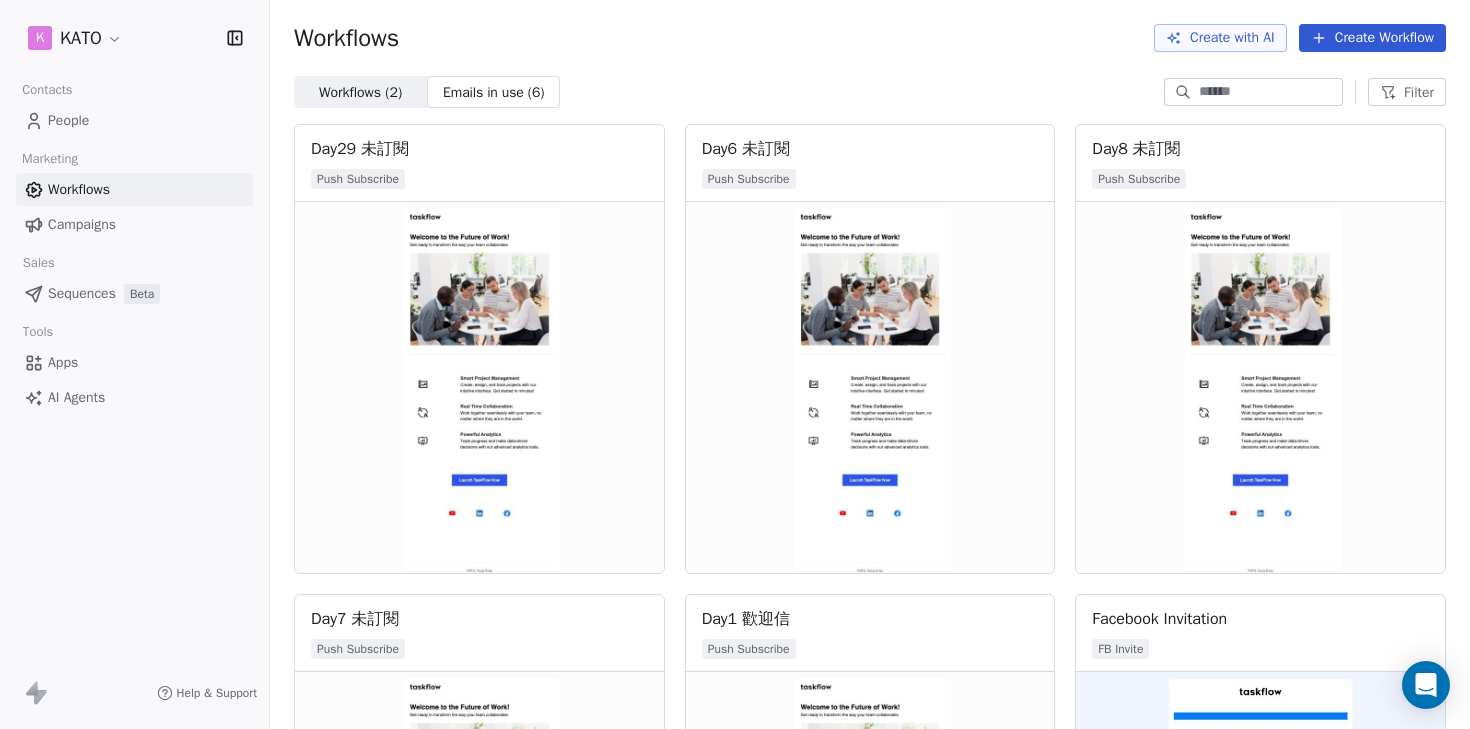 click on "Workflows ( 2 )" at bounding box center (360, 92) 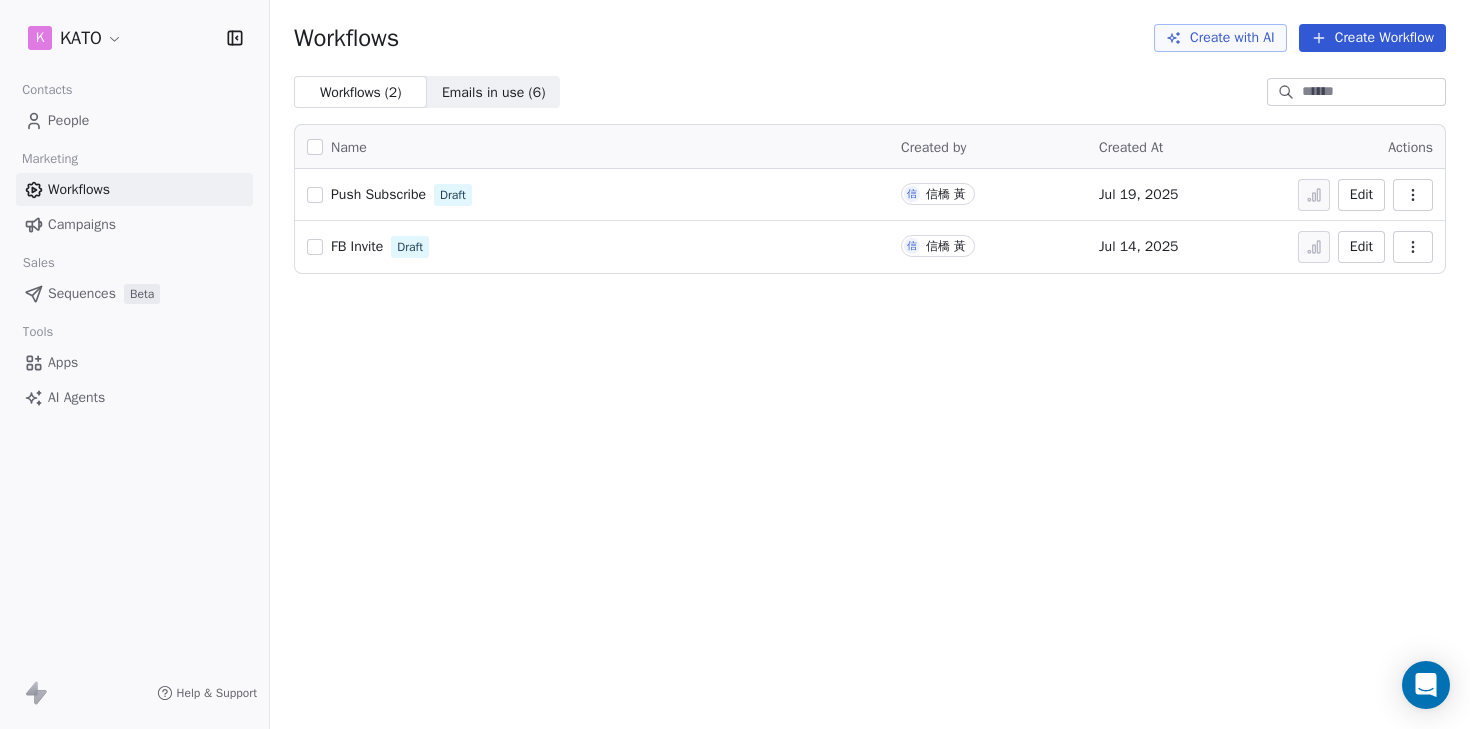click on "Push Subscribe" at bounding box center (378, 194) 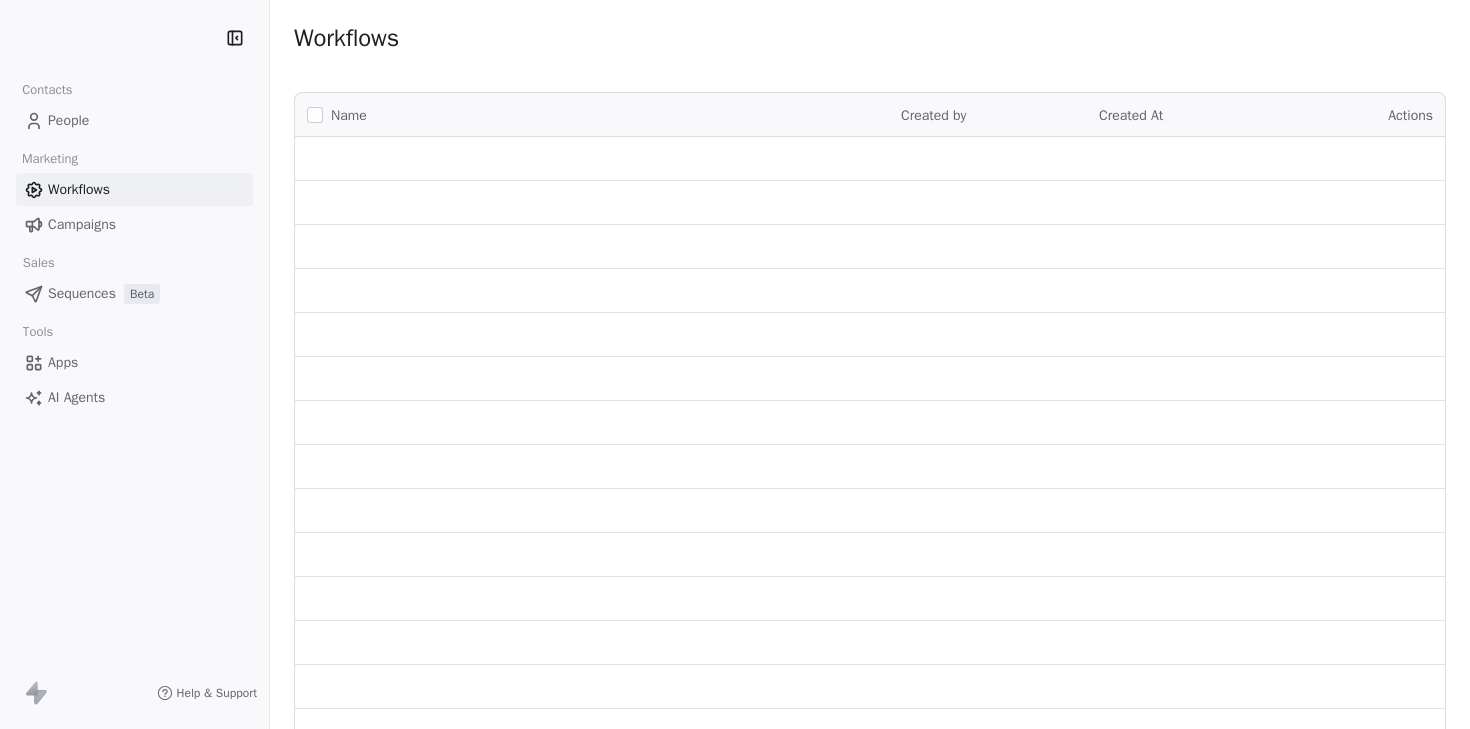 scroll, scrollTop: 0, scrollLeft: 0, axis: both 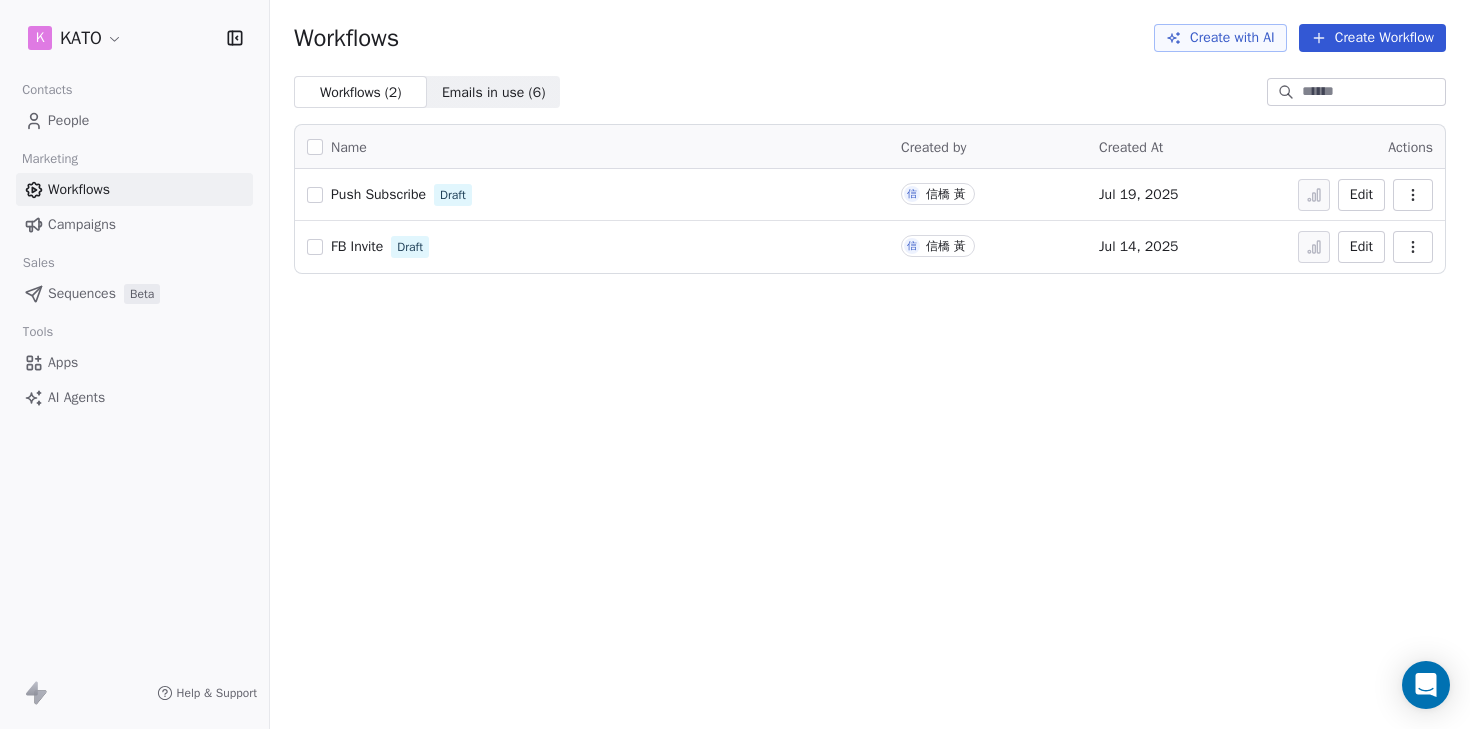 click on "People" at bounding box center [68, 120] 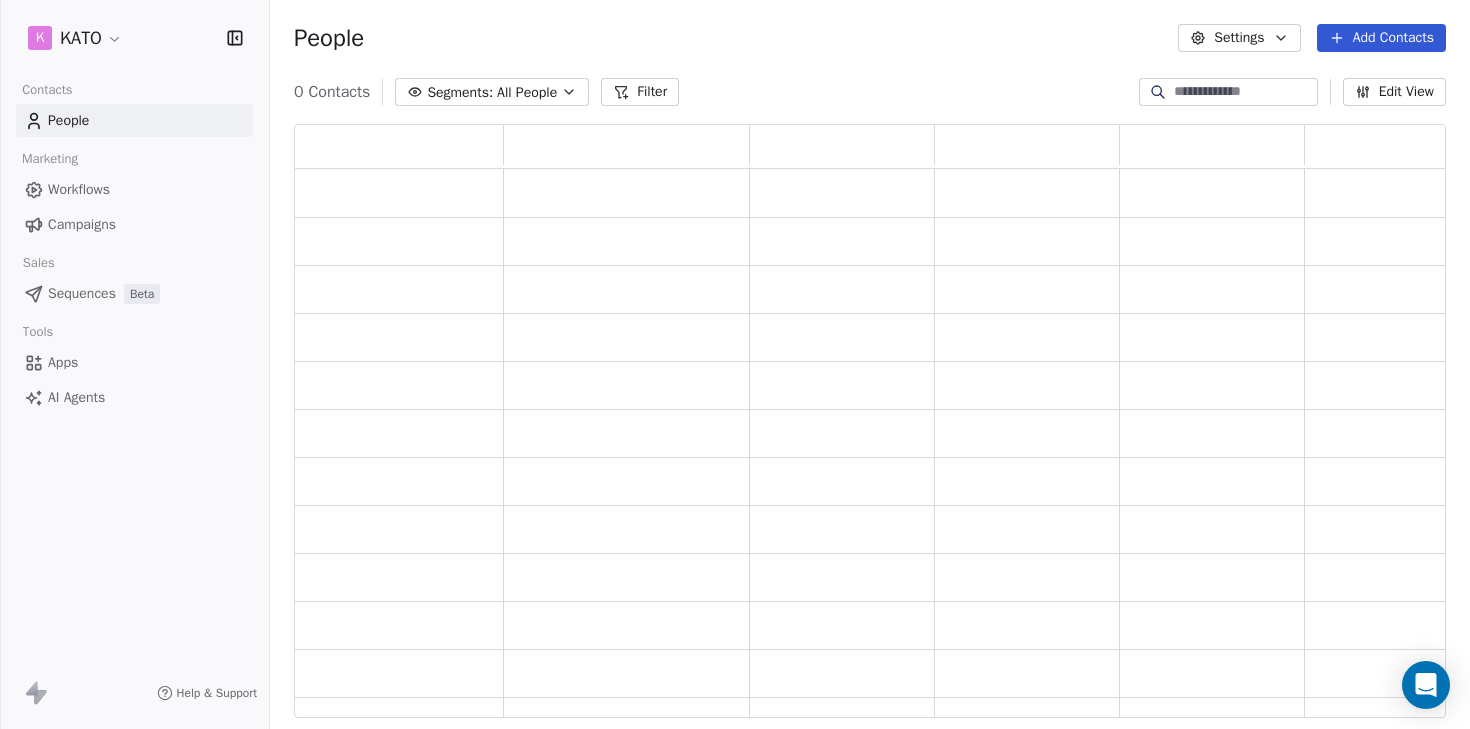 scroll, scrollTop: 16, scrollLeft: 16, axis: both 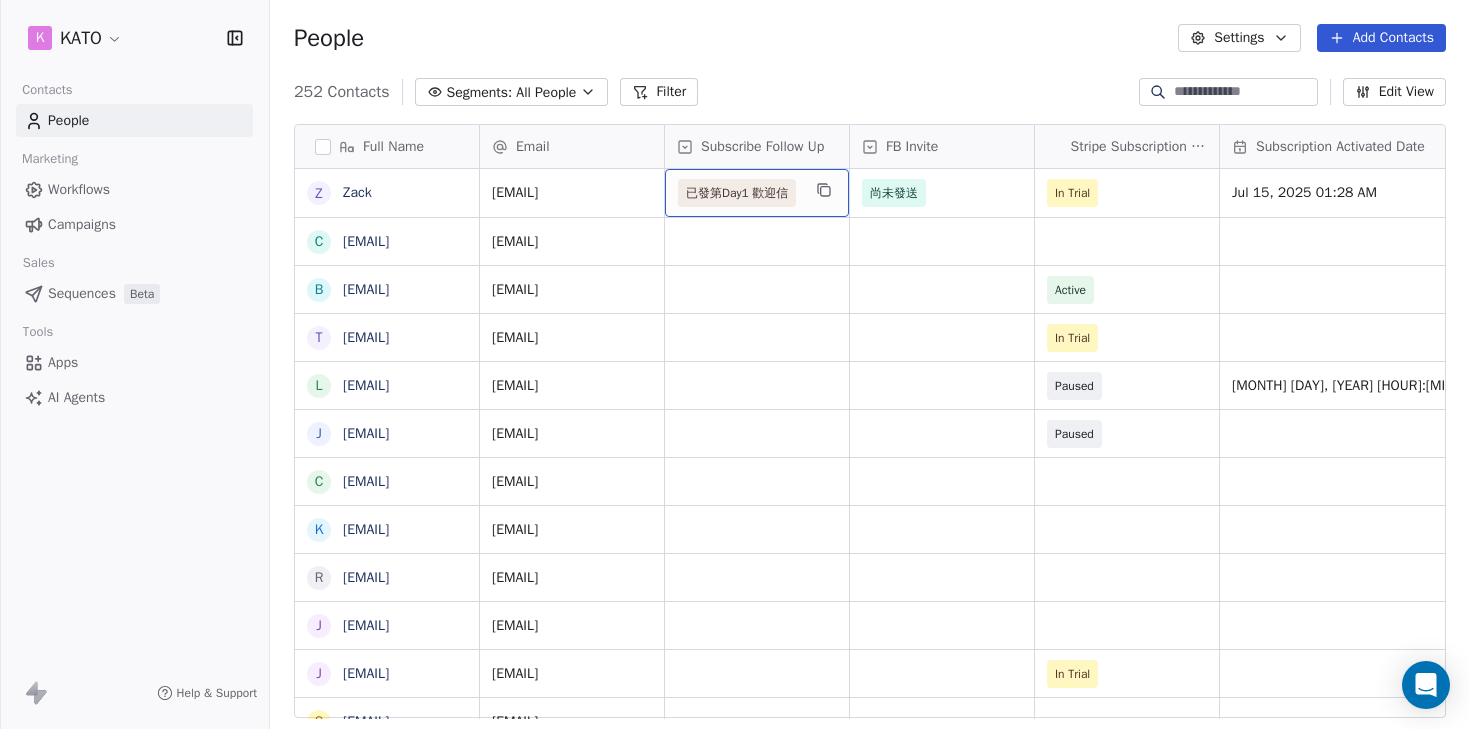 click on "Subscribe Follow Up" at bounding box center (762, 147) 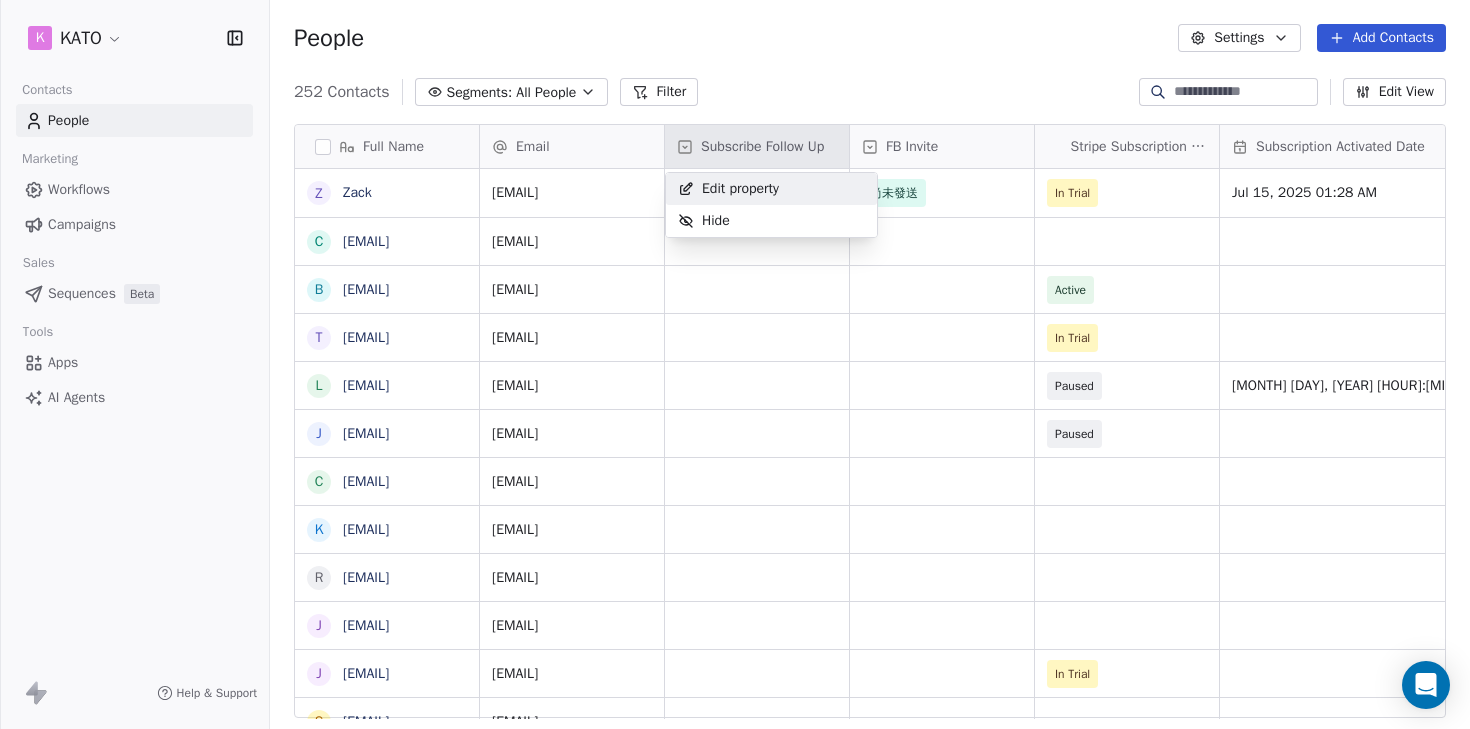 click on "Edit property" at bounding box center [740, 189] 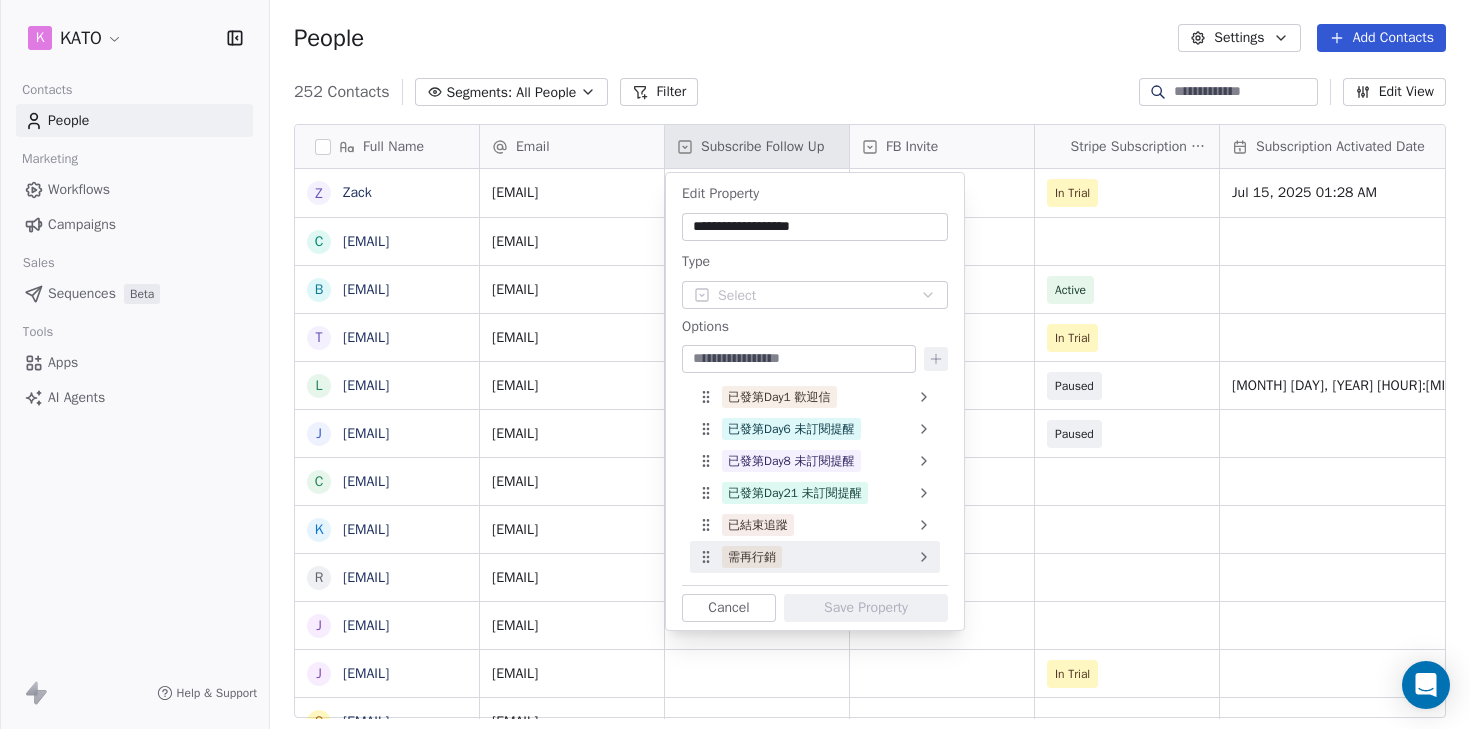 click 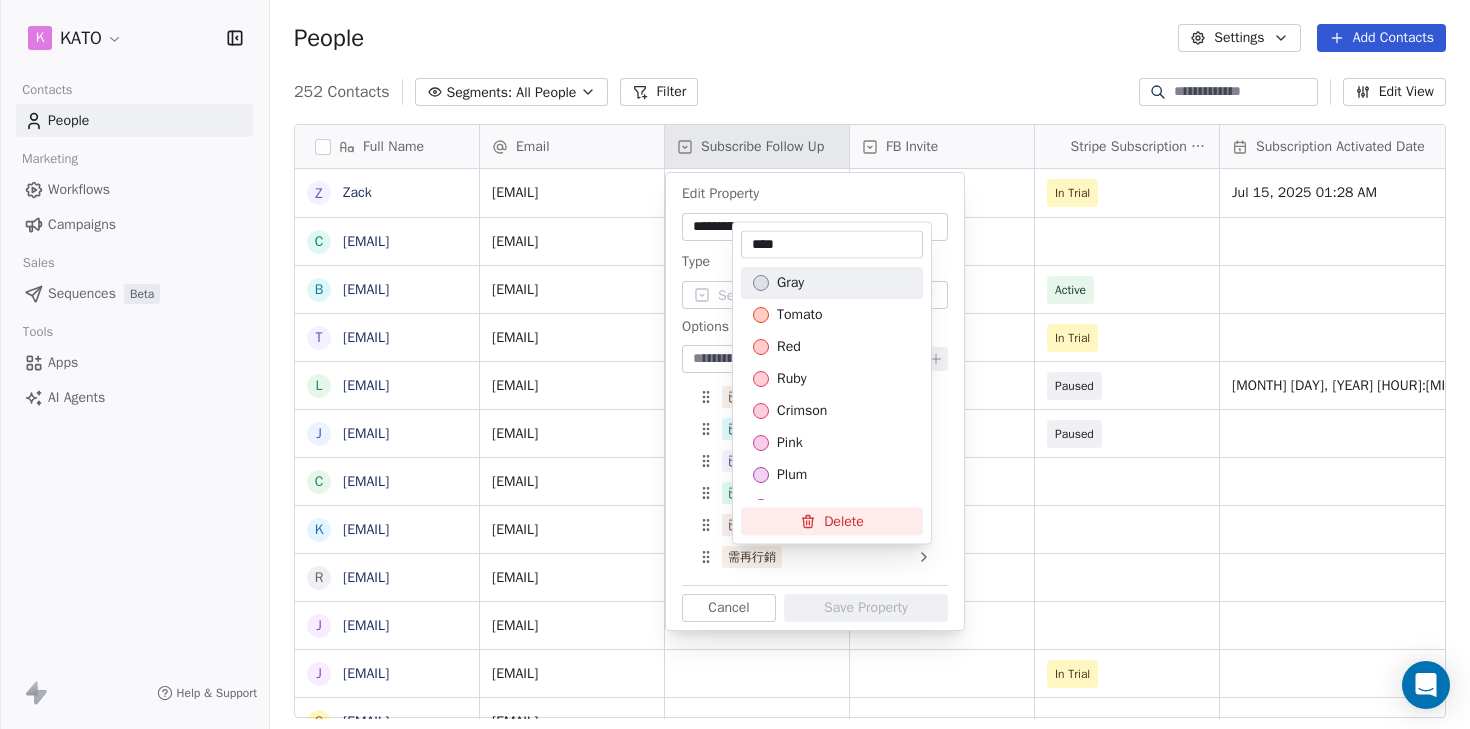 click on "Delete" at bounding box center [832, 522] 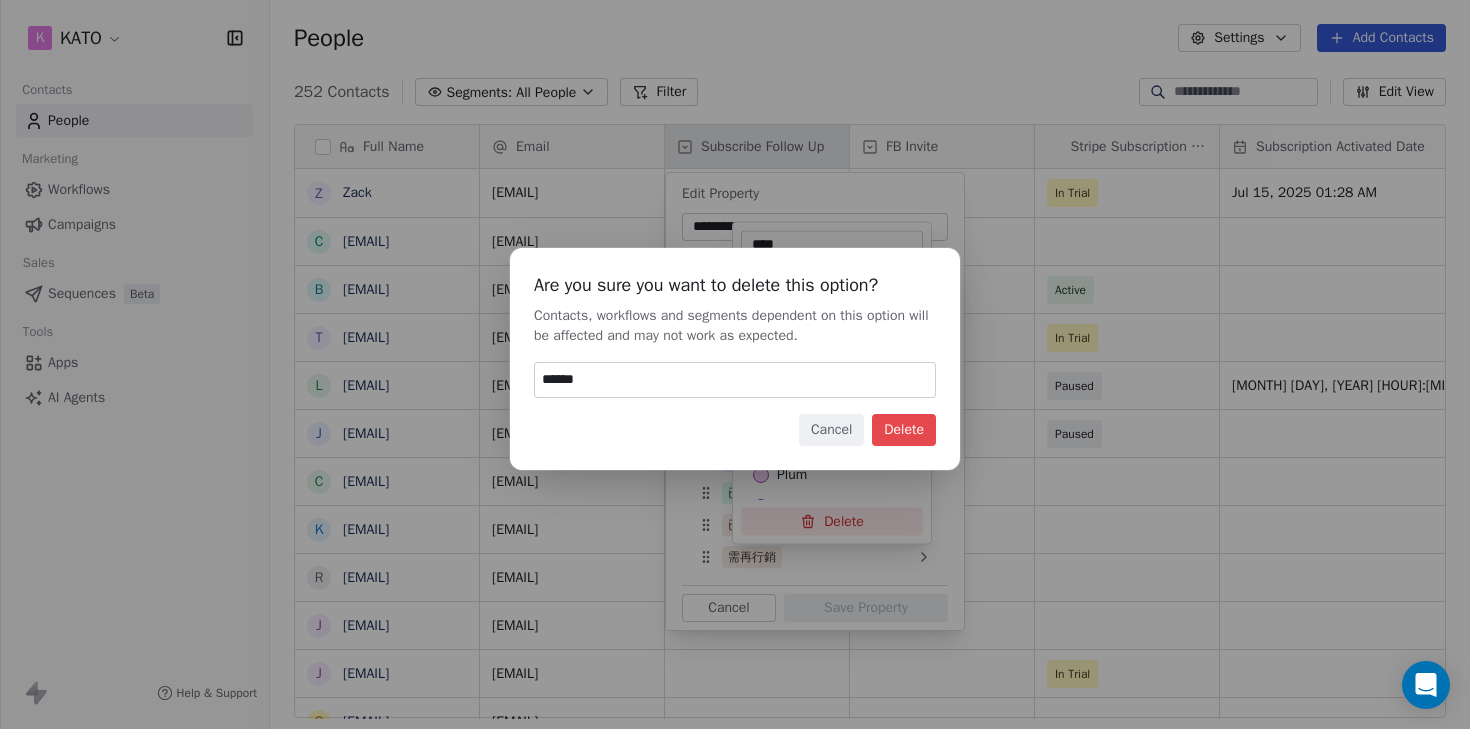 type on "******" 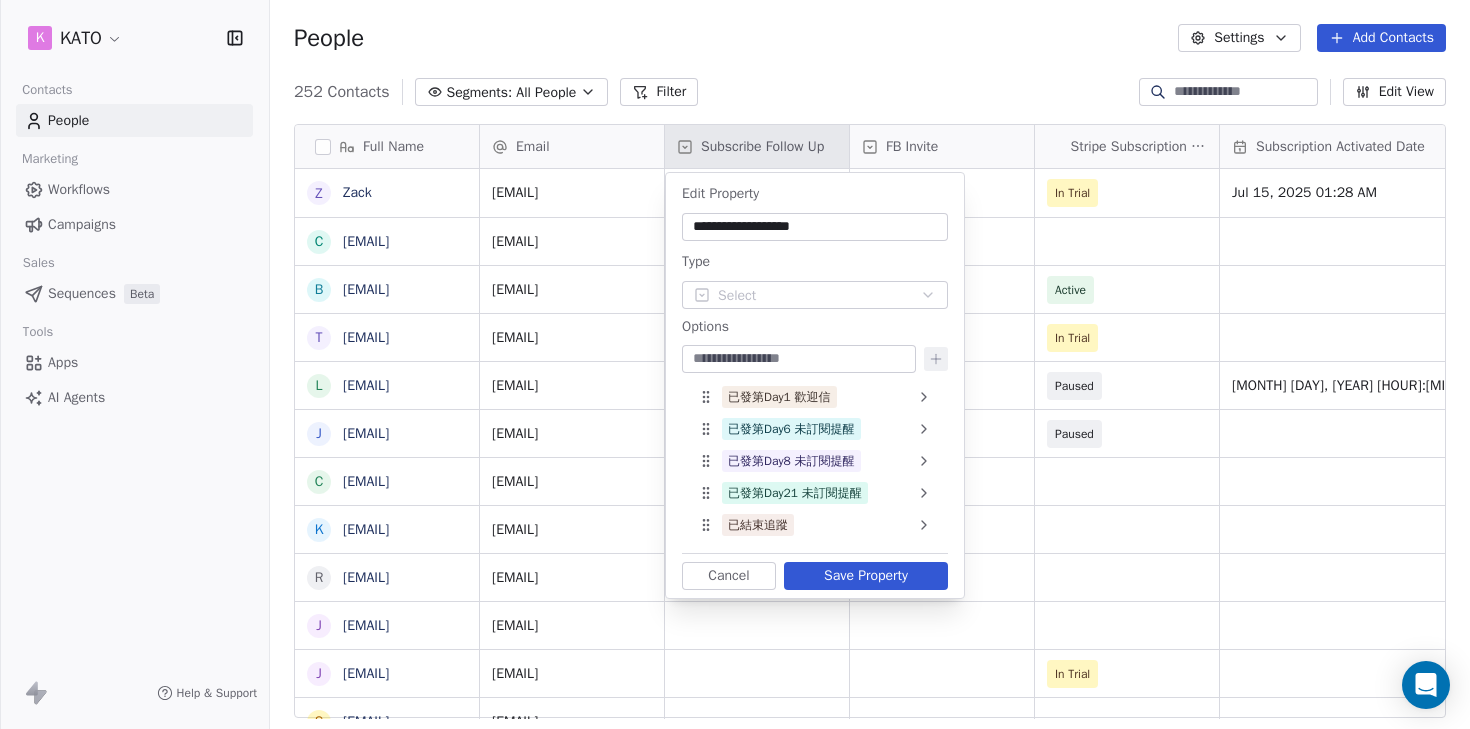 click at bounding box center [799, 359] 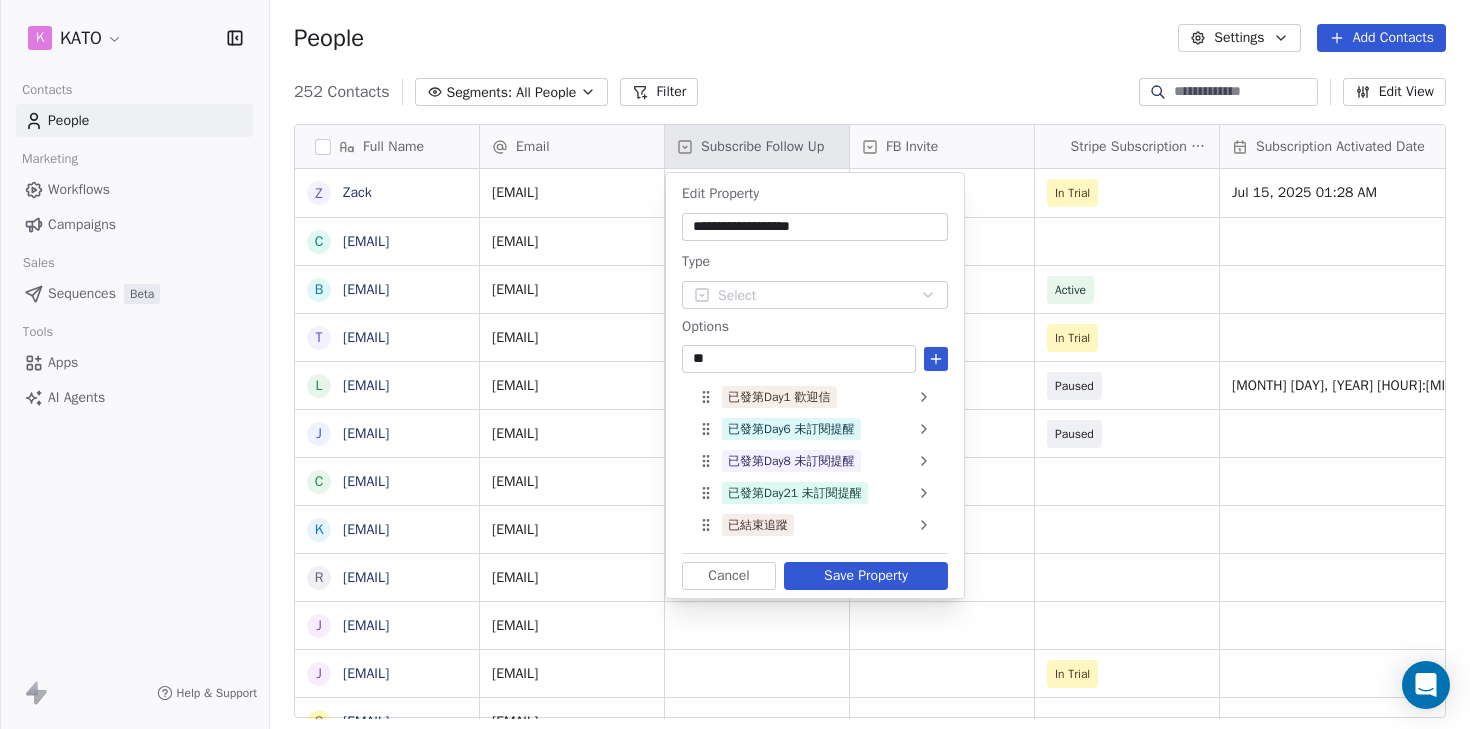 type on "*" 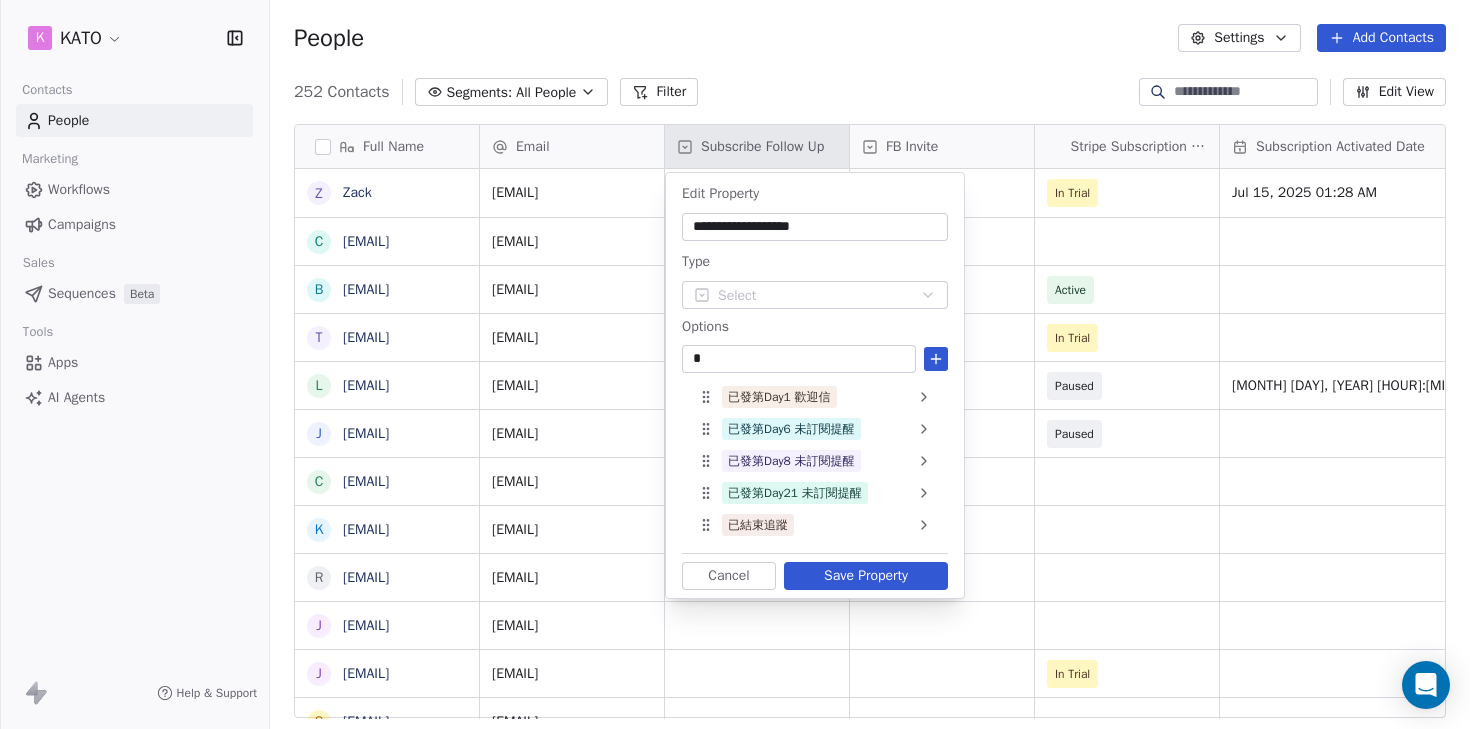 type 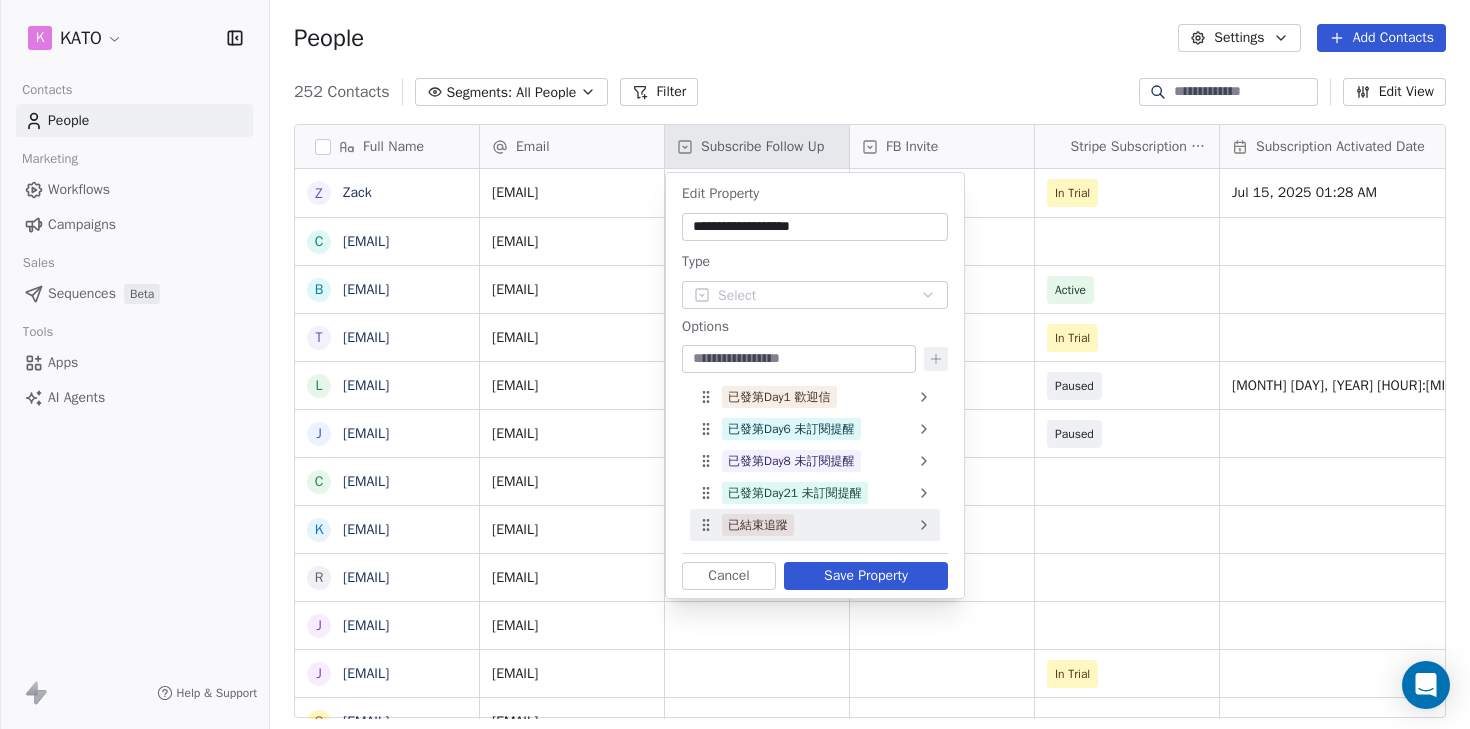 click on "已結束追蹤" at bounding box center (815, 525) 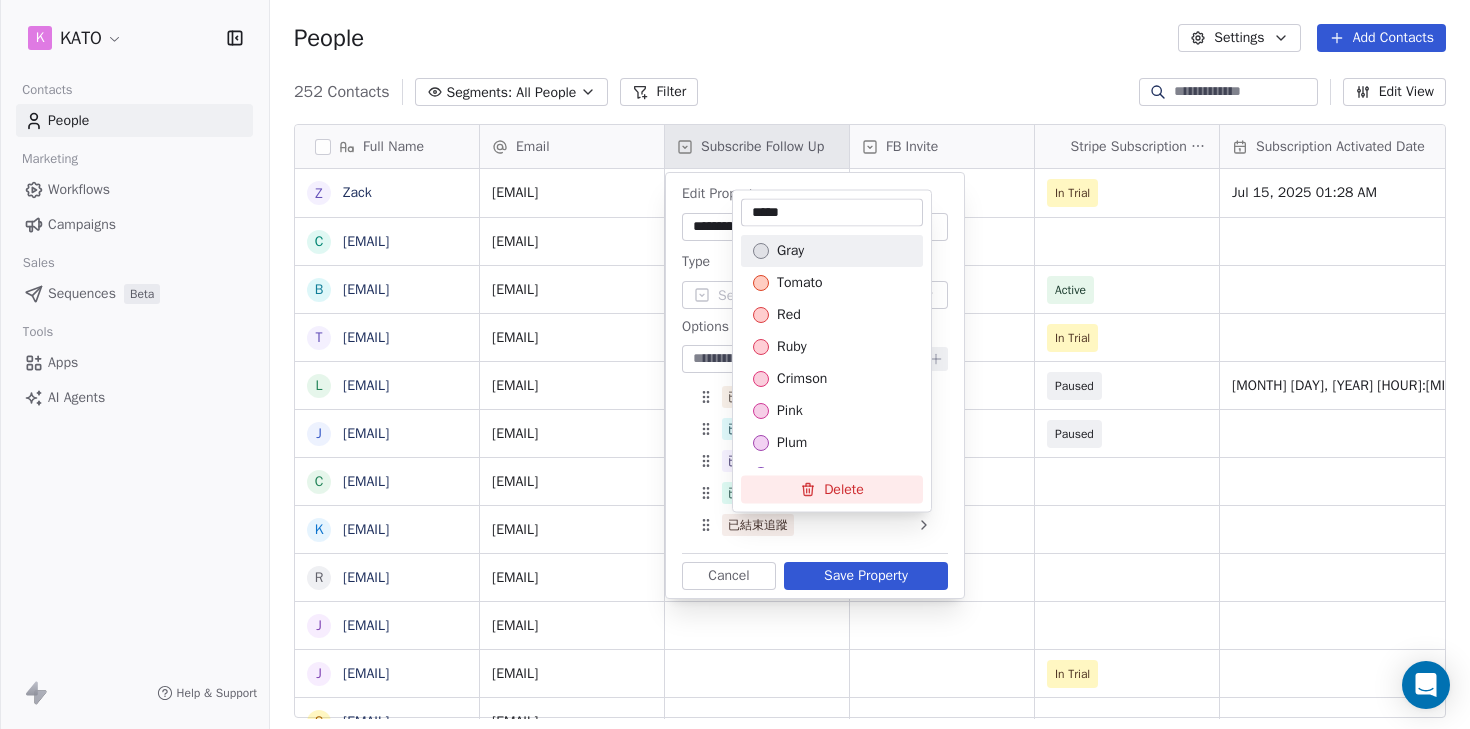 click on "*****" at bounding box center (832, 213) 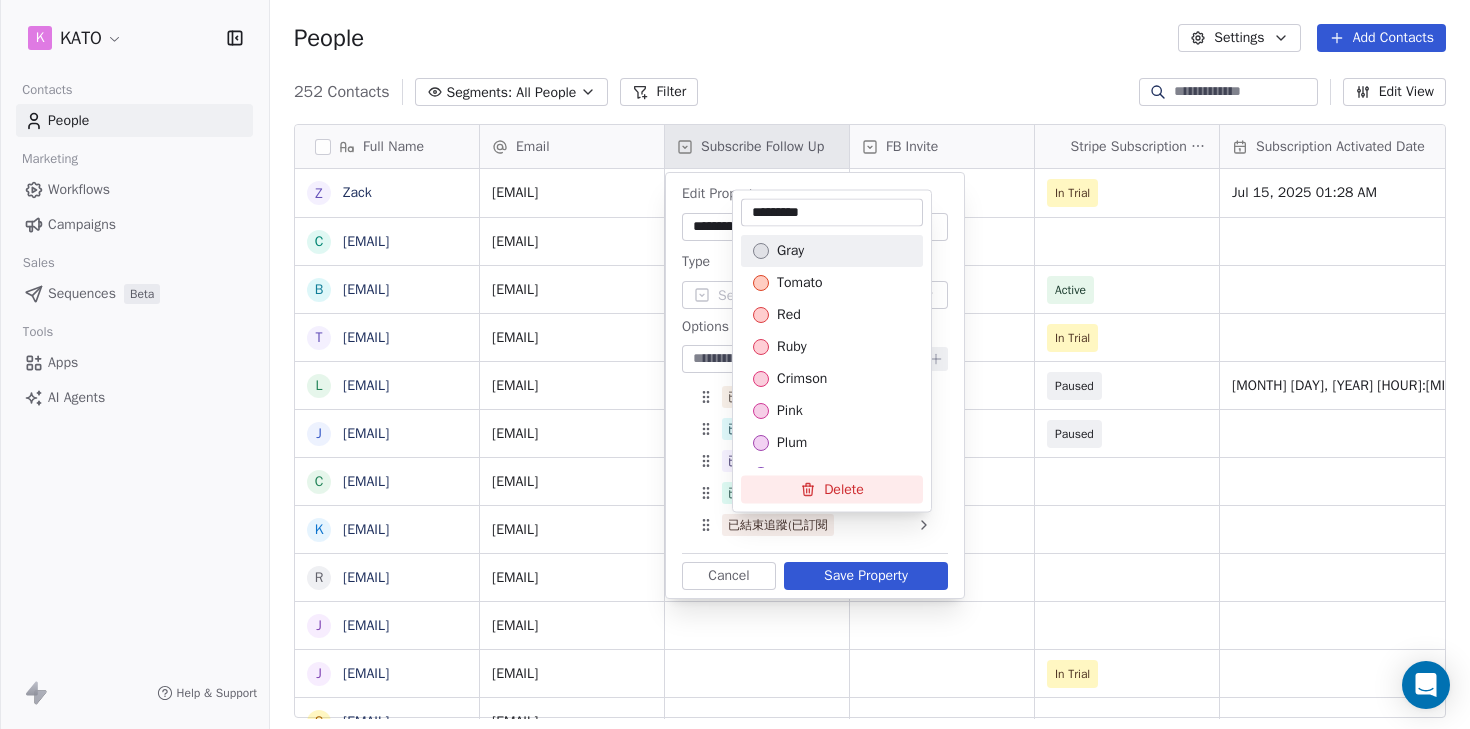 type on "**********" 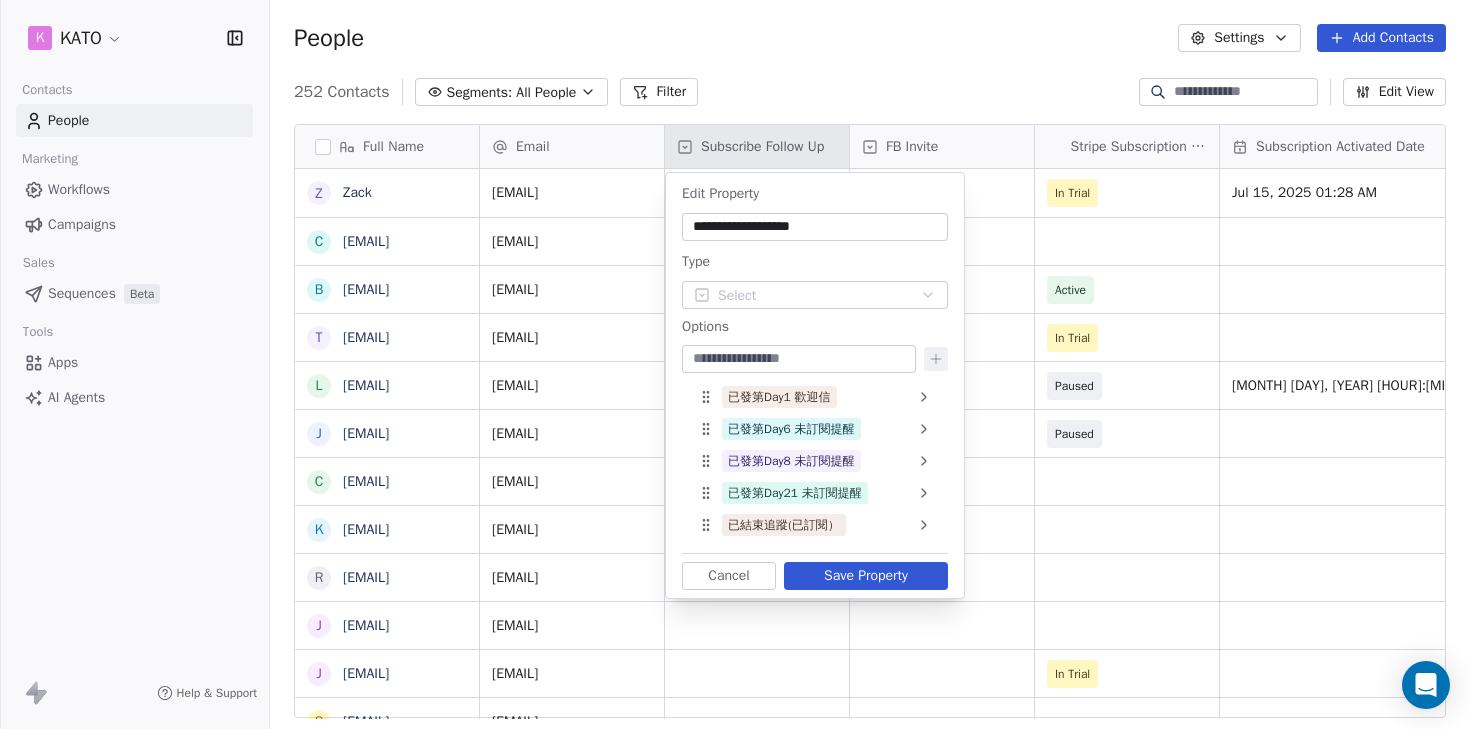 click at bounding box center [799, 359] 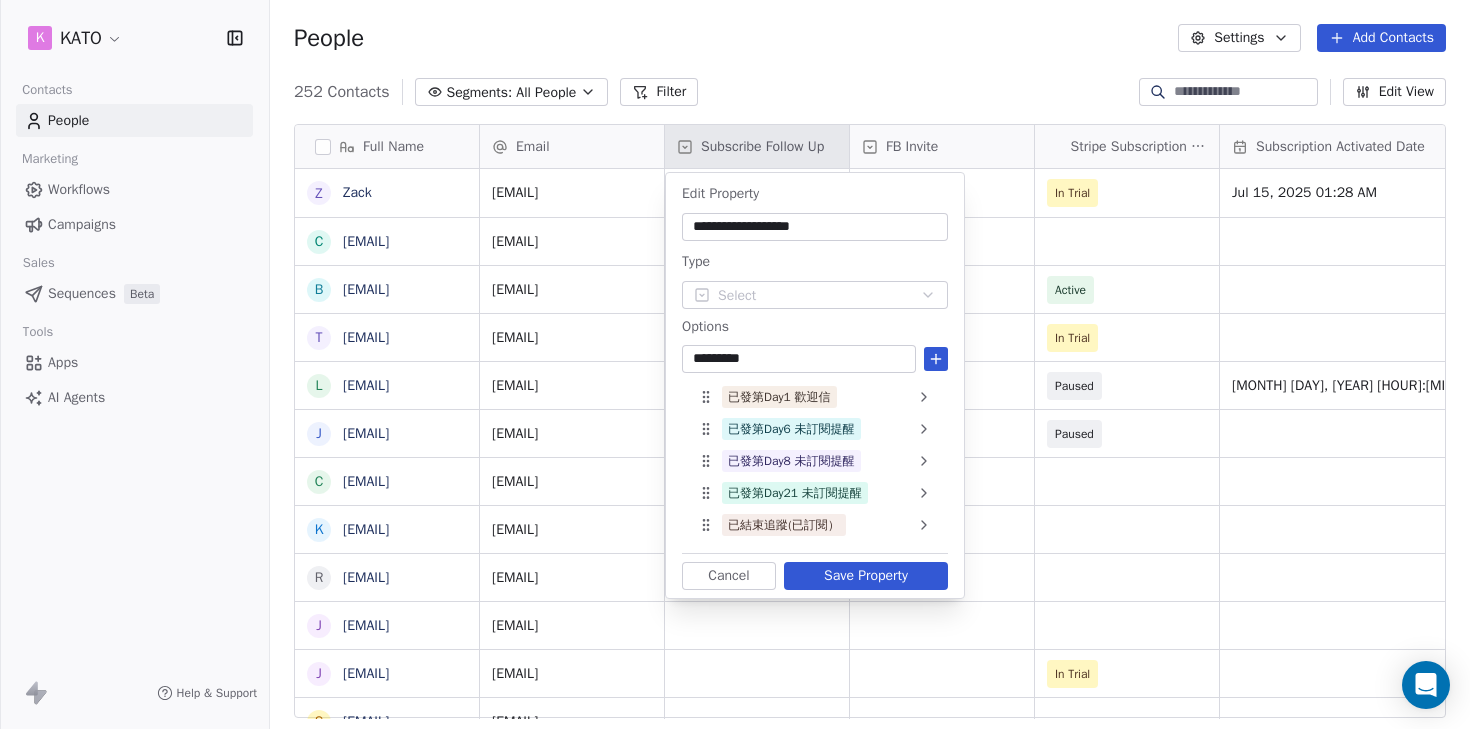type on "**********" 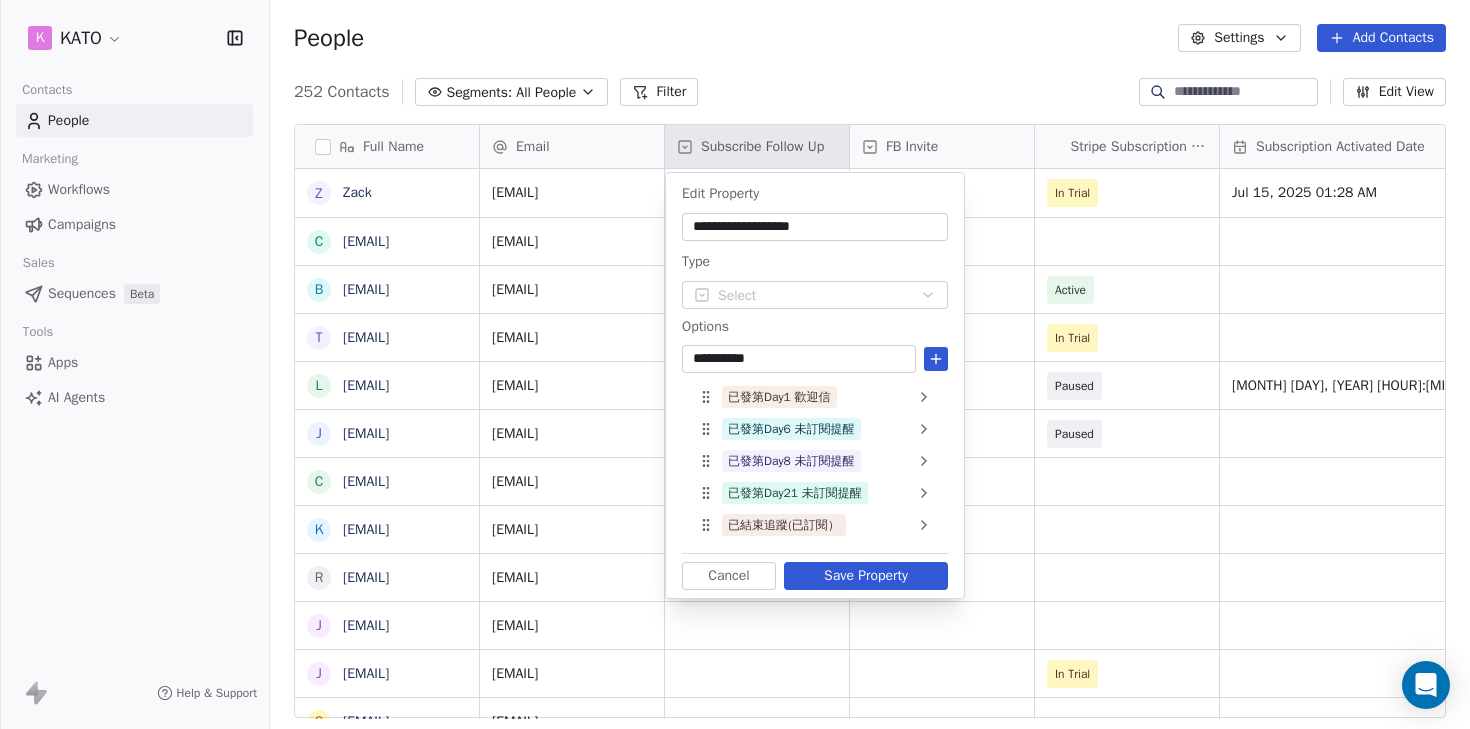 type 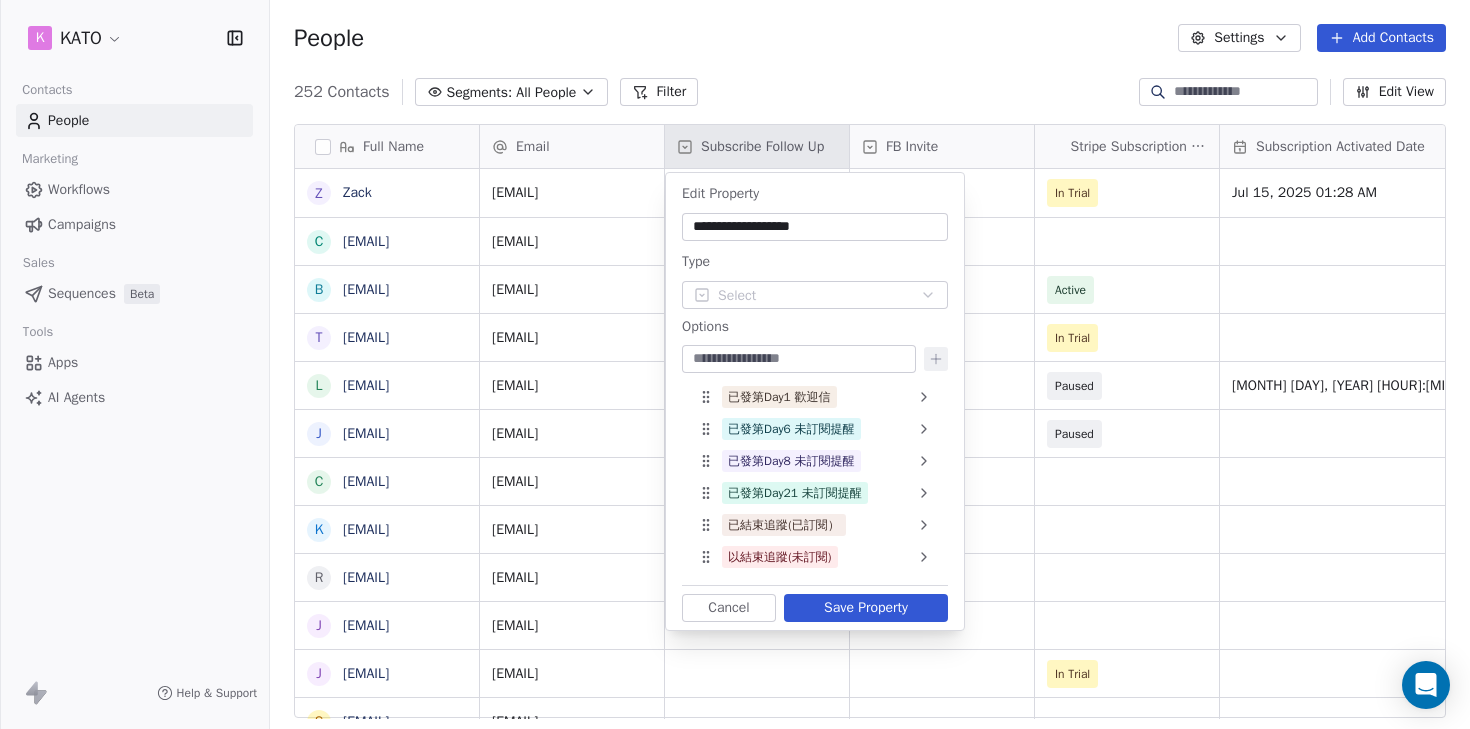 click on "Save Property" at bounding box center [866, 608] 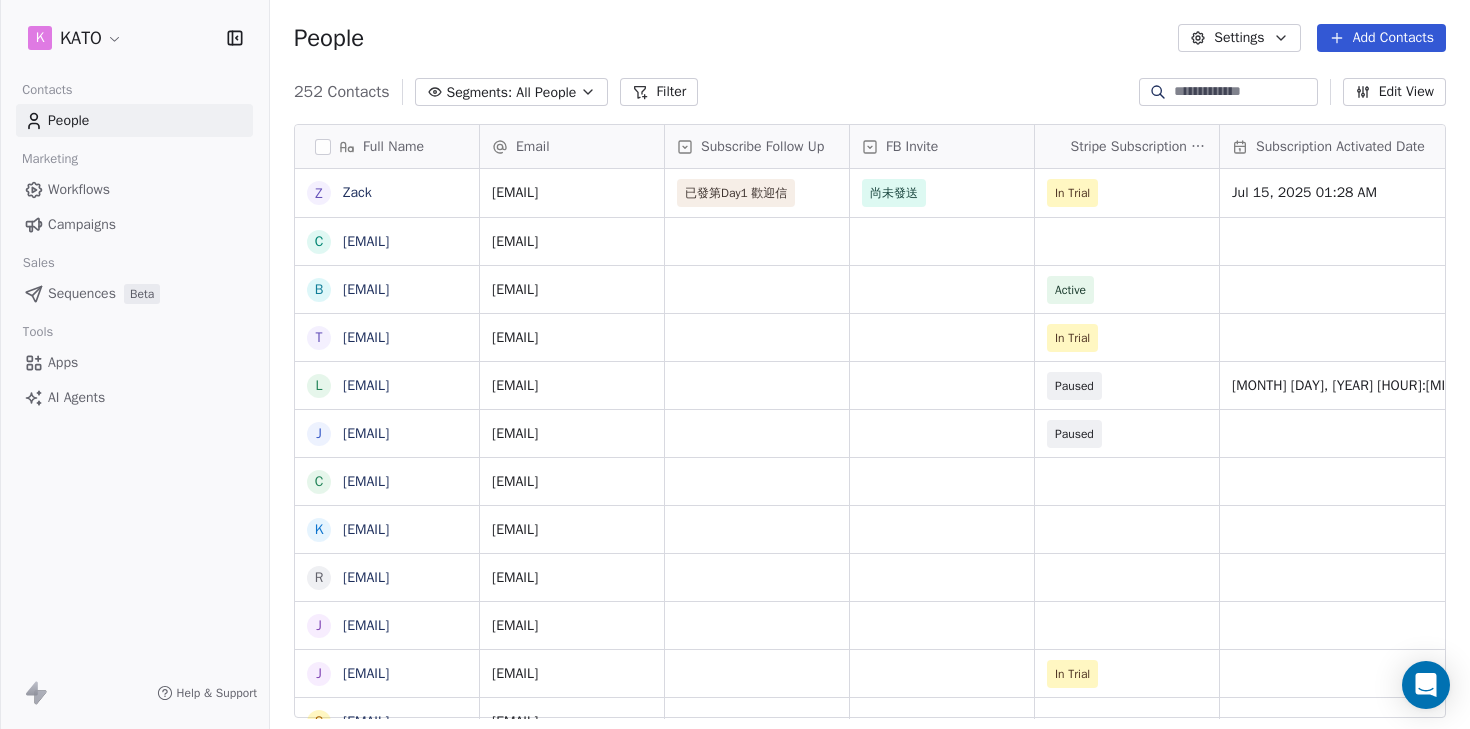 click on "Workflows" at bounding box center [79, 189] 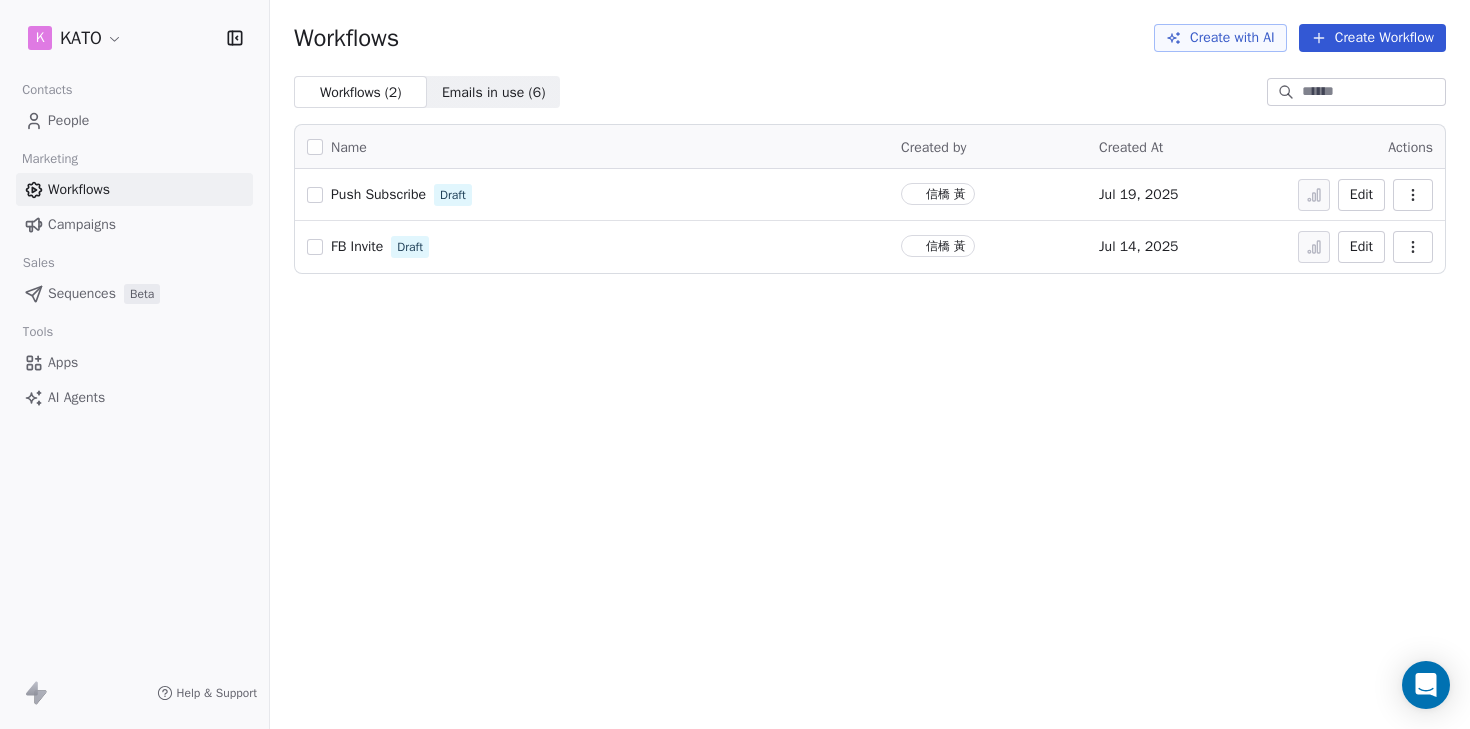 click on "Push Subscribe" at bounding box center [378, 194] 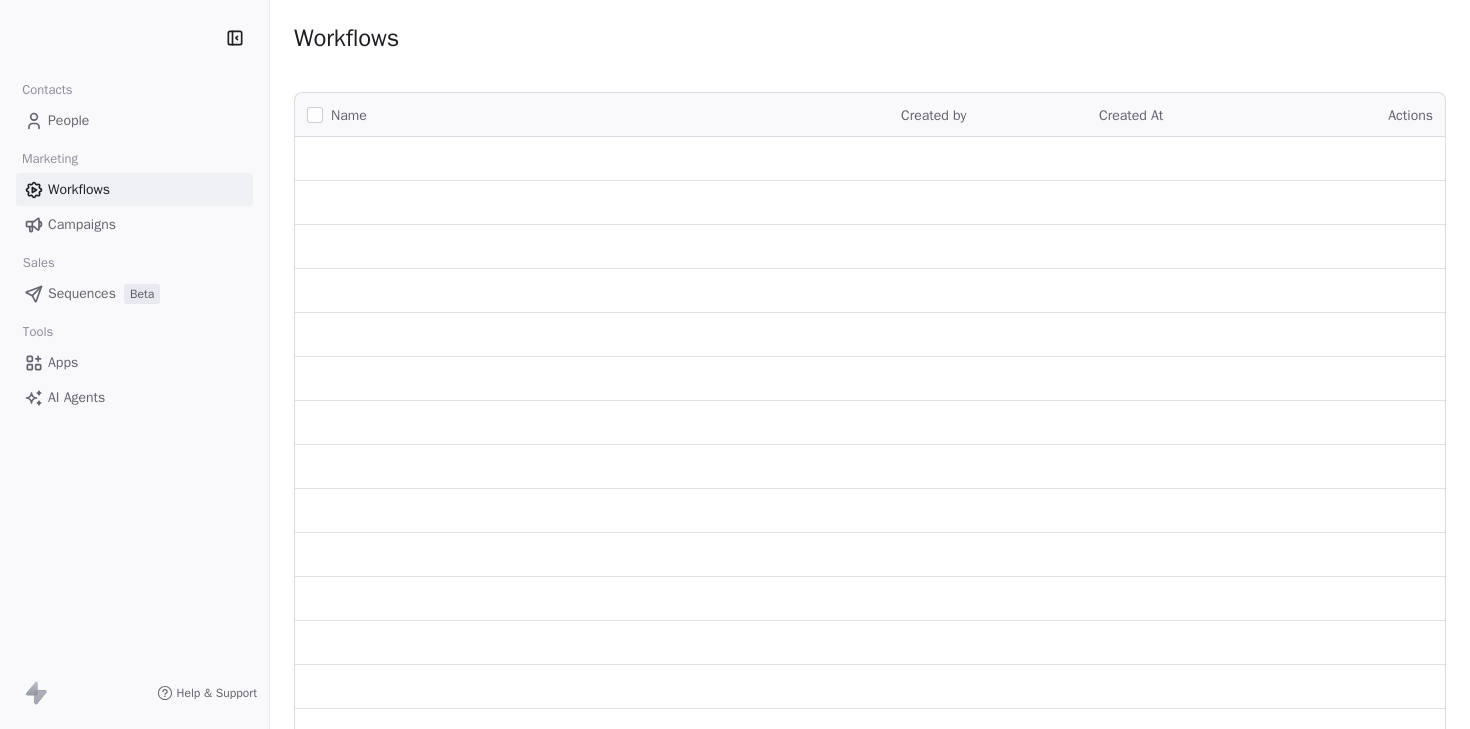 scroll, scrollTop: 0, scrollLeft: 0, axis: both 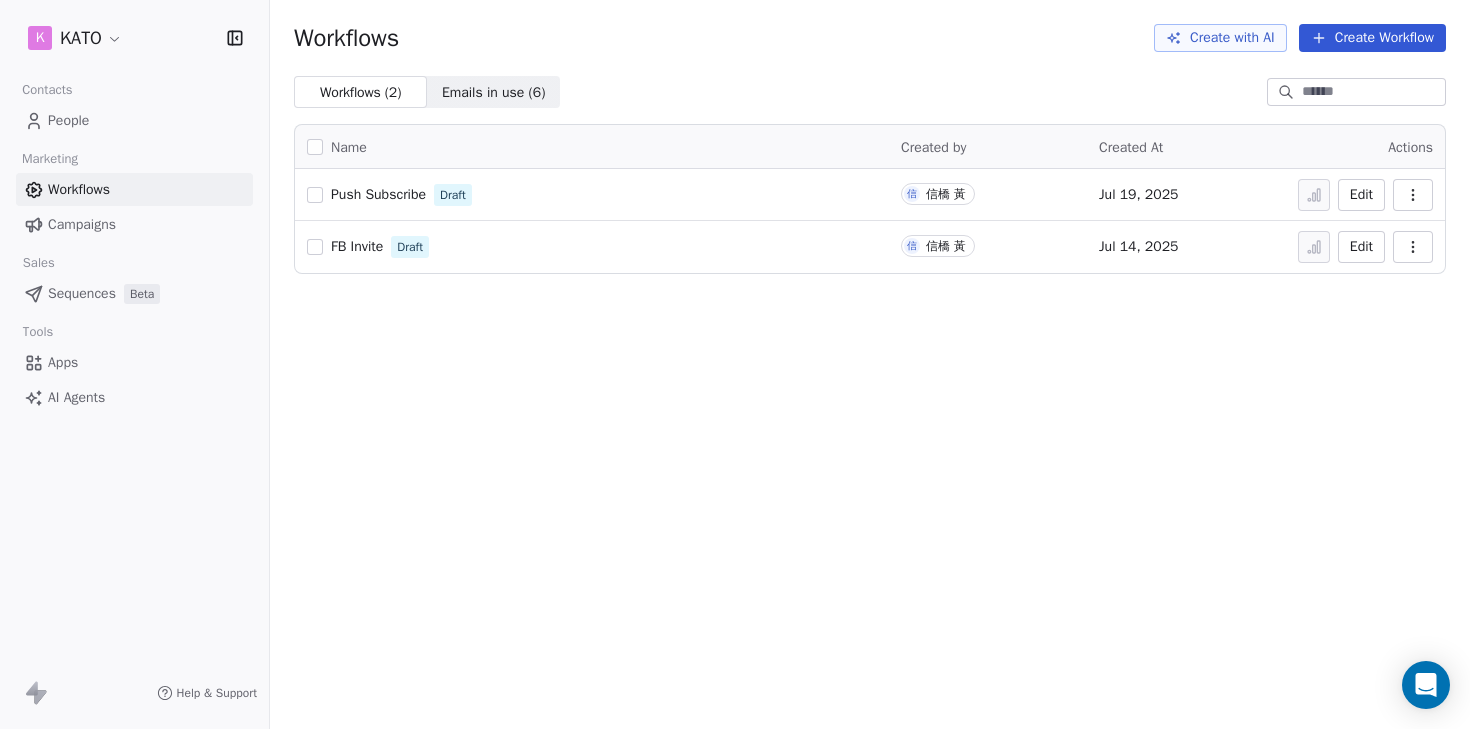 click on "People" at bounding box center [134, 120] 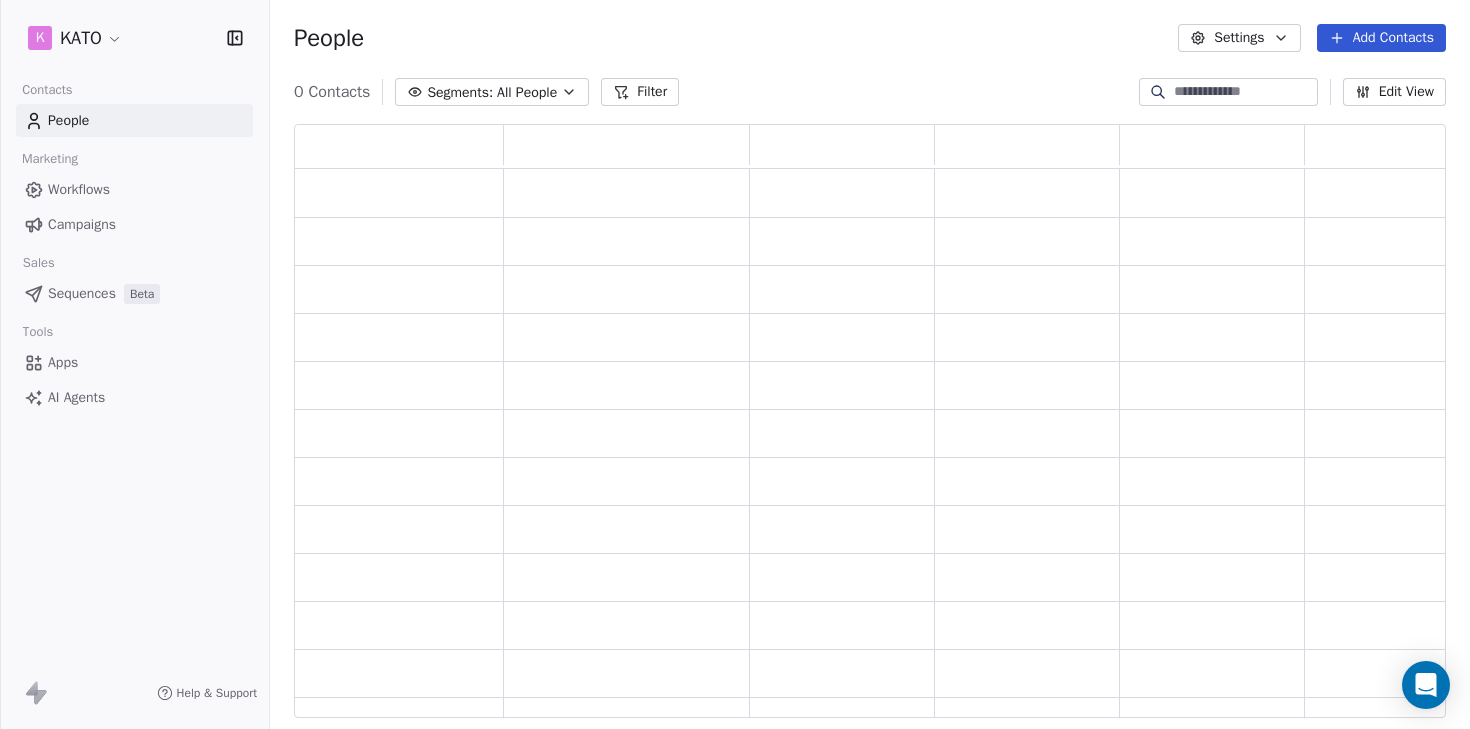 scroll, scrollTop: 16, scrollLeft: 16, axis: both 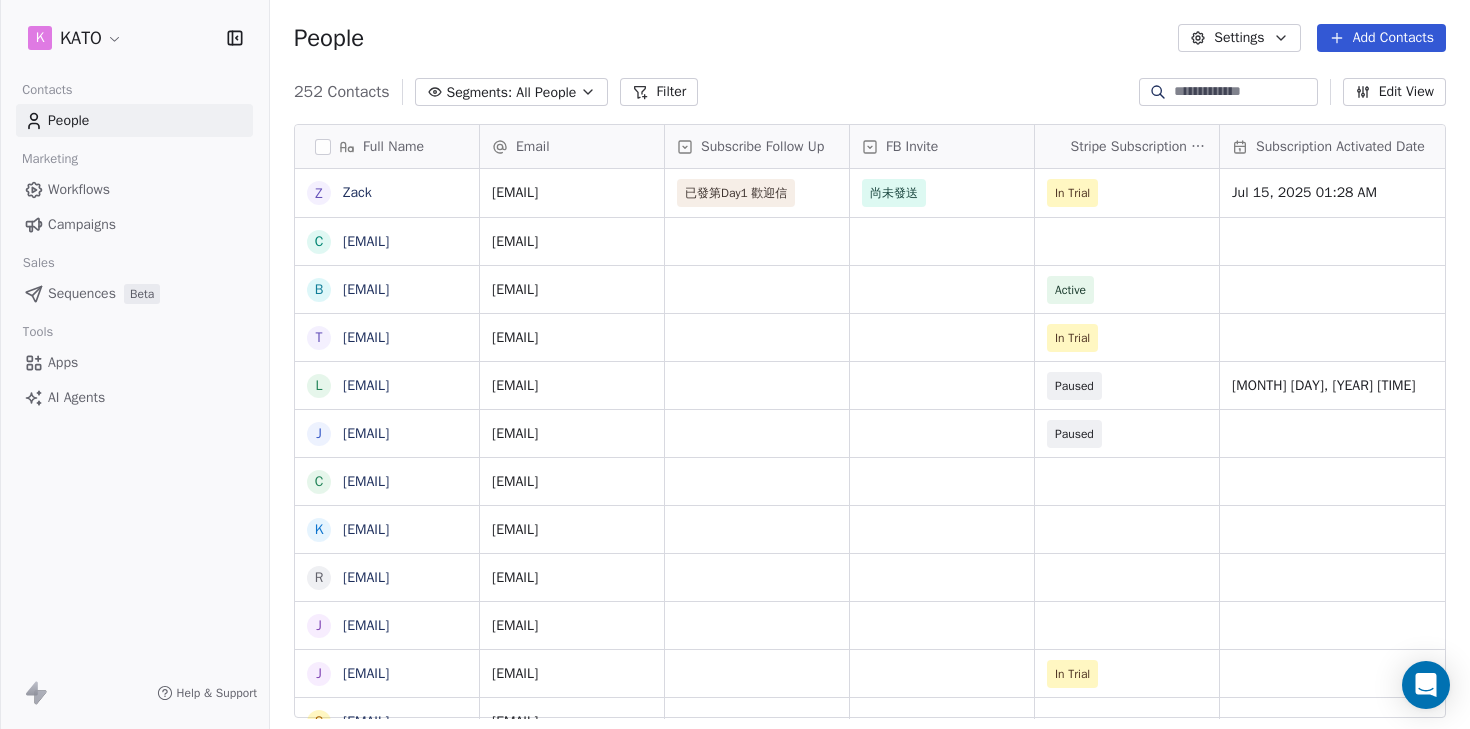 click on "Subscribe Follow Up" at bounding box center [762, 147] 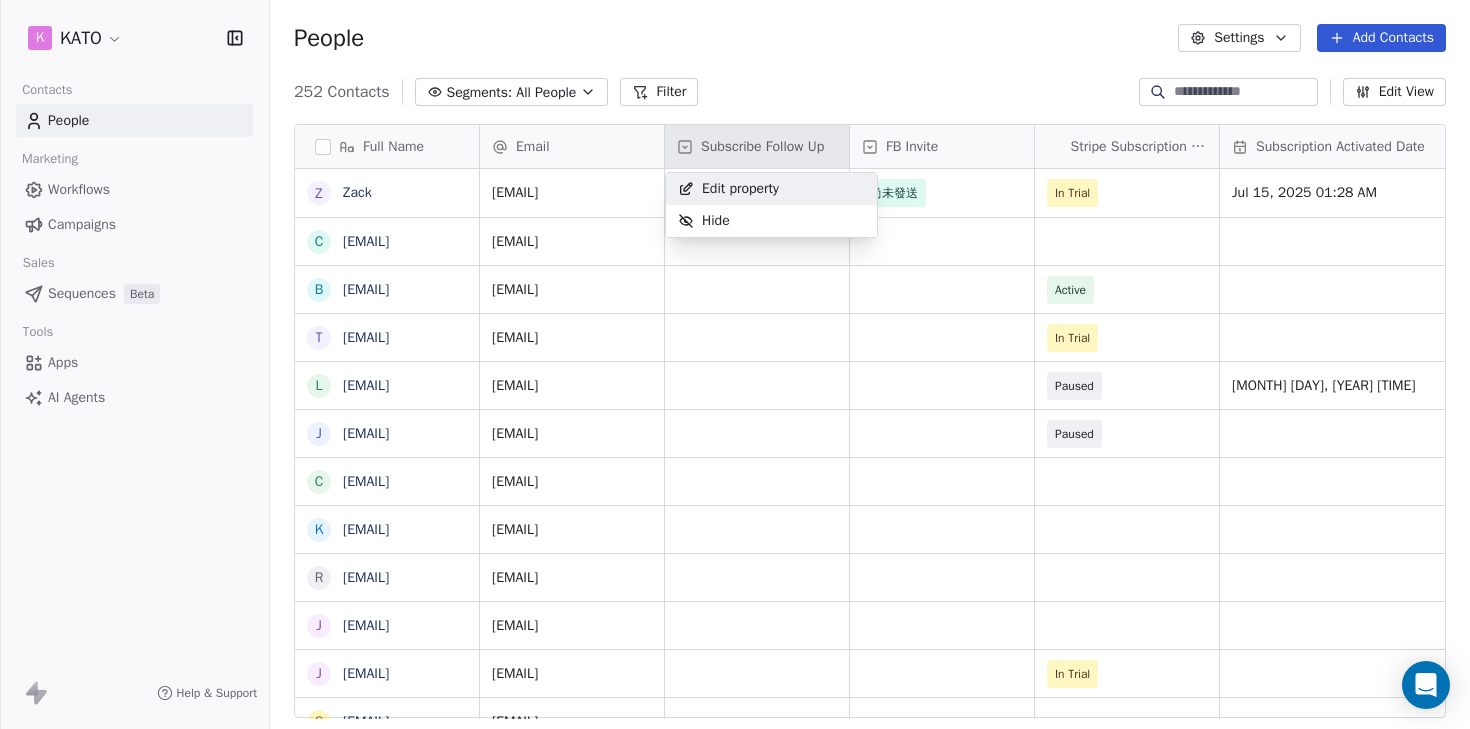 click on "Edit property" at bounding box center (740, 189) 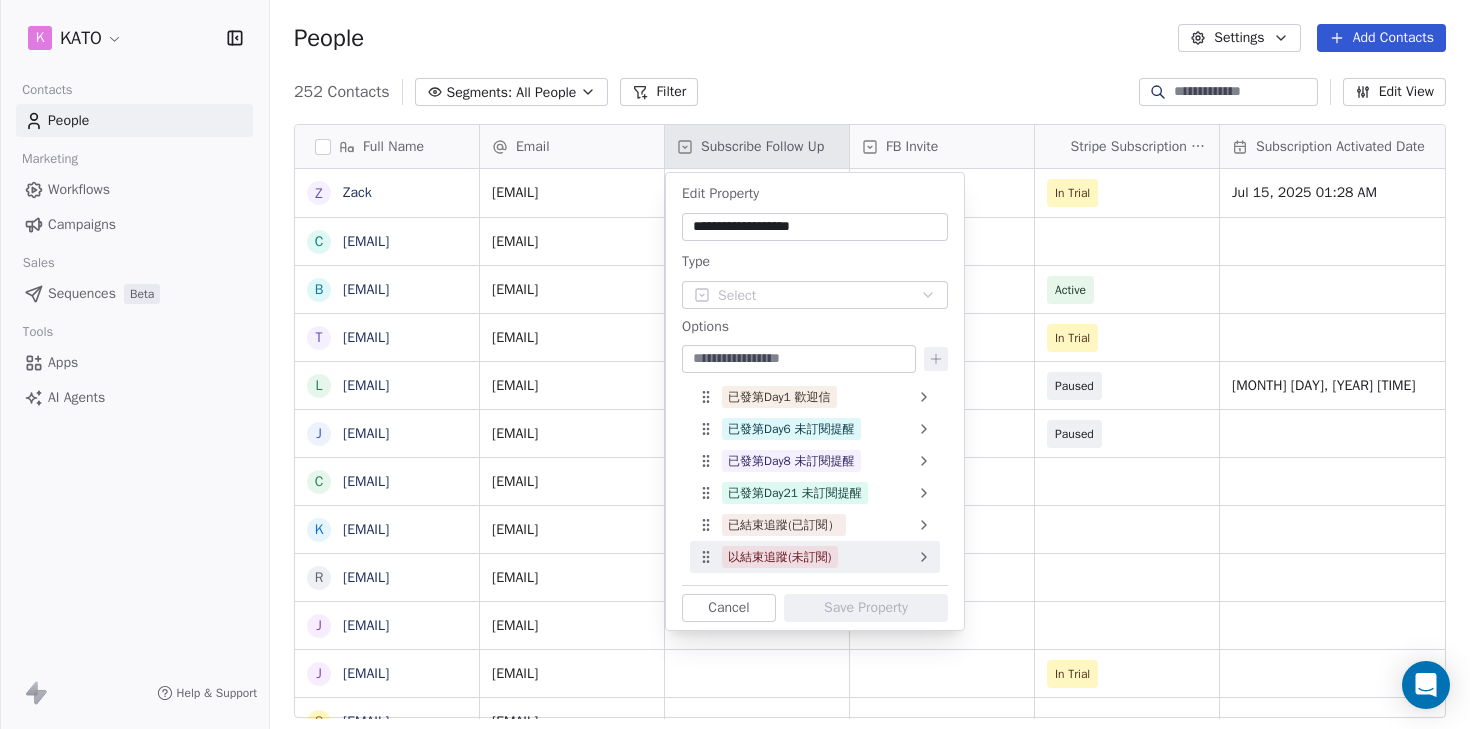 click 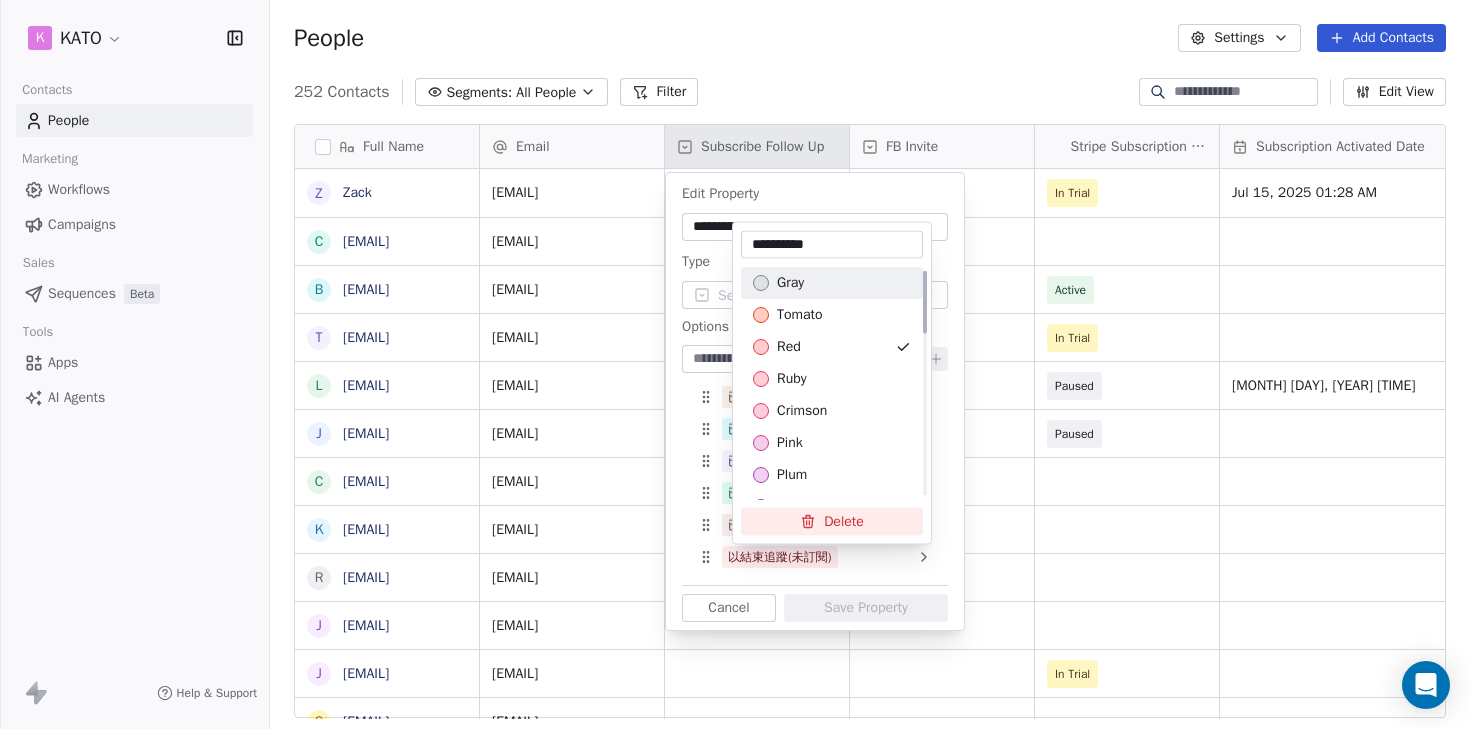 click on "**********" at bounding box center [832, 245] 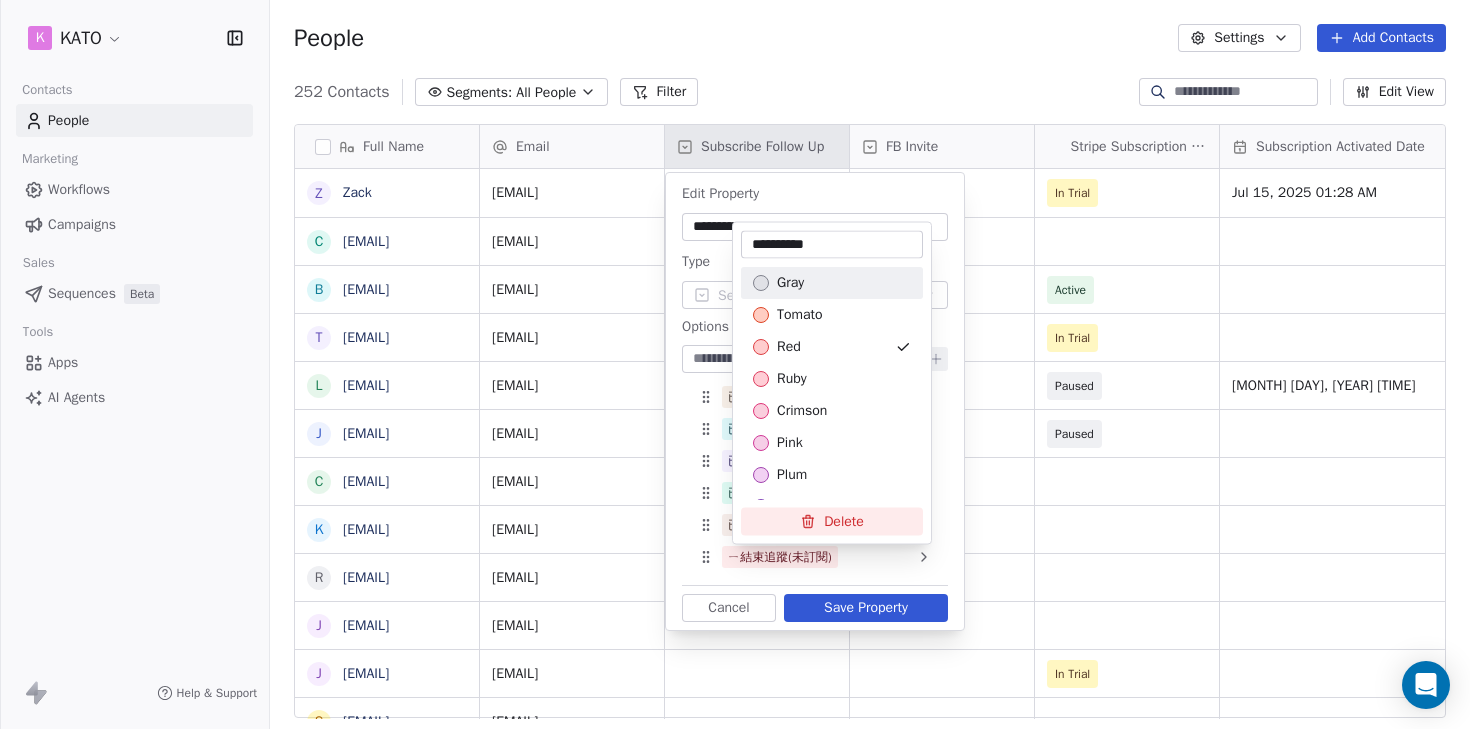 type on "**********" 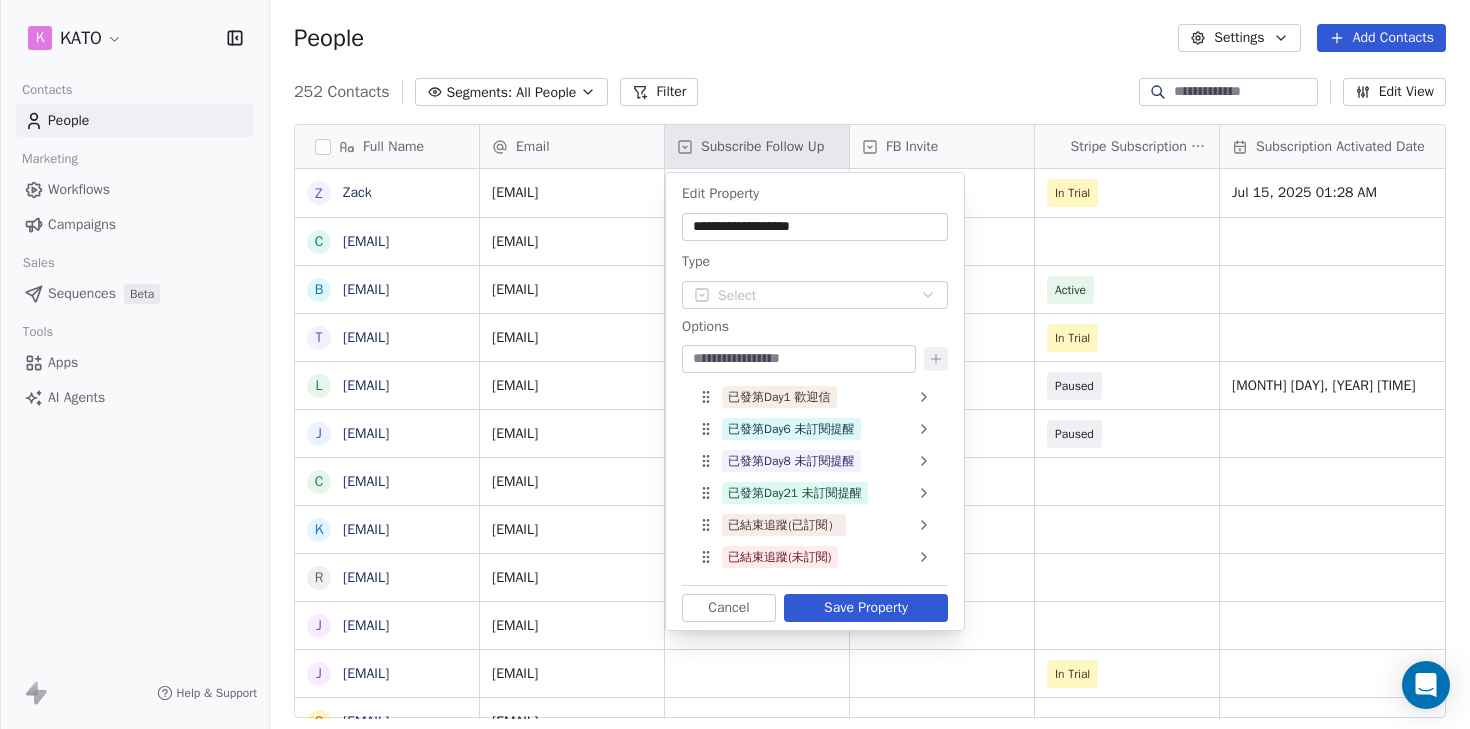 click on "Save Property" at bounding box center (866, 608) 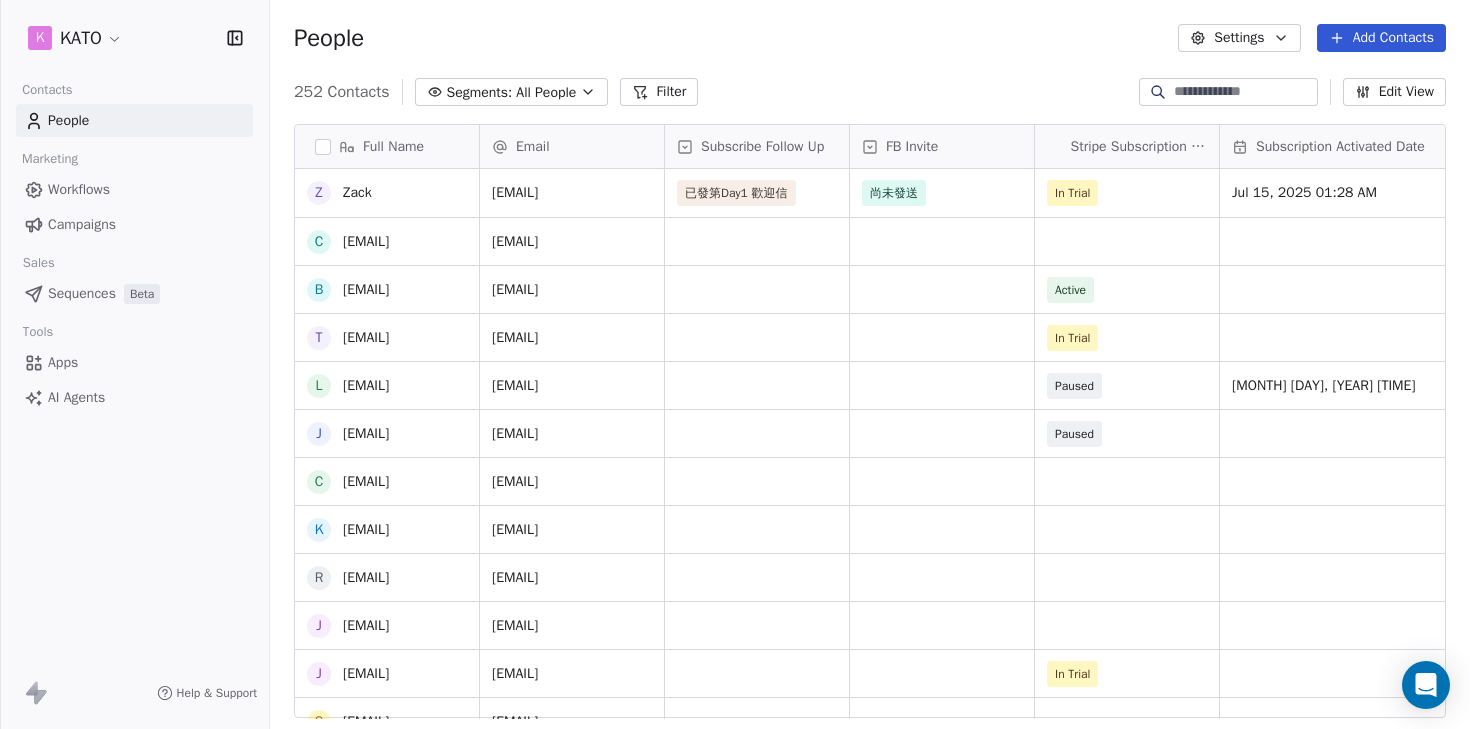 scroll, scrollTop: 48, scrollLeft: 0, axis: vertical 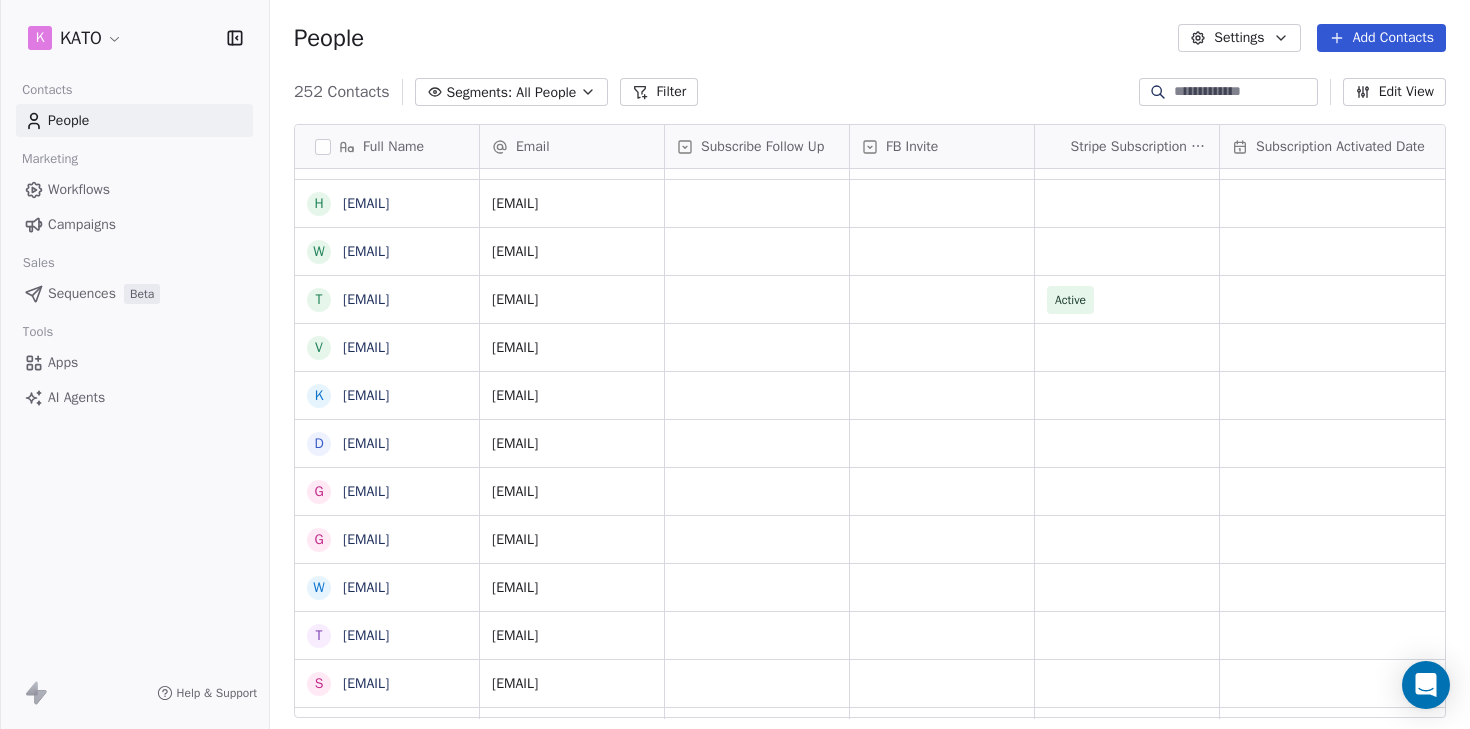 click on "Workflows" at bounding box center (79, 189) 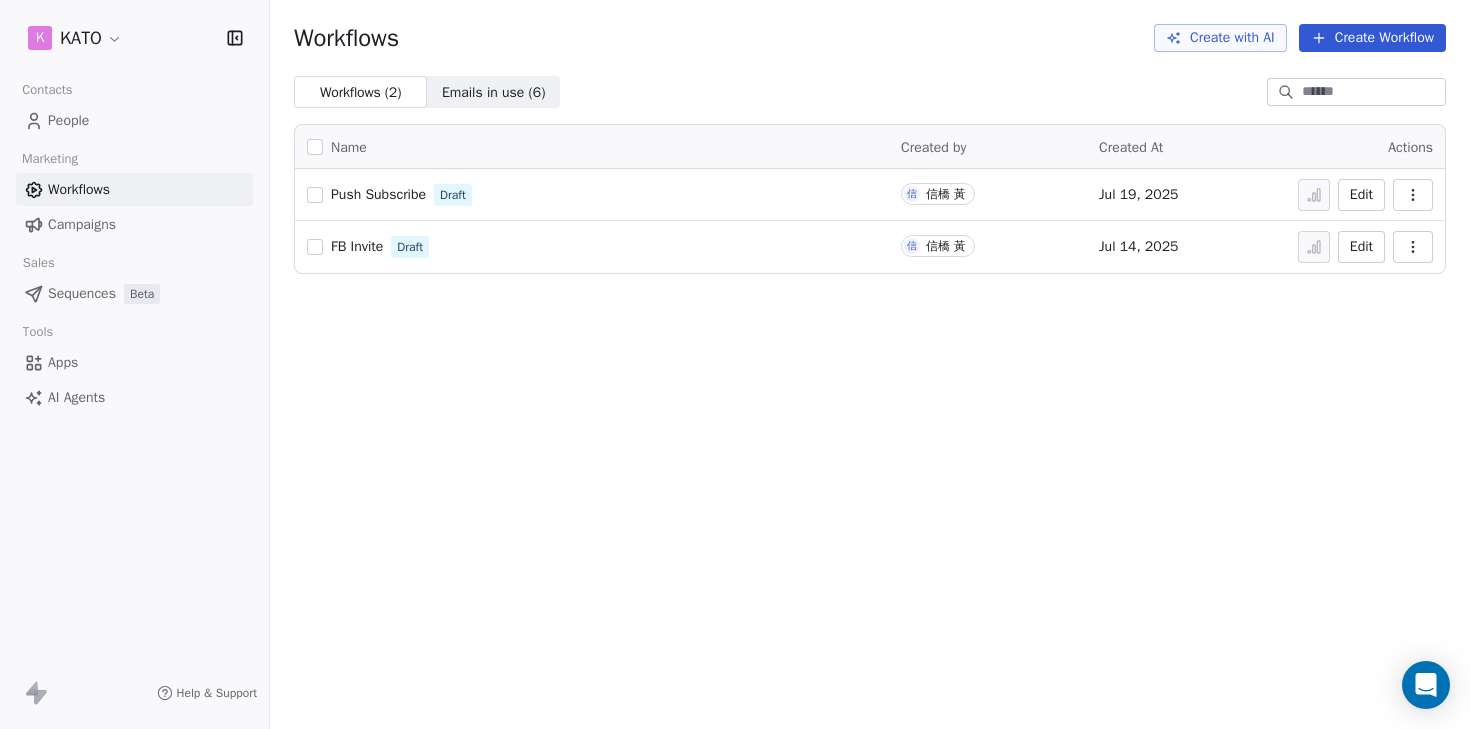 click on "Push Subscribe" at bounding box center [378, 194] 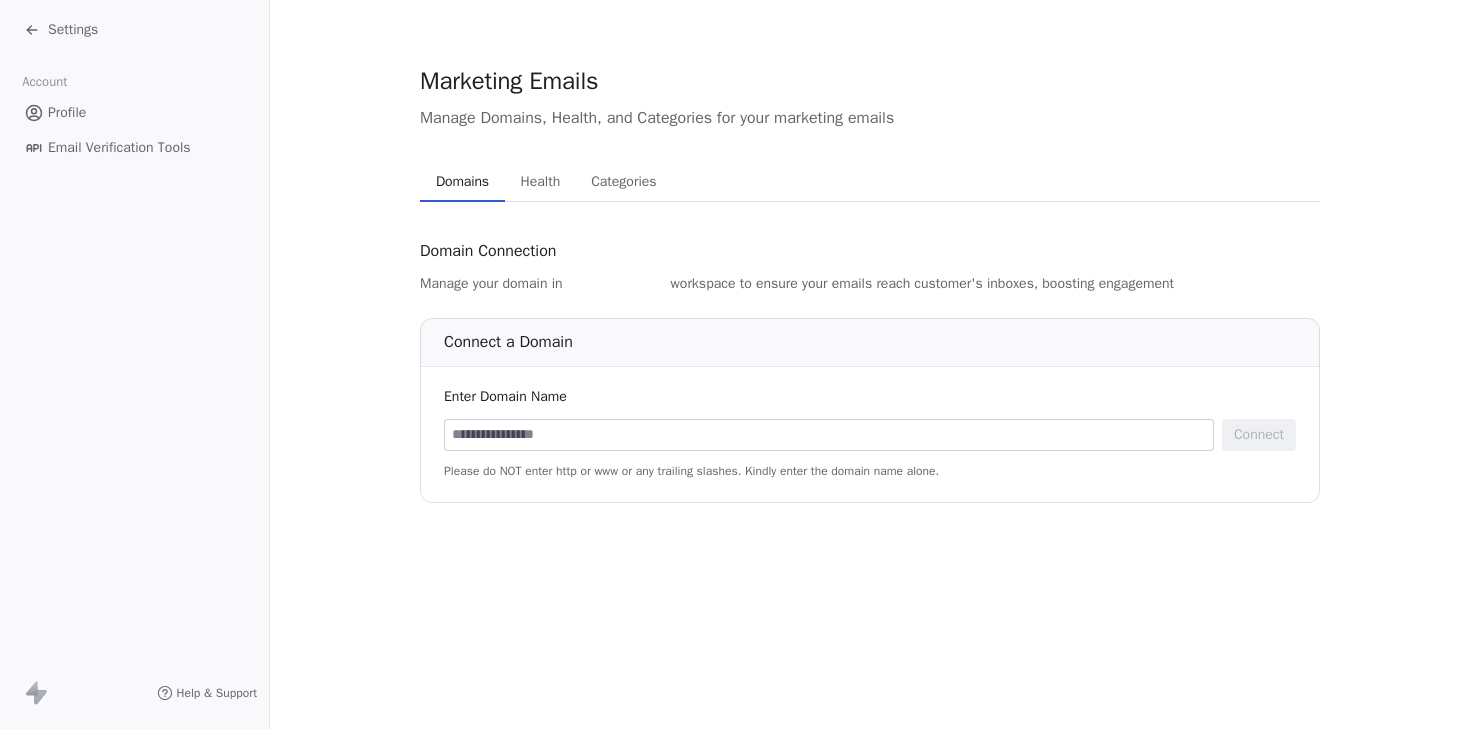 scroll, scrollTop: 0, scrollLeft: 0, axis: both 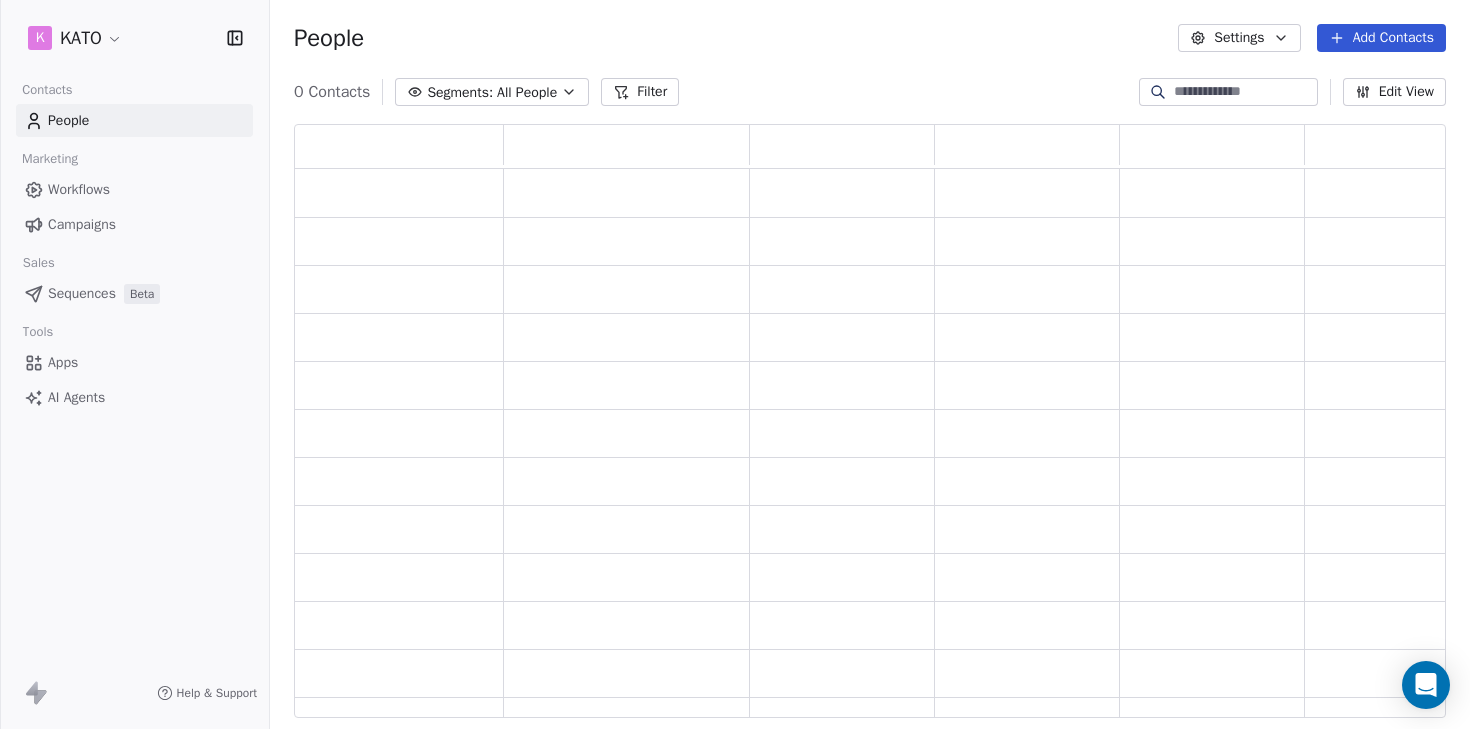 click on "K KATO Contacts People Marketing Workflows Campaigns Sales Sequences Beta Tools Apps AI Agents Help & Support People Settings Add Contacts 0 Contacts Segments: All People Filter Edit View Tag Add to Sequence Export" at bounding box center [735, 364] 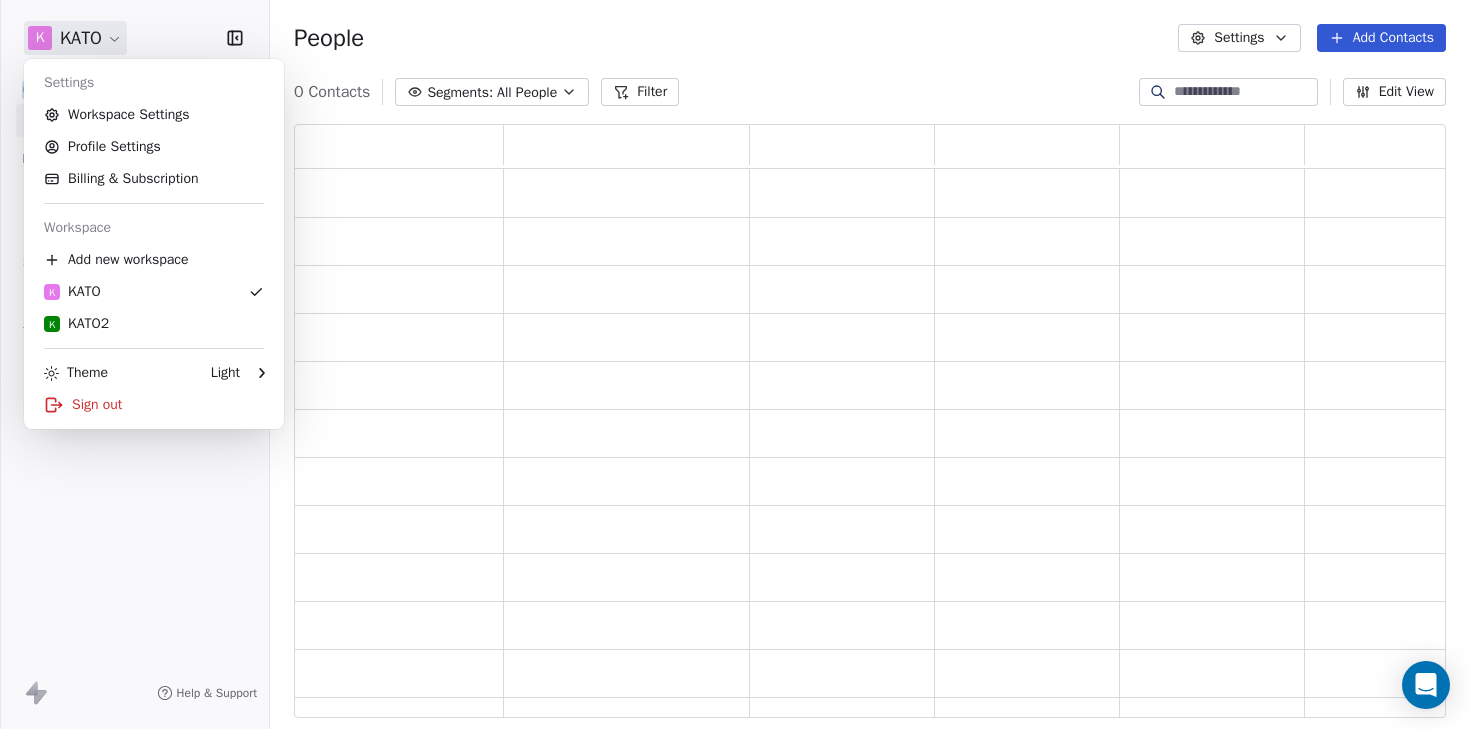 click on "K KATO Contacts People Marketing Workflows Campaigns Sales Sequences Beta Tools Apps AI Agents Help & Support People Settings Add Contacts 0 Contacts Segments: All People Filter Edit View Tag Add to Sequence Export
Settings Workspace Settings Profile Settings Billing & Subscription Workspace Add new workspace K KATO K KATO2 Theme Light Sign out" at bounding box center (735, 364) 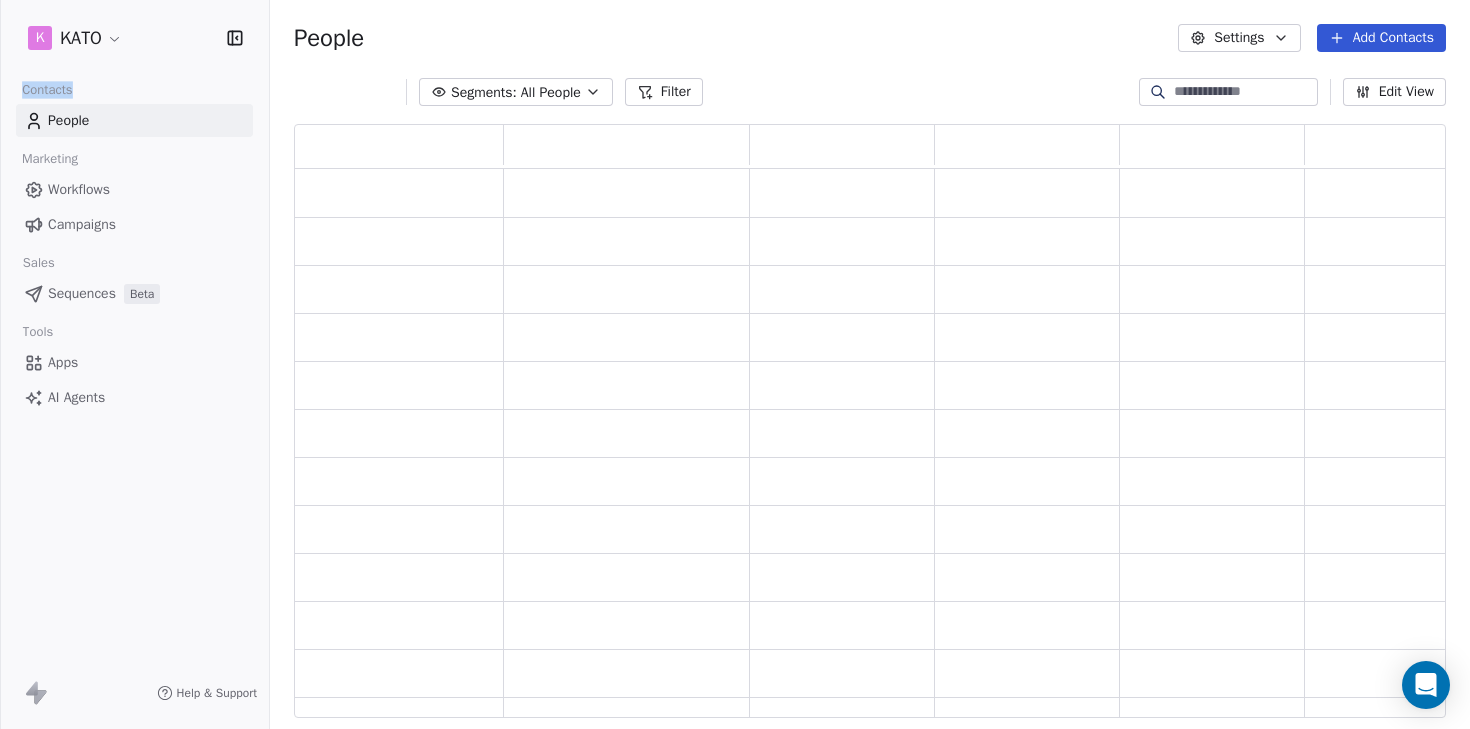 click on "K KATO Contacts People Marketing Workflows Campaigns Sales Sequences Beta Tools Apps AI Agents Help & Support People Settings Add Contacts Segments: All People Filter Edit View Tag Add to Sequence Export" at bounding box center (735, 364) 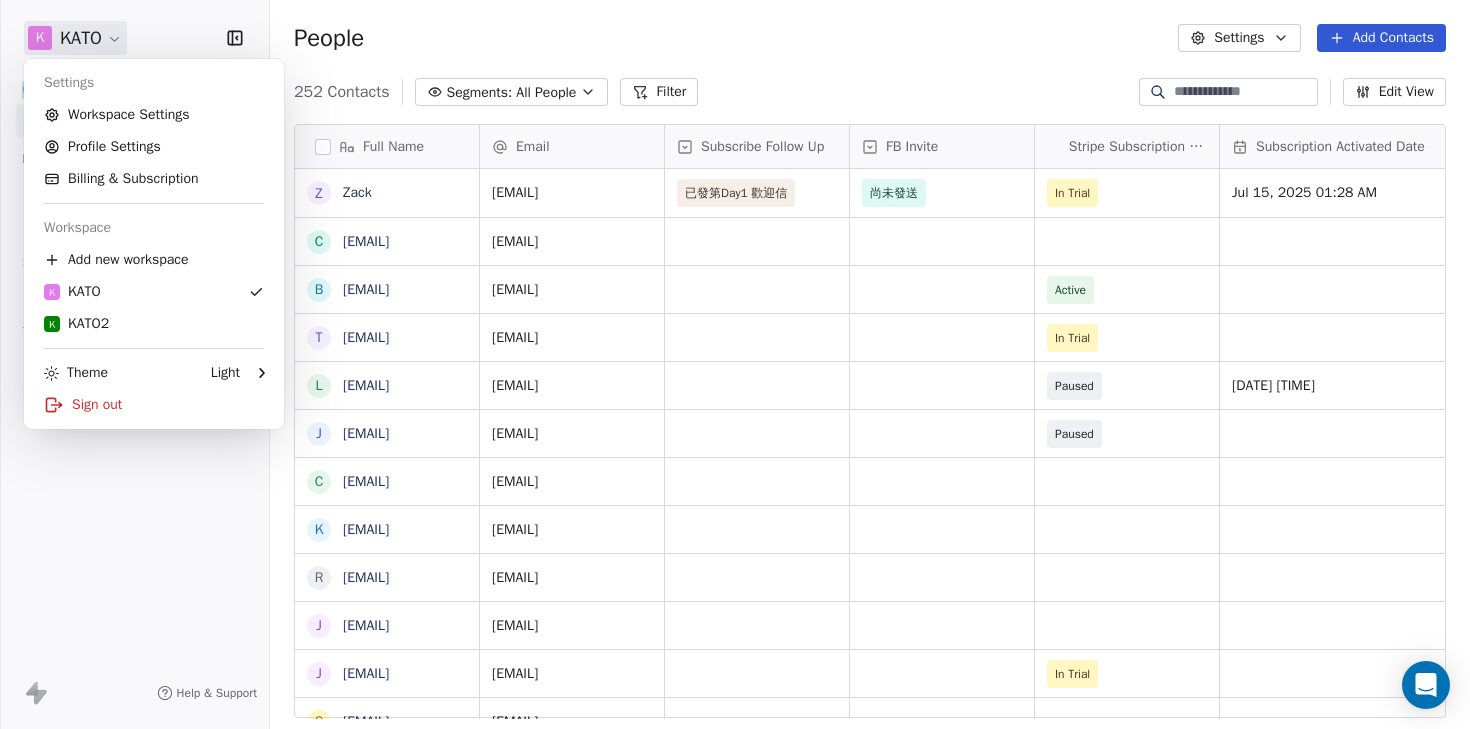 scroll, scrollTop: 16, scrollLeft: 16, axis: both 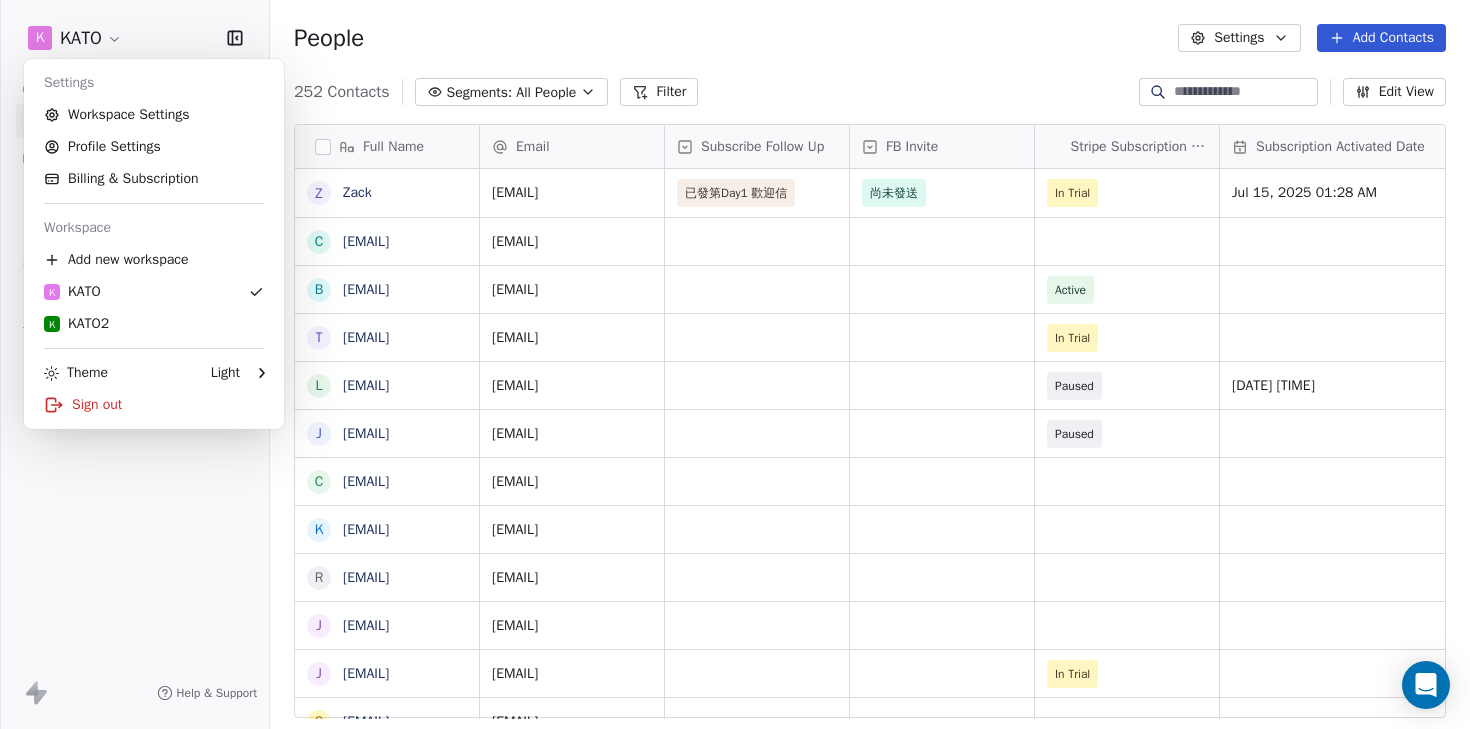 click on "K KATO Contacts People Marketing Workflows Campaigns Sales Sequences Beta Tools Apps AI Agents Help & Support People Settings Add Contacts 252 Contacts Segments: All People Filter Edit View Tag Add to Sequence Export Full Name Z Zack c [EMAIL] b [EMAIL] t [EMAIL] l [EMAIL] j [EMAIL] c [EMAIL] k [EMAIL] r [EMAIL] j [EMAIL] j [EMAIL] s [EMAIL] j [EMAIL] m [EMAIL] v [EMAIL] c [EMAIL] b [EMAIL] c [EMAIL] m [EMAIL] w [EMAIL] x [EMAIL] m [EMAIL] j [EMAIL] v [EMAIL] w [EMAIL] c [EMAIL] j [EMAIL] n [EMAIL] j [EMAIL] p [EMAIL] n [EMAIL] m [EMAIL] Email Subscribe Follow Up FB Invite AWST" at bounding box center (735, 364) 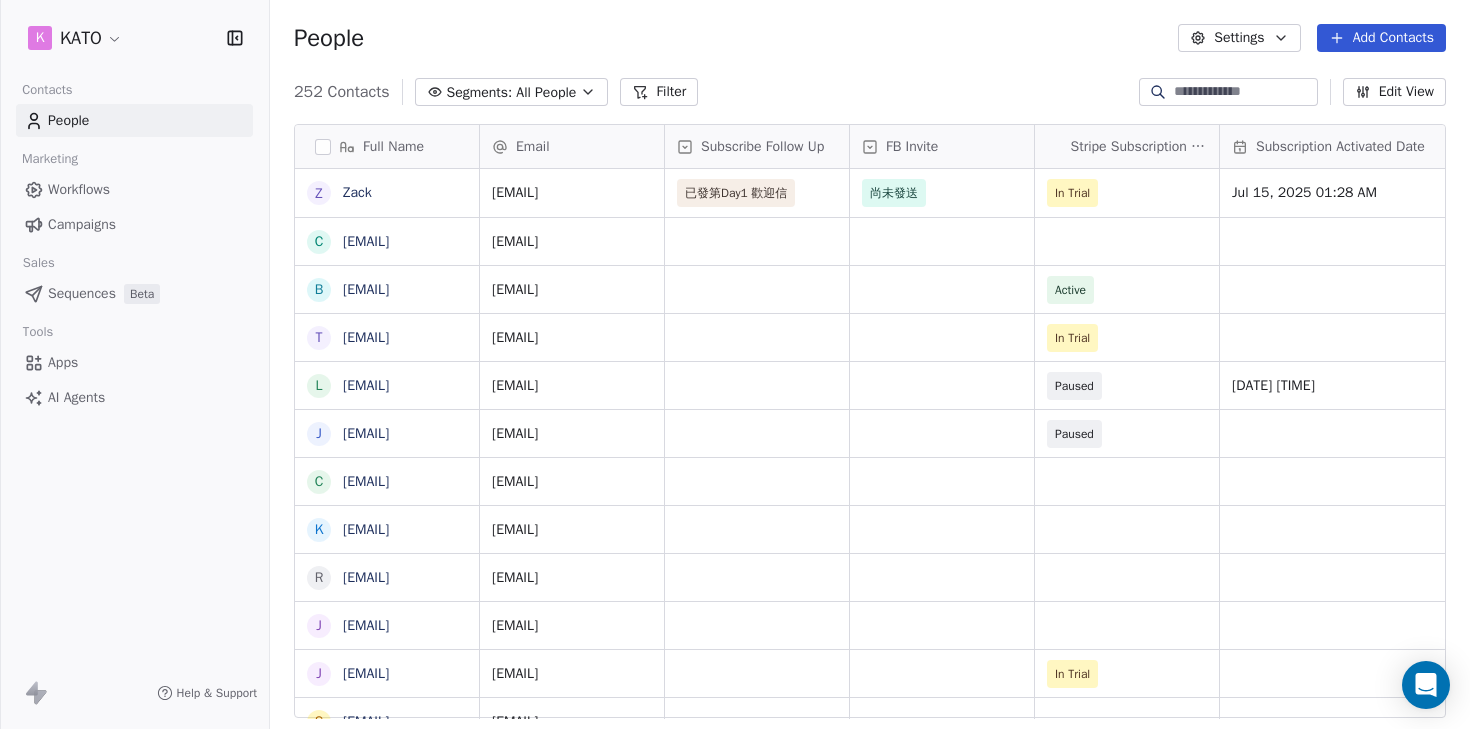 click on "Workflows" at bounding box center [79, 189] 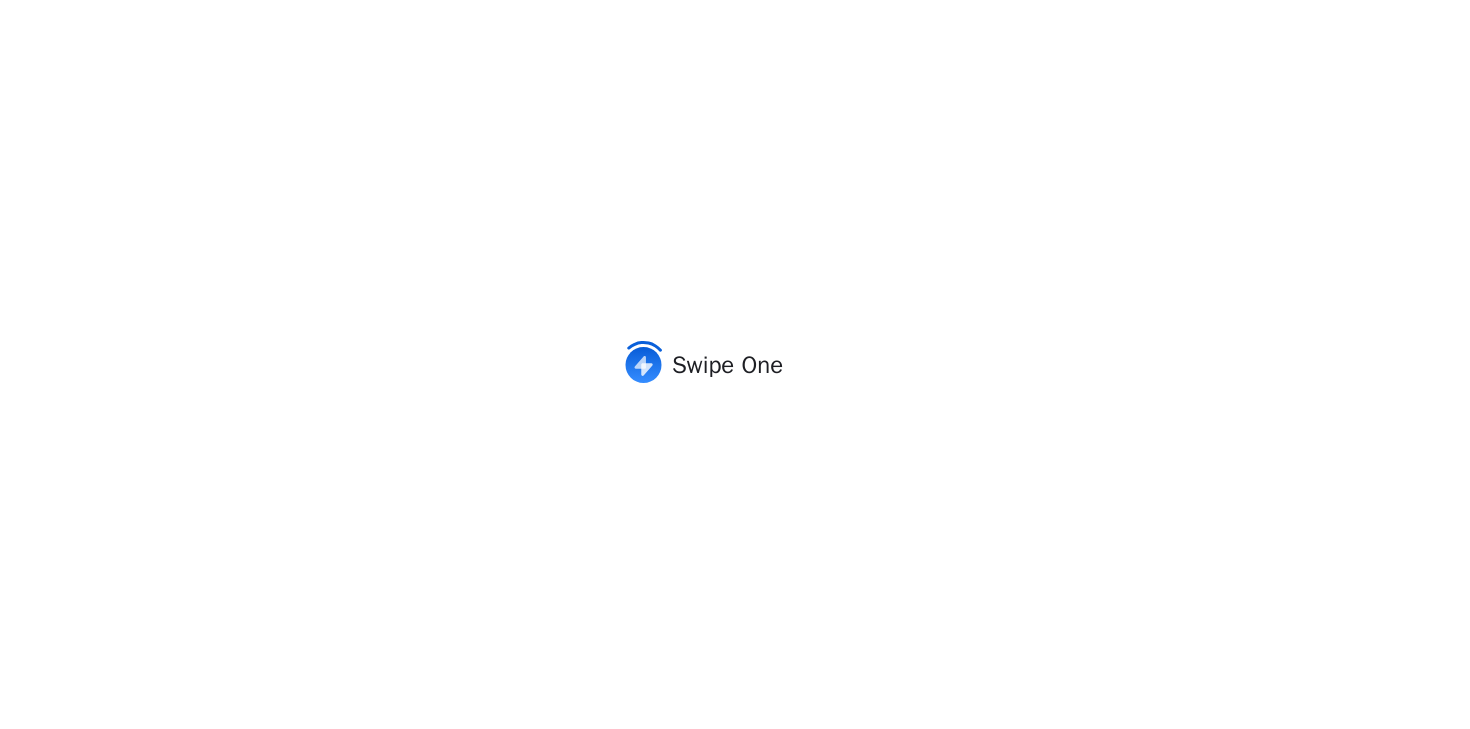 scroll, scrollTop: 0, scrollLeft: 0, axis: both 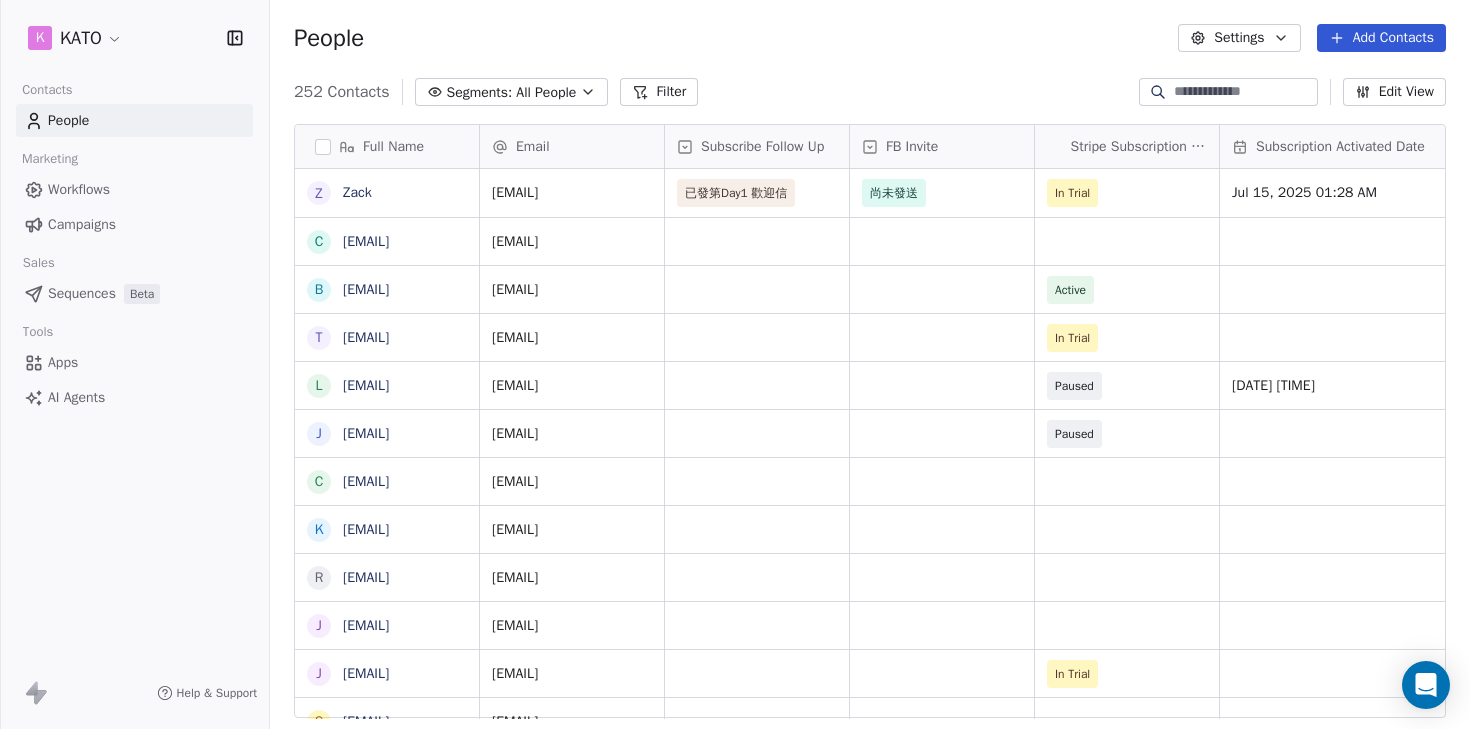 click on "K KATO Contacts People Marketing Workflows Campaigns Sales Sequences Beta Tools Apps AI Agents Help & Support People Settings Add Contacts 252 Contacts Segments: All People Filter Edit View Tag Add to Sequence Export Full Name Z Zack c [EMAIL] b [EMAIL] t [EMAIL] l [EMAIL] j [EMAIL] c [EMAIL] k [EMAIL] r [EMAIL] j [EMAIL] j [EMAIL] s [EMAIL] j [EMAIL] m [EMAIL] v [EMAIL] c [EMAIL] b [EMAIL] c [EMAIL] m [EMAIL] w [EMAIL] x [EMAIL] m [EMAIL] j [EMAIL] v [EMAIL] w [EMAIL] c [EMAIL] j [EMAIL] n [EMAIL] j [EMAIL] p [EMAIL] n [EMAIL] m [EMAIL] Email Subscribe Follow Up FB Invite AWST" at bounding box center (735, 364) 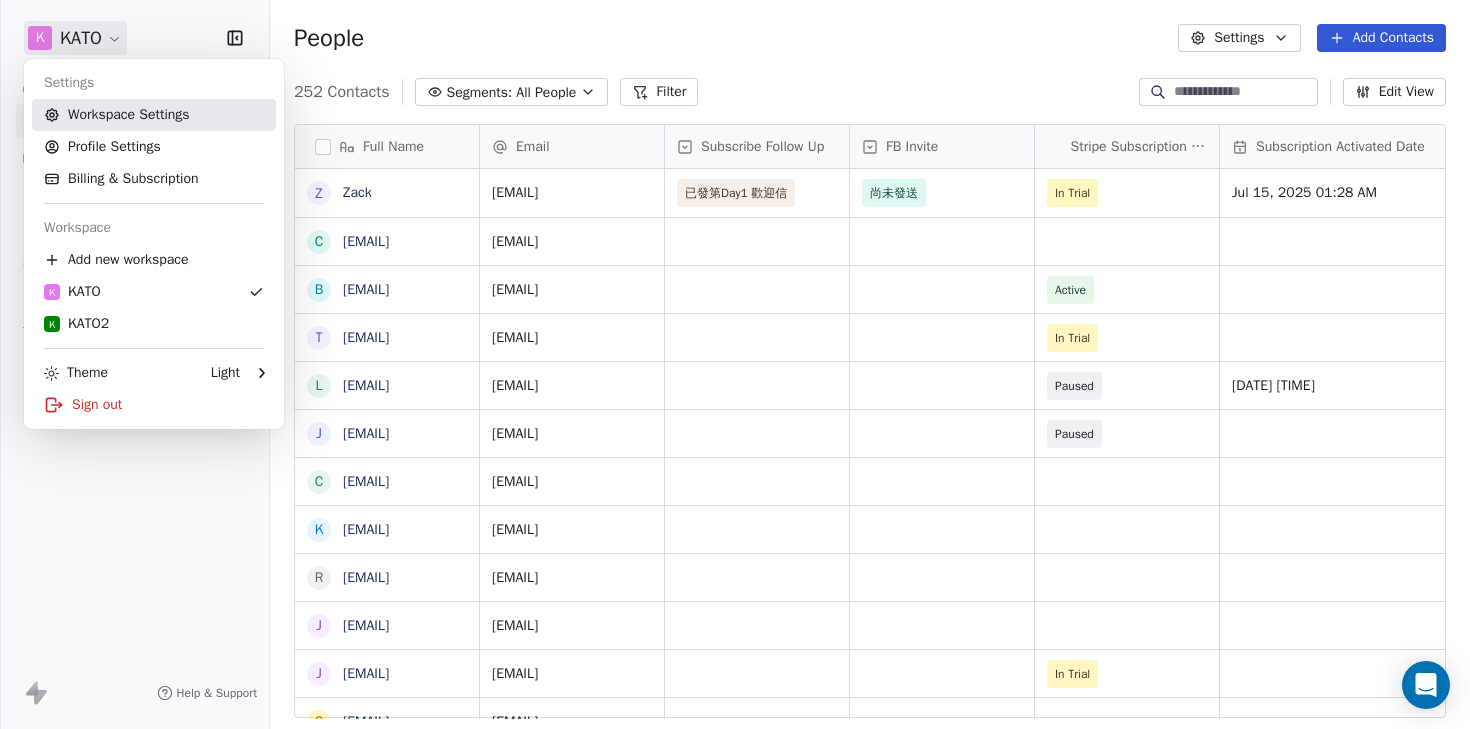 click on "Workspace Settings" at bounding box center (154, 115) 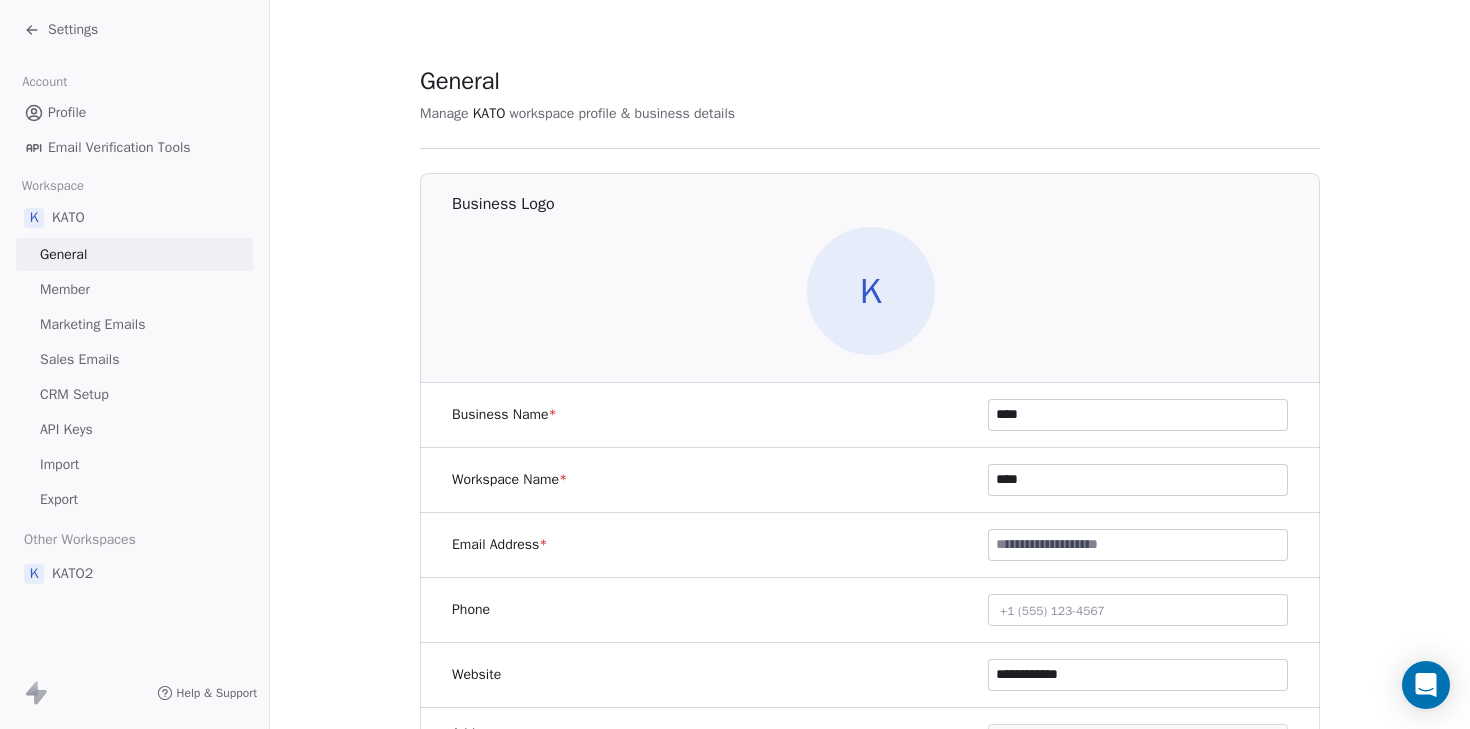 click on "Marketing Emails" at bounding box center (92, 324) 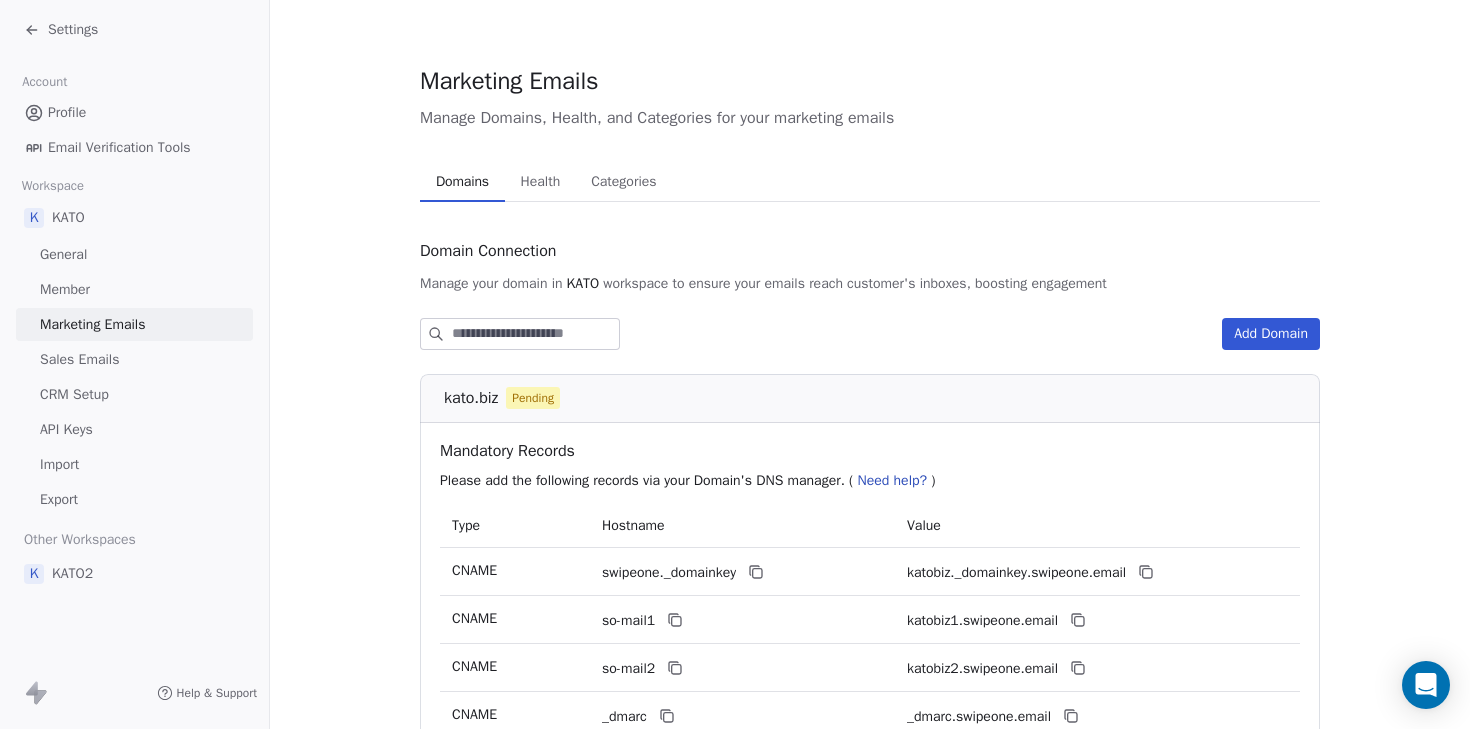 scroll, scrollTop: 252, scrollLeft: 0, axis: vertical 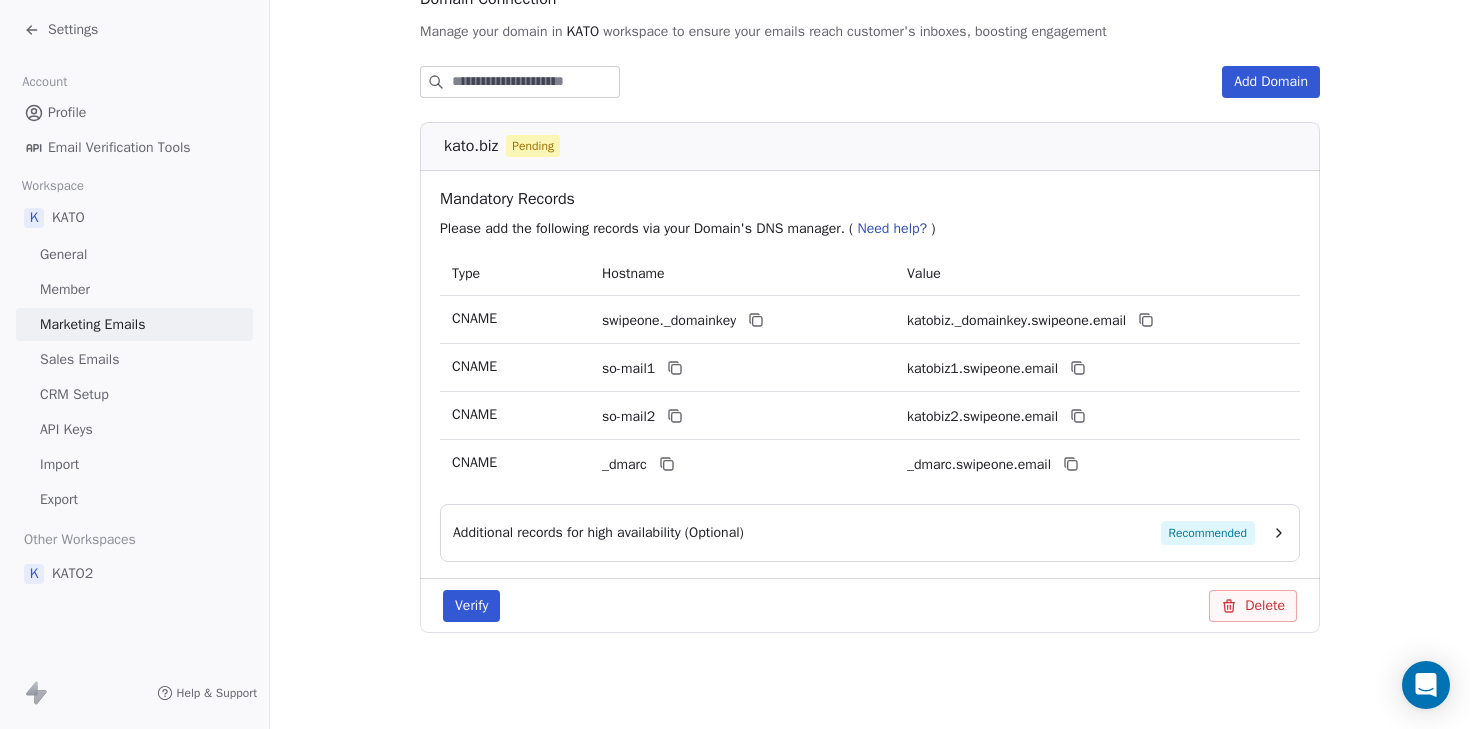 click on "Verify" at bounding box center (471, 606) 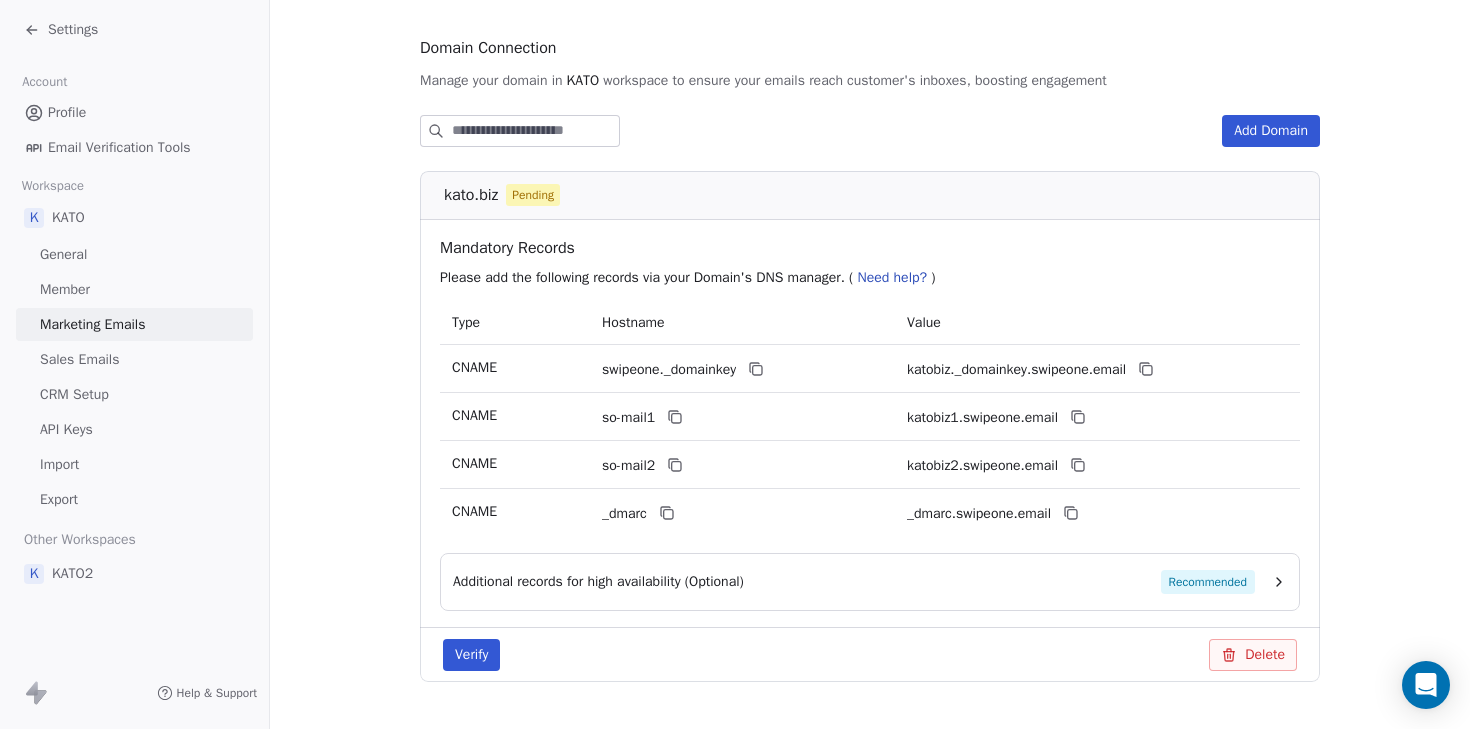 click on "Verify" at bounding box center [471, 655] 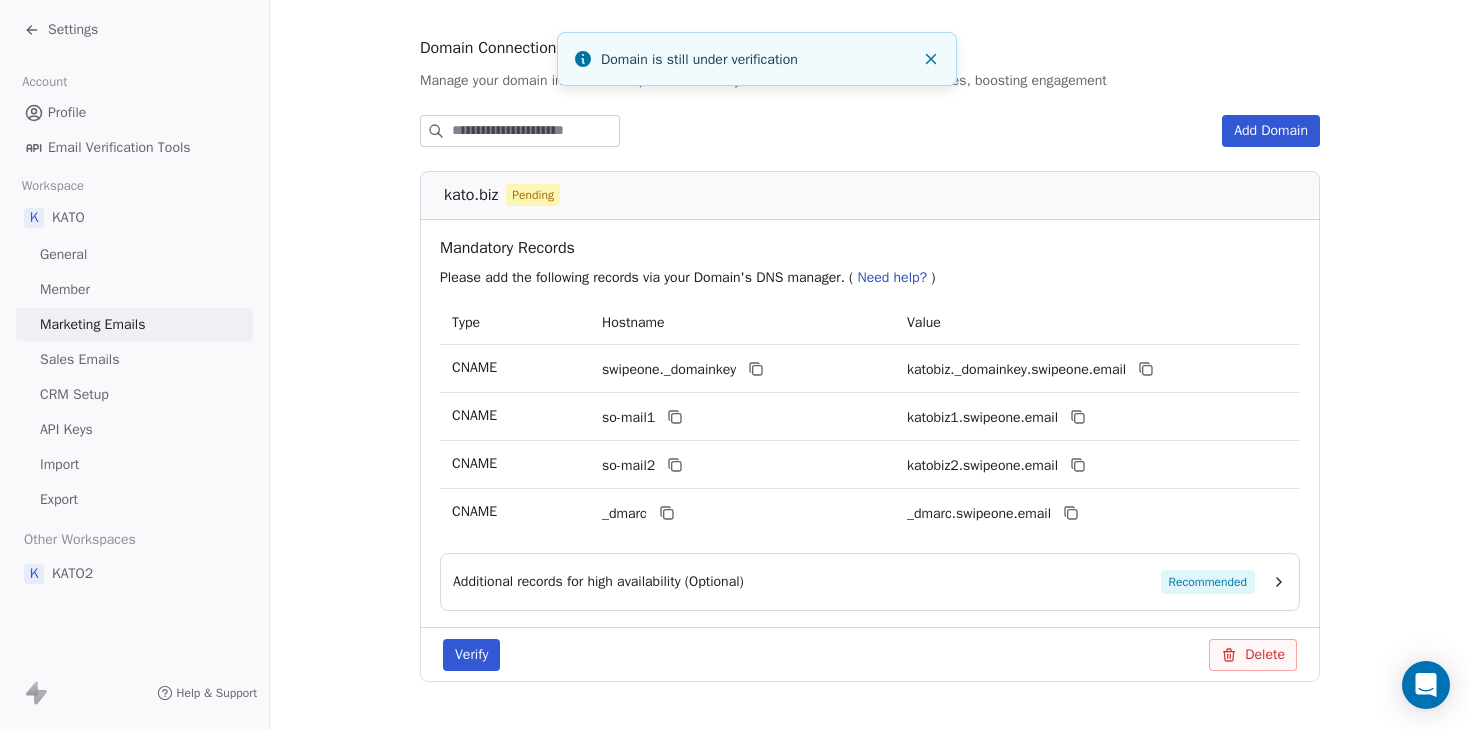 click on "Domain is still under verification" at bounding box center (757, 59) 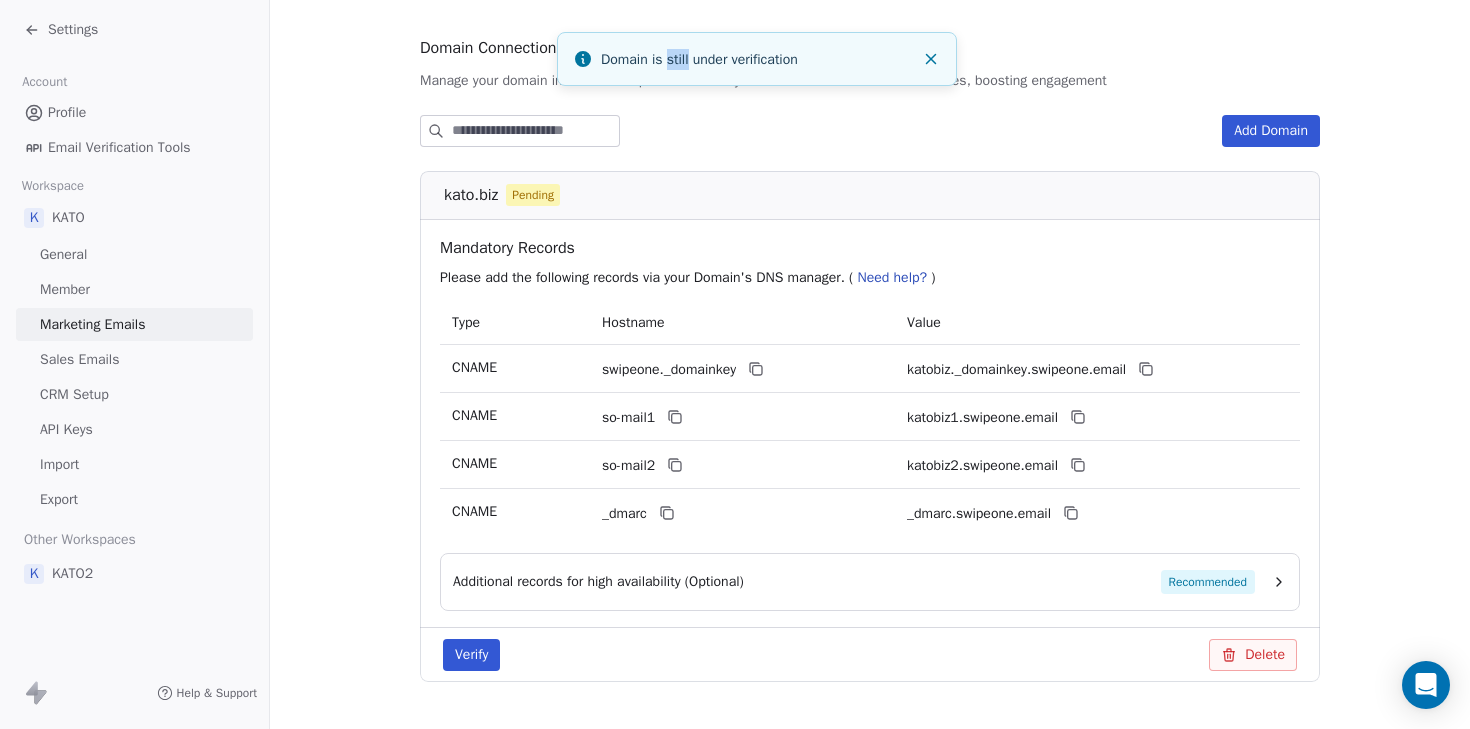 click on "Domain is still under verification" at bounding box center (757, 59) 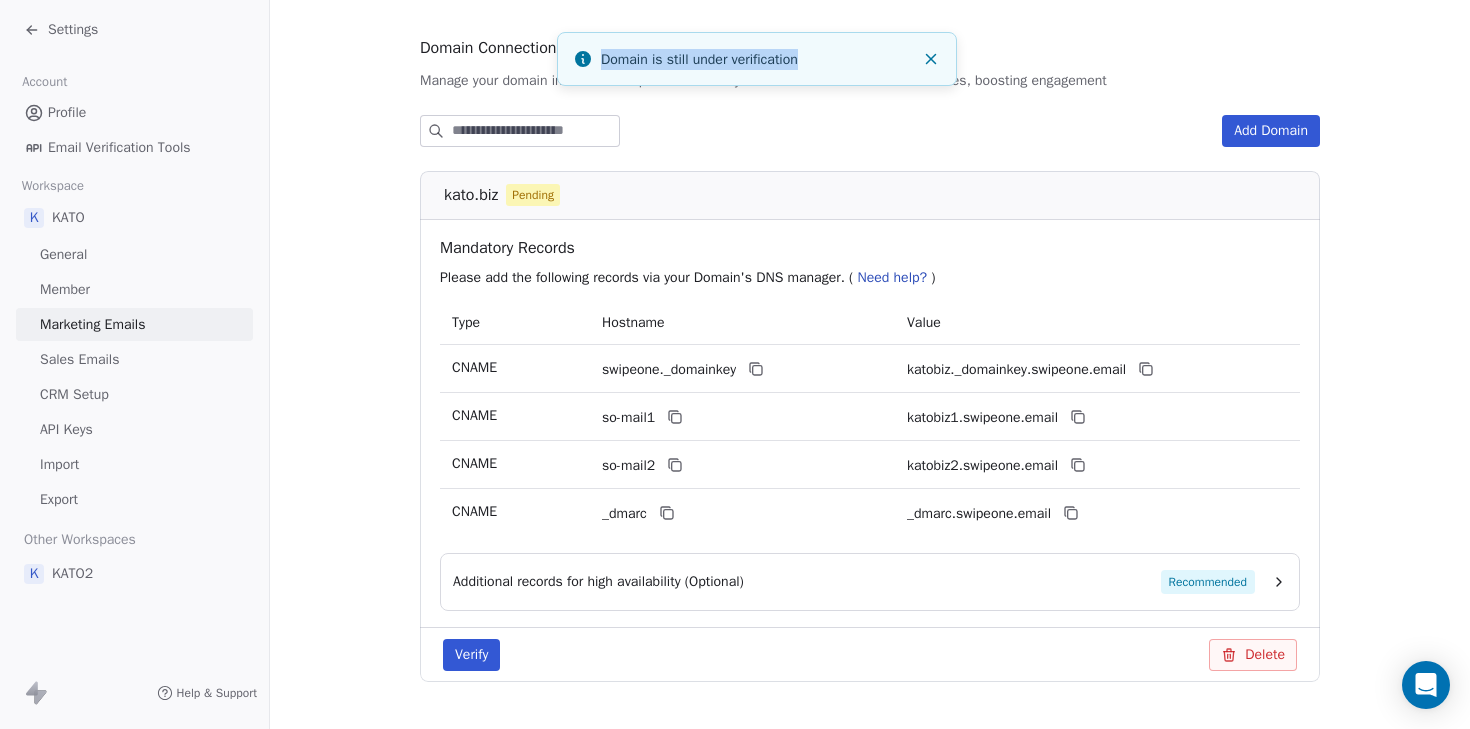 click on "Domain is still under verification" at bounding box center [757, 59] 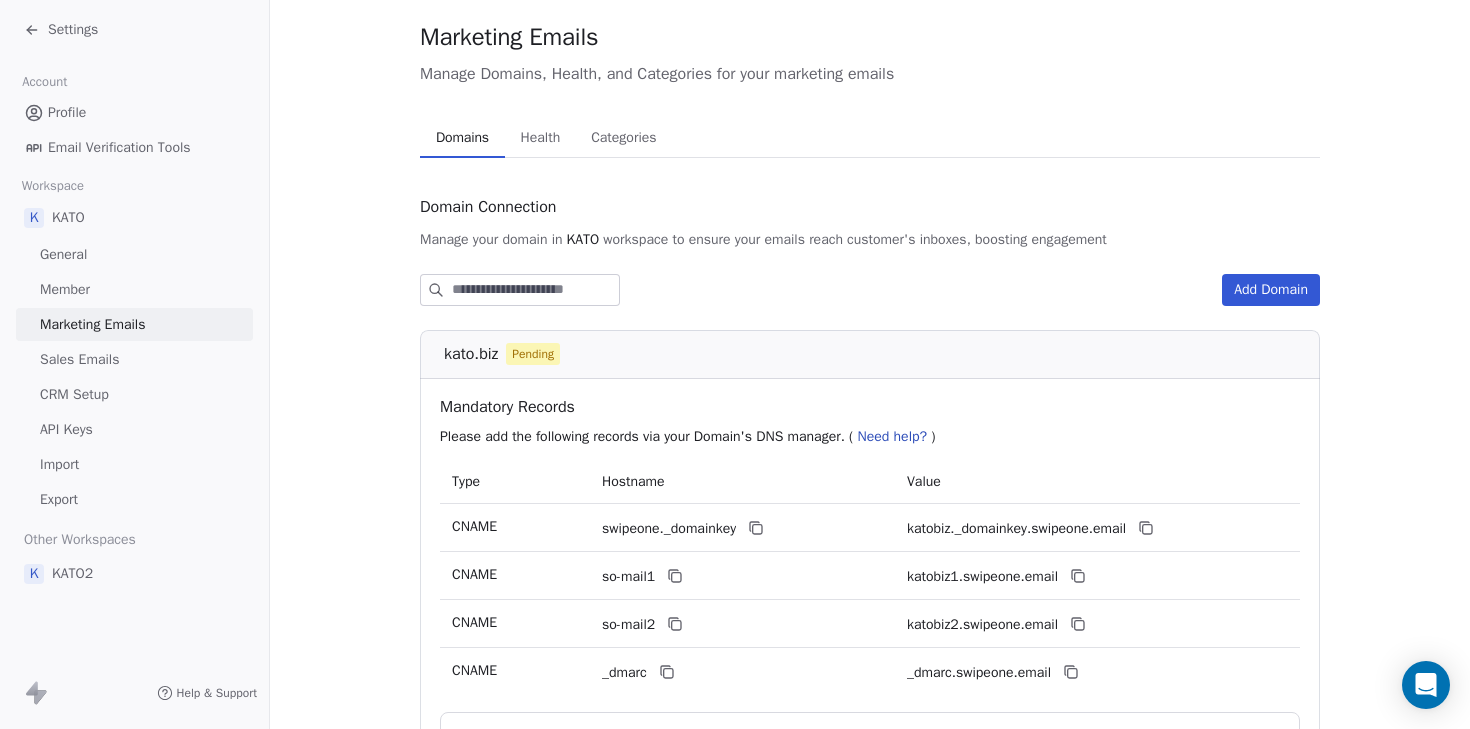 scroll, scrollTop: 0, scrollLeft: 0, axis: both 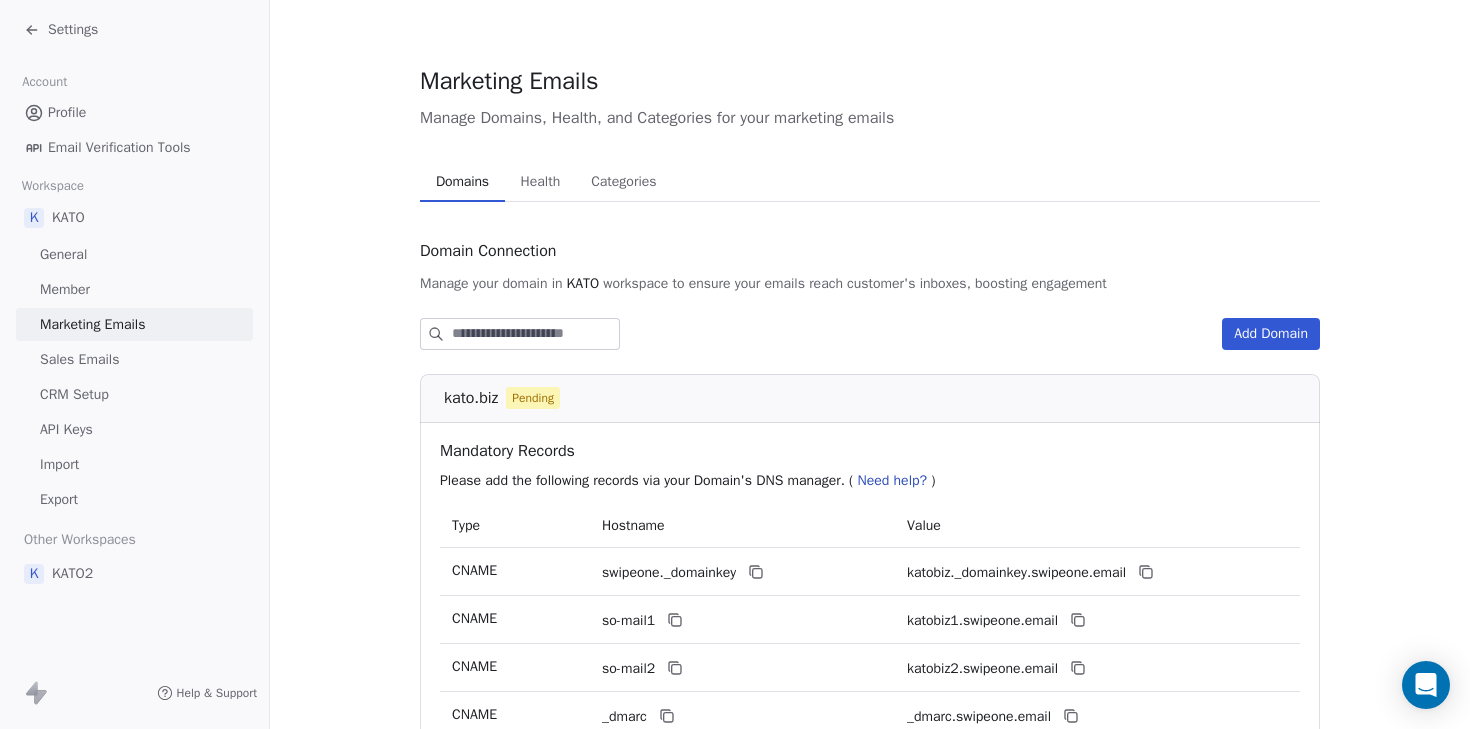 click on "Health" at bounding box center [541, 182] 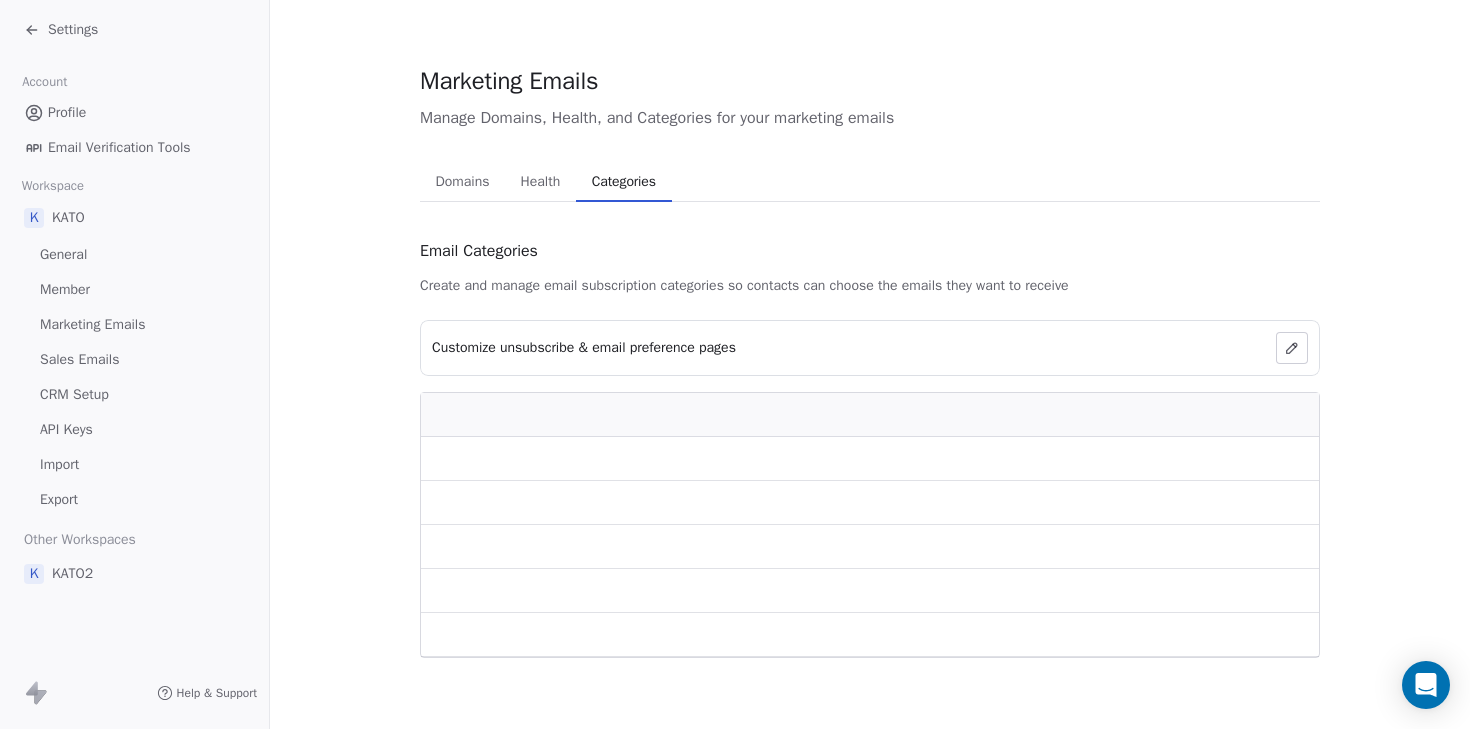 click on "Categories" at bounding box center (624, 182) 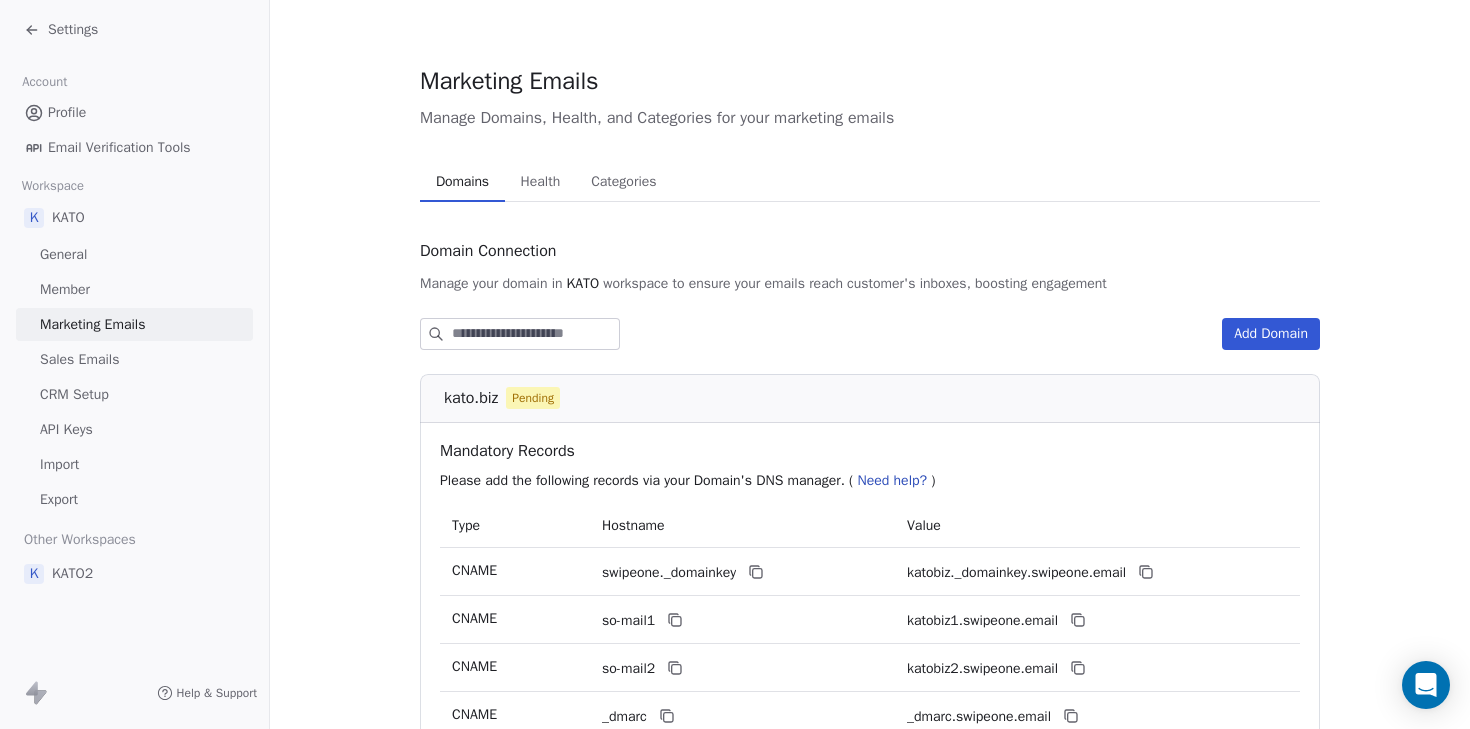 click on "Domains" at bounding box center (462, 182) 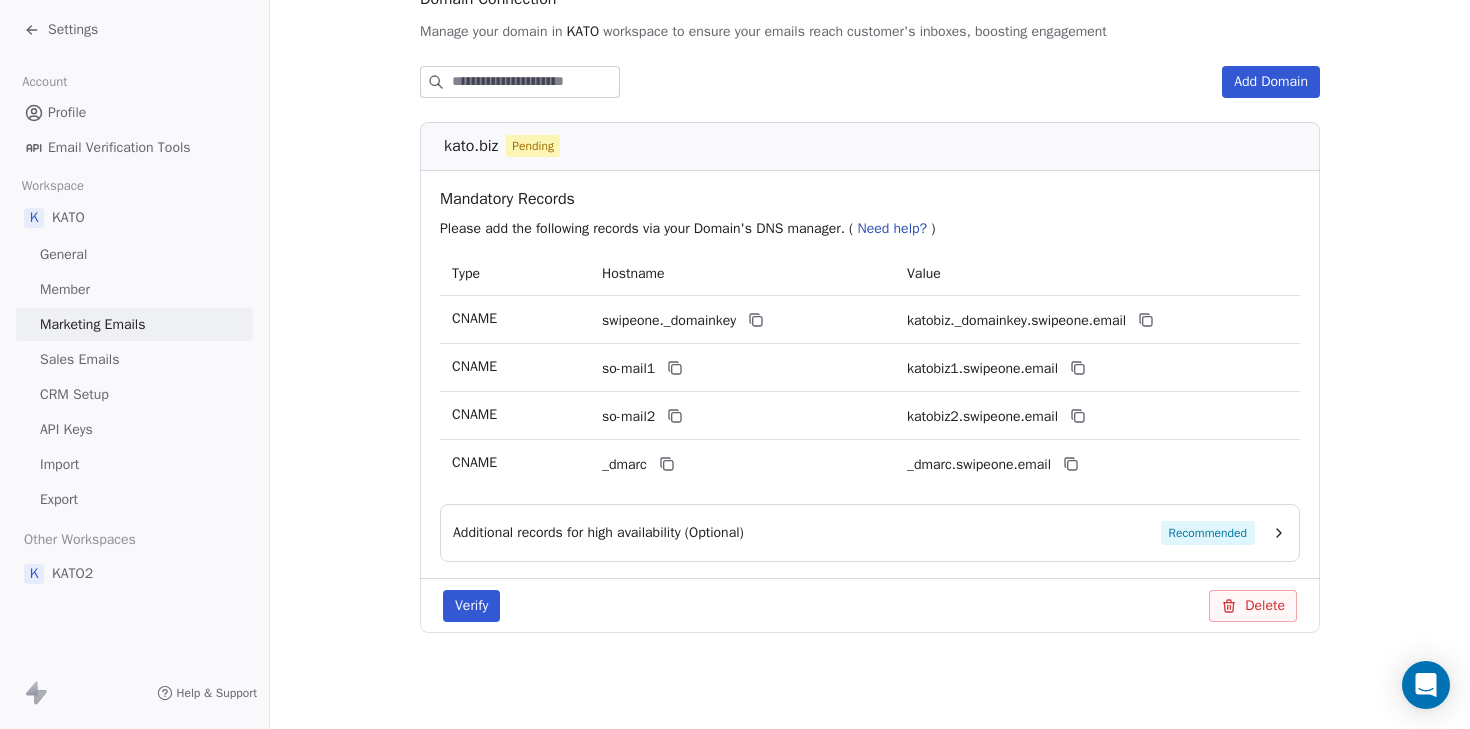 click on "Additional records for high availability (Optional) Recommended" at bounding box center (854, 533) 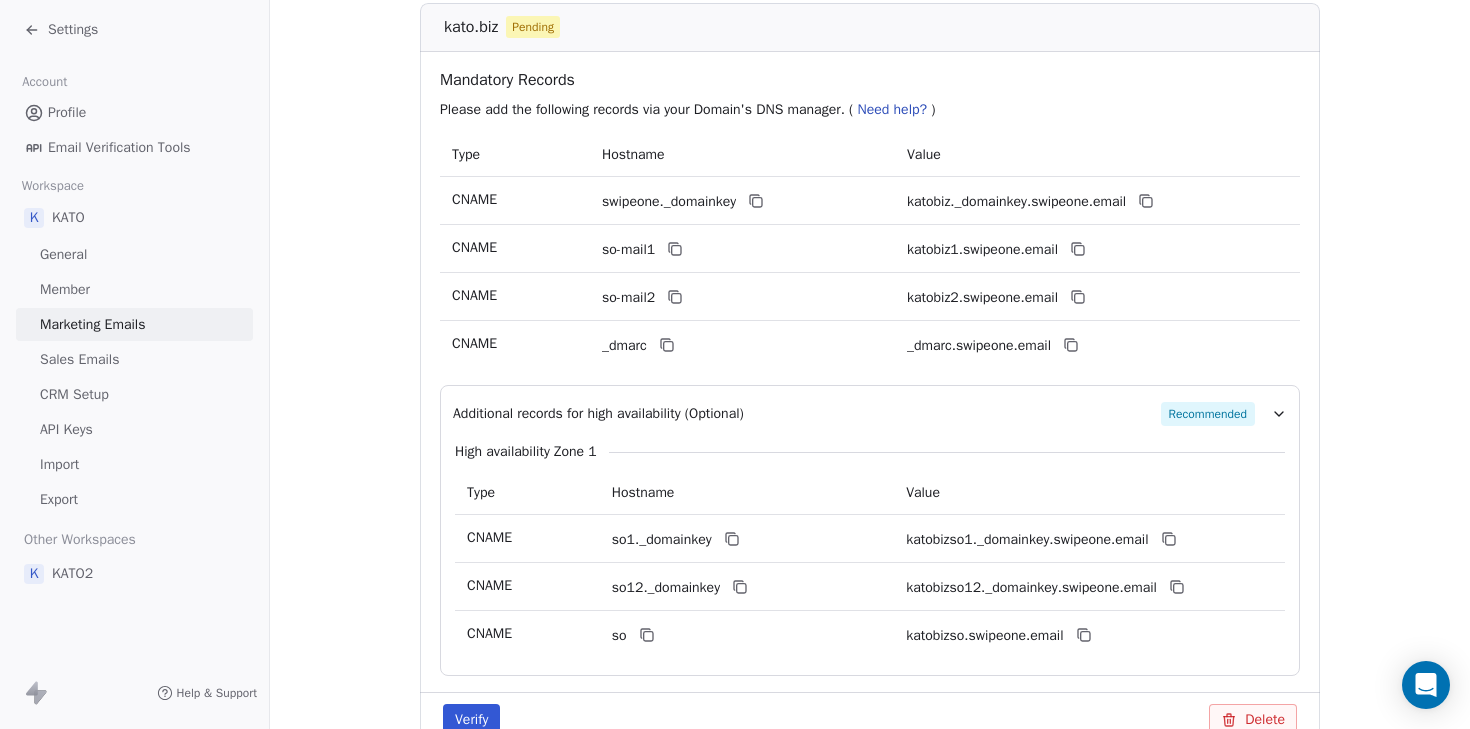 scroll, scrollTop: 370, scrollLeft: 0, axis: vertical 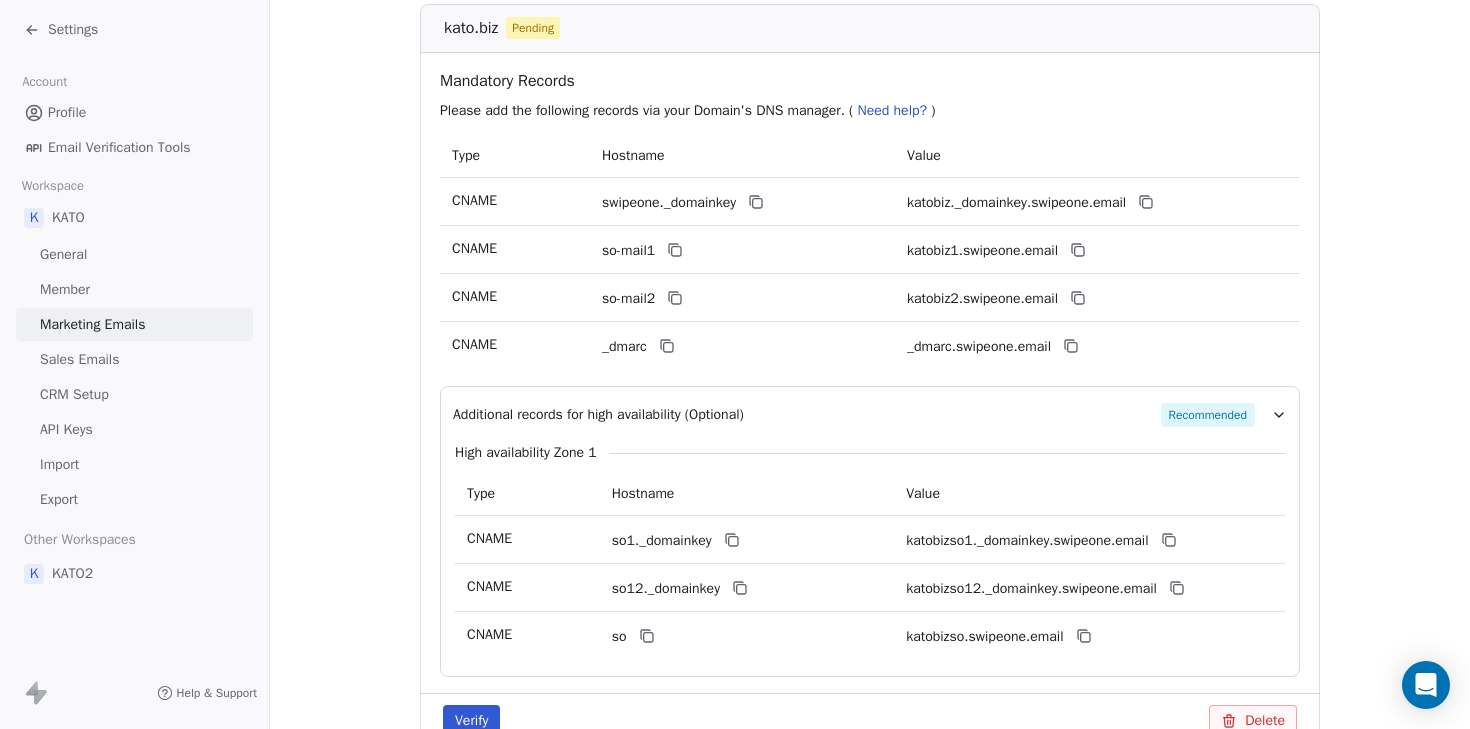 click on "Hostname" at bounding box center [747, 493] 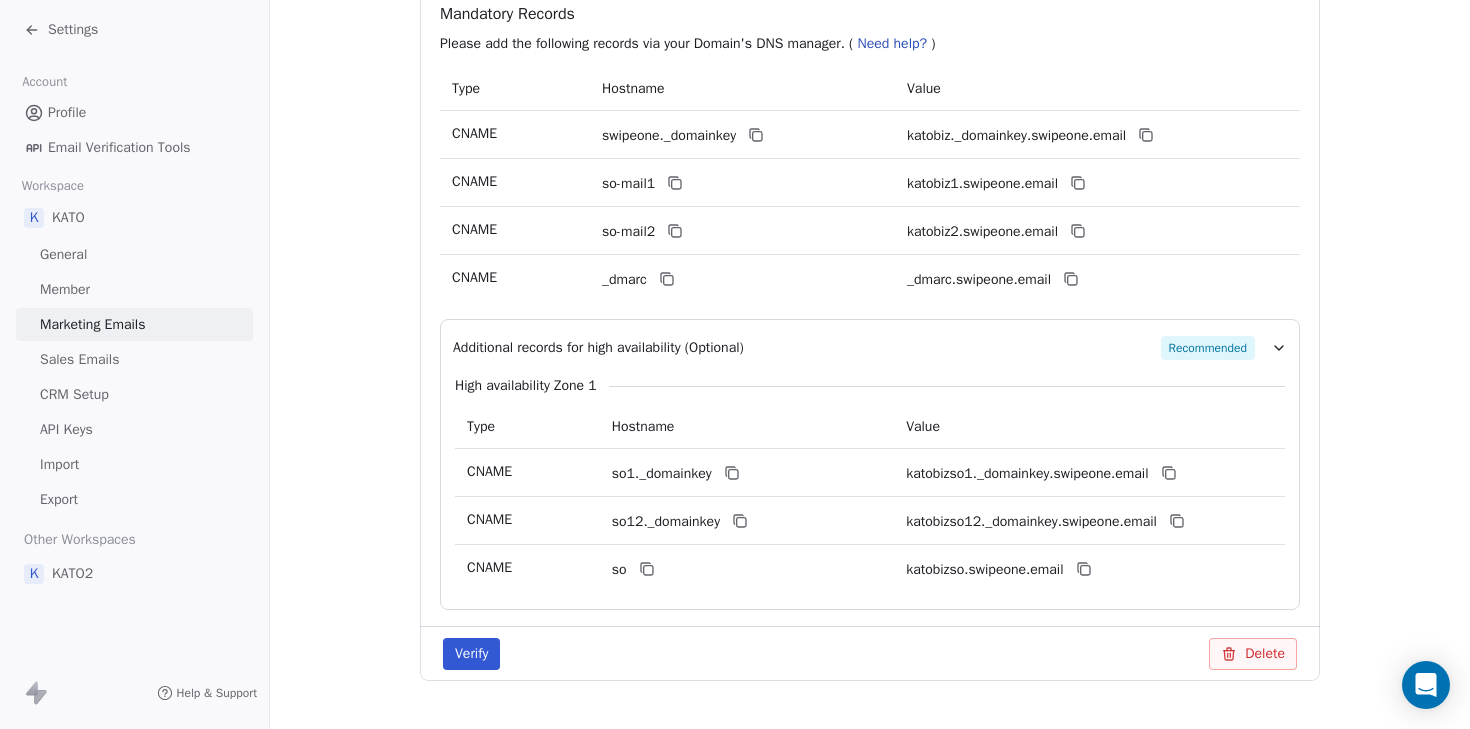 scroll, scrollTop: 443, scrollLeft: 0, axis: vertical 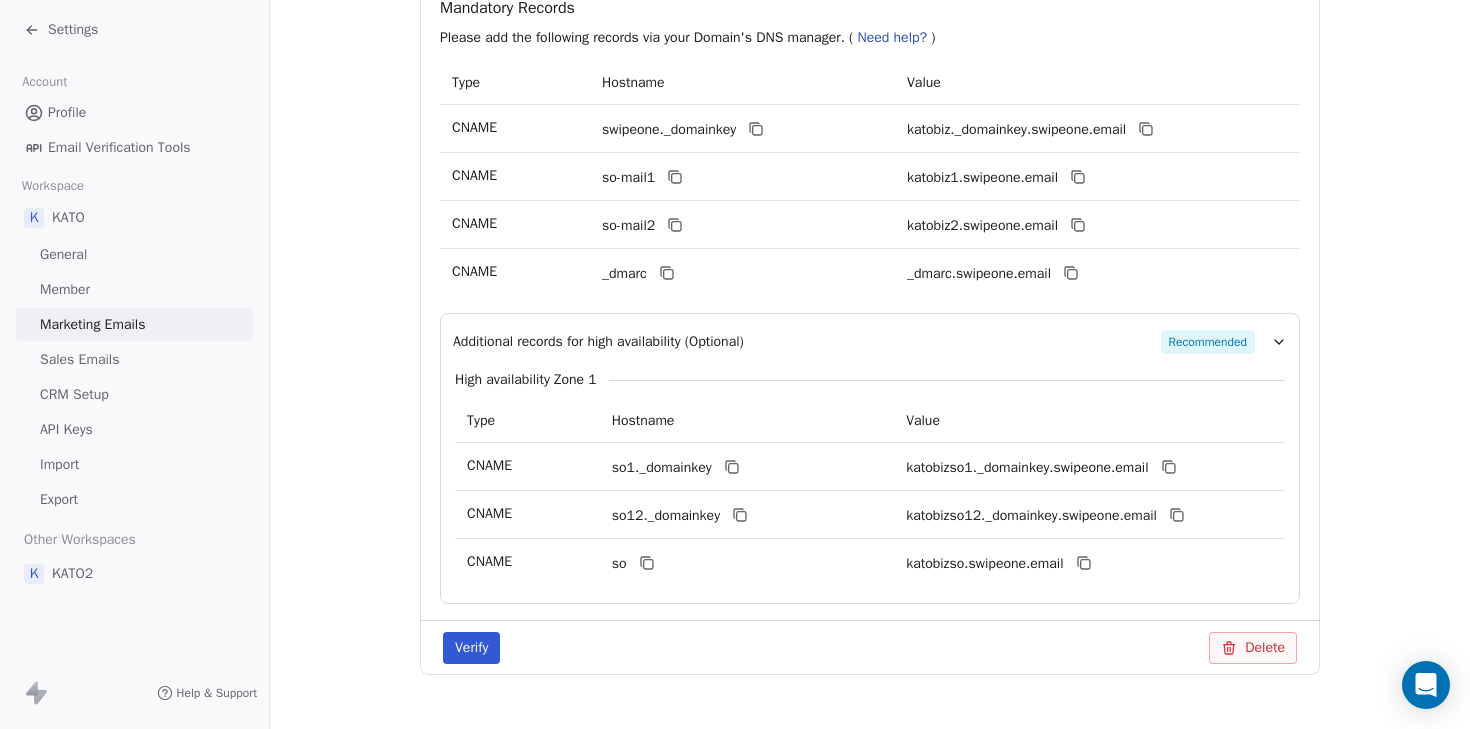 click on "Type" at bounding box center [515, 82] 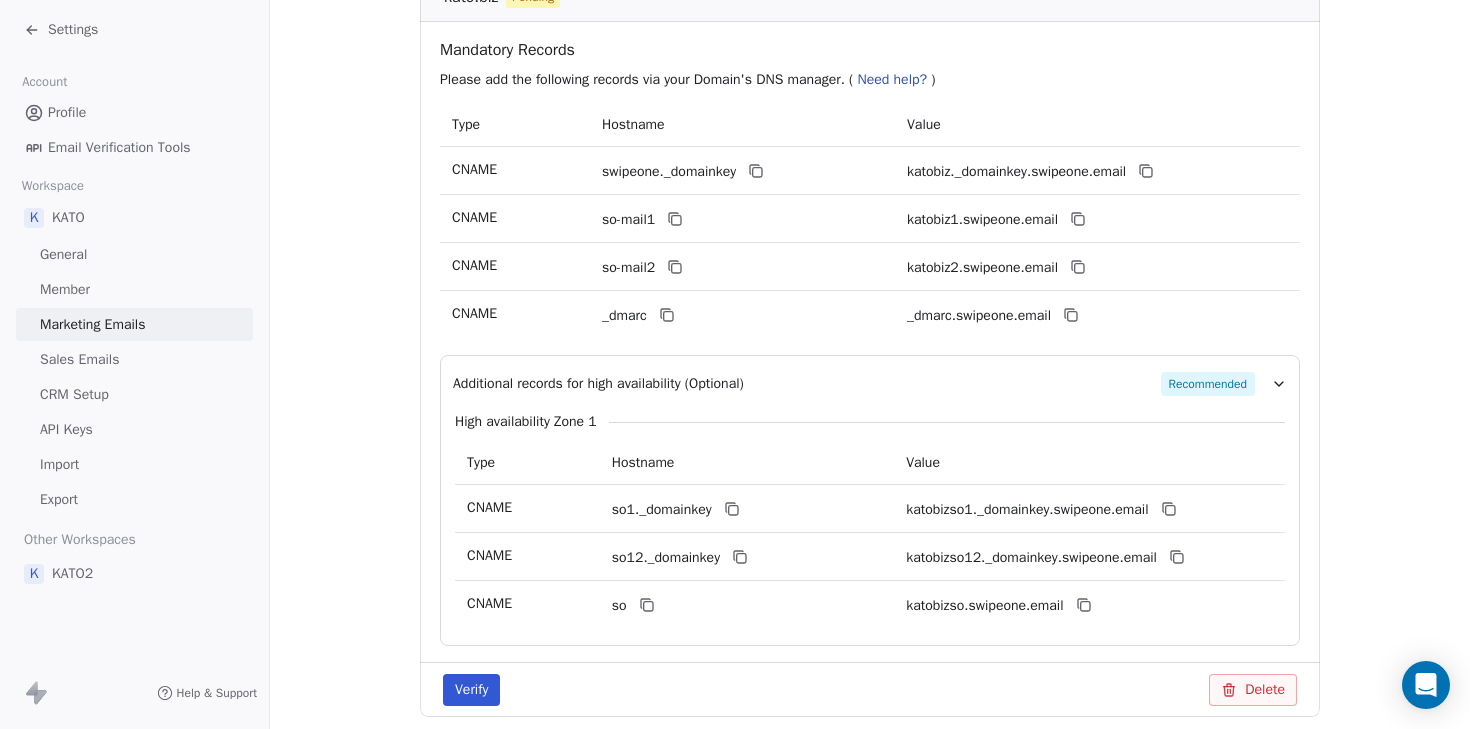 scroll, scrollTop: 402, scrollLeft: 0, axis: vertical 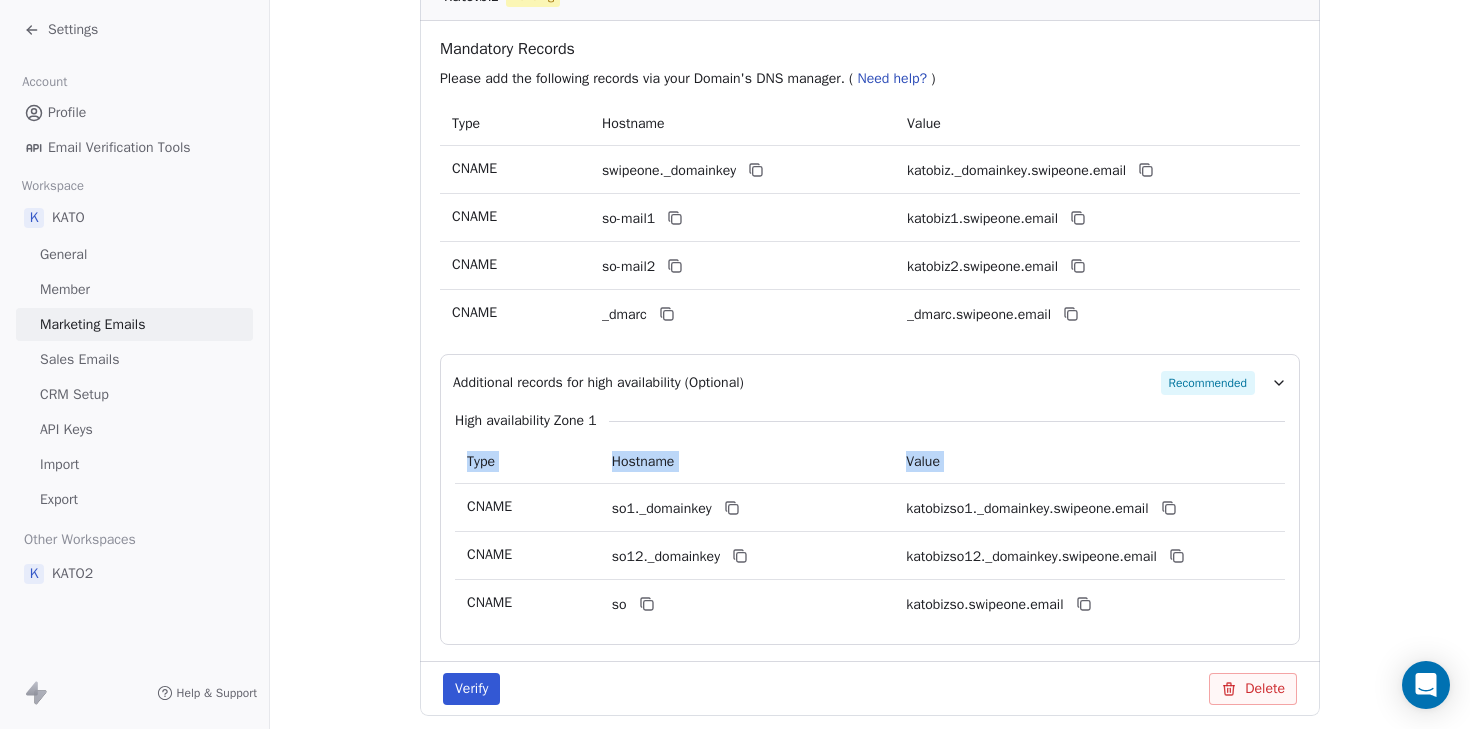 drag, startPoint x: 449, startPoint y: 506, endPoint x: 1204, endPoint y: 598, distance: 760.58466 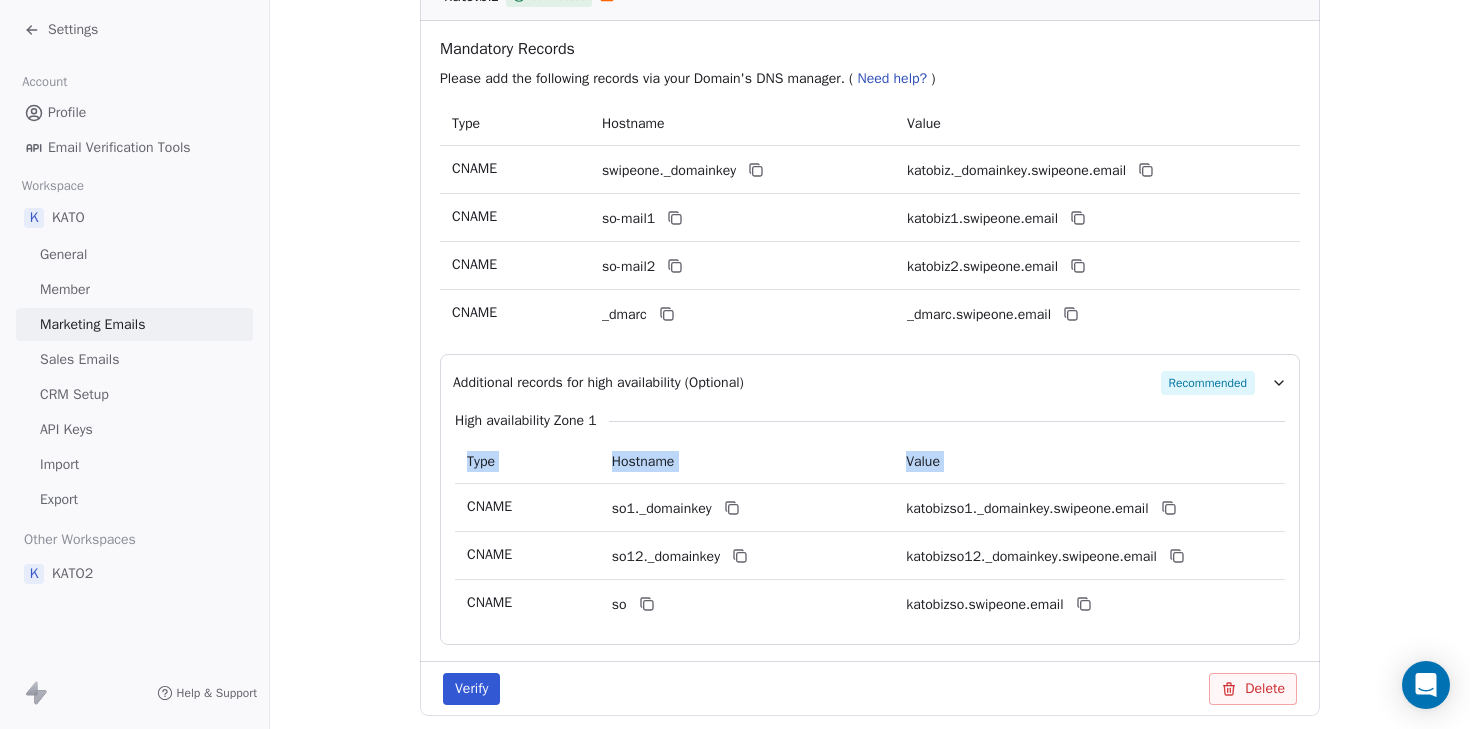 drag, startPoint x: 780, startPoint y: 383, endPoint x: 456, endPoint y: 386, distance: 324.0139 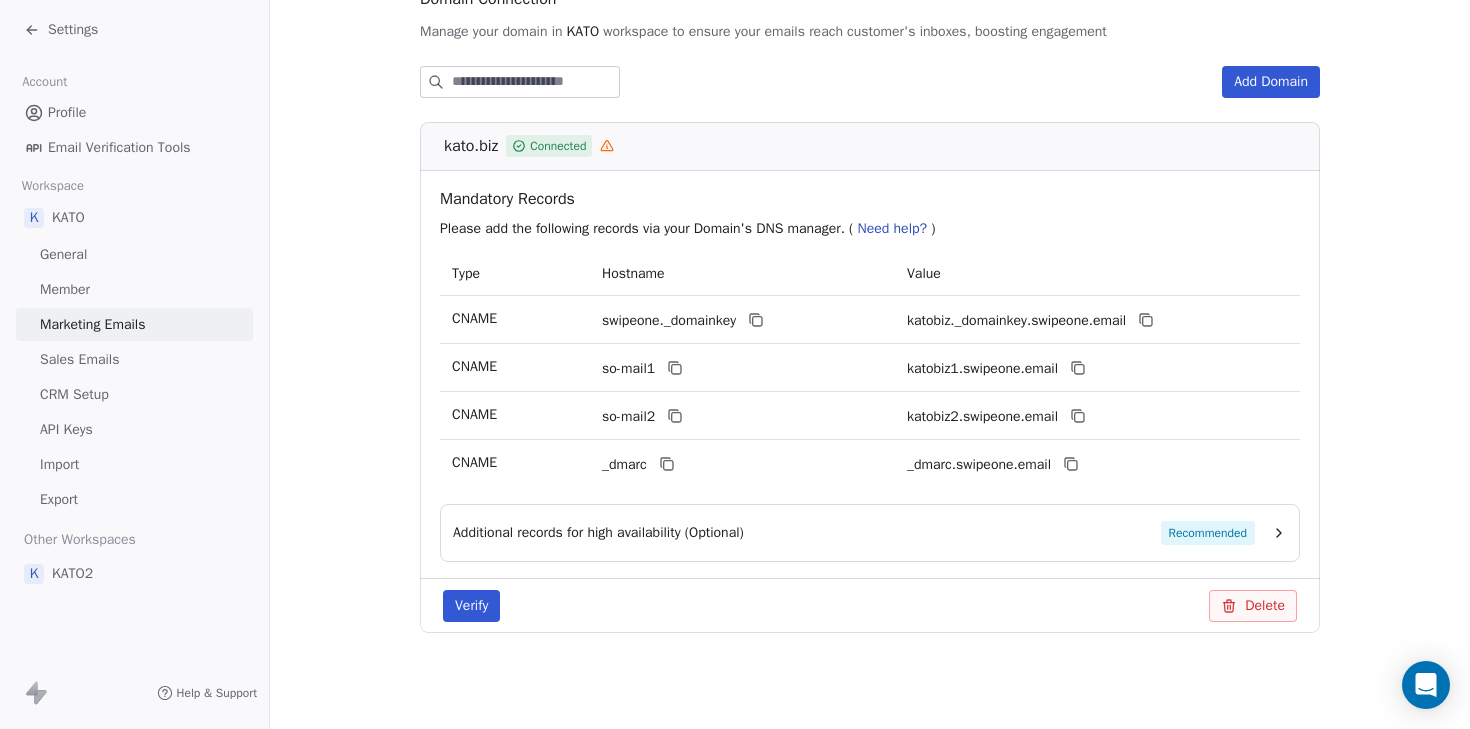 scroll, scrollTop: 252, scrollLeft: 0, axis: vertical 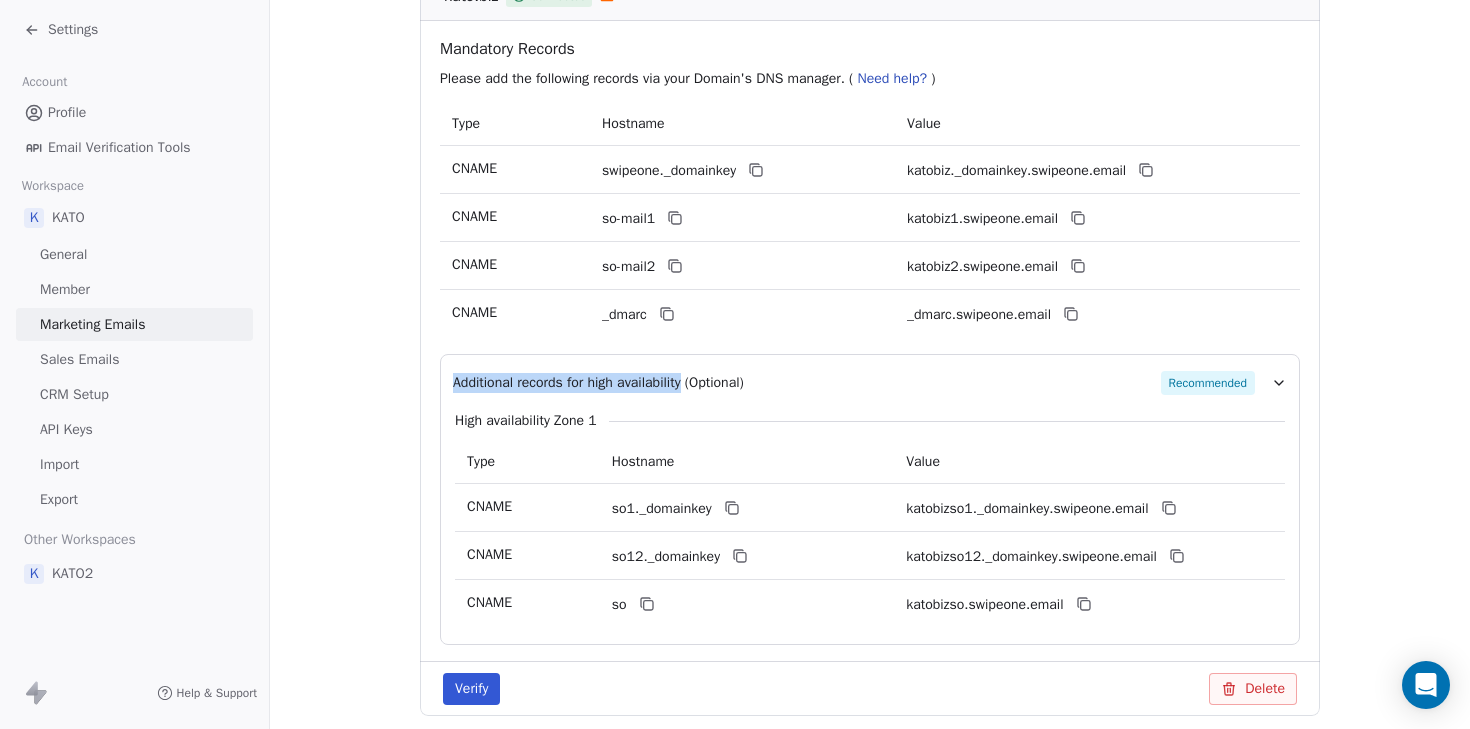 drag, startPoint x: 398, startPoint y: 388, endPoint x: 691, endPoint y: 392, distance: 293.0273 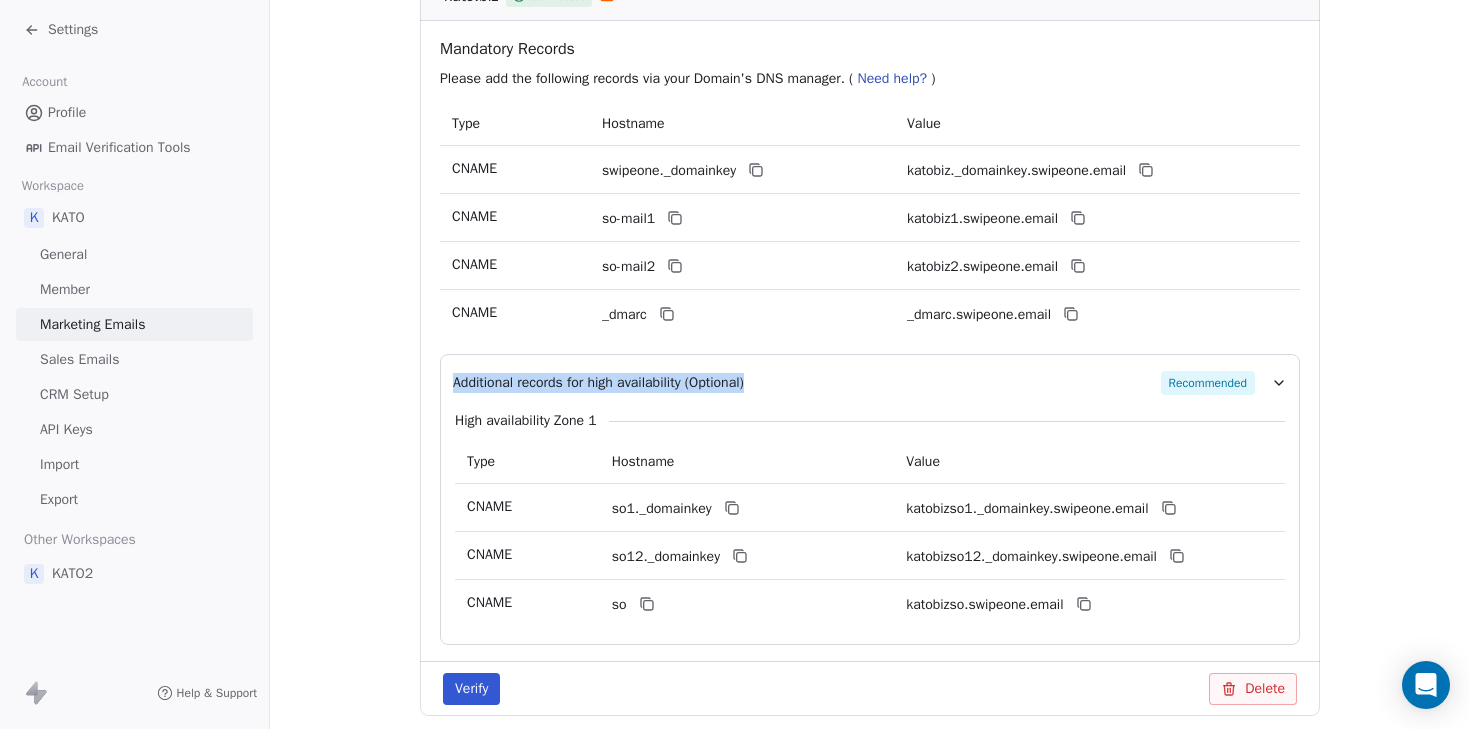 copy on "Additional records for high availability (Optional)" 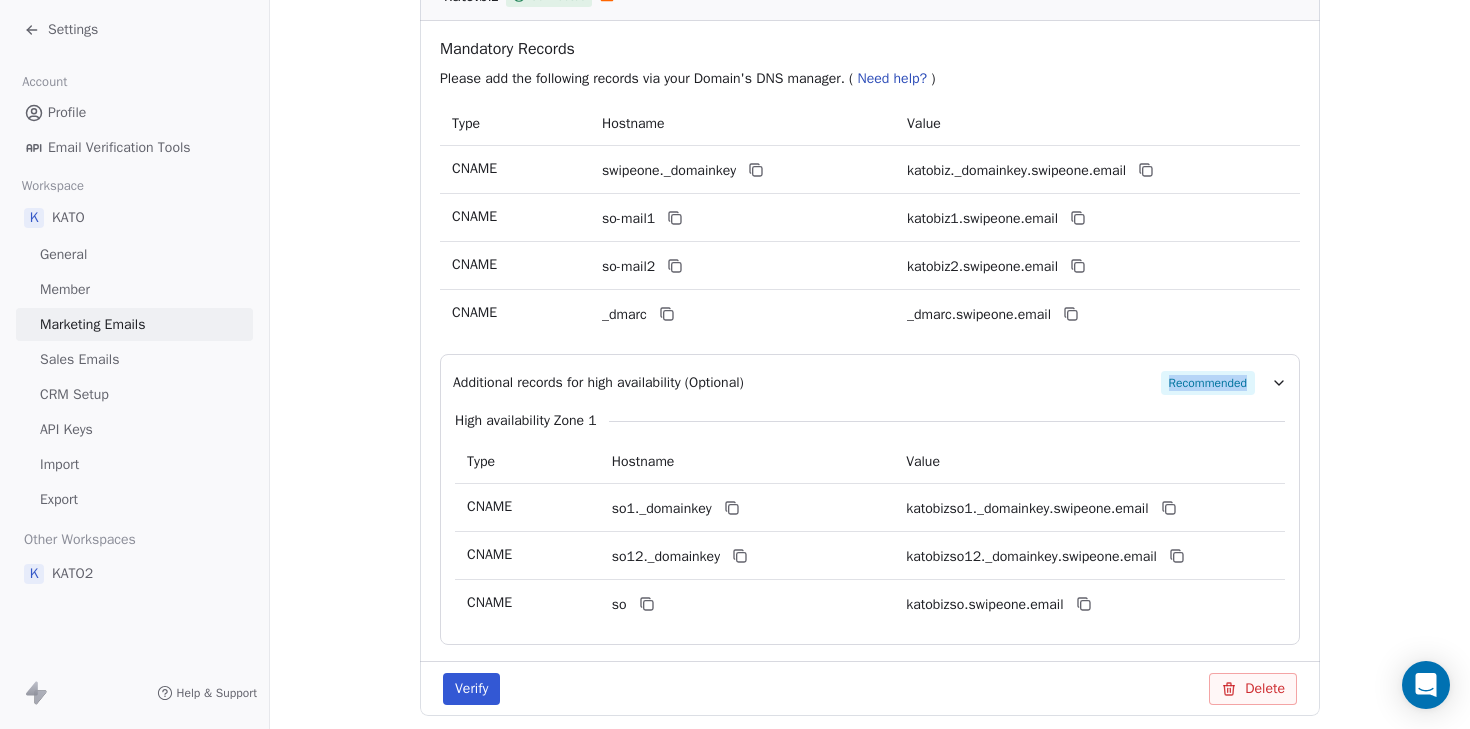 drag, startPoint x: 1330, startPoint y: 372, endPoint x: 1141, endPoint y: 374, distance: 189.01057 